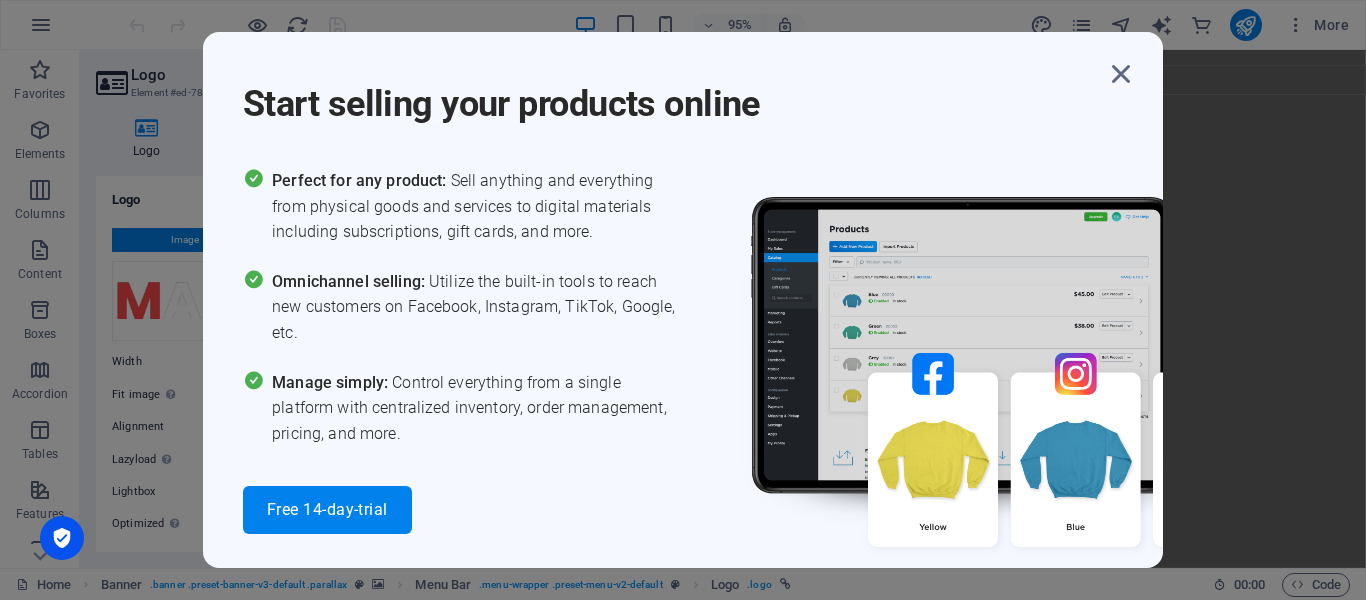 select on "px" 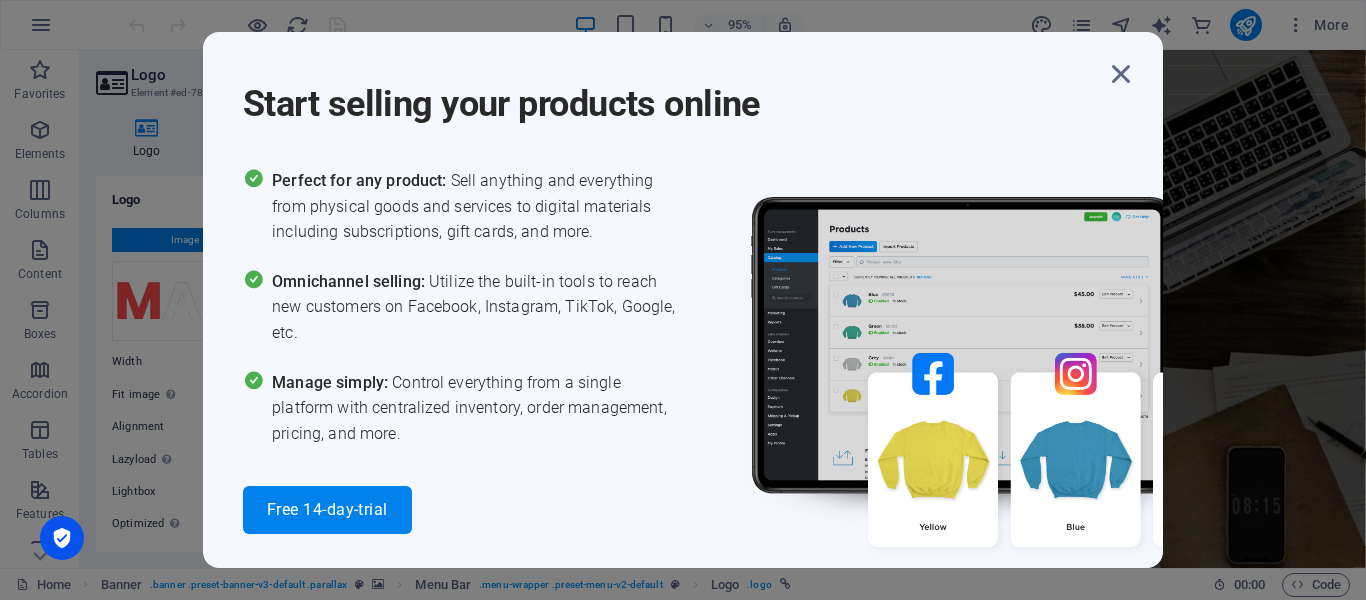 scroll, scrollTop: 0, scrollLeft: 0, axis: both 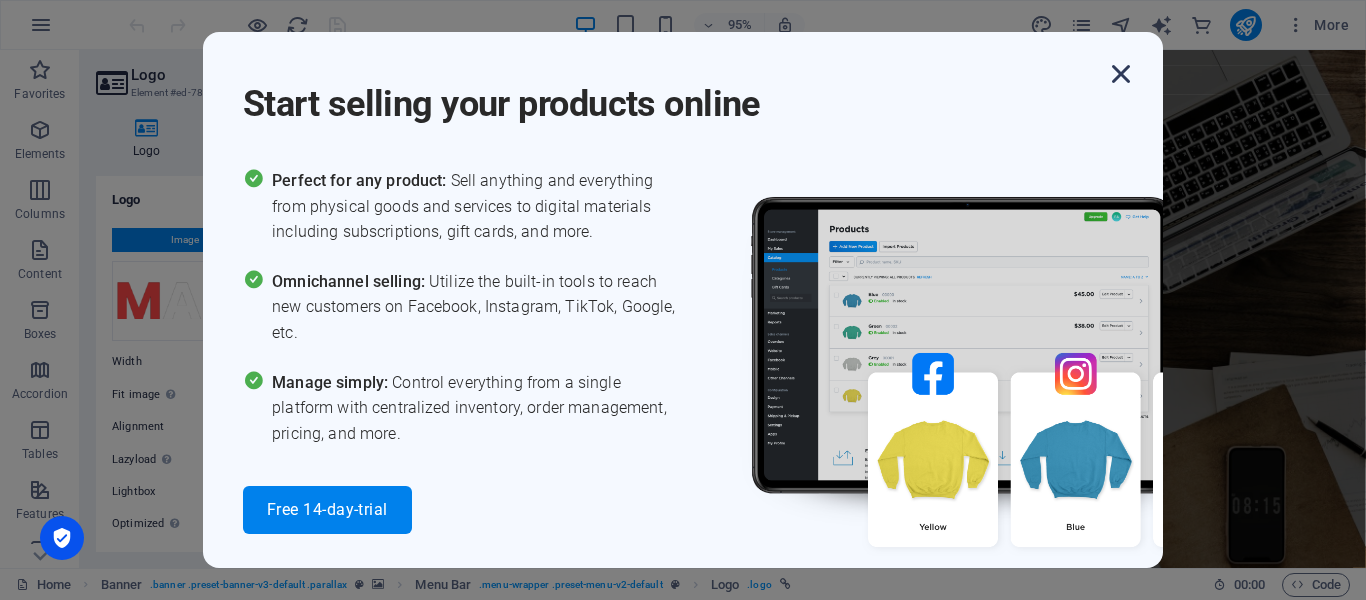 click at bounding box center (1121, 74) 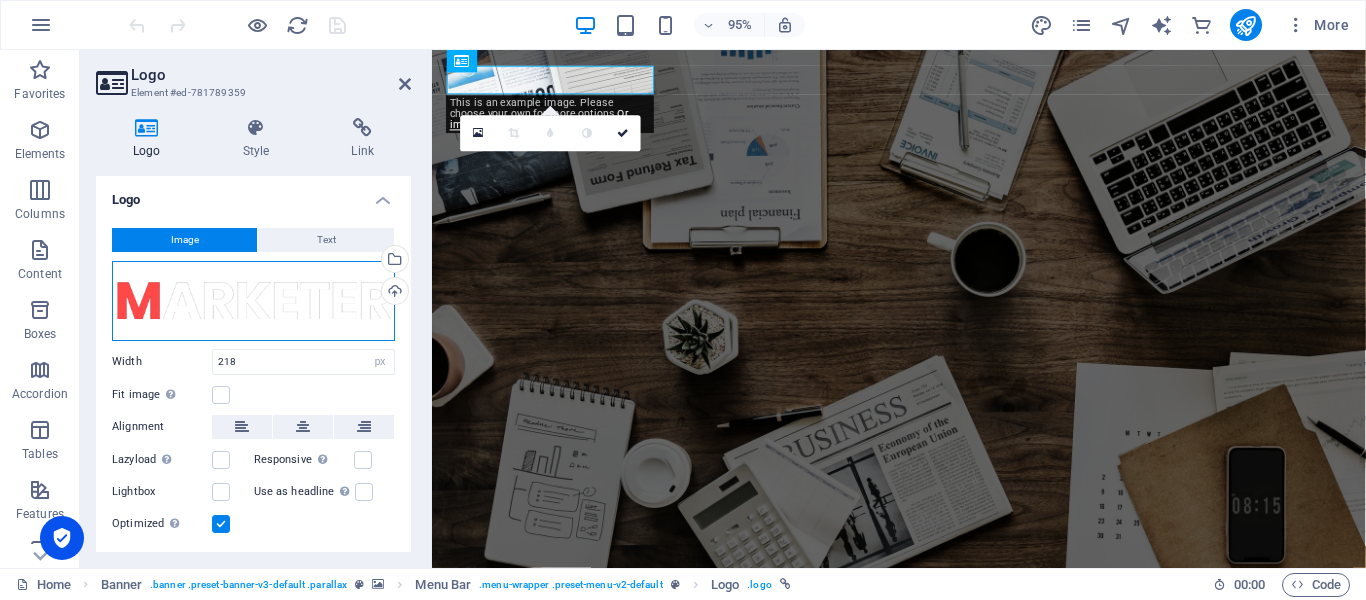 click on "Drag files here, click to choose files or select files from Files or our free stock photos & videos" at bounding box center (253, 301) 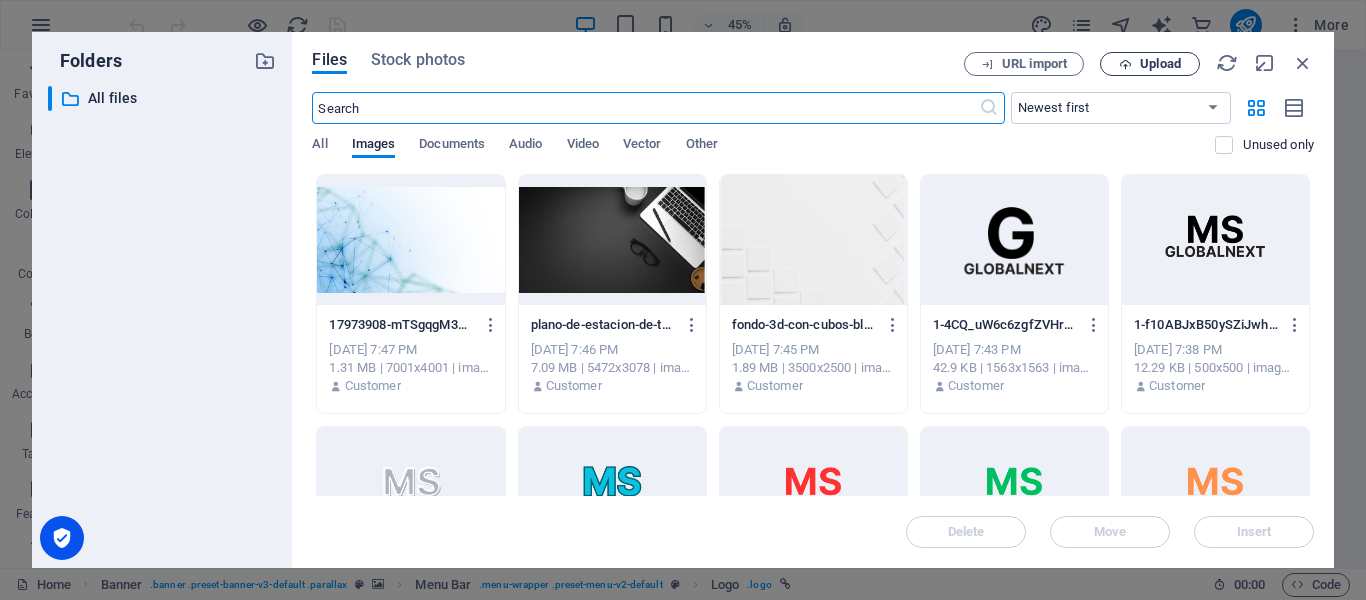 click on "Upload" at bounding box center [1160, 64] 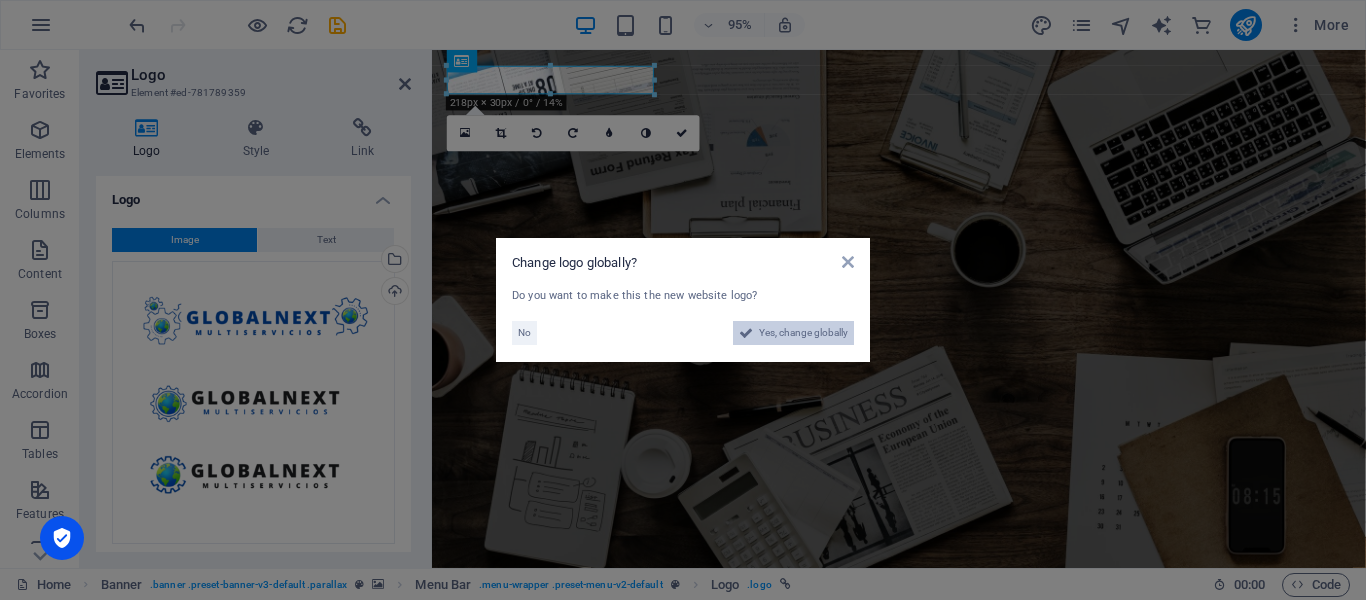 click on "Yes, change globally" at bounding box center (803, 333) 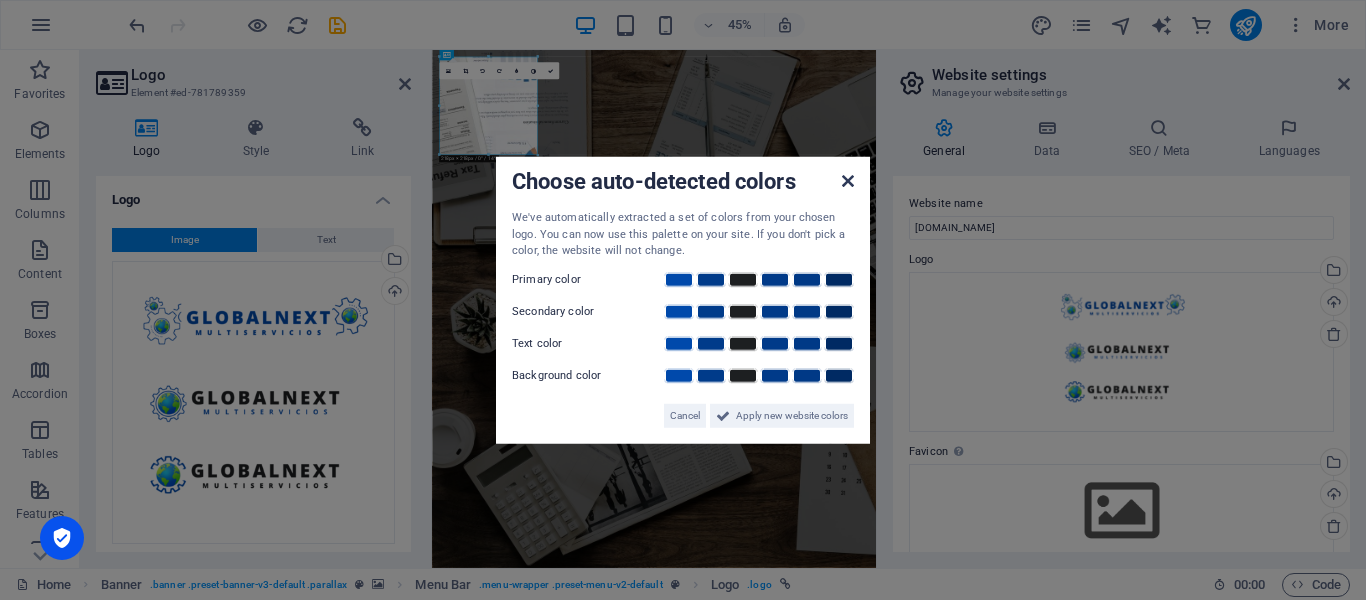 click at bounding box center [848, 181] 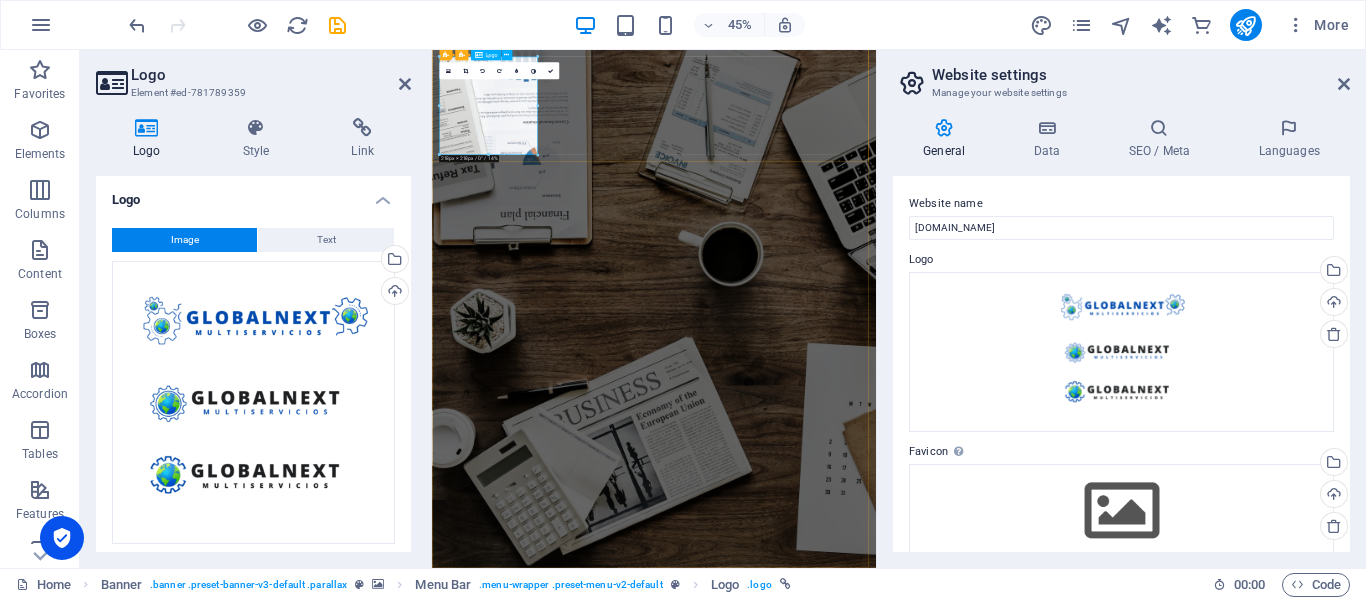 click at bounding box center [926, 1326] 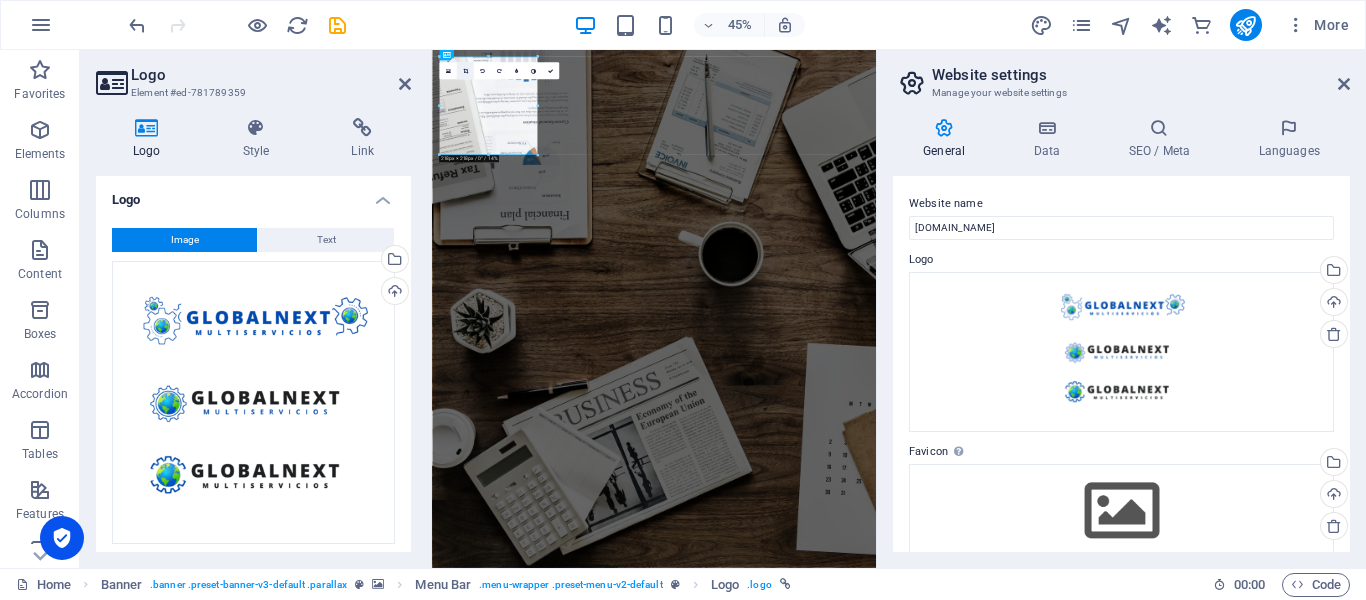 click at bounding box center (464, 70) 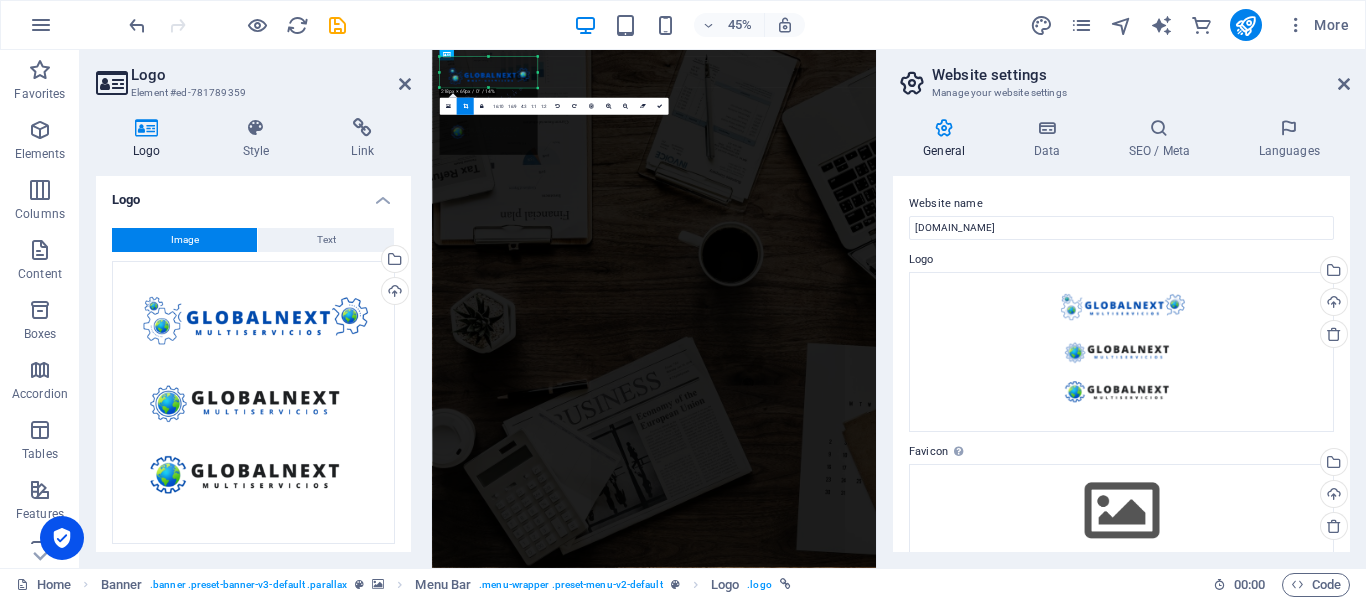 drag, startPoint x: 490, startPoint y: 155, endPoint x: 490, endPoint y: 6, distance: 149 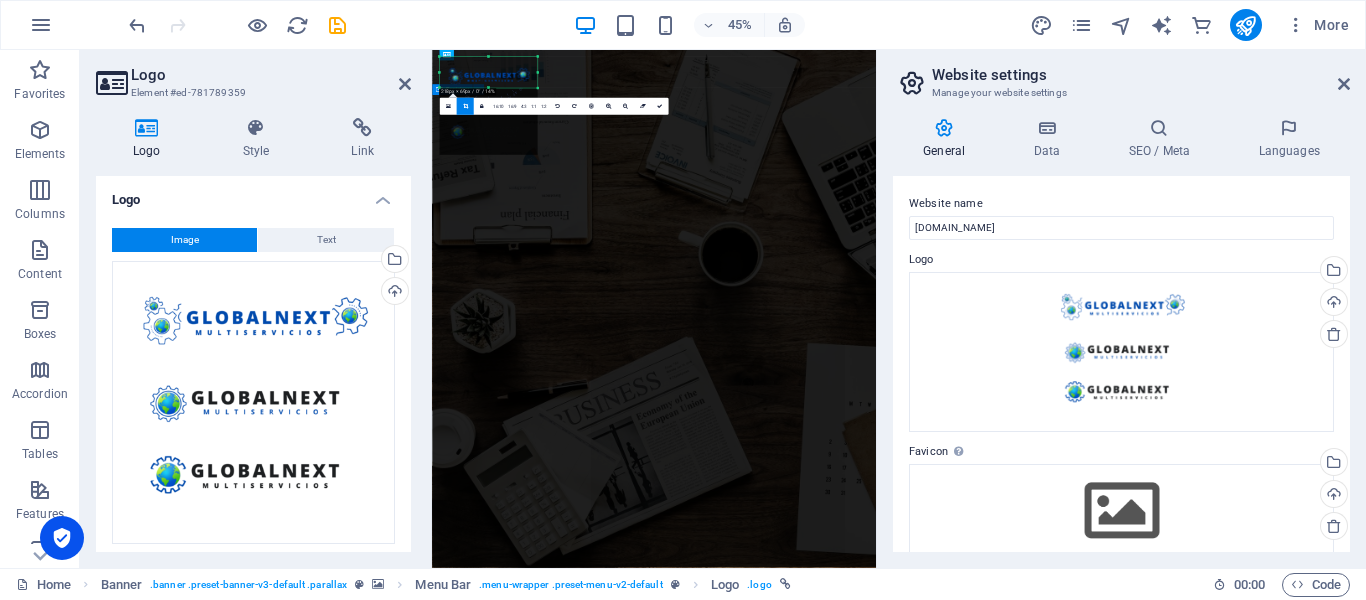 click on "O nline Marketing S OCIAL MEDIA MARKETING R EVIEW & STATISTICS Learn more" at bounding box center [925, 1544] 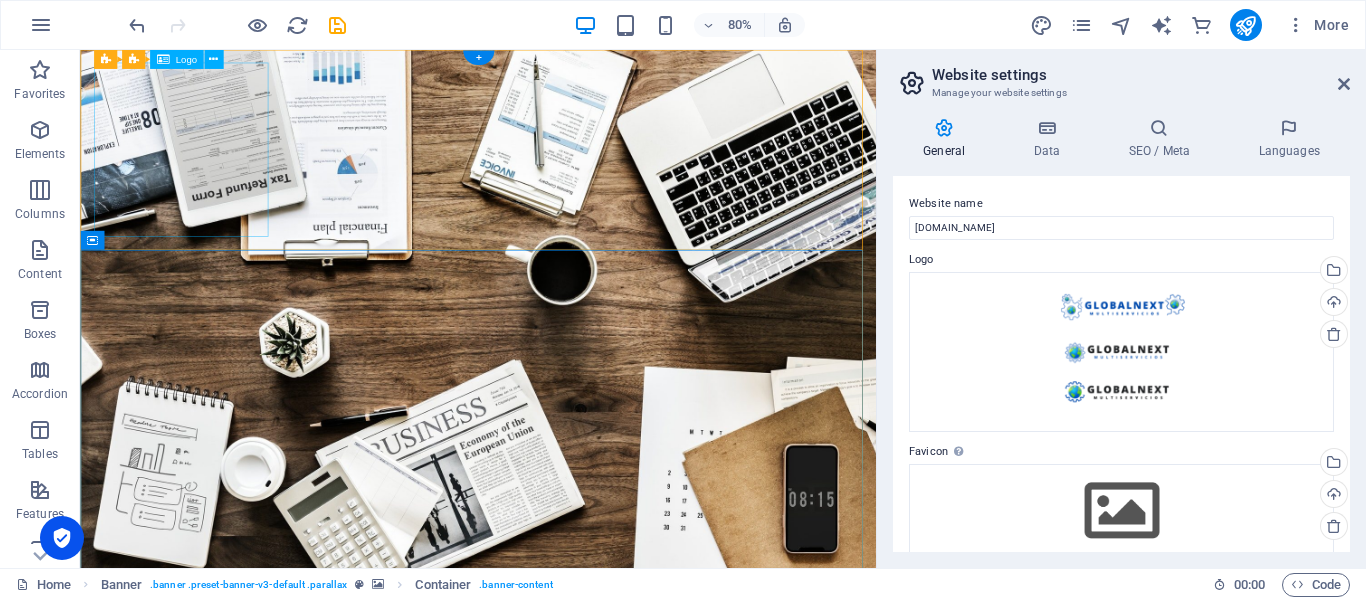 click at bounding box center [578, 799] 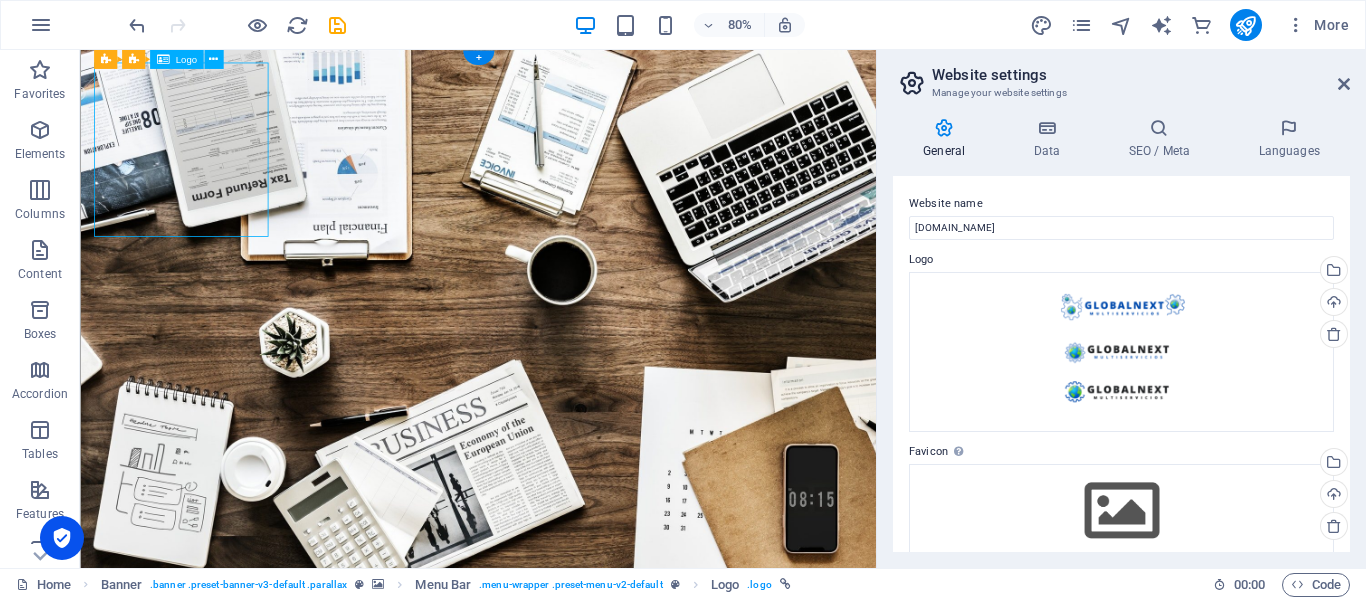 click at bounding box center [578, 799] 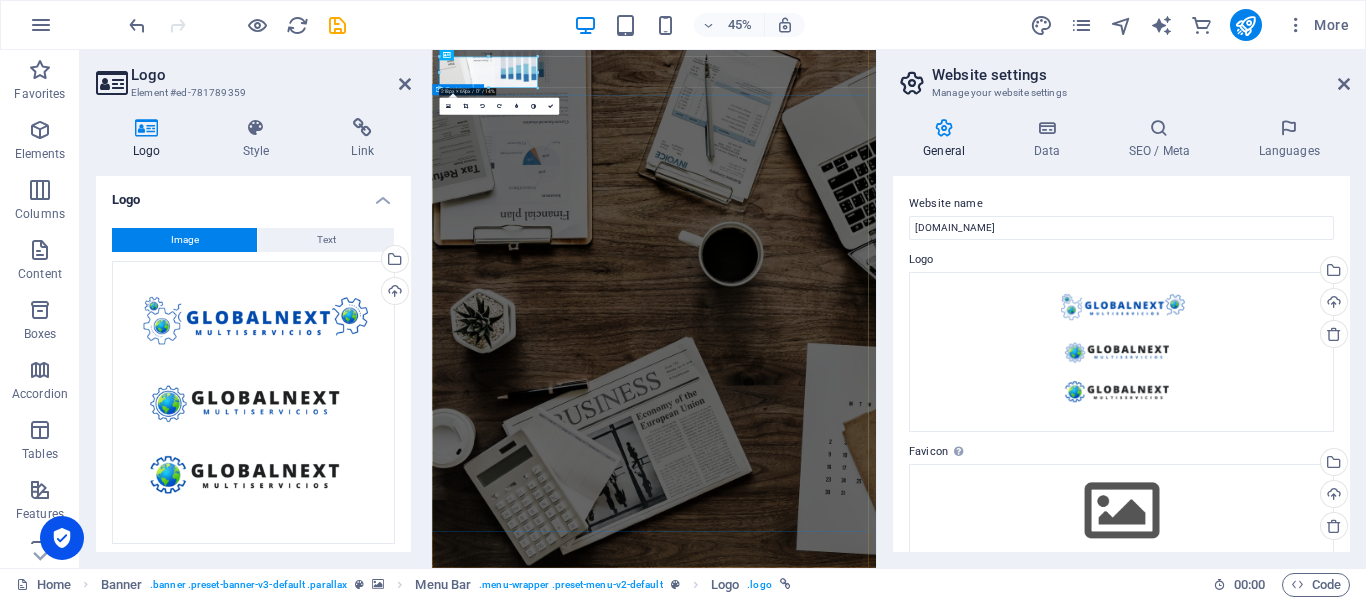 click on "O nline Marketing S OCIAL MEDIA MARKETING R EVIEW & STATISTICS Learn more" at bounding box center [925, 1544] 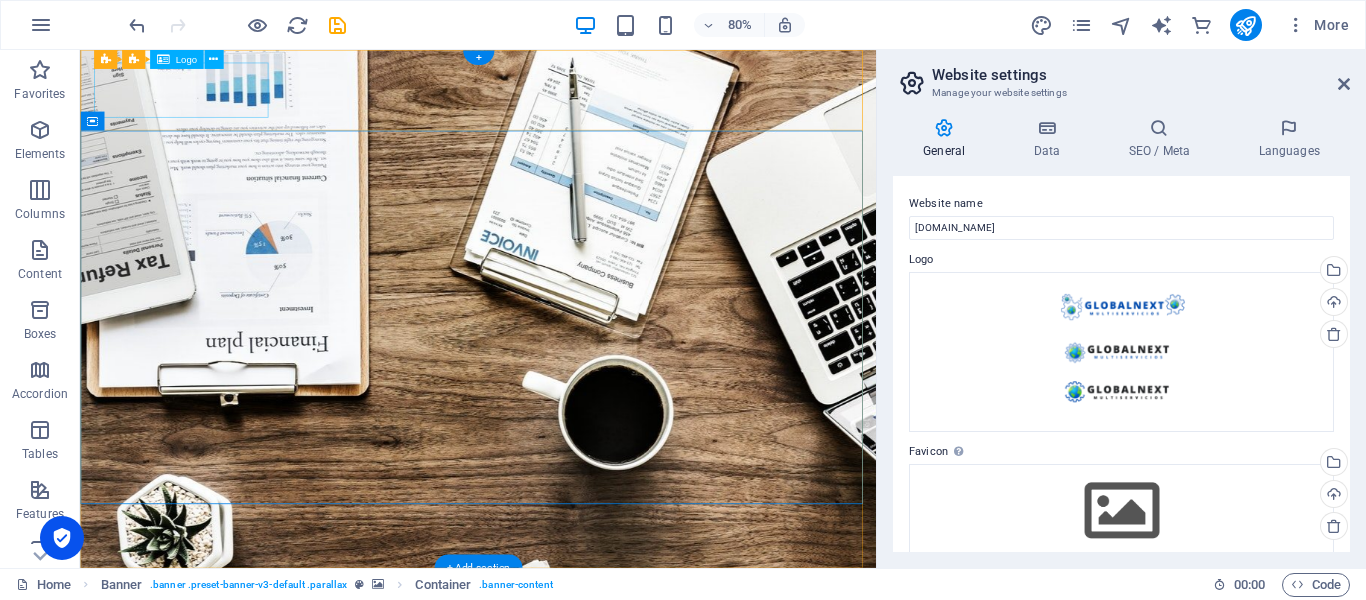 click at bounding box center (578, 1251) 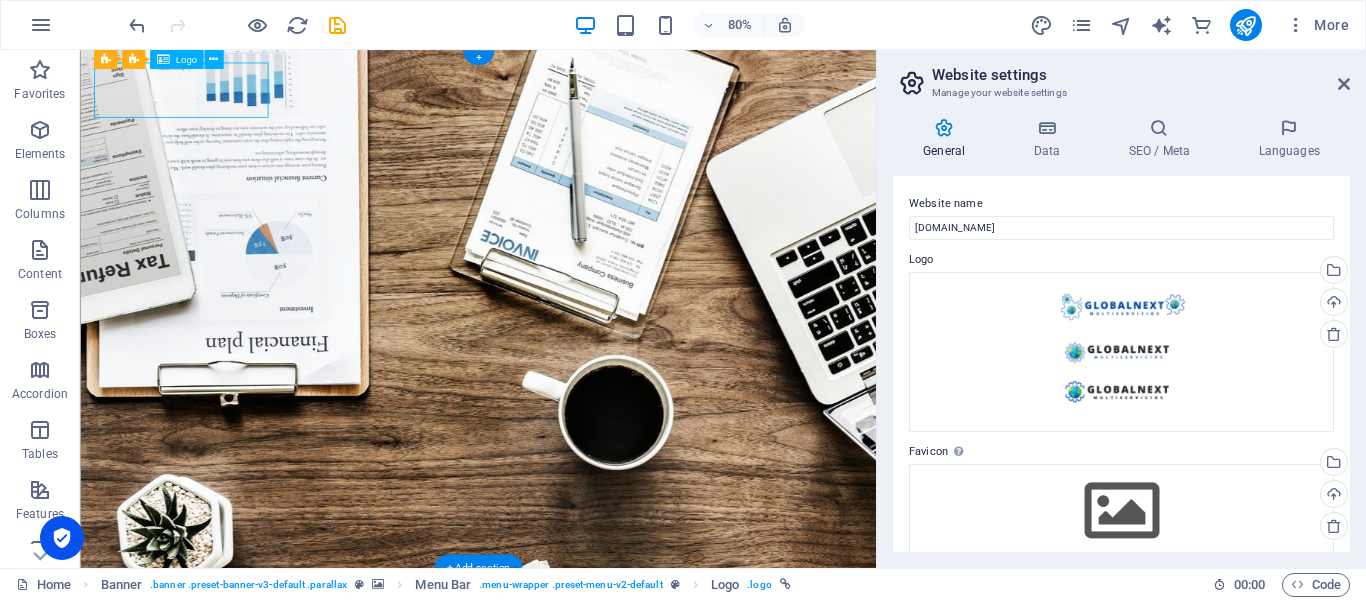 click at bounding box center [578, 1251] 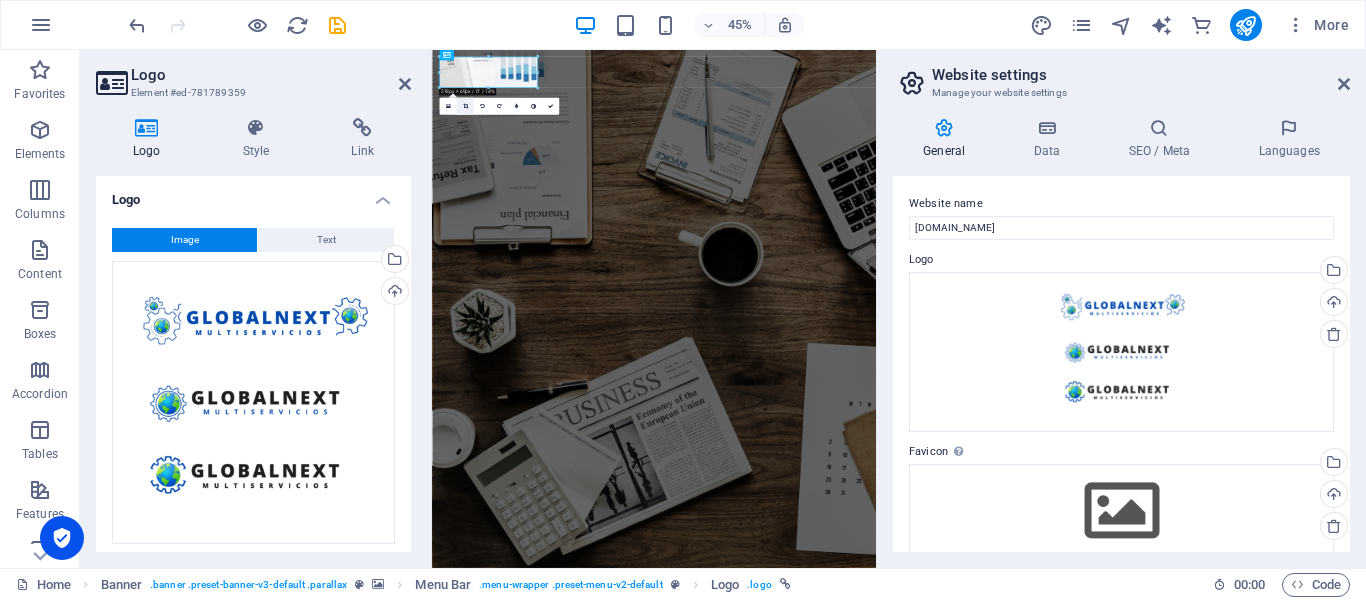 click at bounding box center (464, 106) 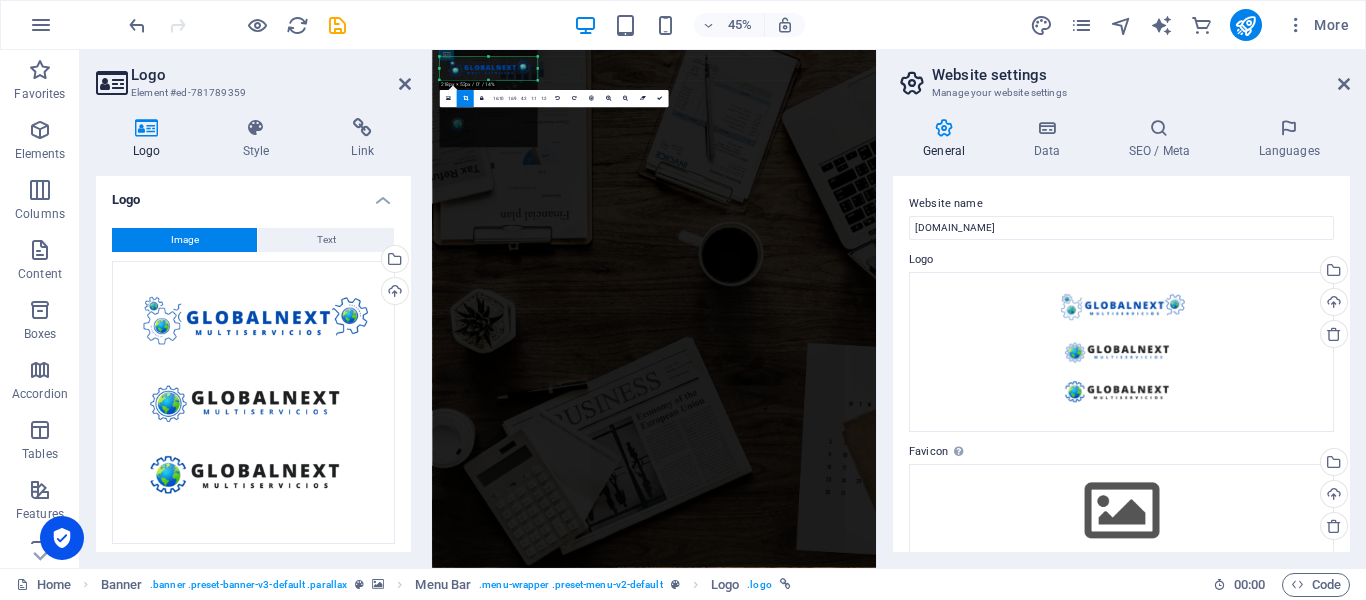 drag, startPoint x: 488, startPoint y: 55, endPoint x: 492, endPoint y: 72, distance: 17.464249 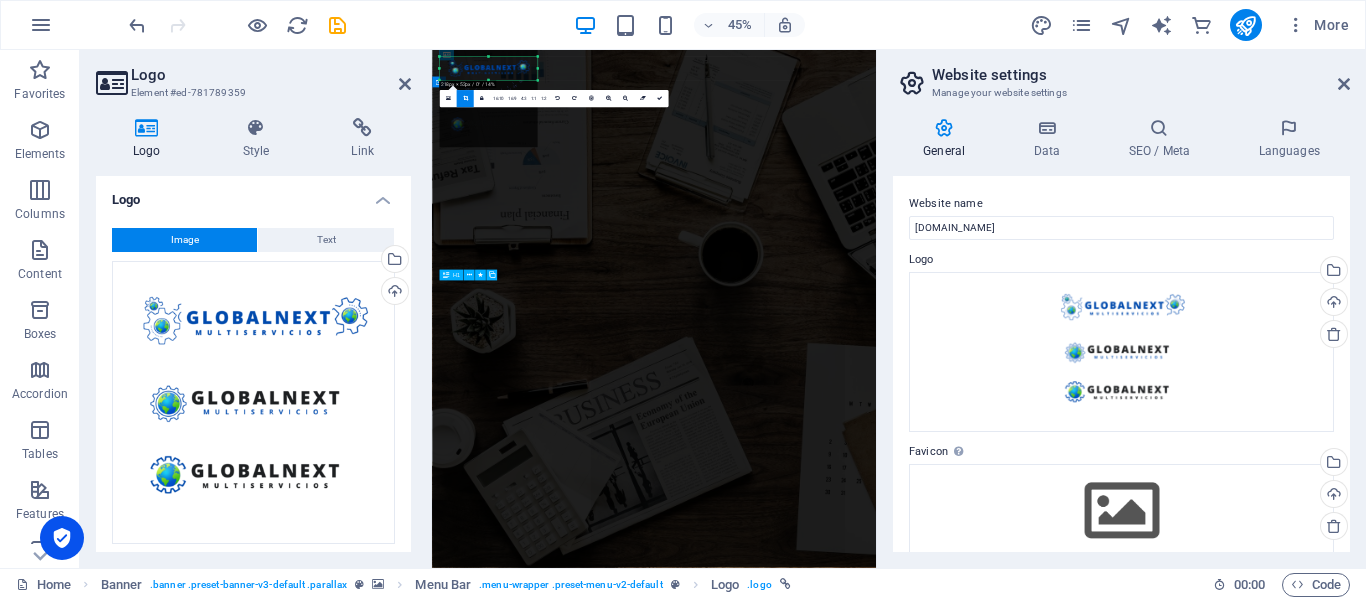 click on "S OCIAL MEDIA MARKETING" at bounding box center (926, 1494) 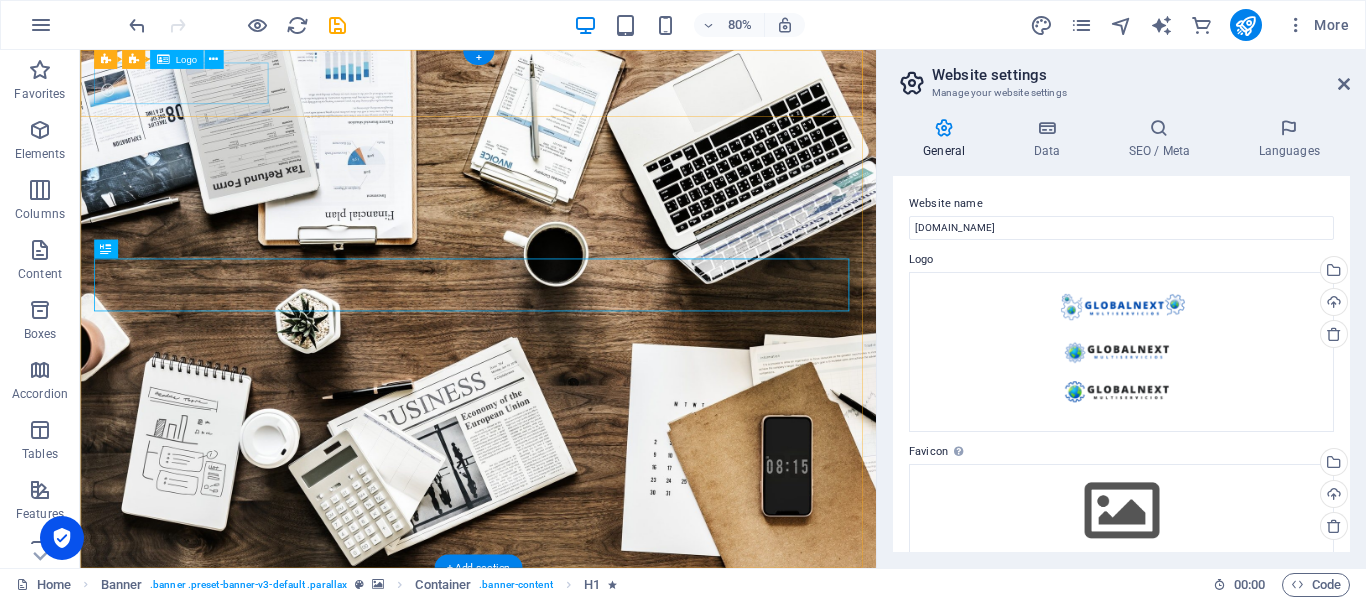 click at bounding box center (578, 740) 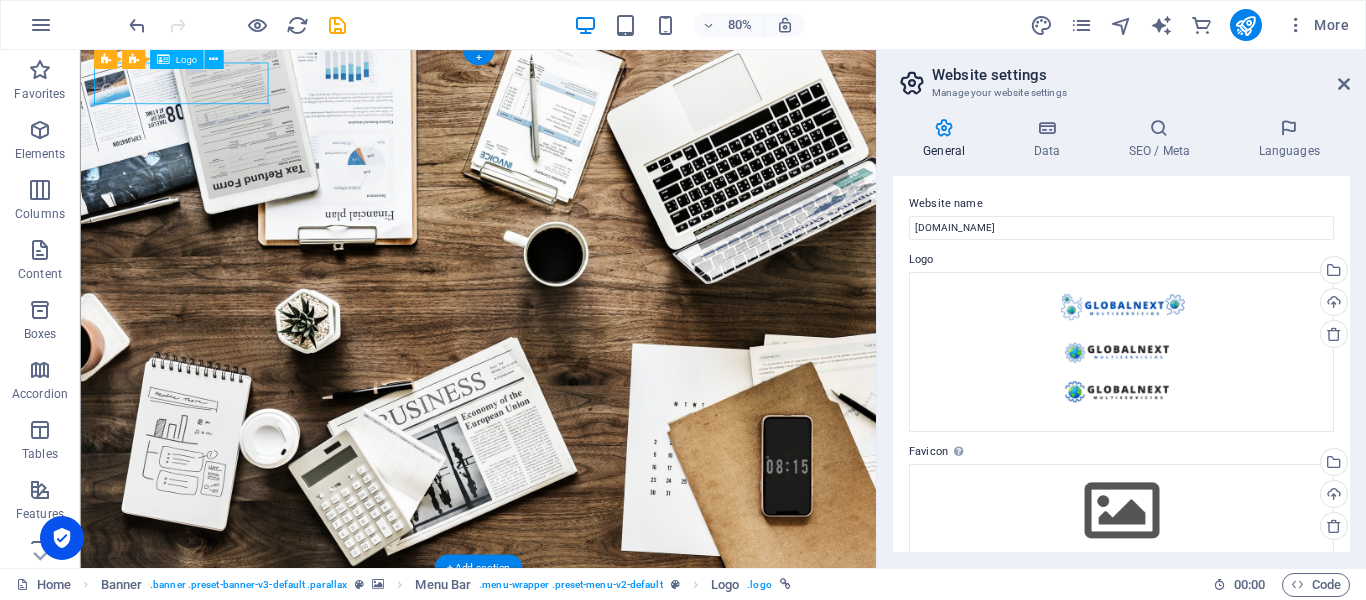 click at bounding box center (578, 740) 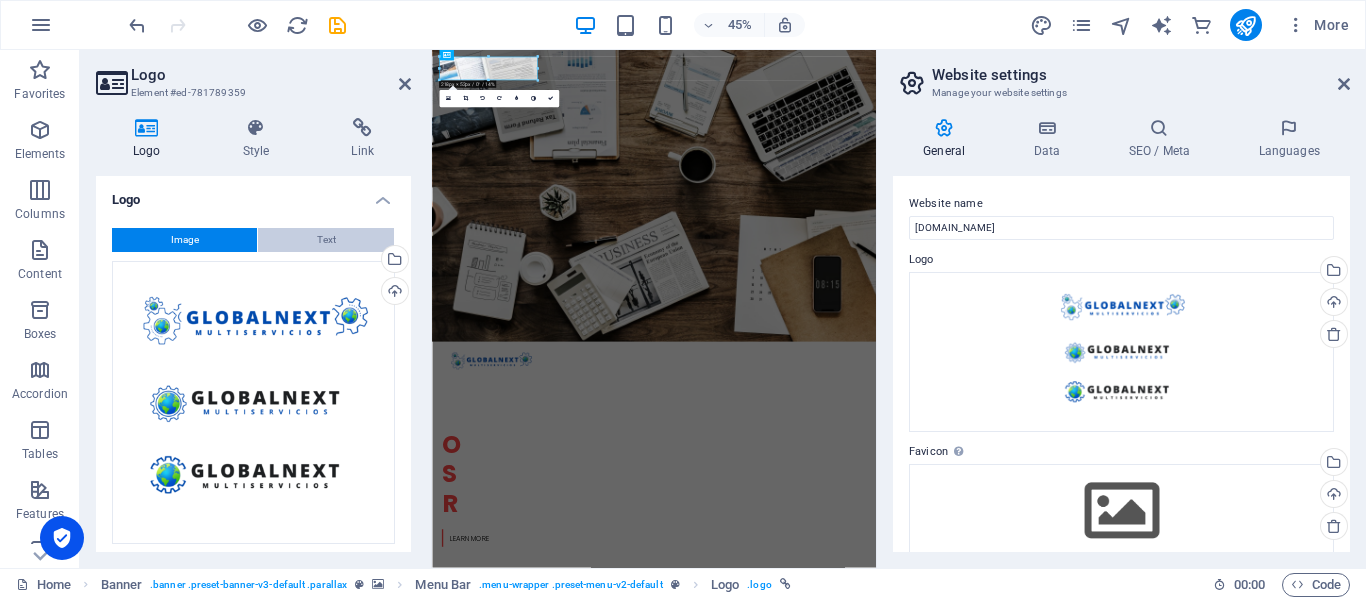 click on "Text" at bounding box center (326, 240) 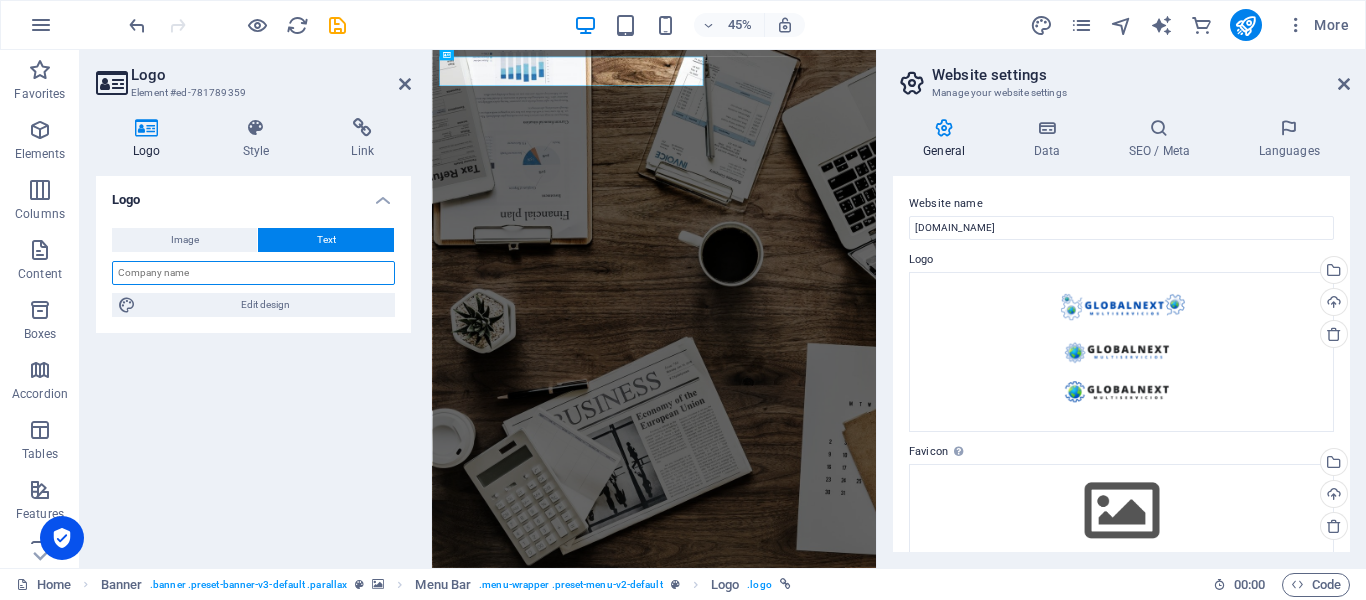 click at bounding box center (253, 273) 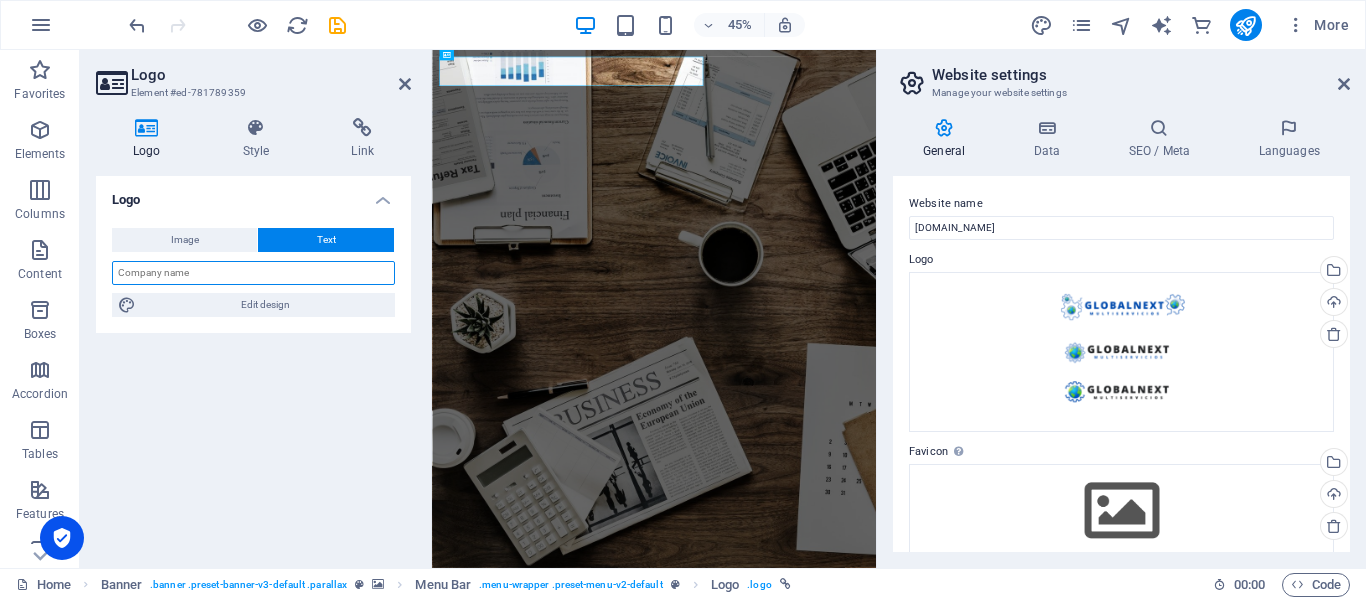 type on "m" 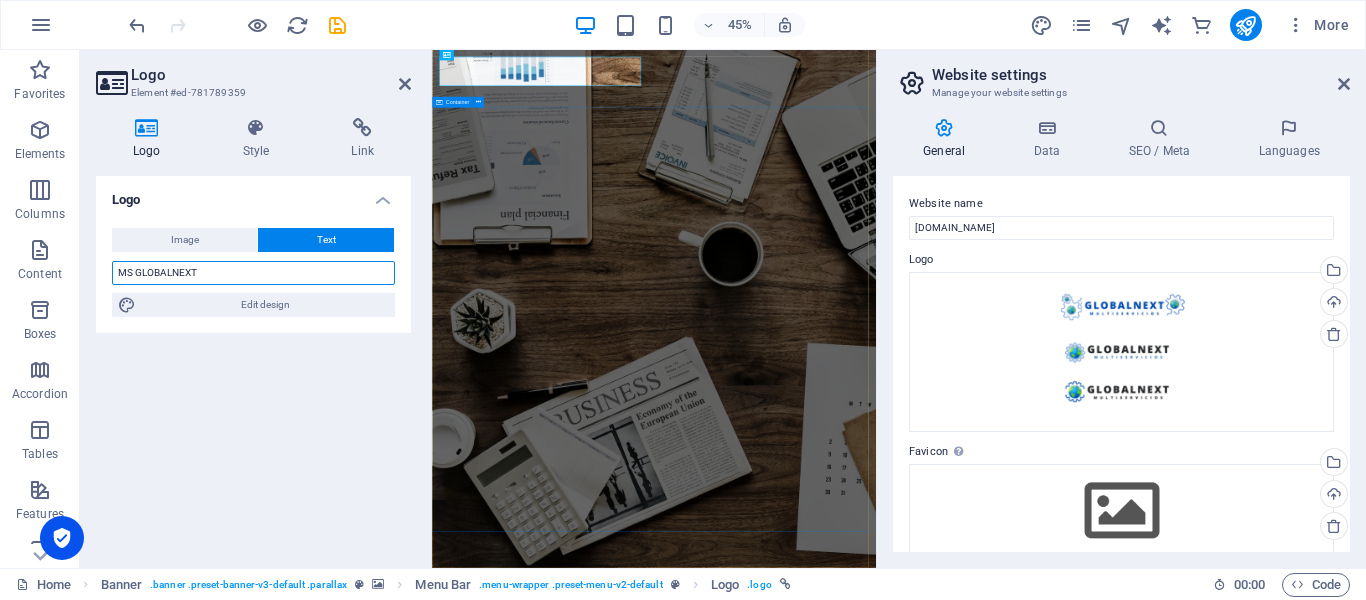 type on "MS GLOBALNEXT" 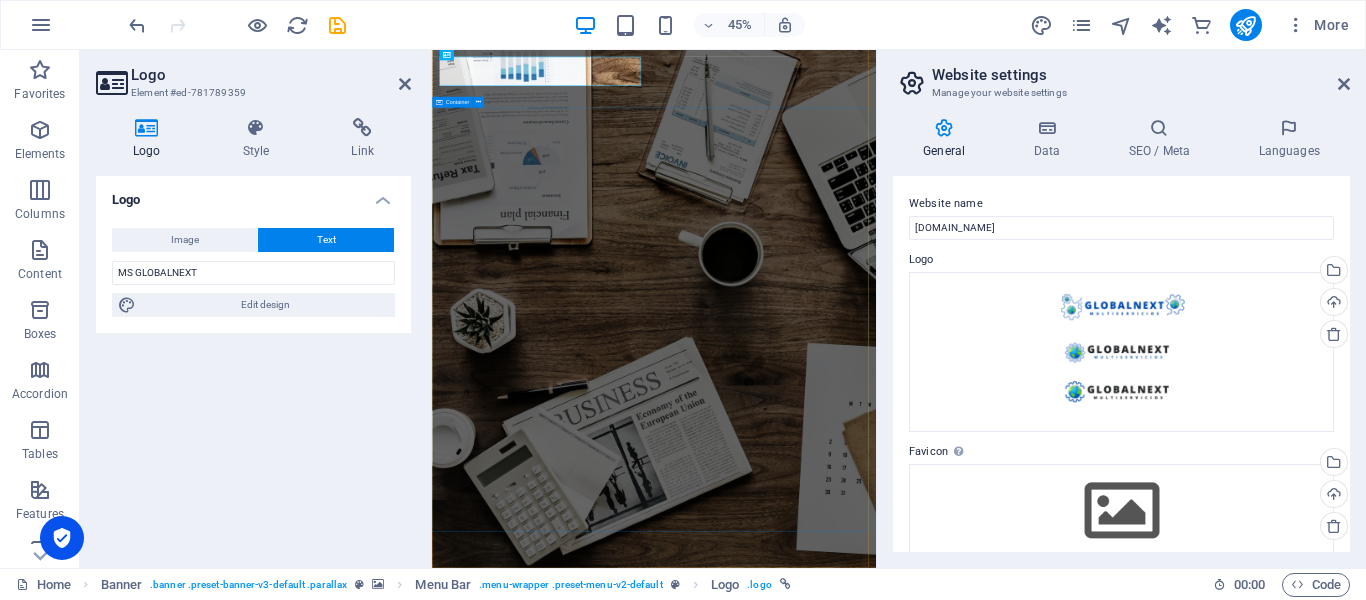 click on "O nline Marketing S OCIAL MEDIA MARKETING R EVIEW & STATISTICS Learn more" at bounding box center (925, 1540) 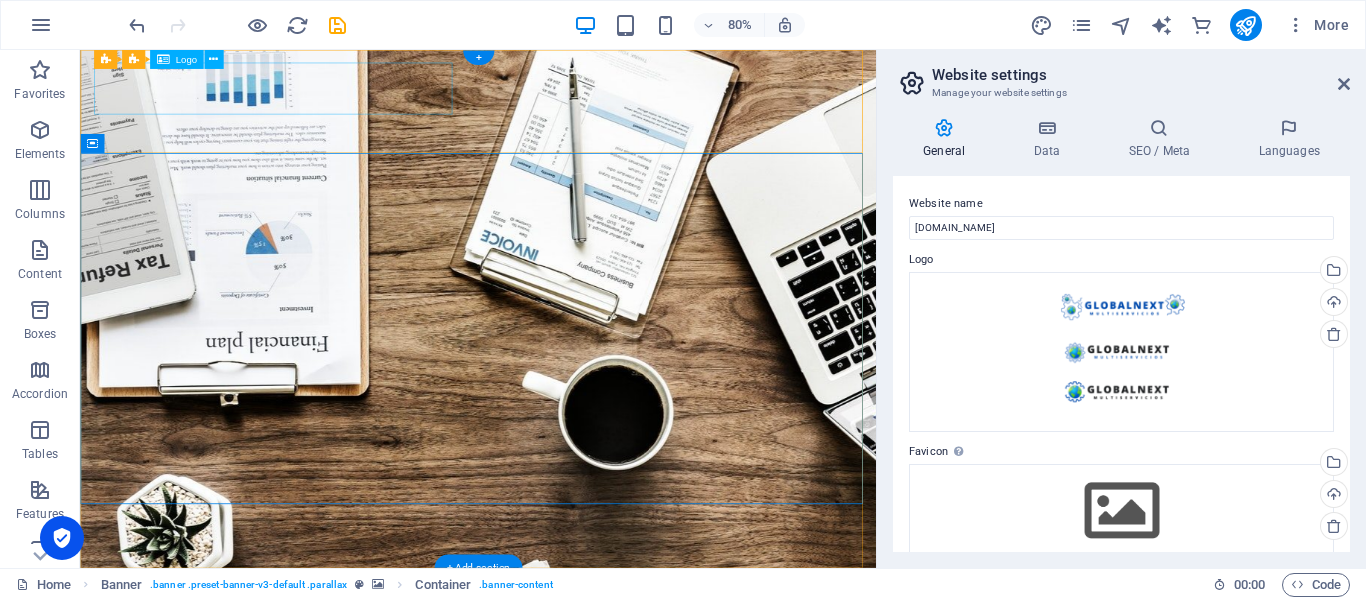 click on "MS GLOBALNEXT" at bounding box center [578, 1249] 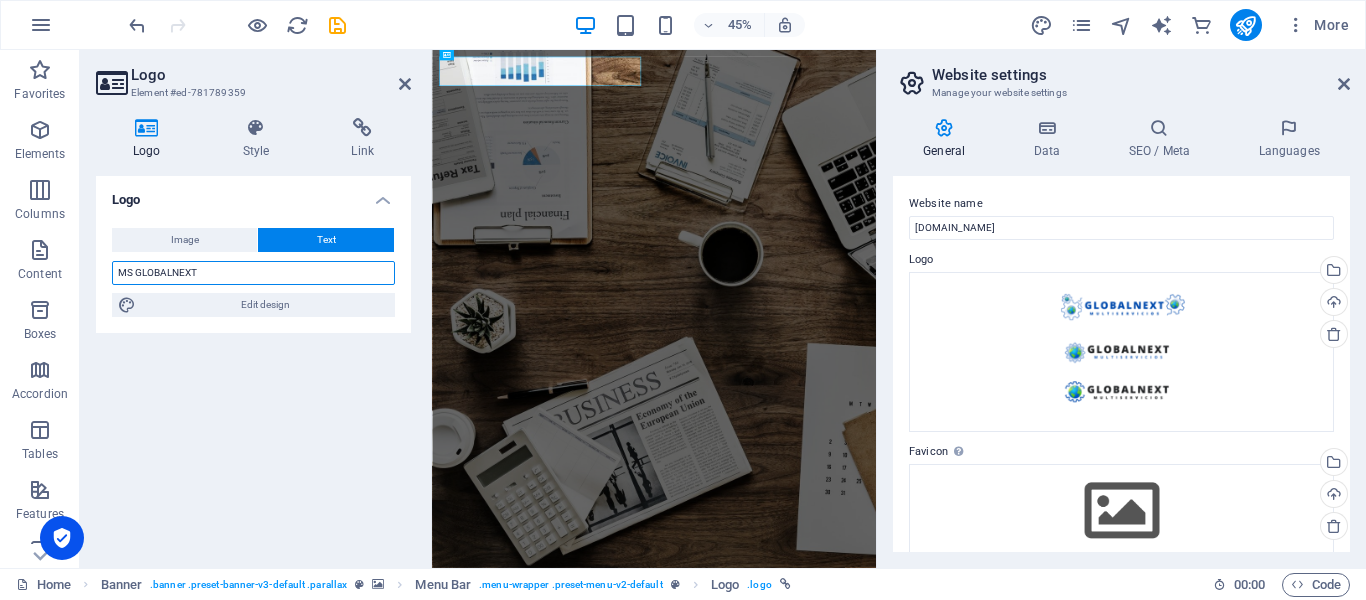 click on "MS GLOBALNEXT" at bounding box center (253, 273) 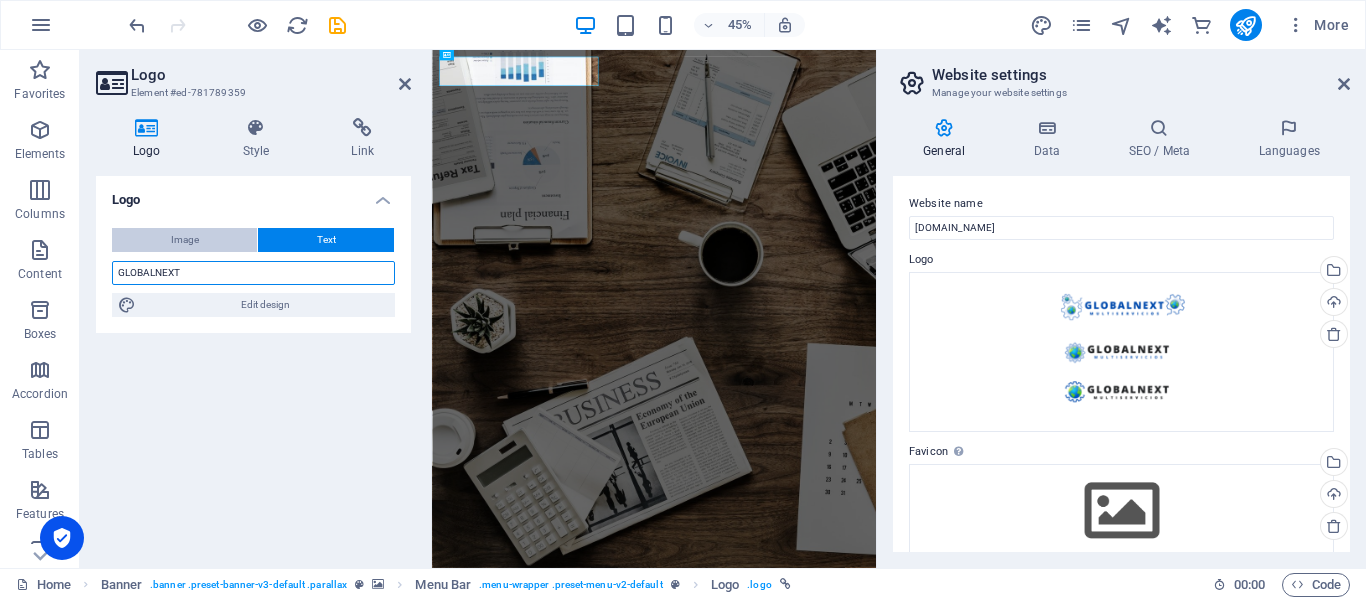 type on "GLOBALNEXT" 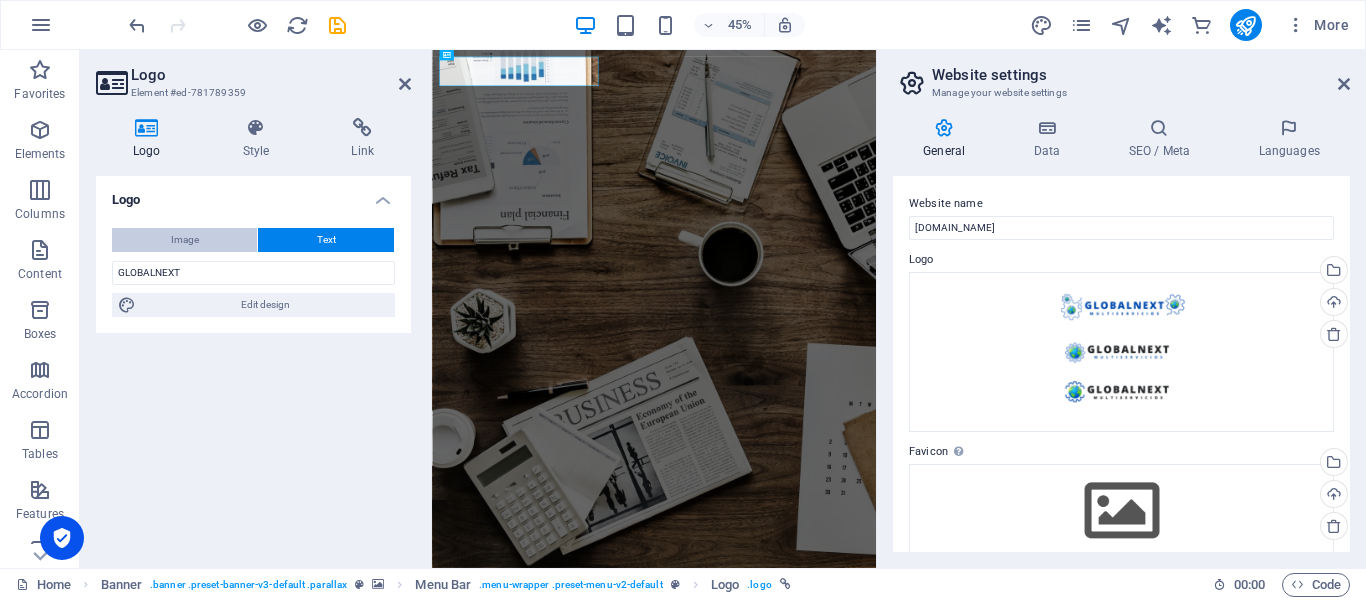 click on "Image" at bounding box center (184, 240) 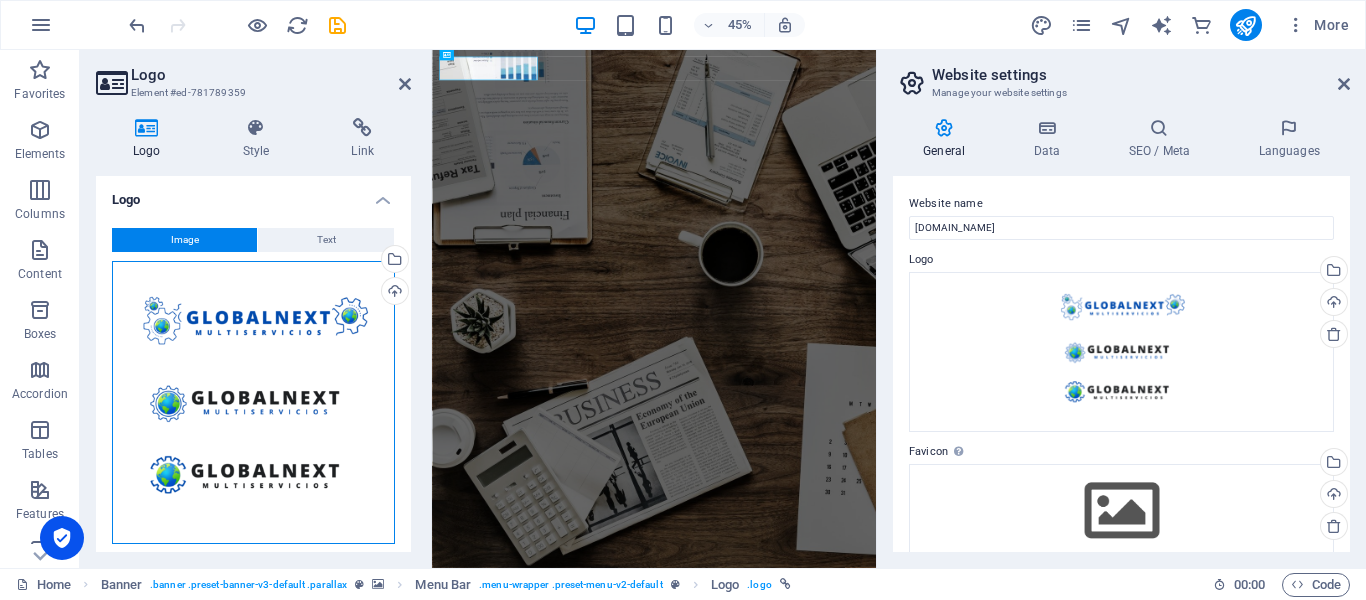 click on "Drag files here, click to choose files or select files from Files or our free stock photos & videos" at bounding box center [253, 402] 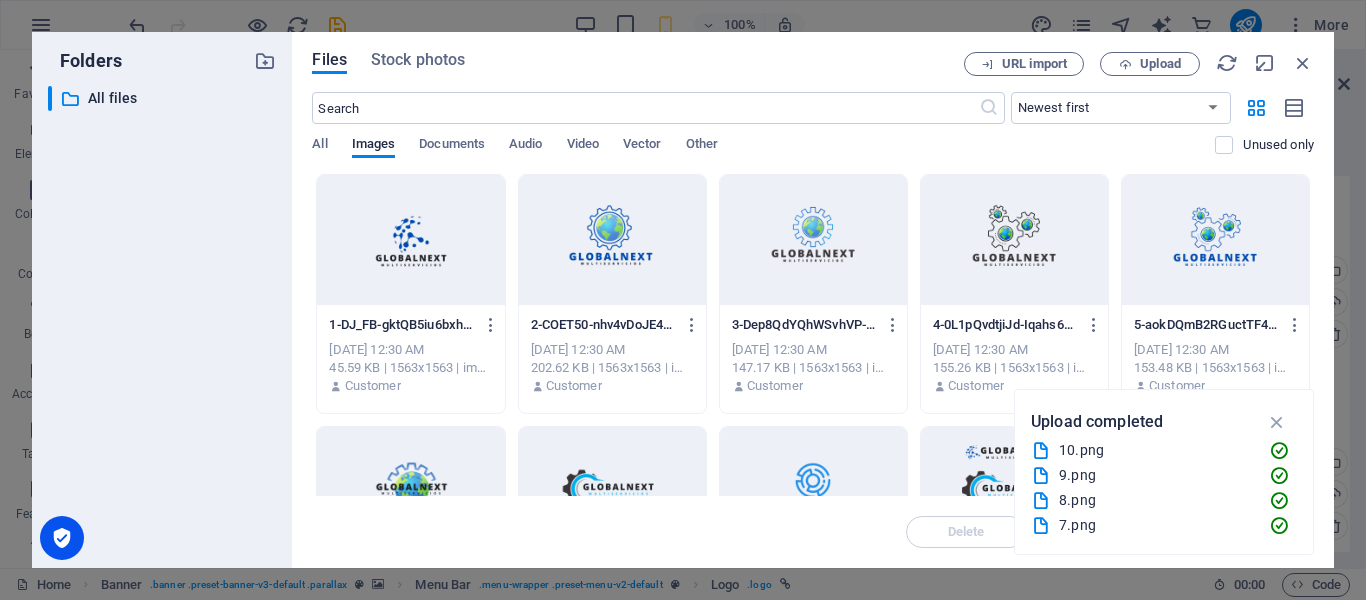 drag, startPoint x: 1314, startPoint y: 200, endPoint x: 1306, endPoint y: 245, distance: 45.705578 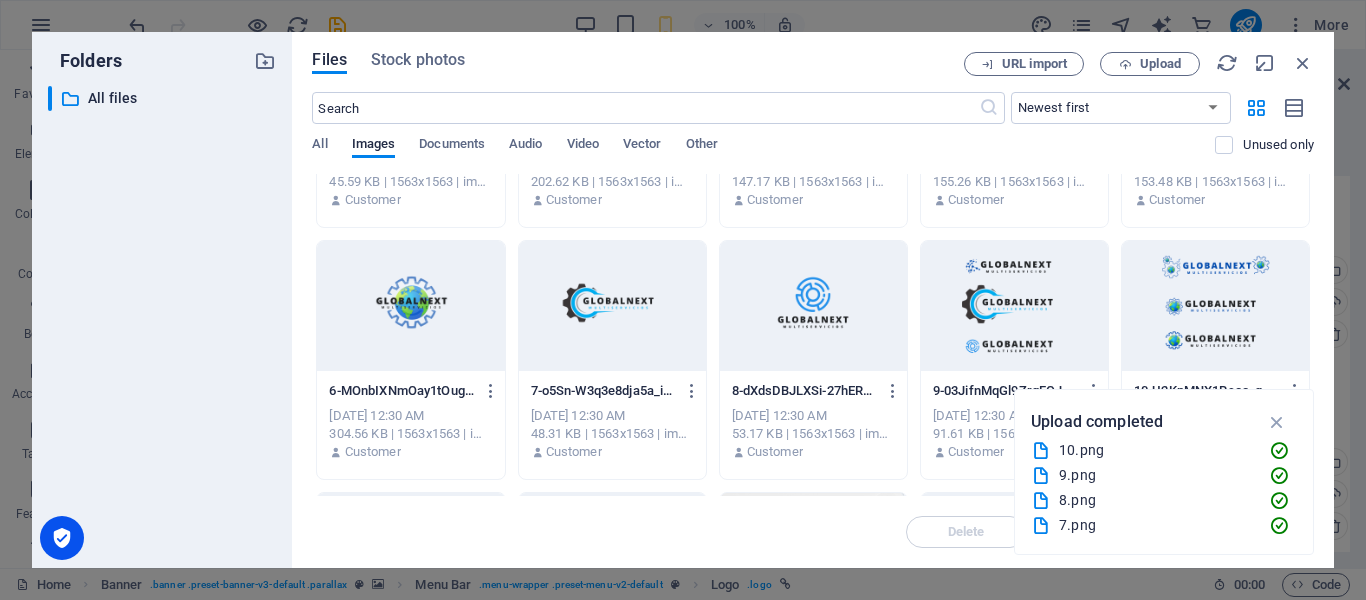 scroll, scrollTop: 0, scrollLeft: 0, axis: both 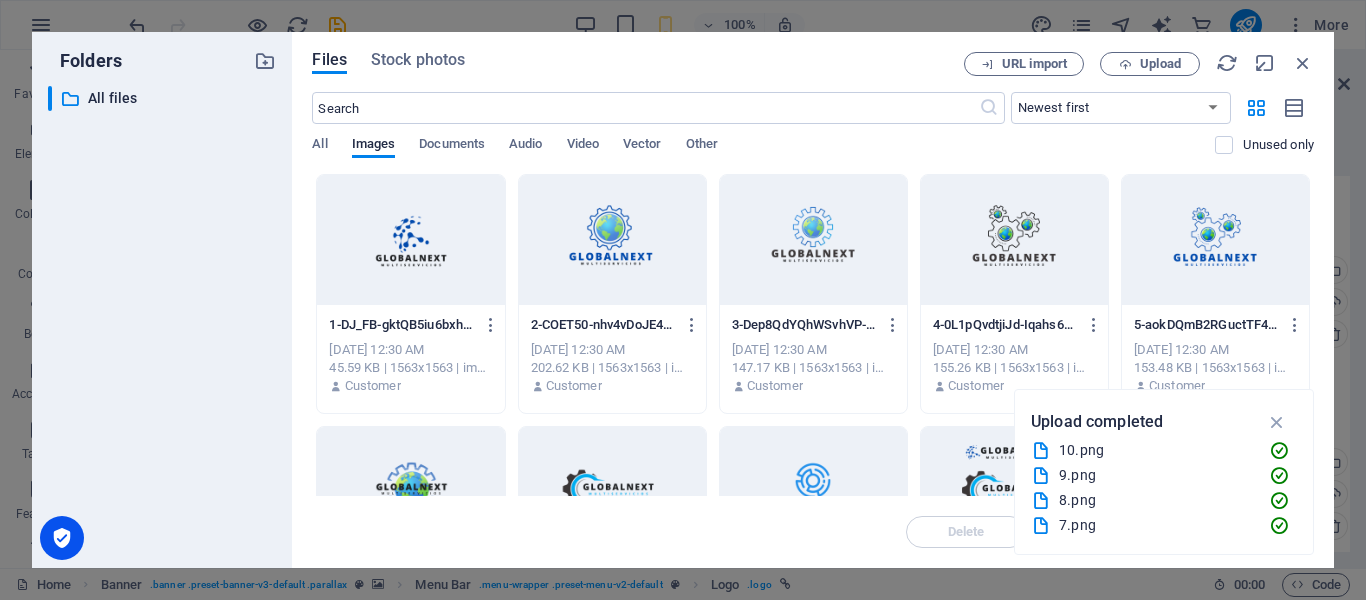 click at bounding box center [813, 240] 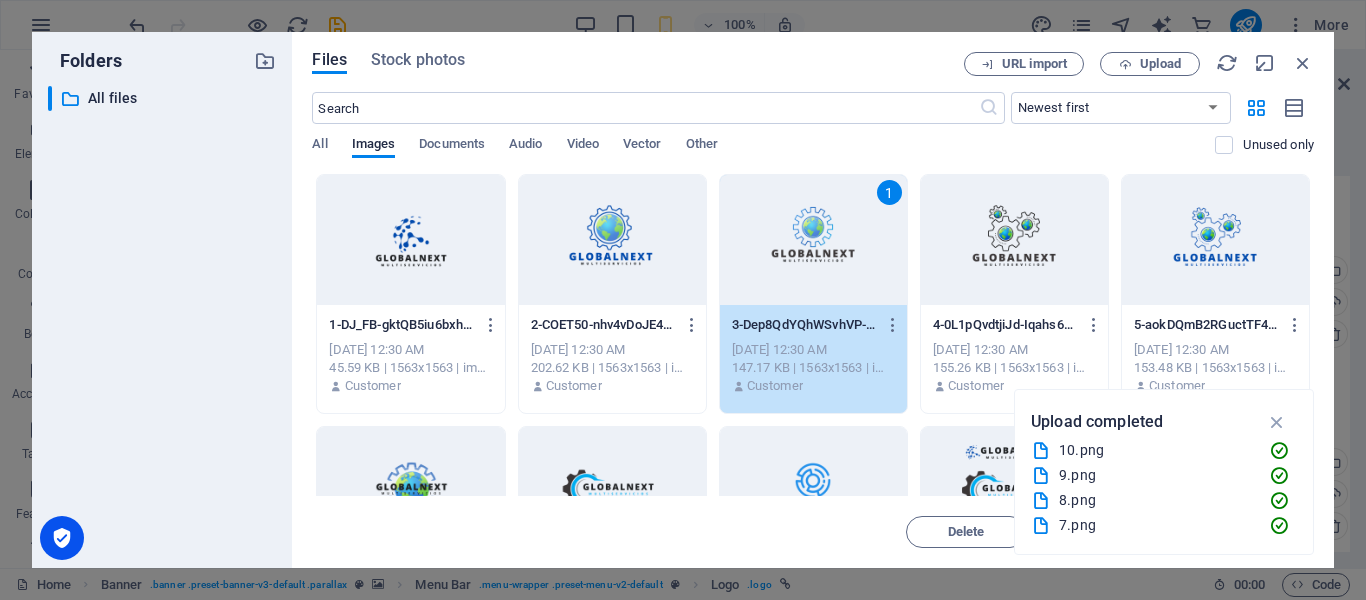click at bounding box center [612, 240] 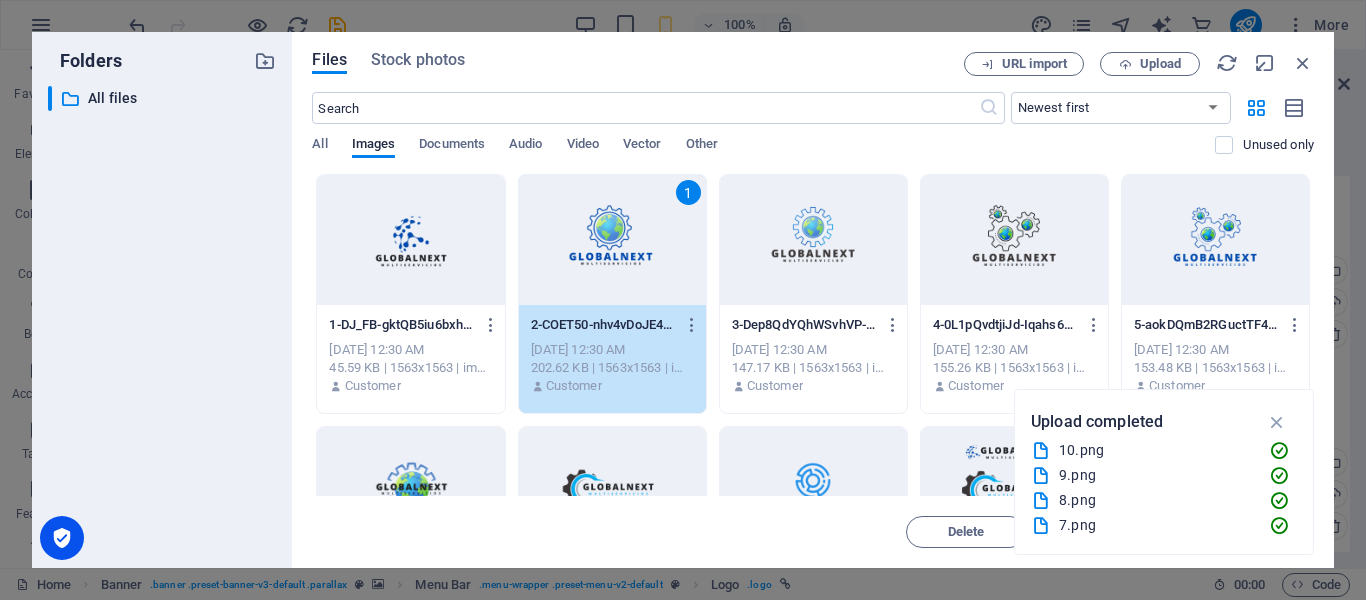 click on "1" at bounding box center [612, 240] 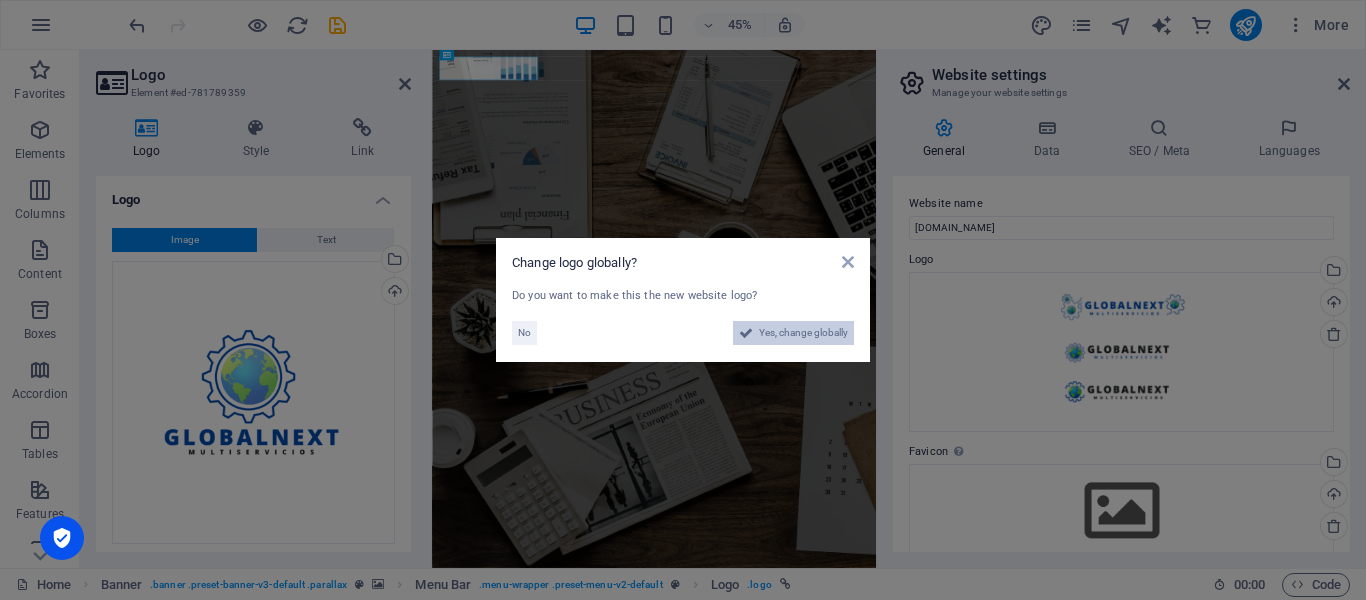 click on "Yes, change globally" at bounding box center (803, 333) 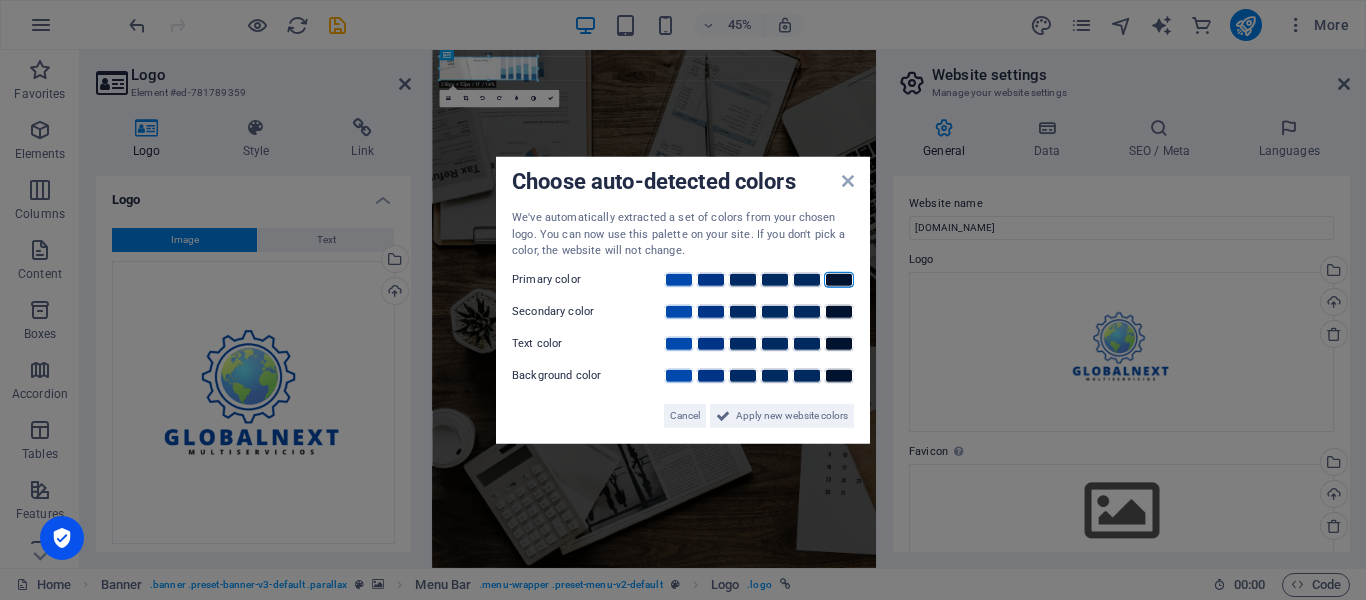 click at bounding box center (839, 279) 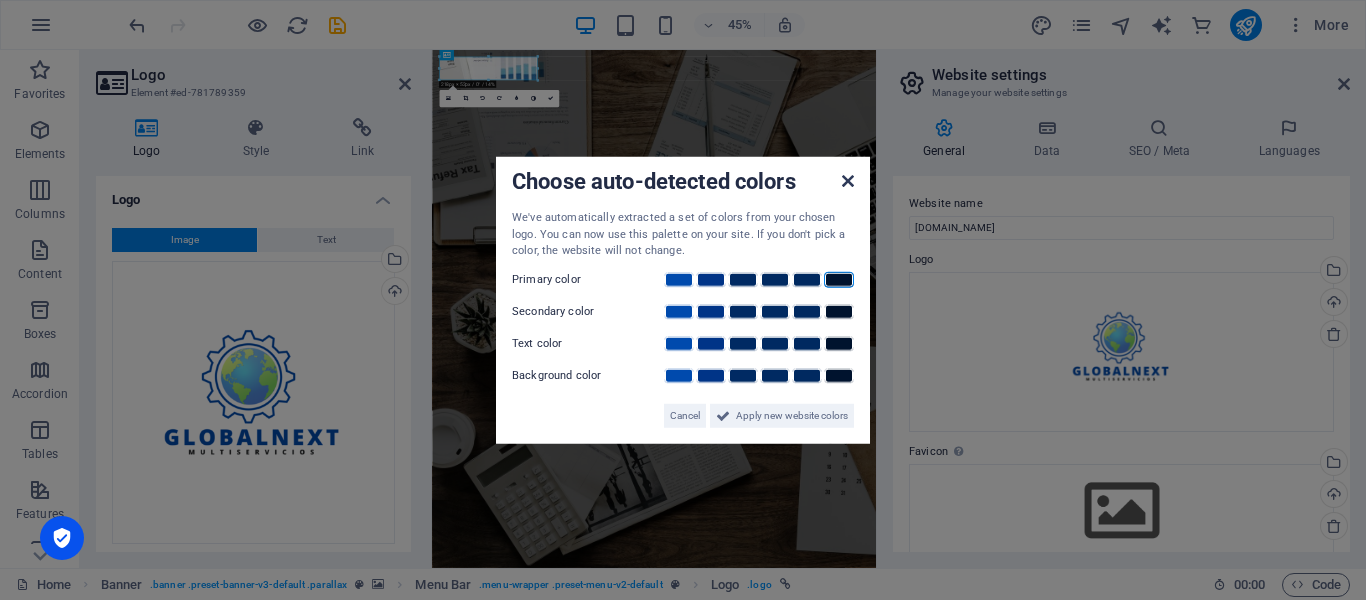 click at bounding box center [848, 181] 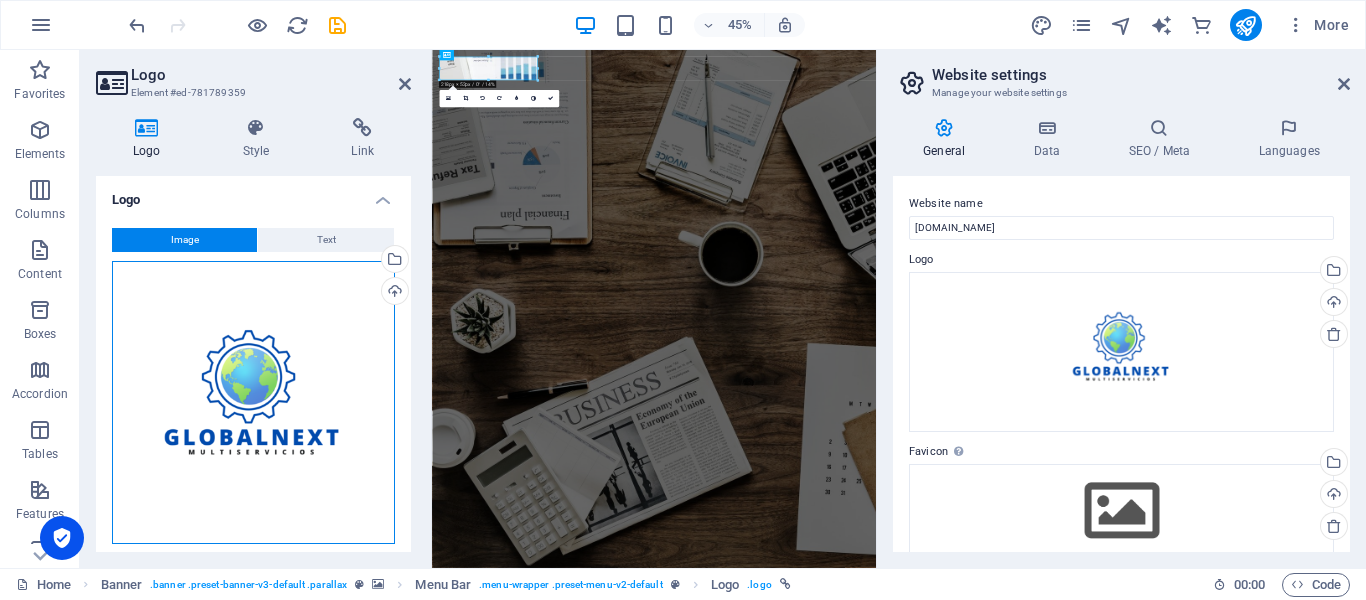 click on "Drag files here, click to choose files or select files from Files or our free stock photos & videos" at bounding box center [253, 402] 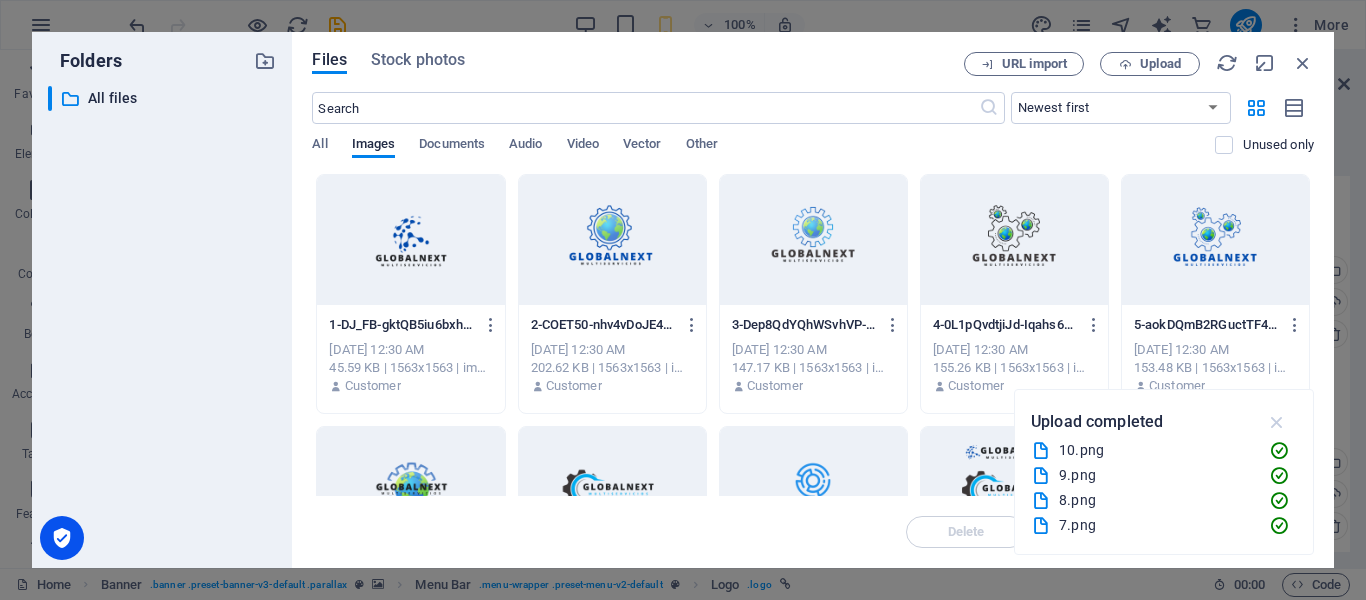 click at bounding box center [1277, 422] 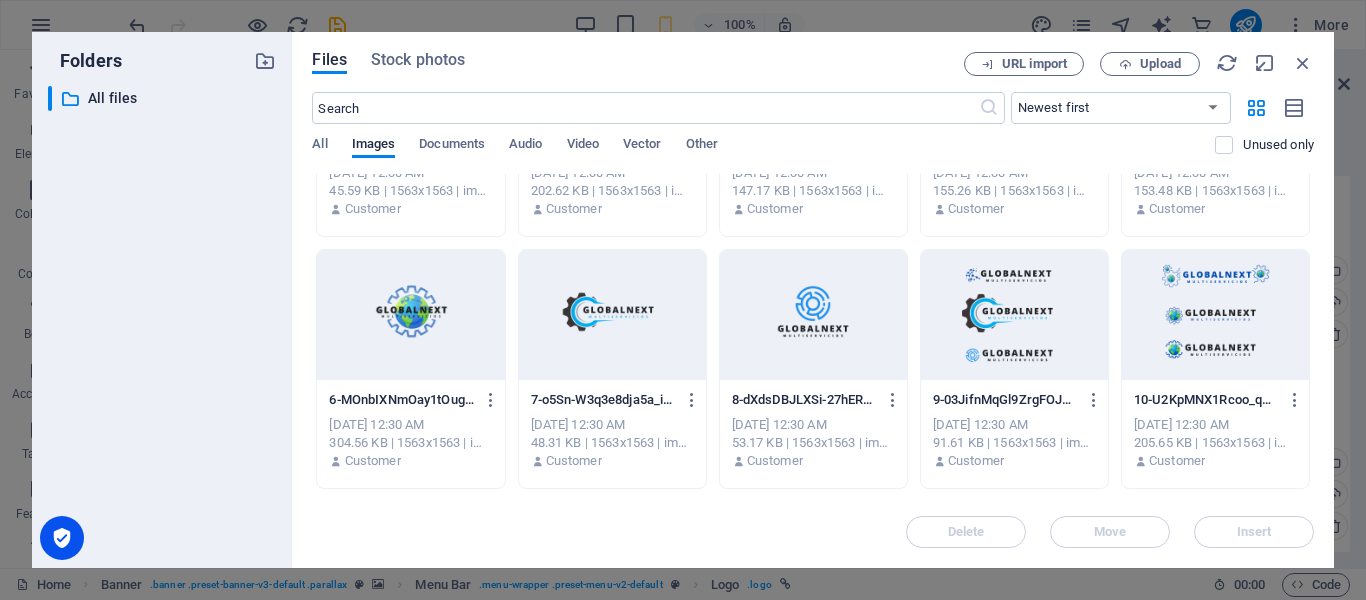 scroll, scrollTop: 173, scrollLeft: 0, axis: vertical 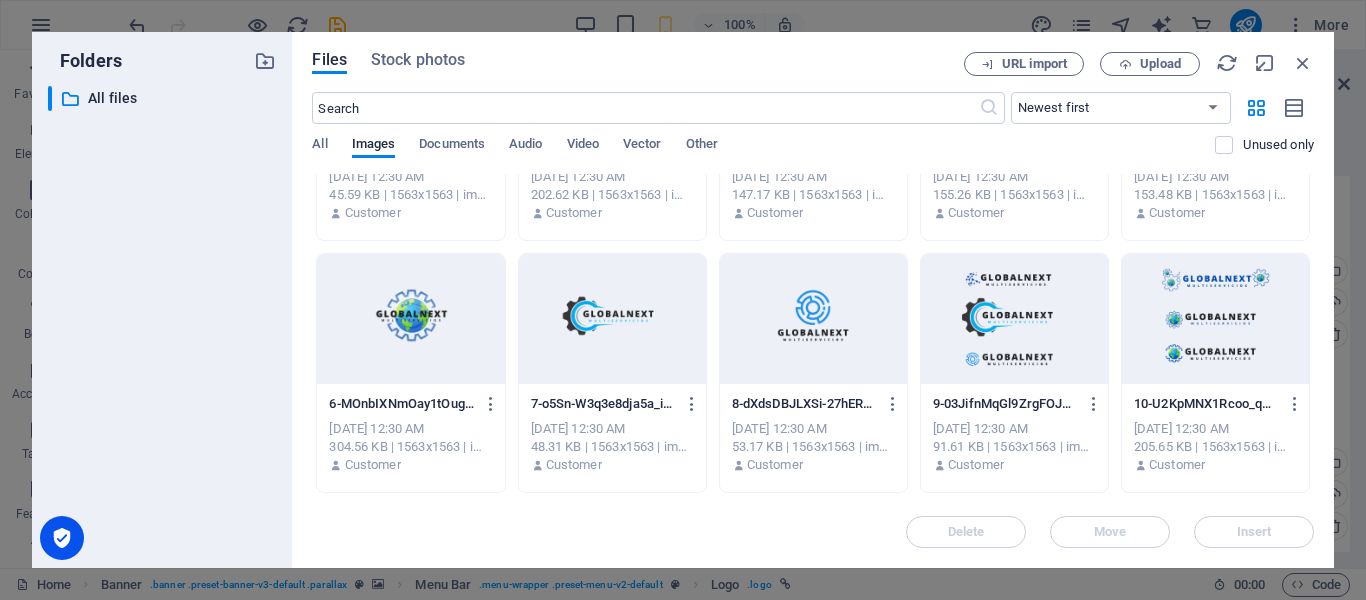 click at bounding box center (1215, 319) 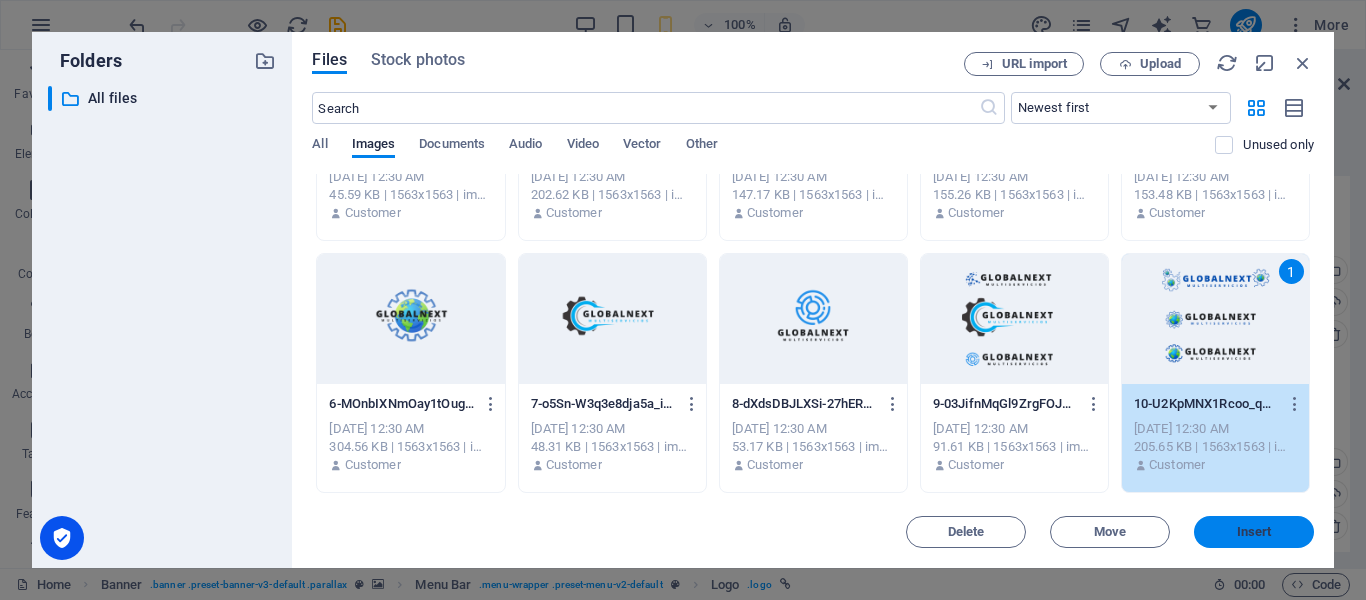 click on "Insert" at bounding box center [1254, 532] 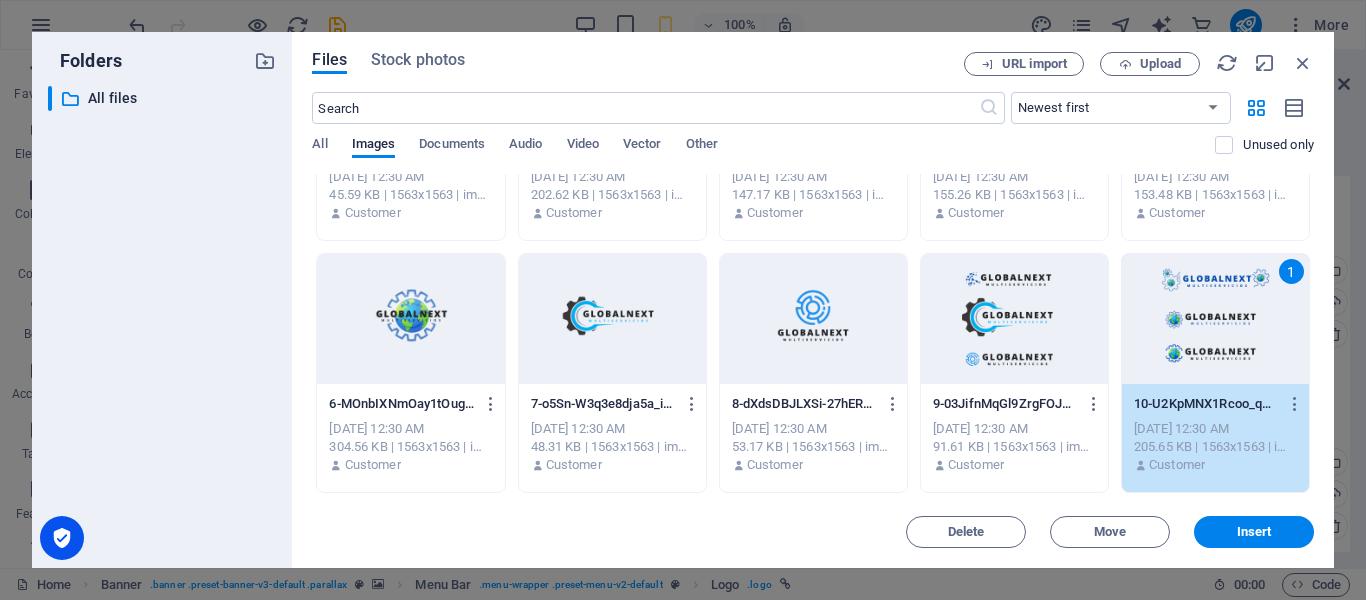 type on "218" 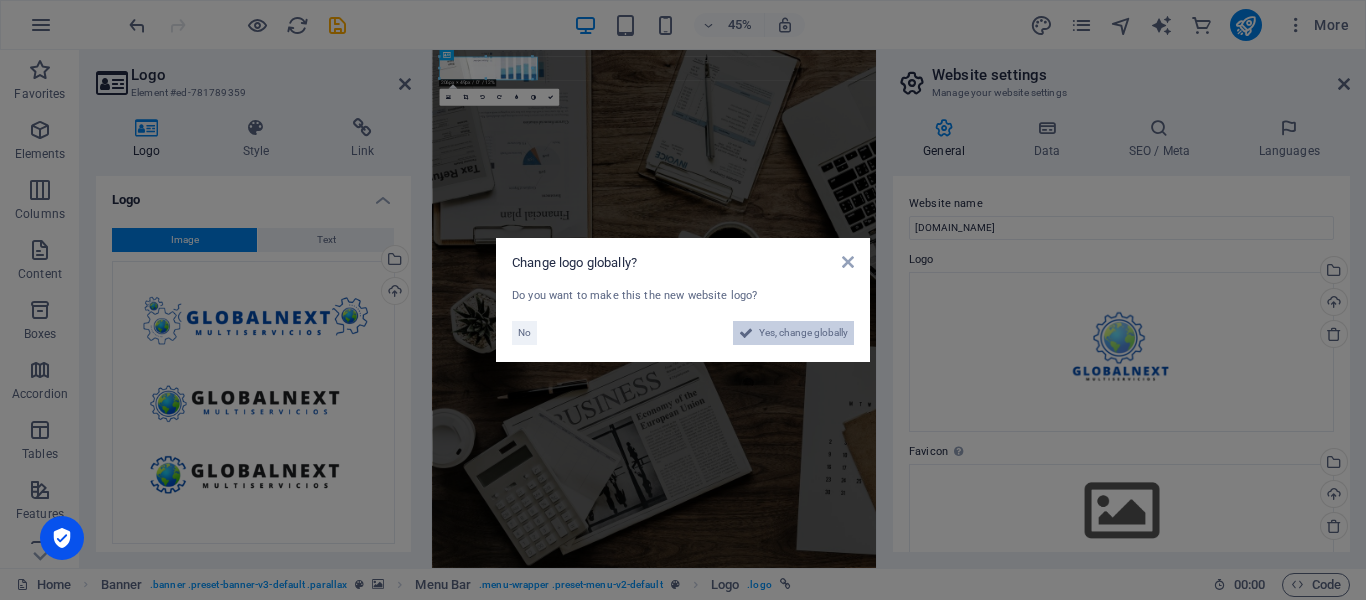 click on "Yes, change globally" at bounding box center [803, 333] 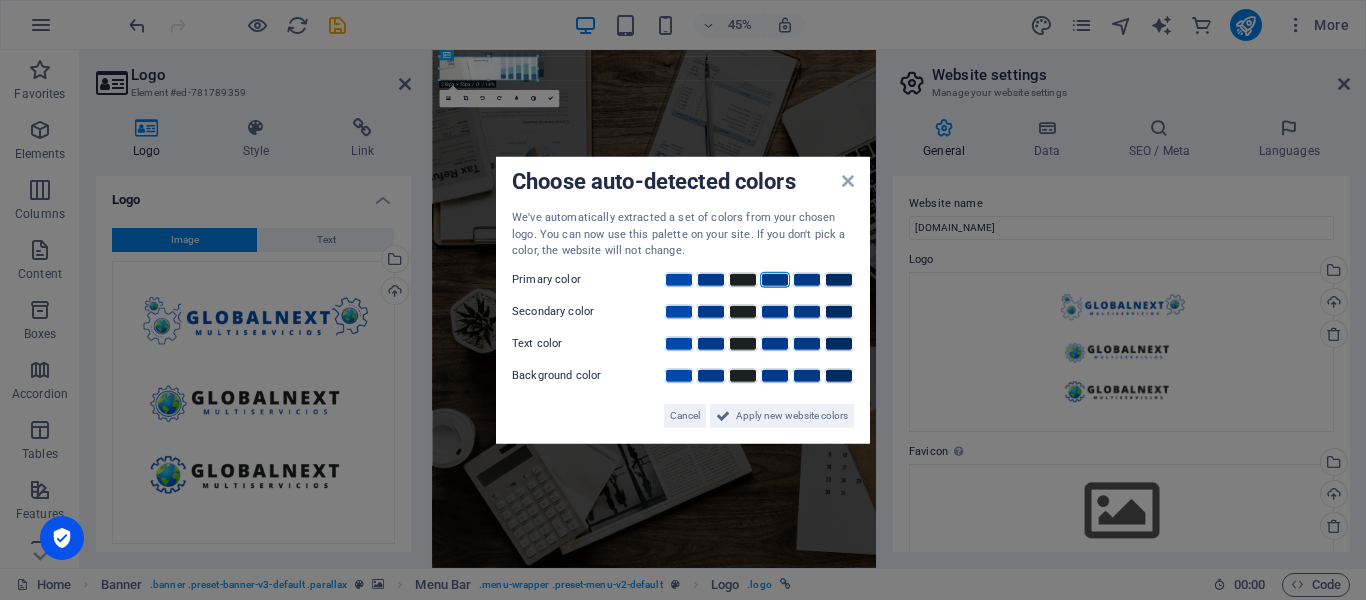 click at bounding box center [775, 279] 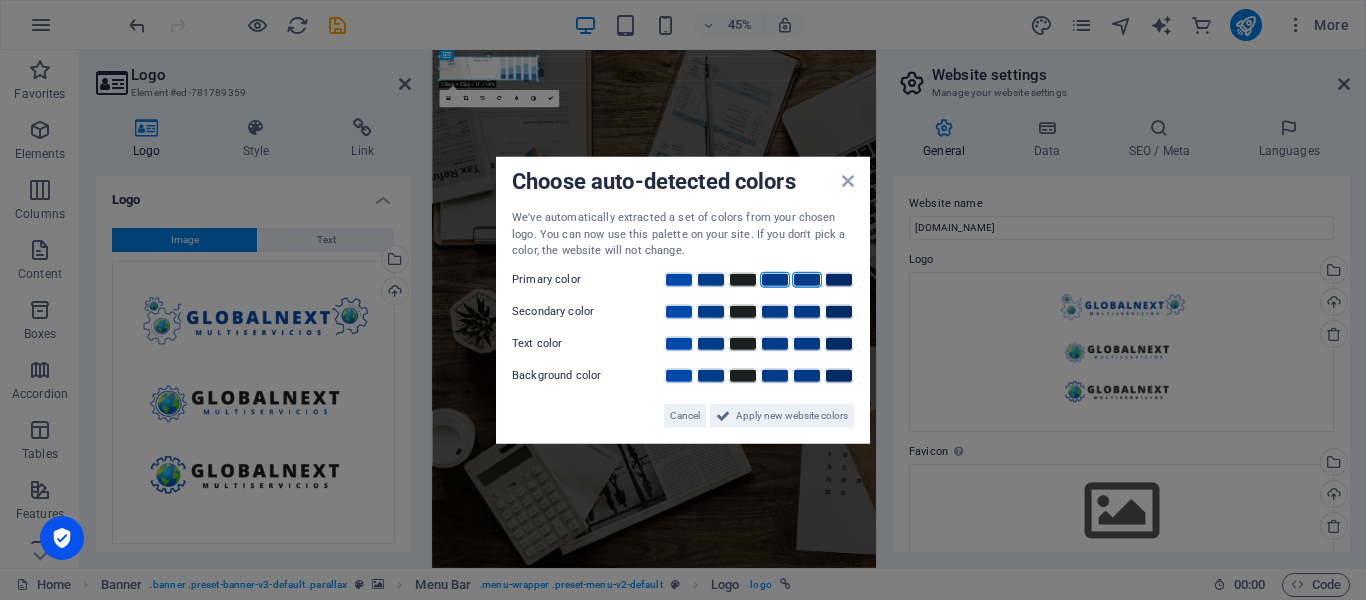 click at bounding box center [807, 279] 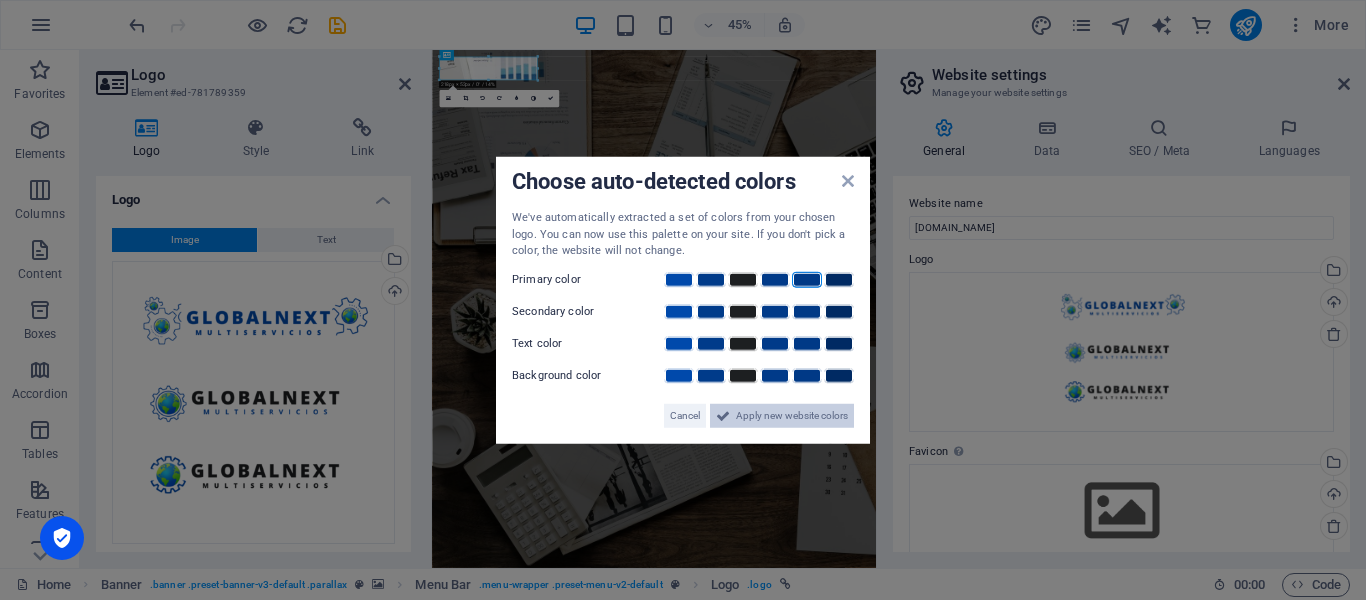 click on "Apply new website colors" at bounding box center [792, 415] 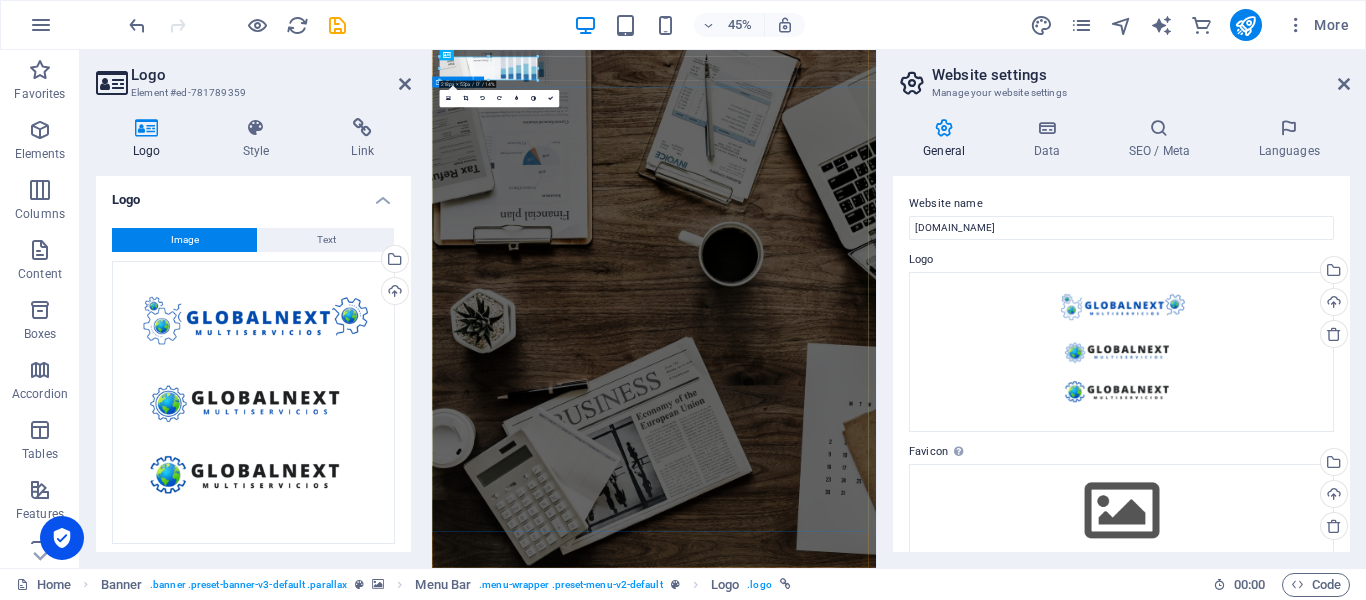 click on "O nline Marketing S OCIAL MEDIA MARKETING R EVIEW & STATISTICS Learn more" at bounding box center [925, 1527] 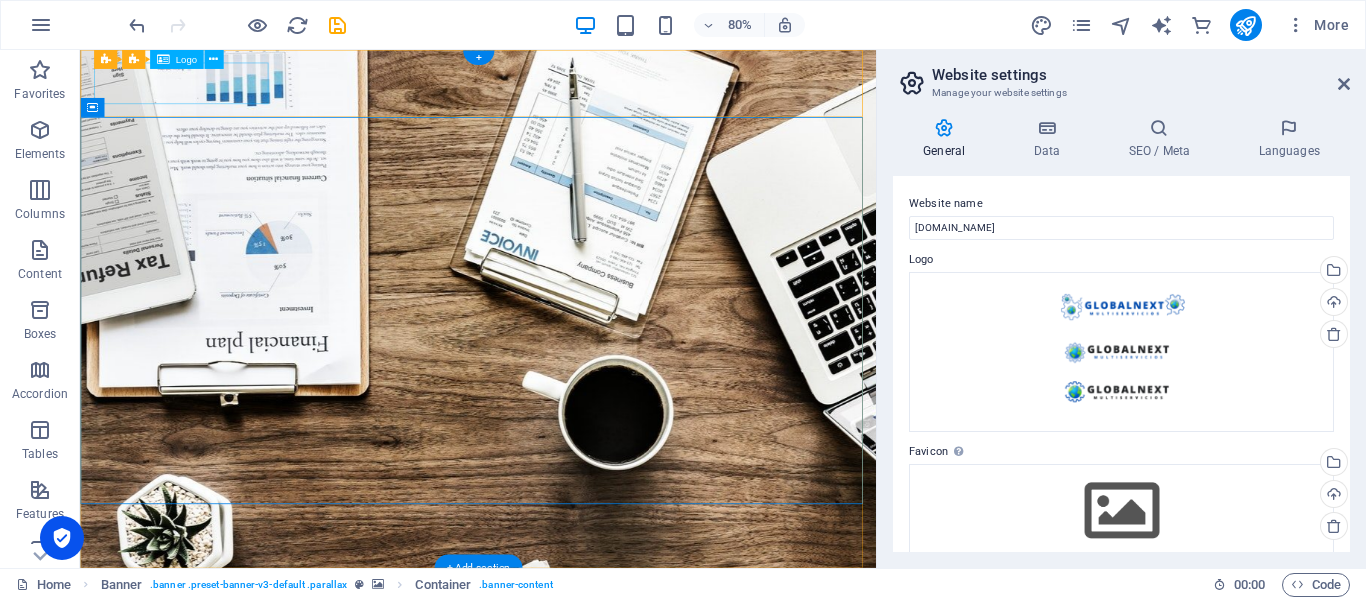 click at bounding box center [578, 1243] 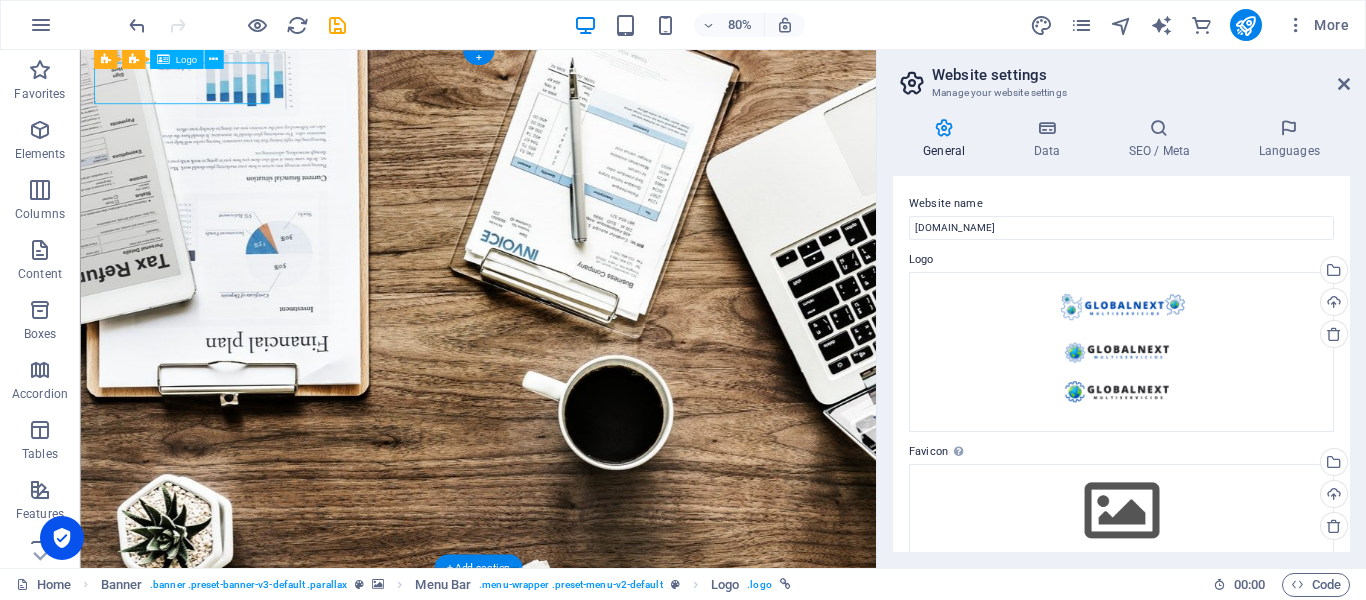 click at bounding box center (578, 1243) 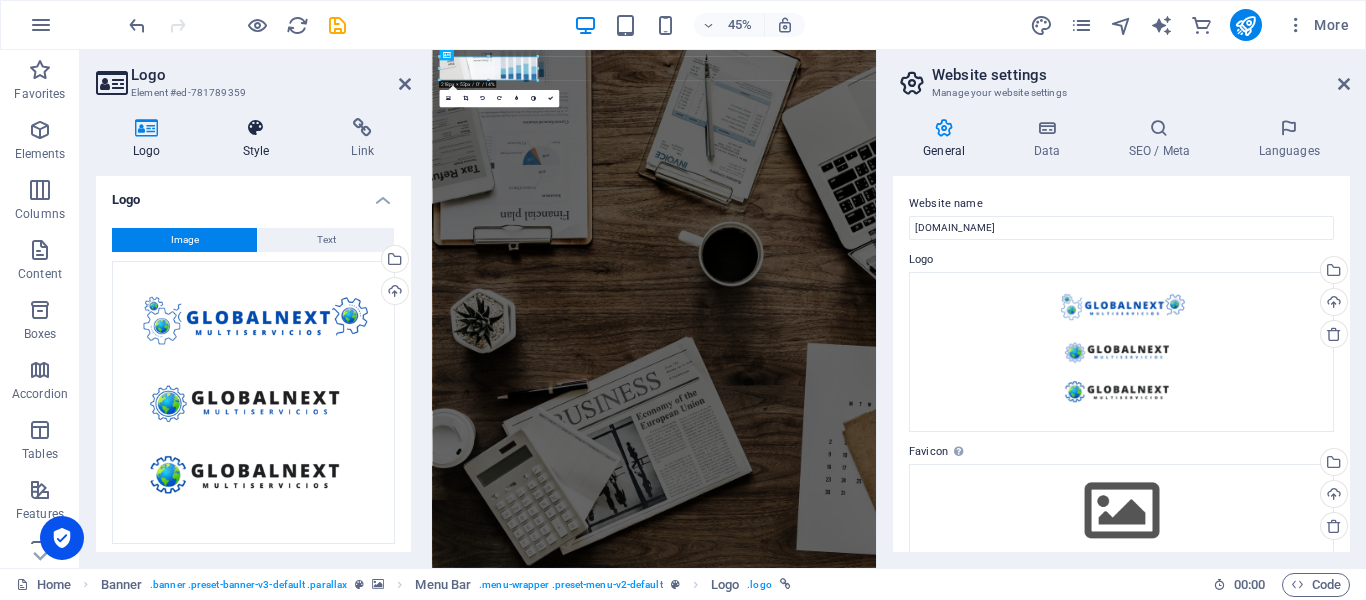 click at bounding box center (256, 128) 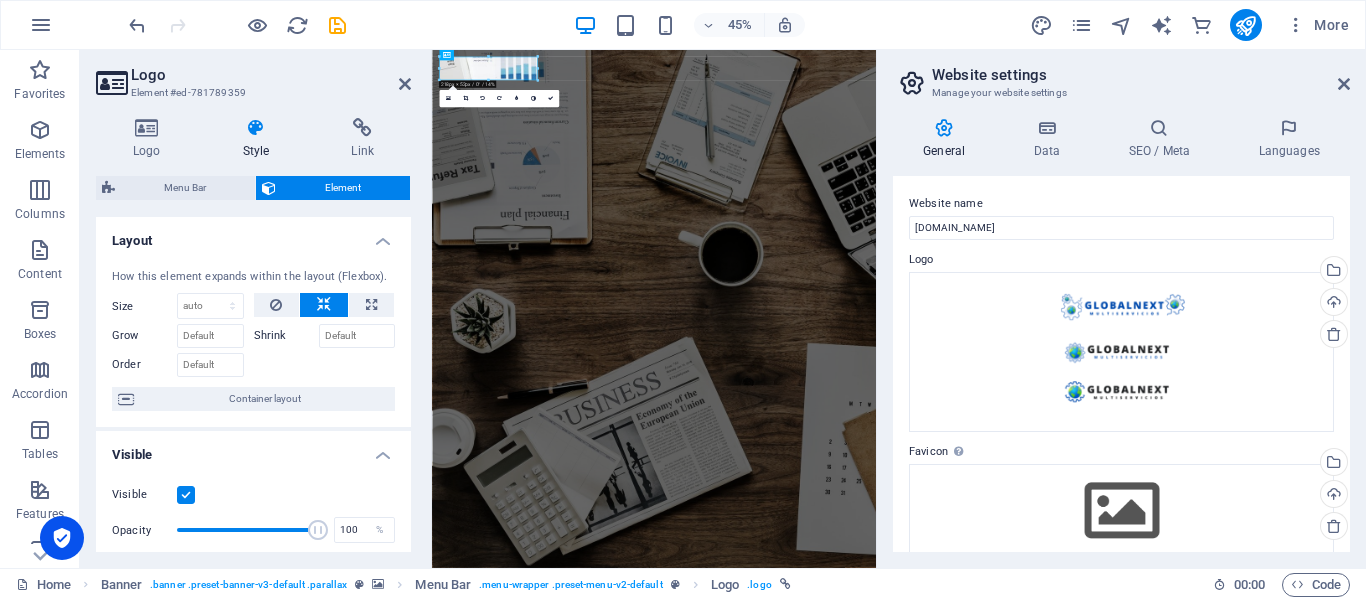 drag, startPoint x: 405, startPoint y: 295, endPoint x: 401, endPoint y: 395, distance: 100.07997 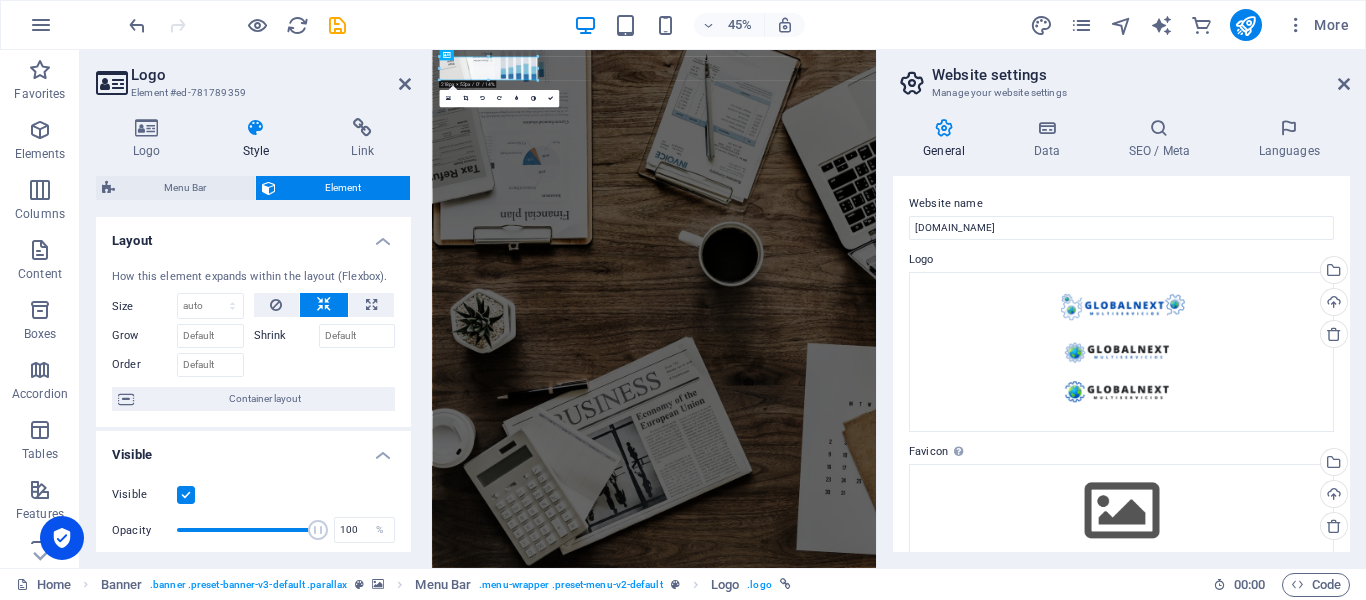 click on "How this element expands within the layout (Flexbox). Size Default auto px % 1/1 1/2 1/3 1/4 1/5 1/6 1/7 1/8 1/9 1/10 Grow Shrink Order Container layout" at bounding box center (253, 340) 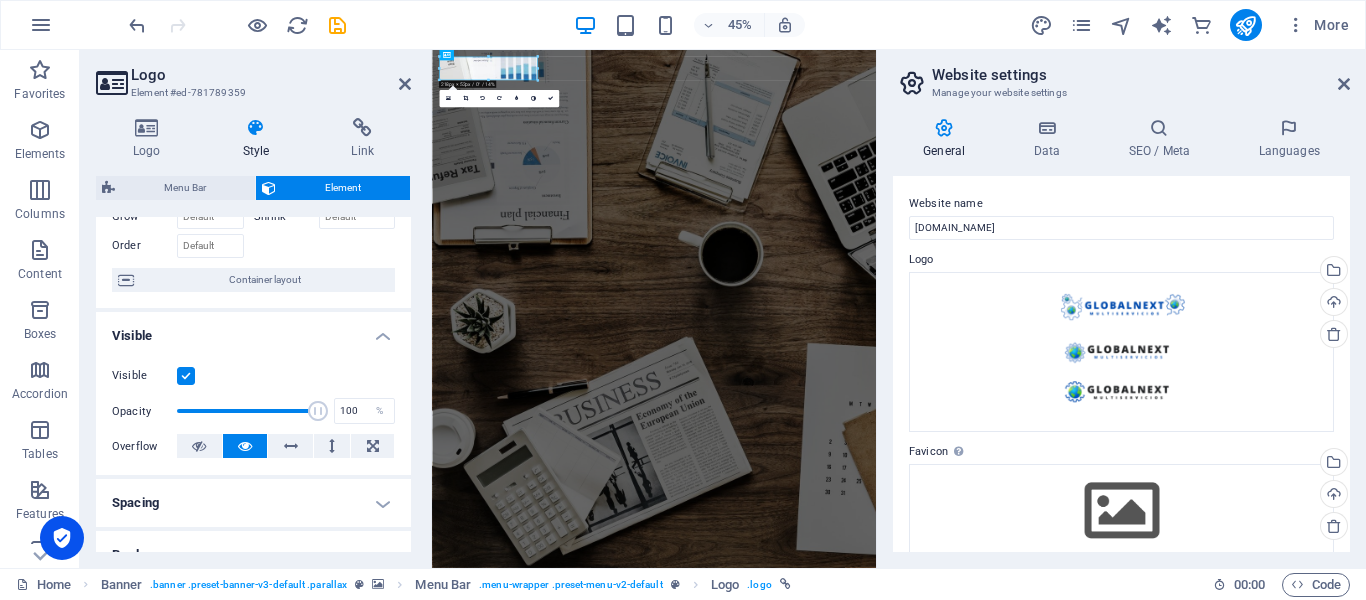 scroll, scrollTop: 0, scrollLeft: 0, axis: both 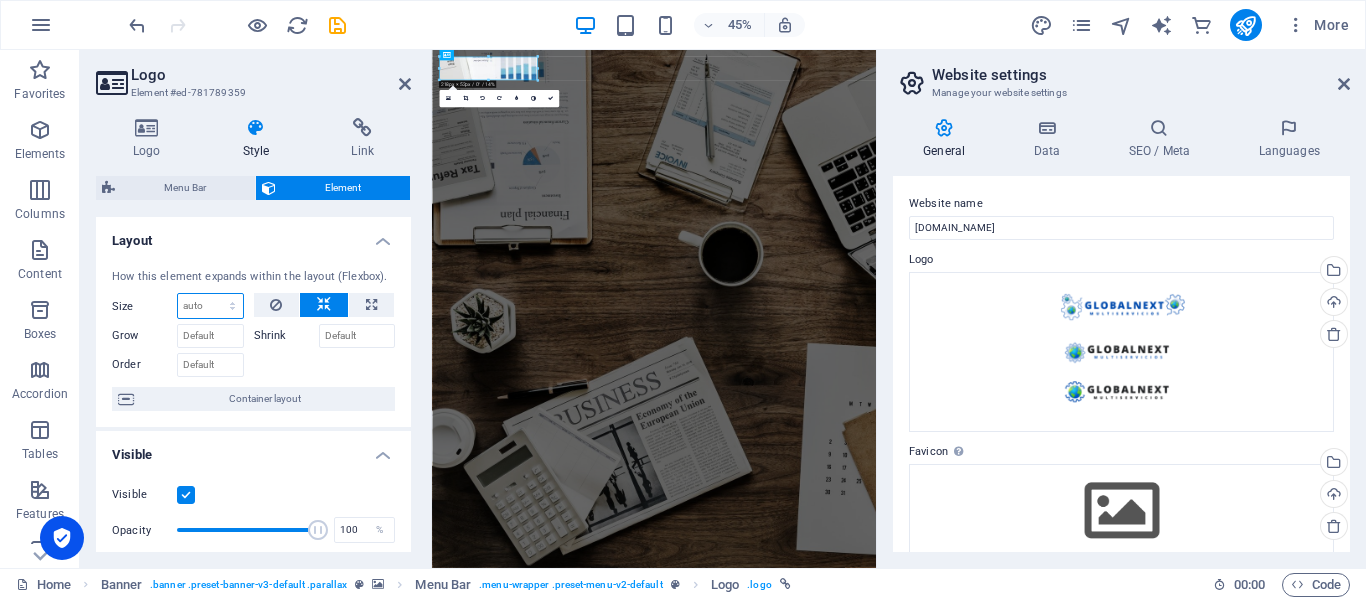 click on "Default auto px % 1/1 1/2 1/3 1/4 1/5 1/6 1/7 1/8 1/9 1/10" at bounding box center [210, 306] 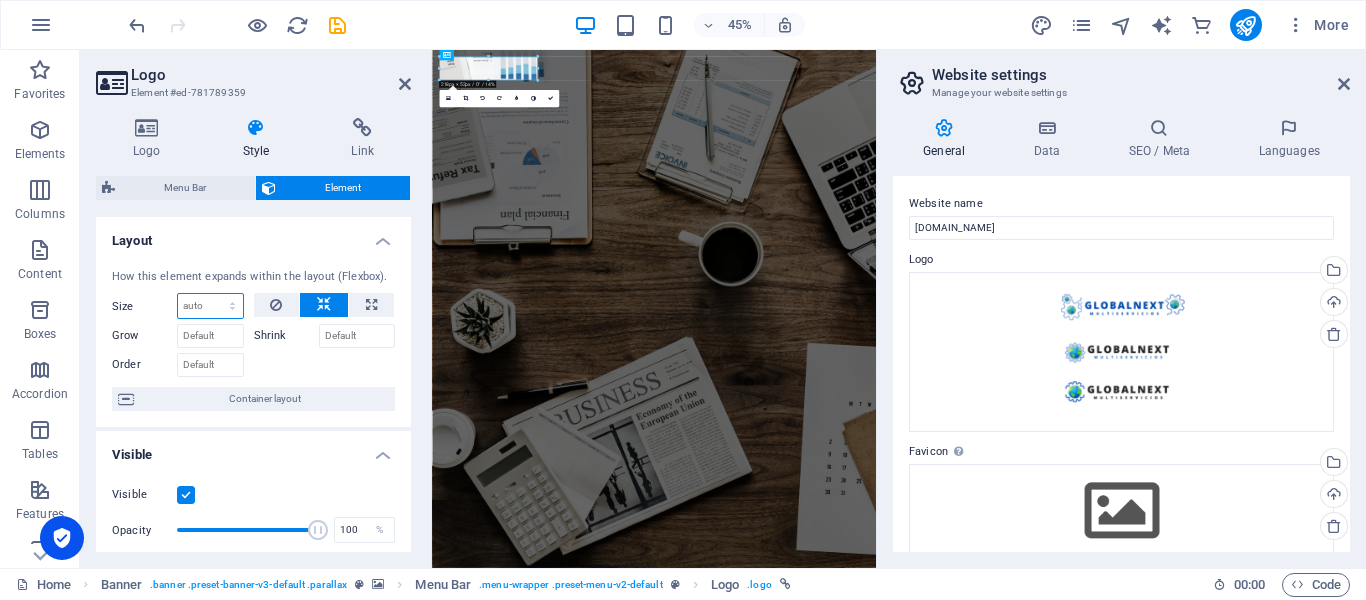 select on "1/3" 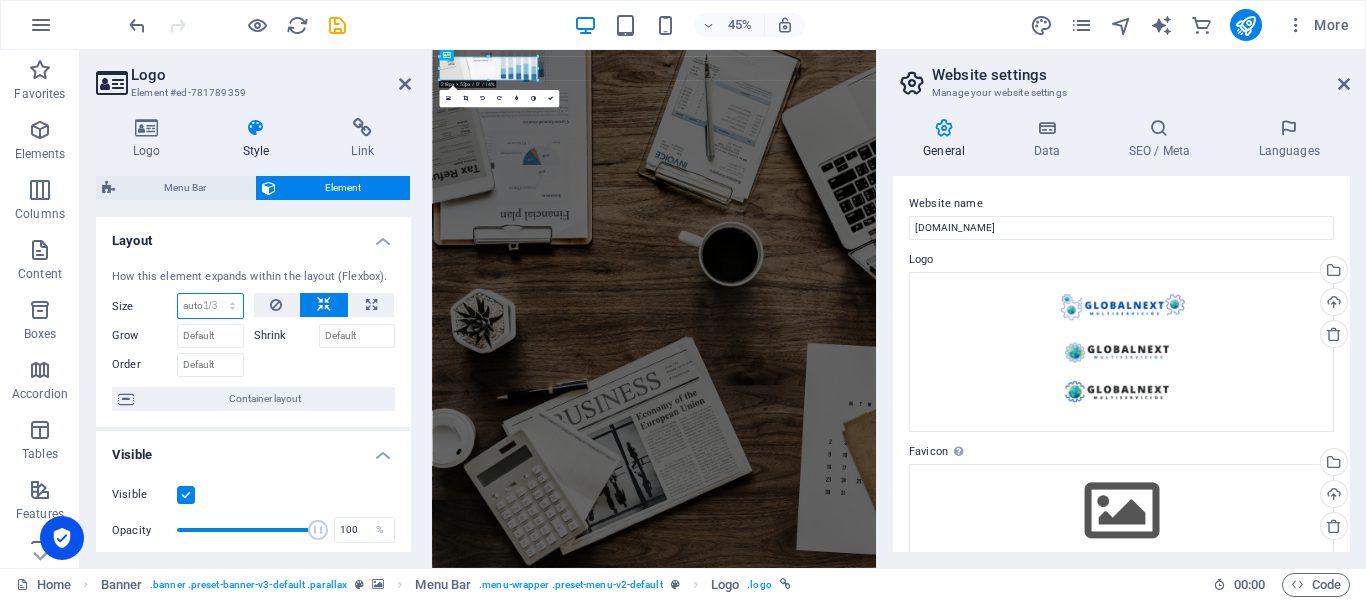 click on "Default auto px % 1/1 1/2 1/3 1/4 1/5 1/6 1/7 1/8 1/9 1/10" at bounding box center [210, 306] 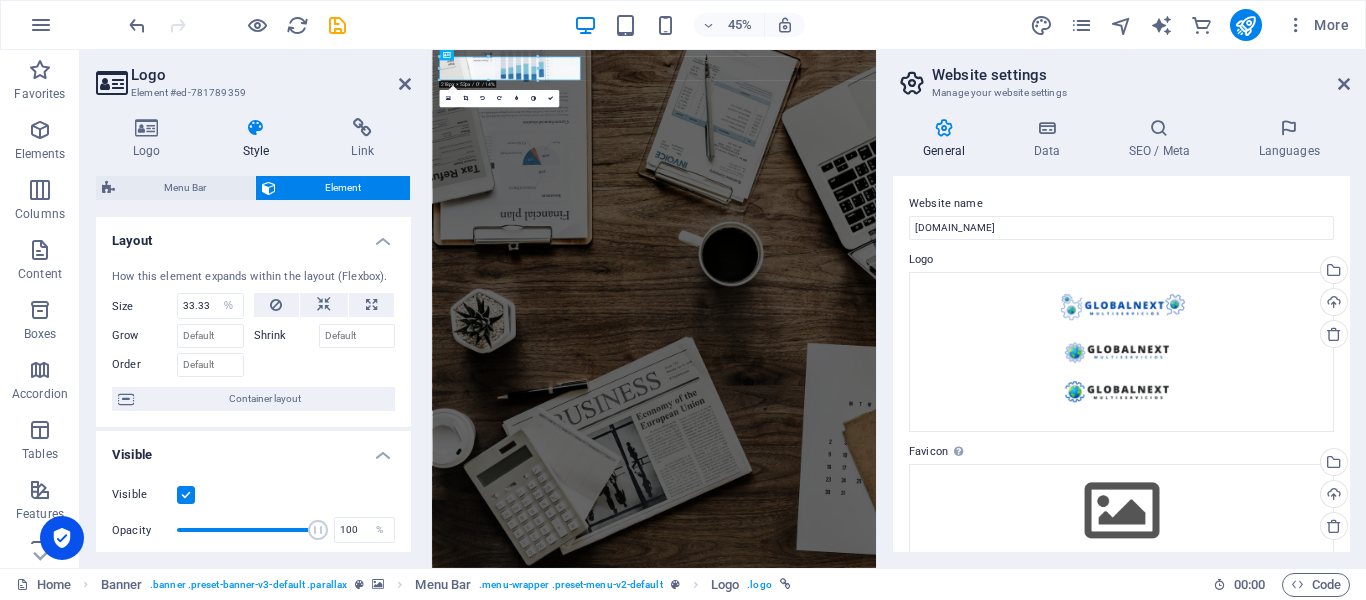 type 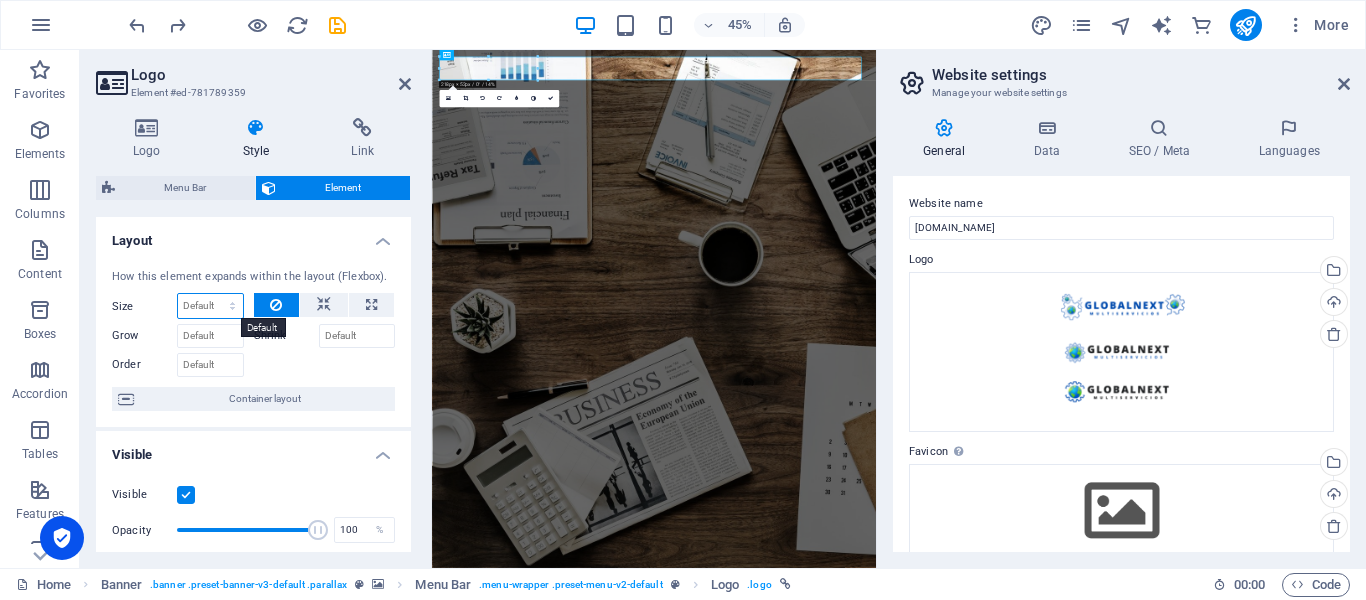click on "Default auto px % 1/1 1/2 1/3 1/4 1/5 1/6 1/7 1/8 1/9 1/10" at bounding box center [210, 306] 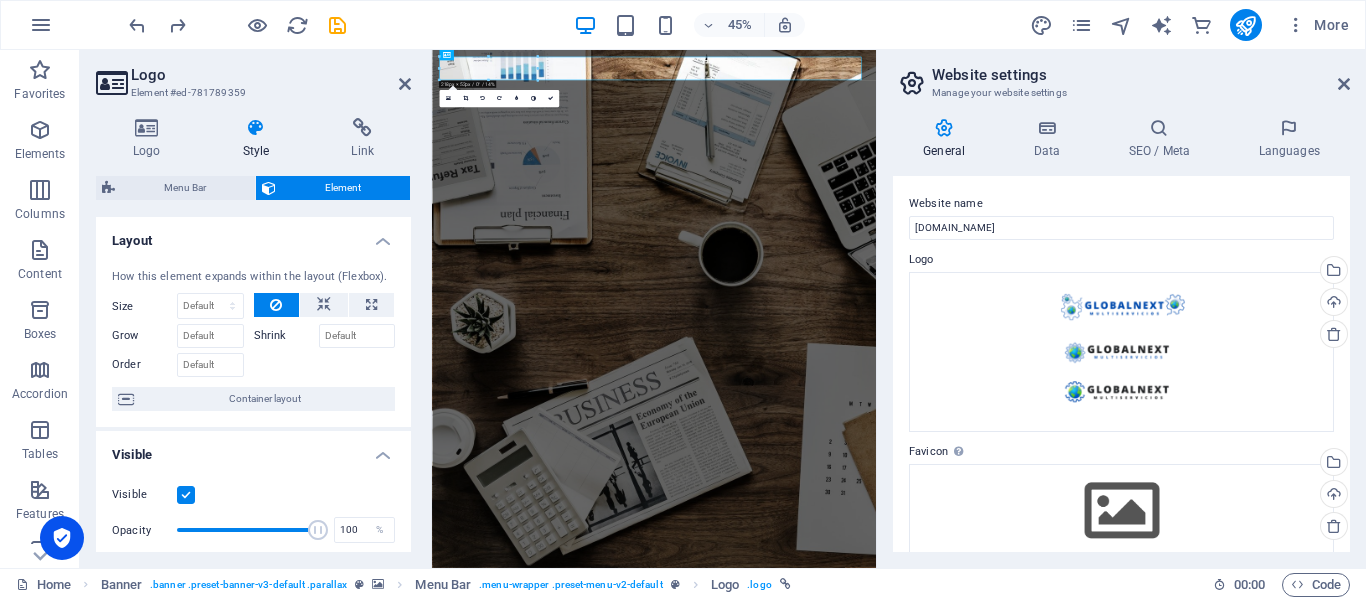 click on "Layout" at bounding box center [253, 235] 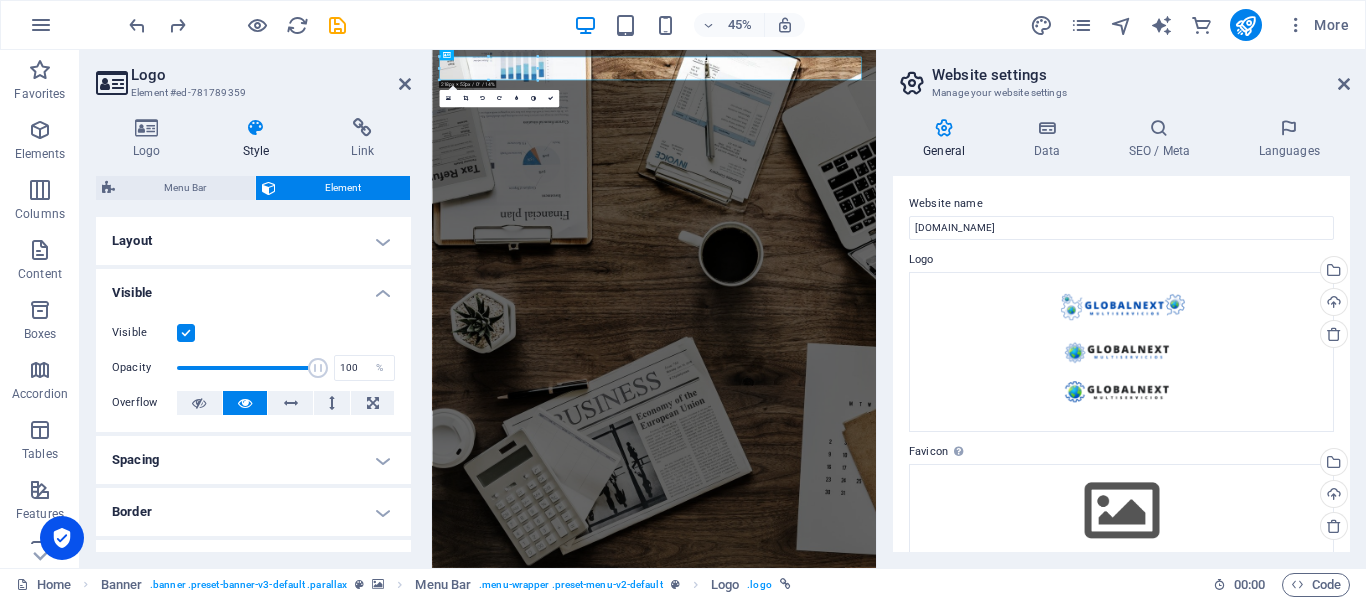 click on "Layout" at bounding box center [253, 241] 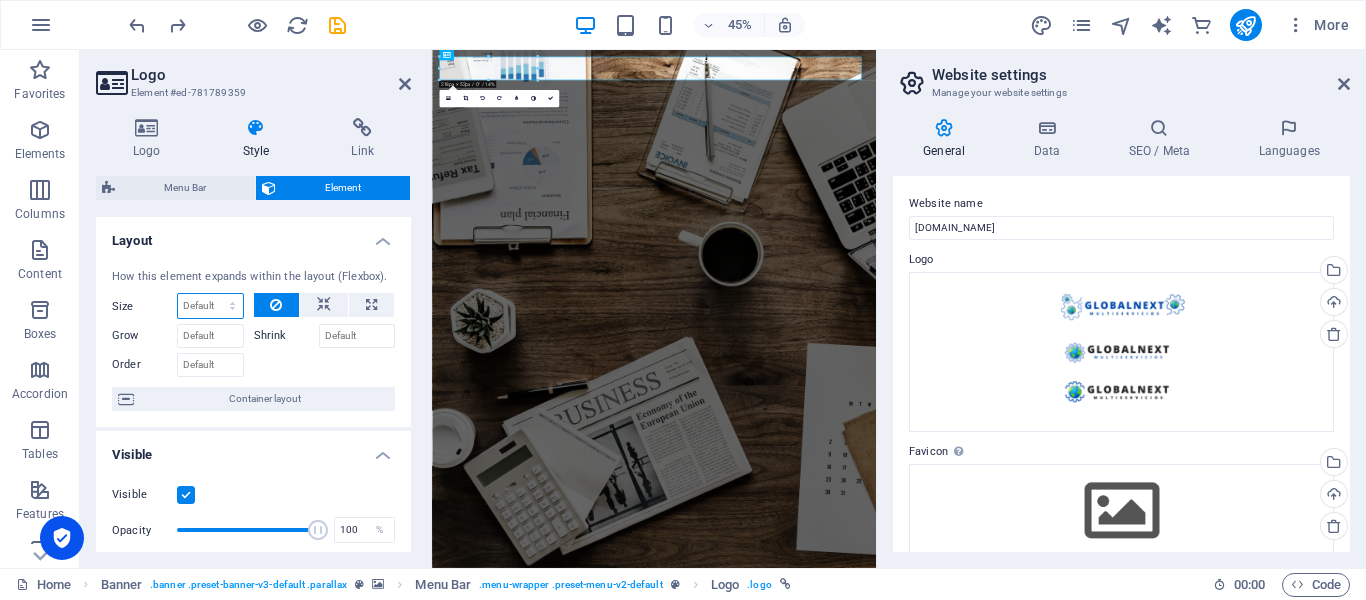 click on "Default auto px % 1/1 1/2 1/3 1/4 1/5 1/6 1/7 1/8 1/9 1/10" at bounding box center [210, 306] 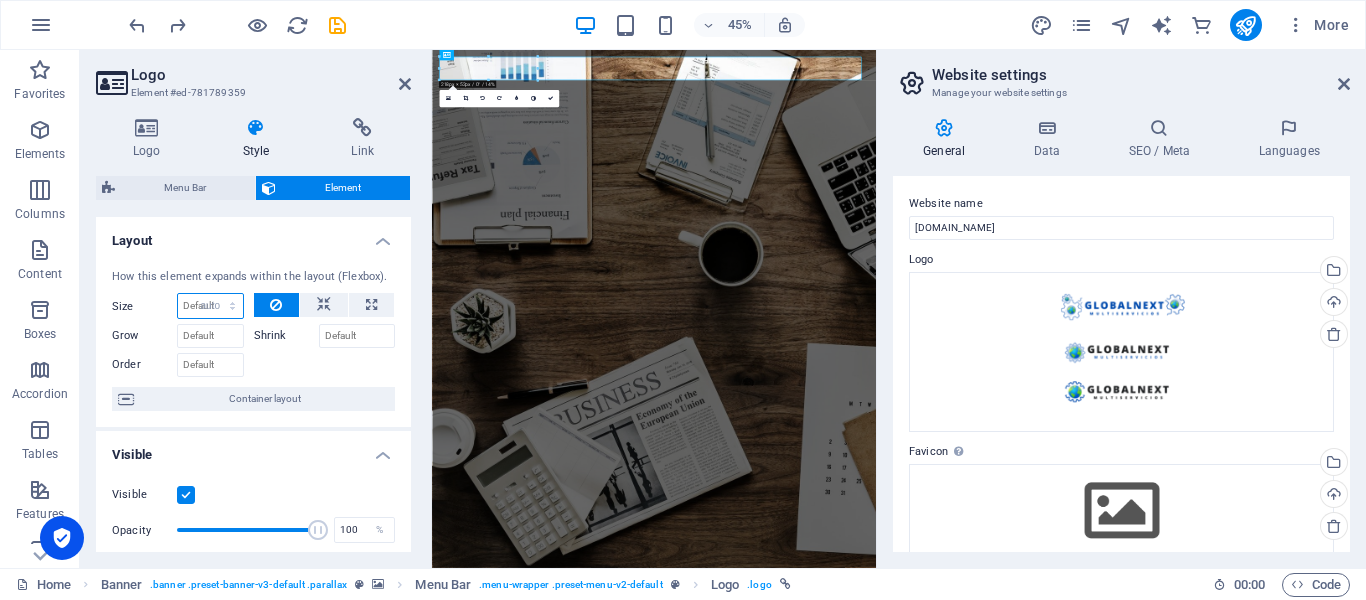 click on "Default auto px % 1/1 1/2 1/3 1/4 1/5 1/6 1/7 1/8 1/9 1/10" at bounding box center (210, 306) 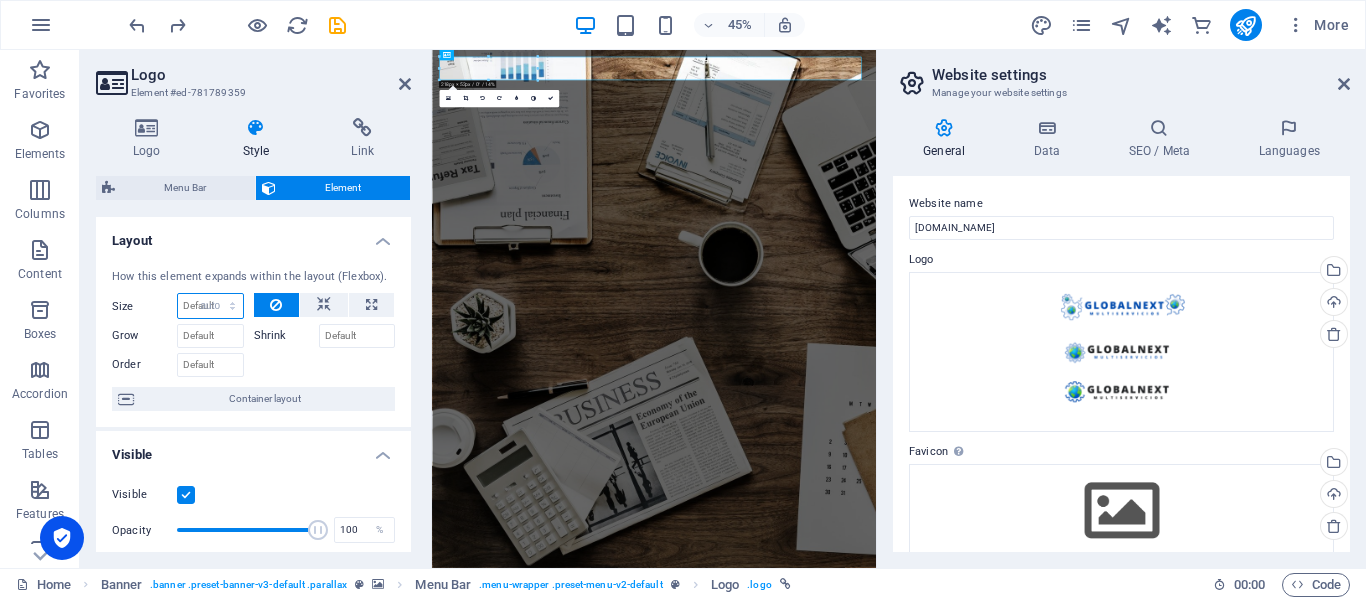 select on "DISABLED_OPTION_VALUE" 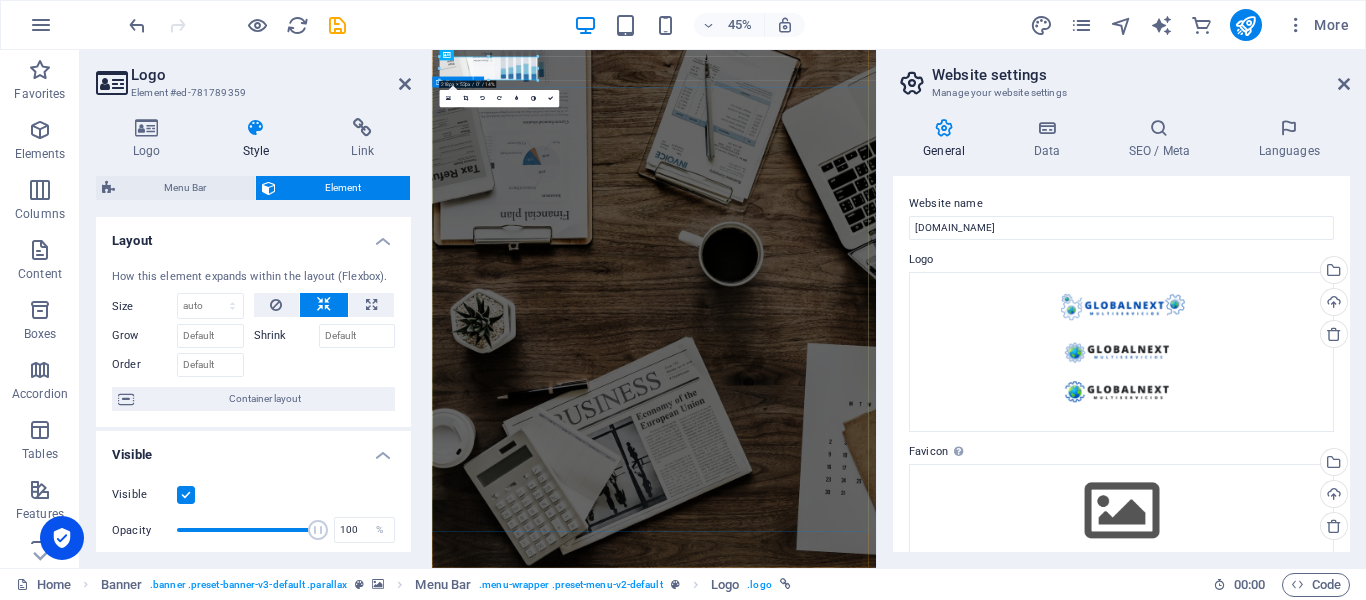 click on "O nline Marketing S OCIAL MEDIA MARKETING R EVIEW & STATISTICS Learn more" at bounding box center [925, 1527] 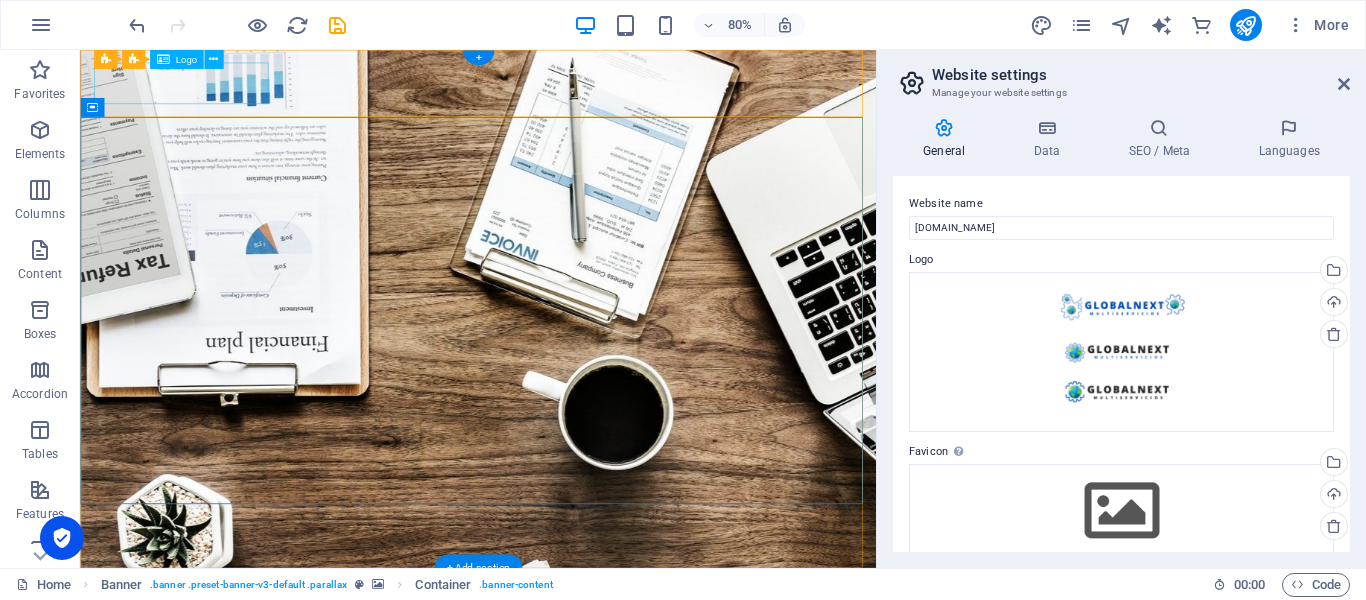 click at bounding box center [578, 1243] 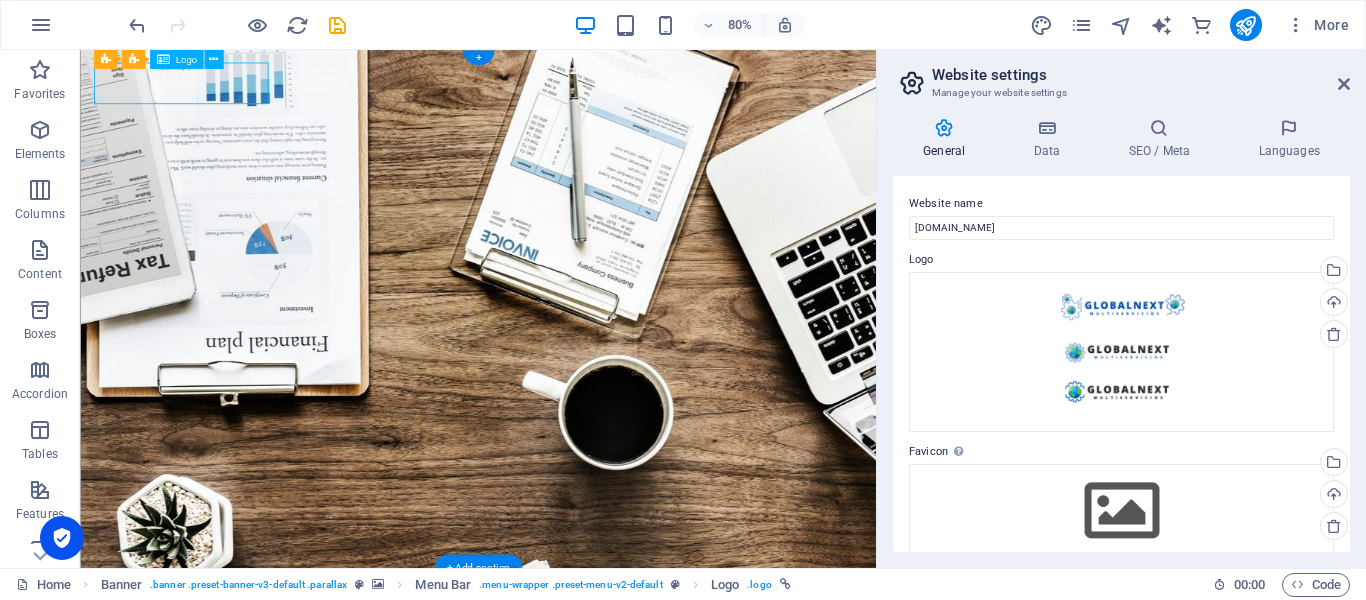 click at bounding box center (578, 1243) 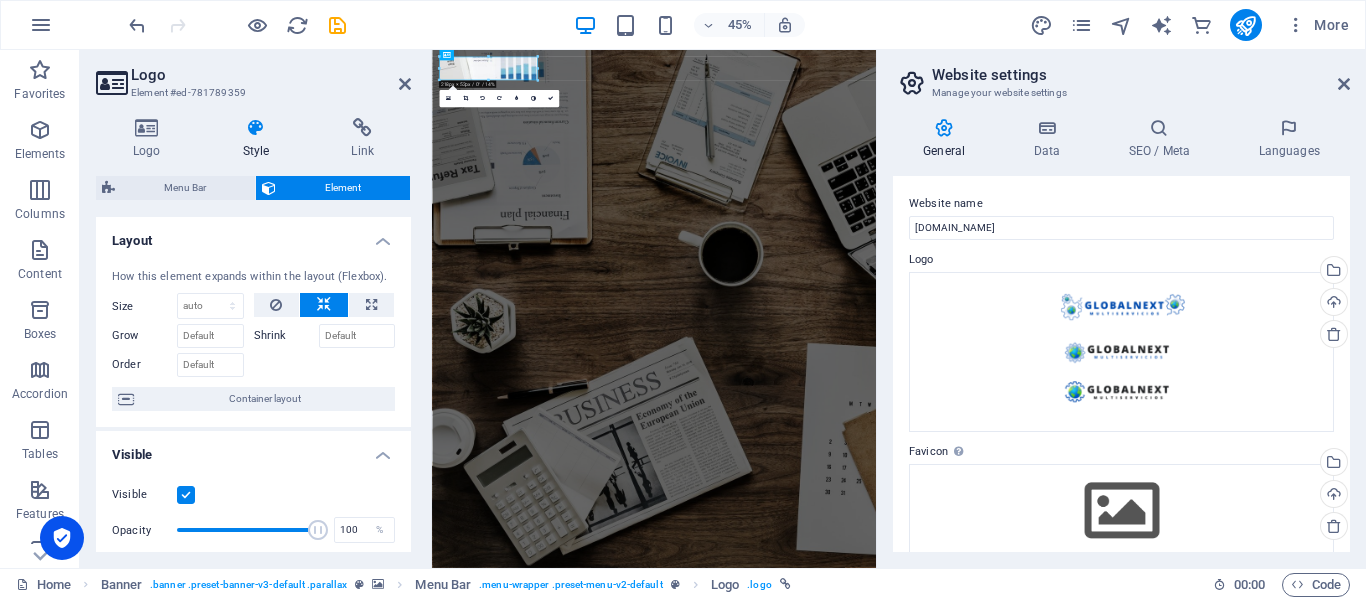 click at bounding box center [488, 80] 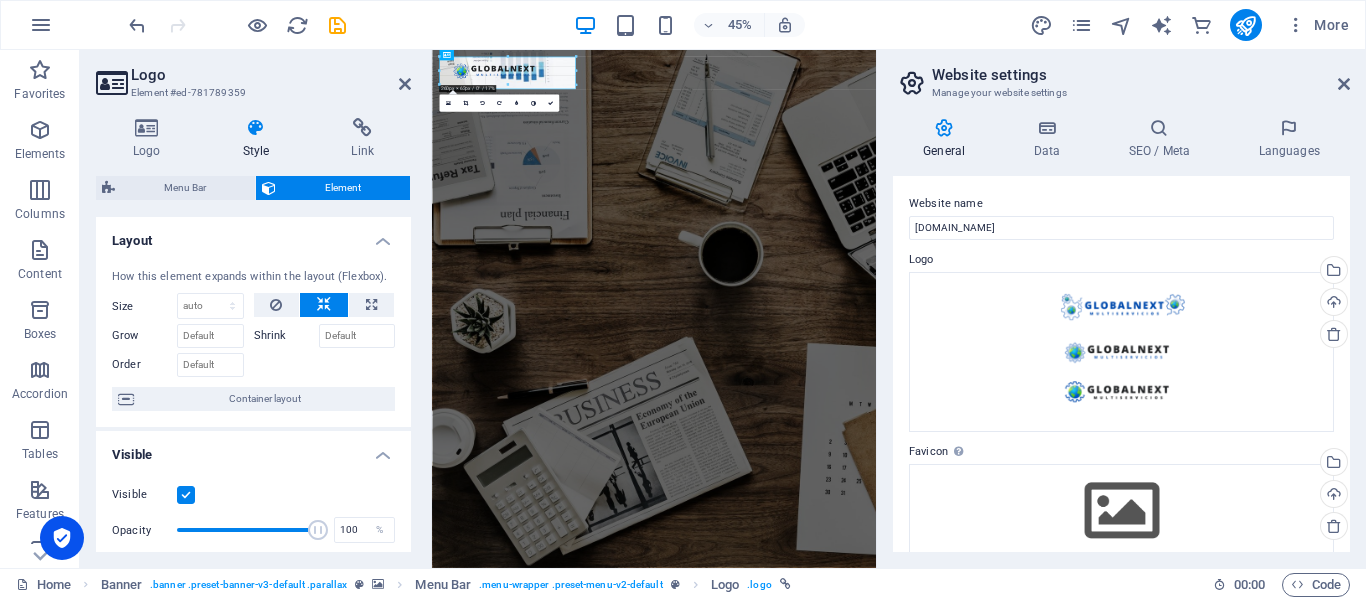 drag, startPoint x: 538, startPoint y: 77, endPoint x: 579, endPoint y: 97, distance: 45.617977 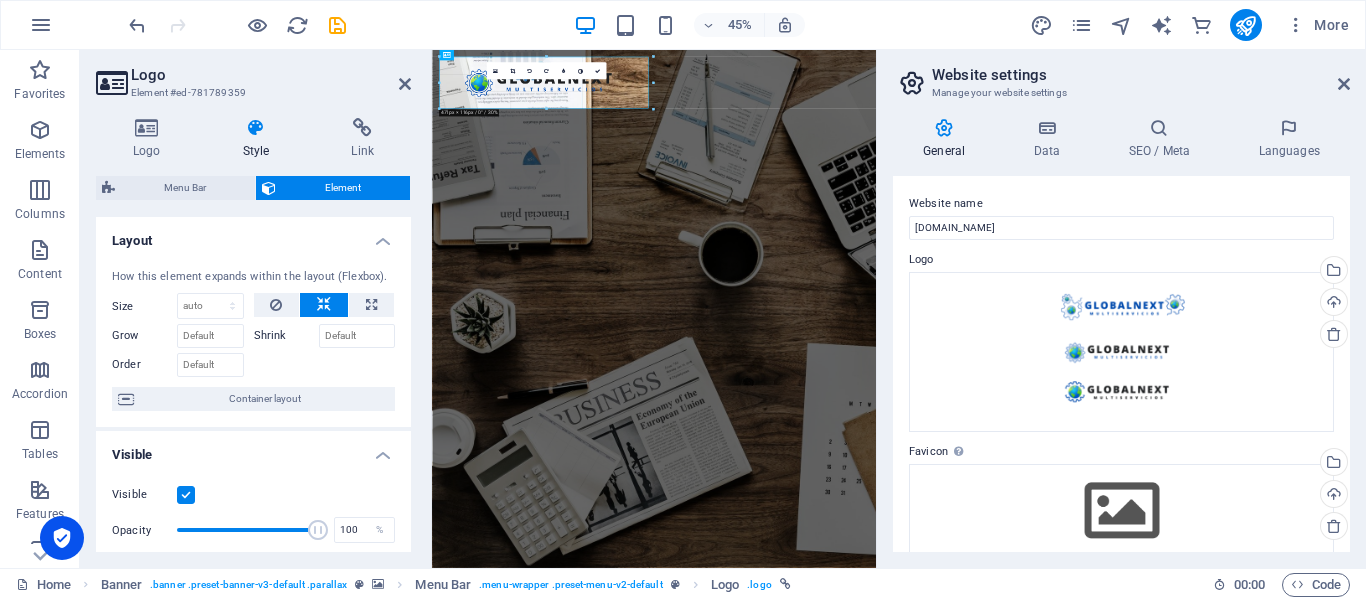 drag, startPoint x: 575, startPoint y: 86, endPoint x: 571, endPoint y: 131, distance: 45.17743 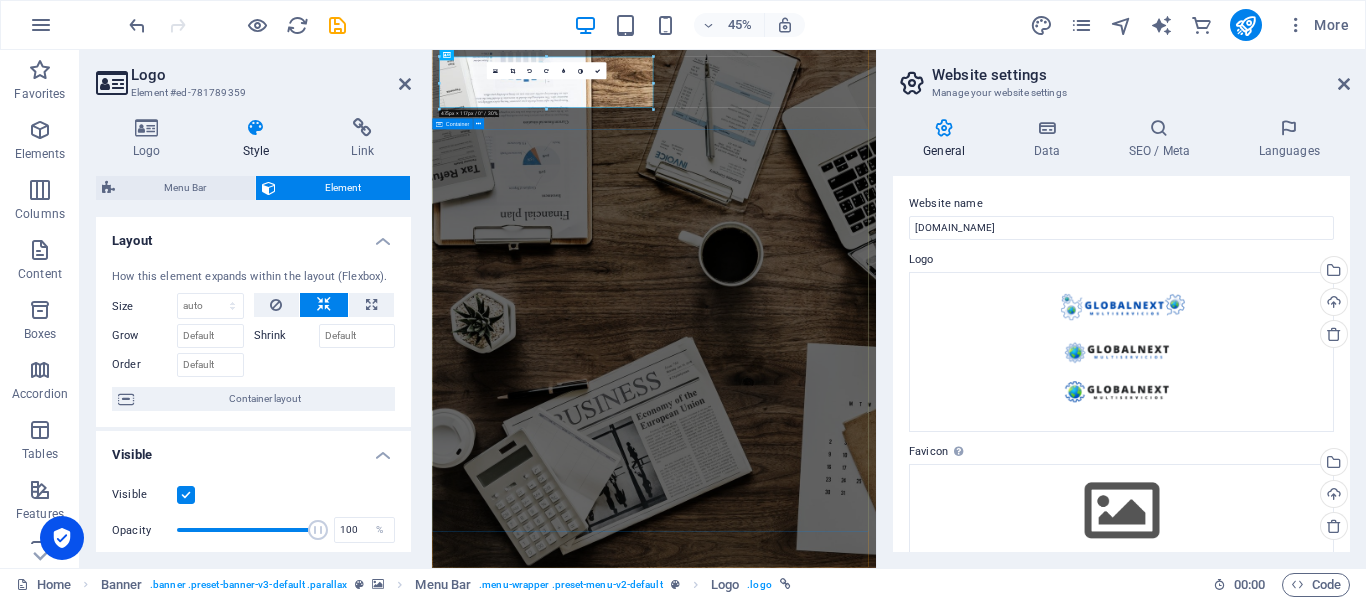 click on "O nline Marketing S OCIAL MEDIA MARKETING R EVIEW & STATISTICS Learn more" at bounding box center (925, 1588) 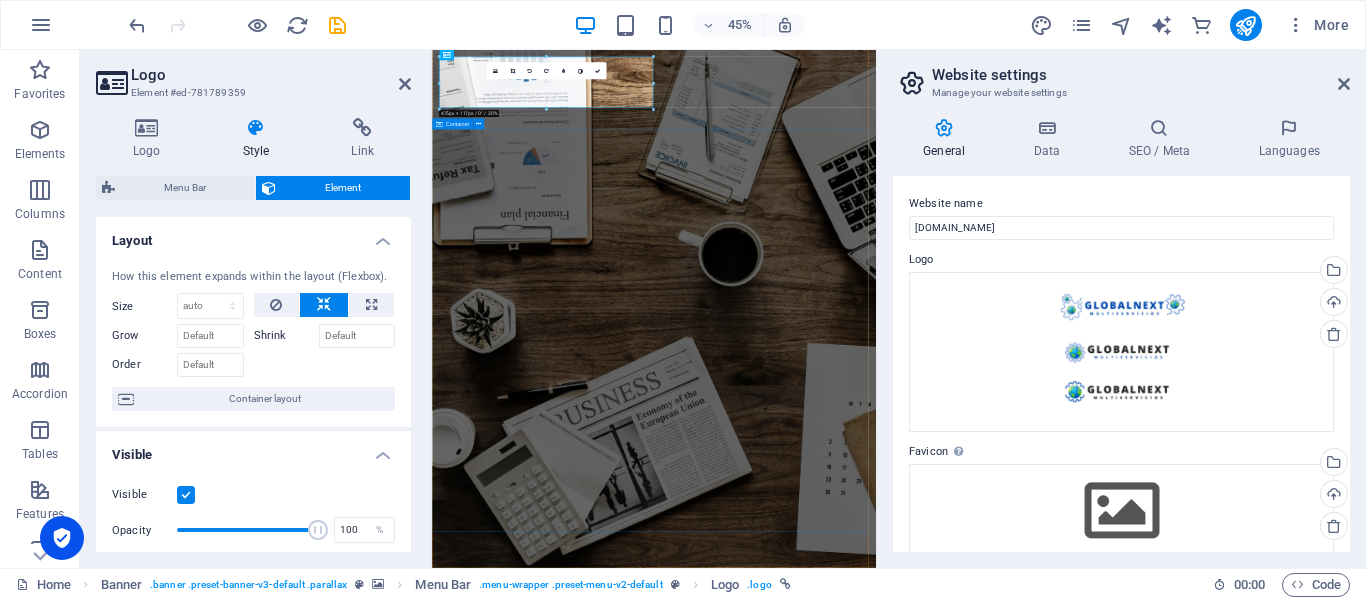 click on "O nline Marketing S OCIAL MEDIA MARKETING R EVIEW & STATISTICS Learn more" at bounding box center [925, 1588] 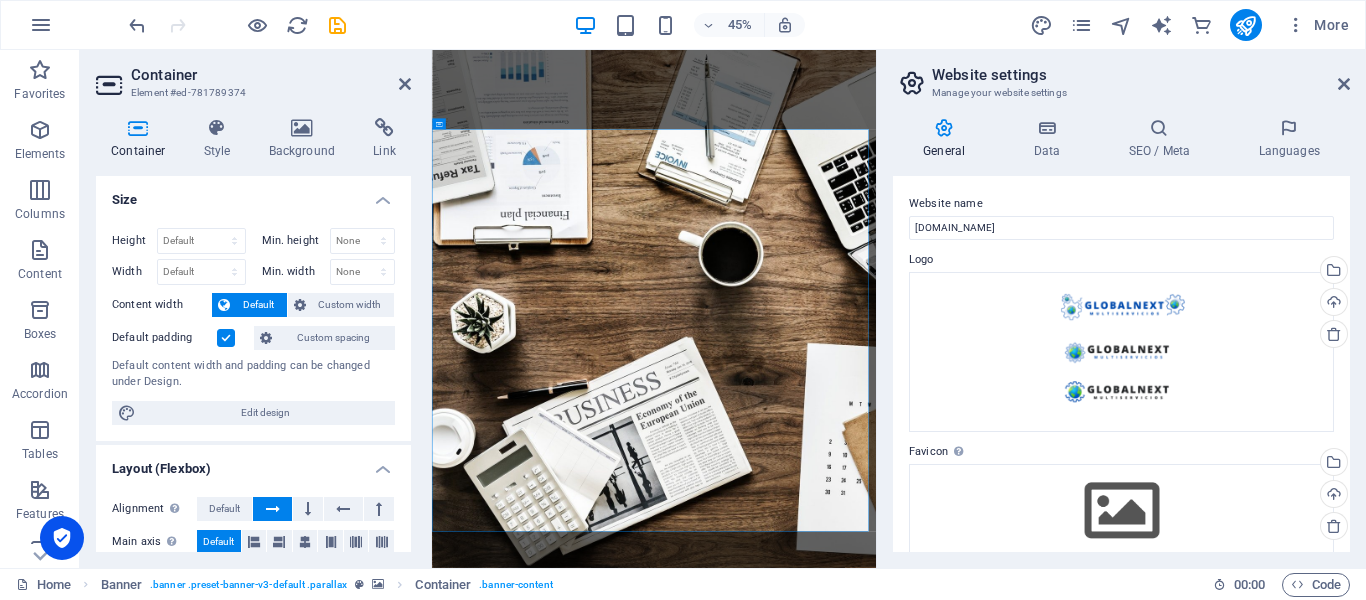click on "Container" at bounding box center [271, 75] 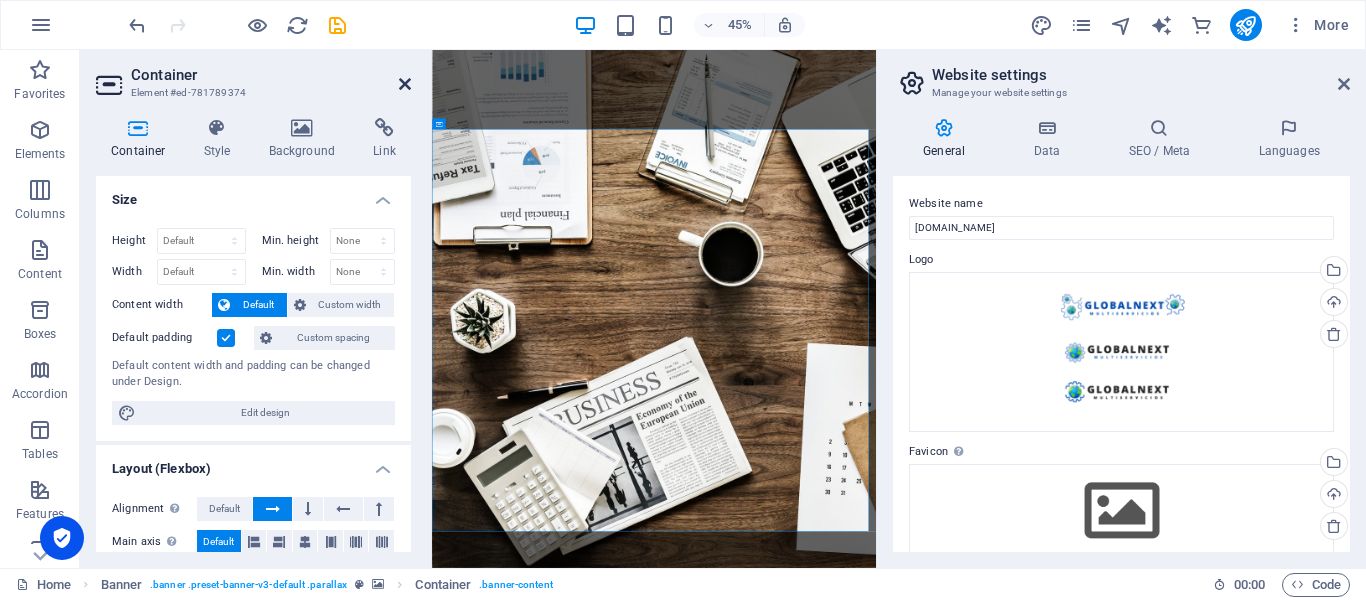 click at bounding box center (405, 84) 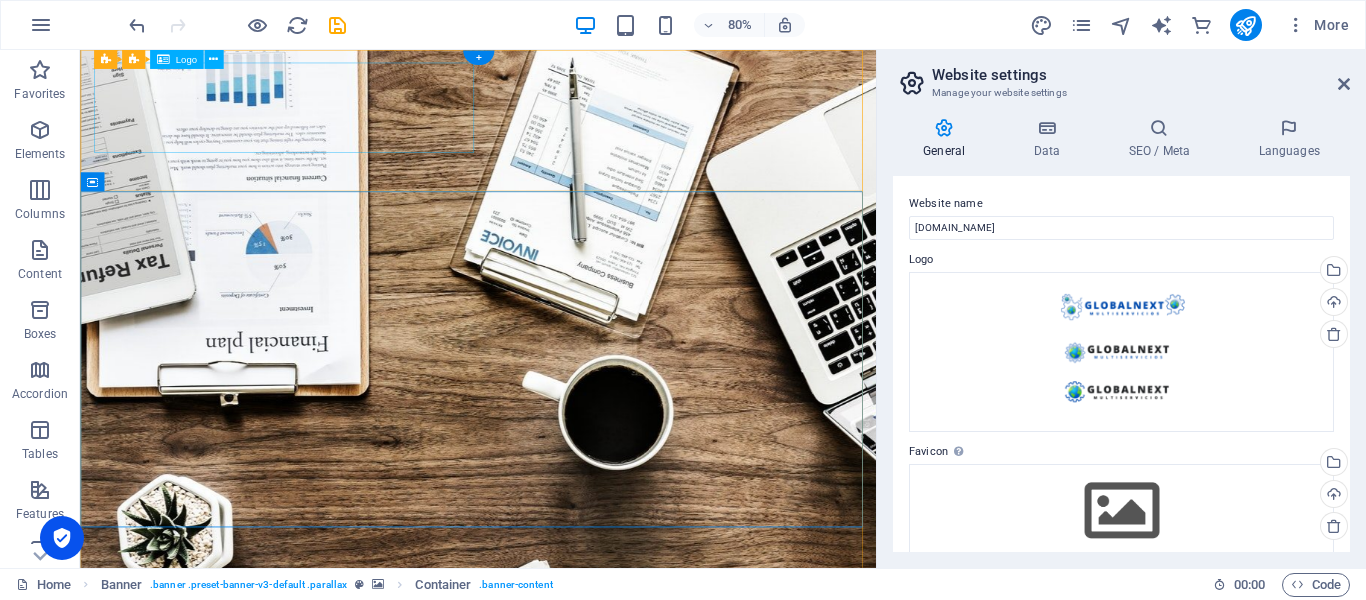 click at bounding box center [578, 1273] 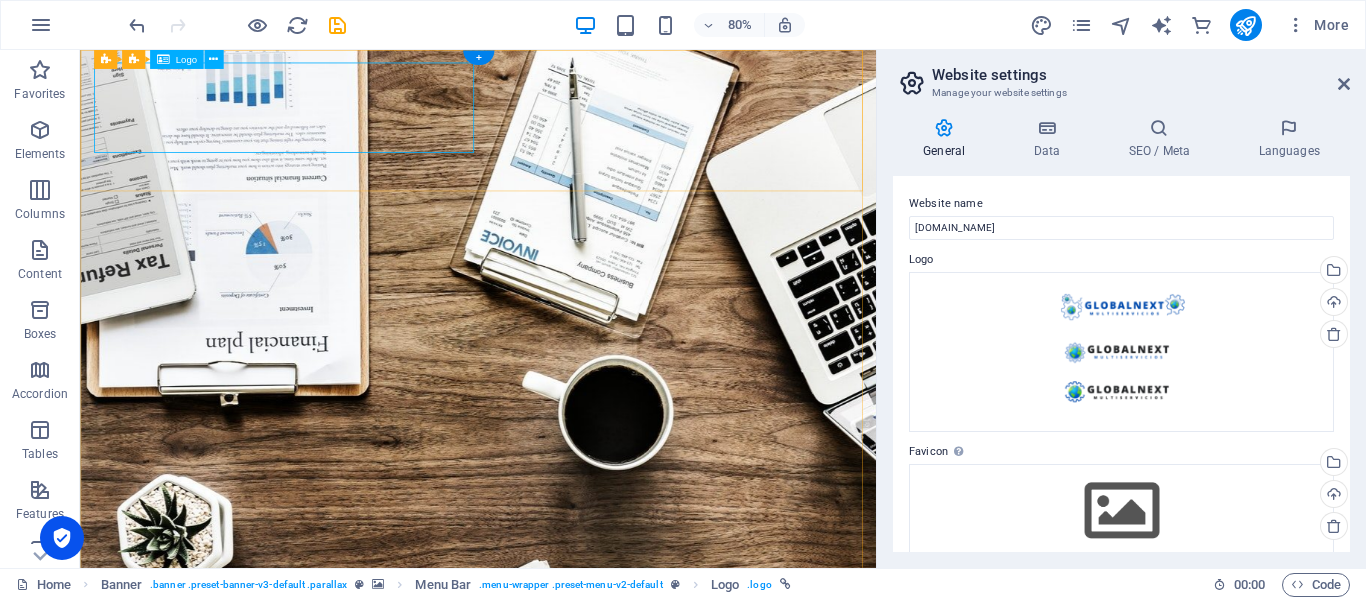 click at bounding box center [578, 1273] 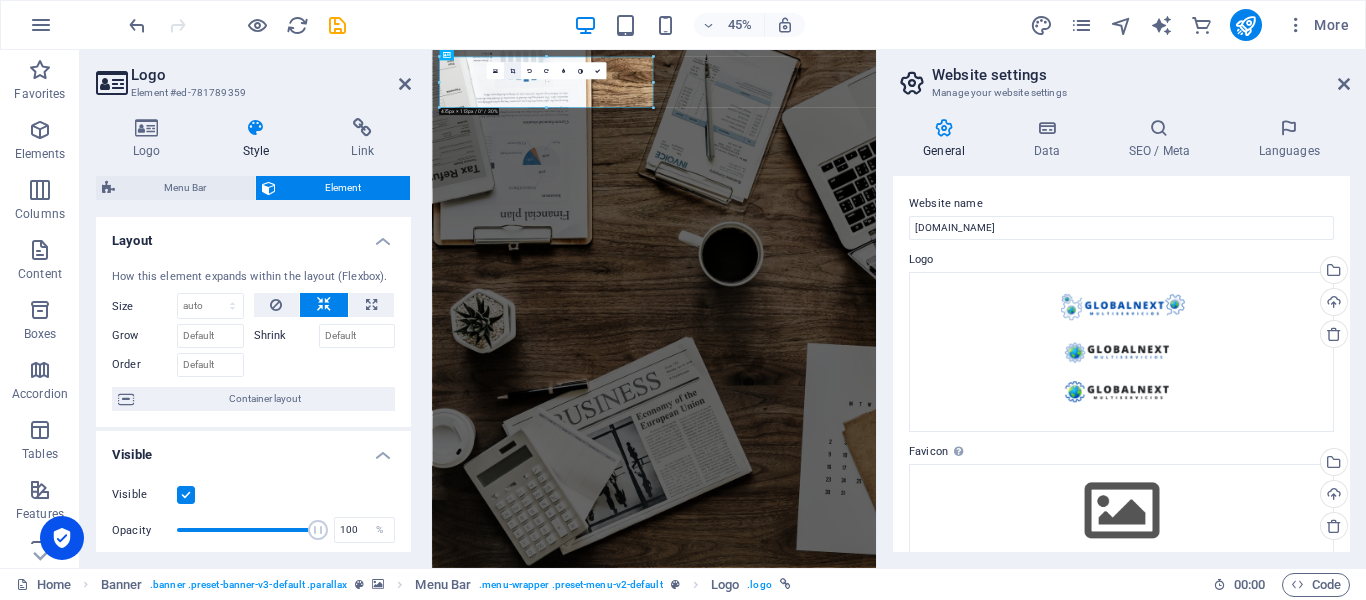 click at bounding box center [511, 71] 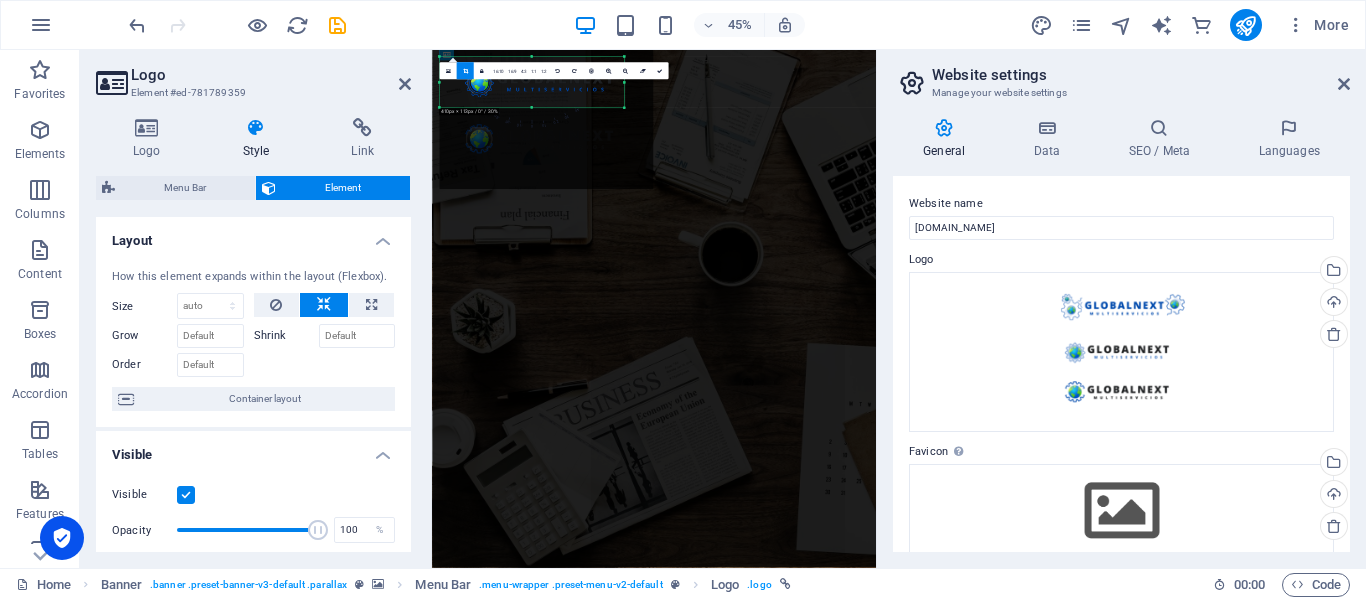 drag, startPoint x: 652, startPoint y: 89, endPoint x: 586, endPoint y: 91, distance: 66.0303 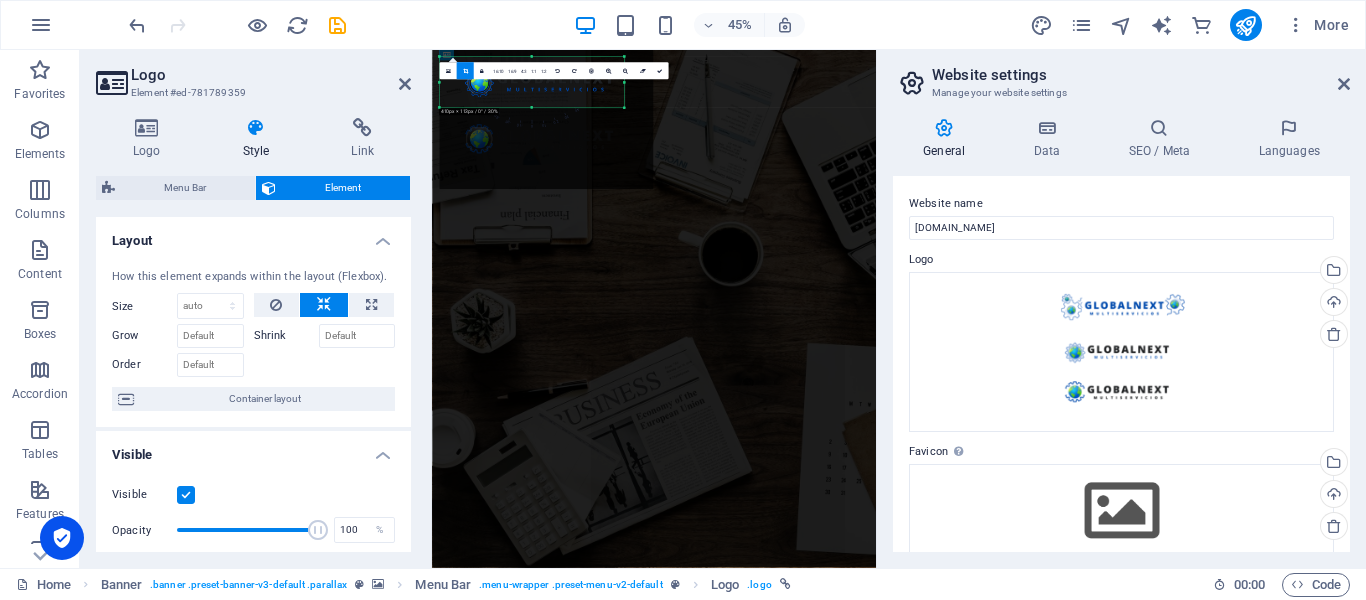 click on "180 170 160 150 140 130 120 110 100 90 80 70 60 50 40 30 20 10 0 -10 -20 -30 -40 -50 -60 -70 -80 -90 -100 -110 -120 -130 -140 -150 -160 -170 410px × 113px / 0° / 30% 16:10 16:9 4:3 1:1 1:2 0" at bounding box center [531, 82] 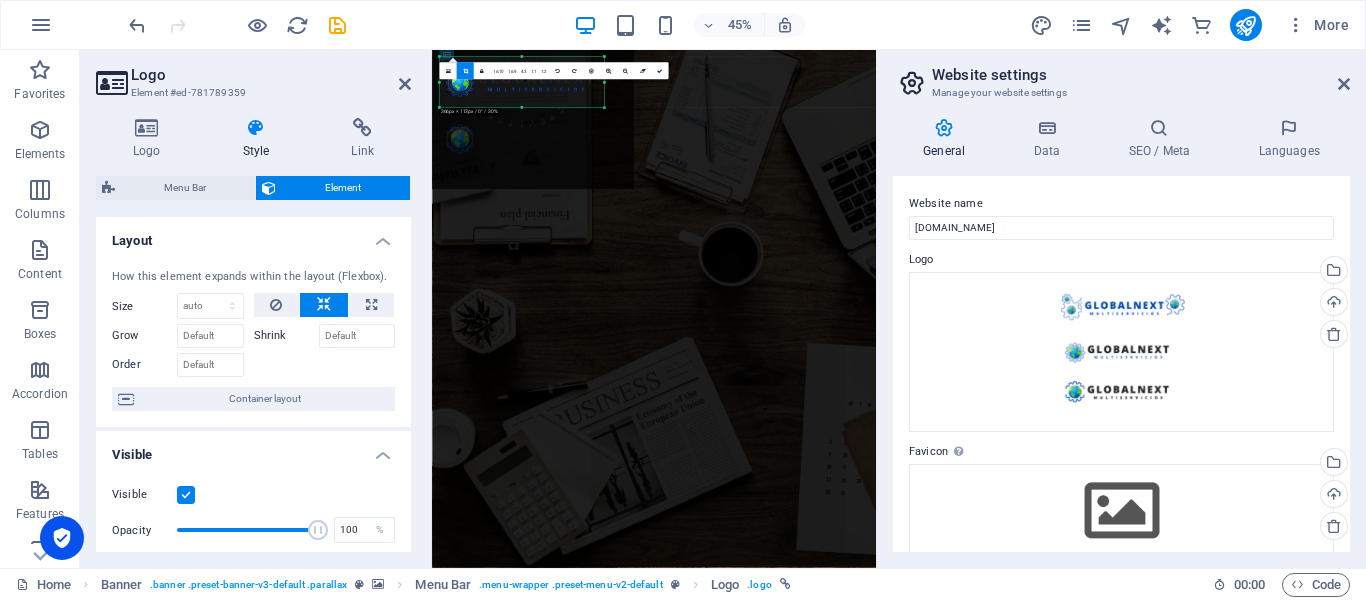 drag, startPoint x: 440, startPoint y: 91, endPoint x: 483, endPoint y: 89, distance: 43.046486 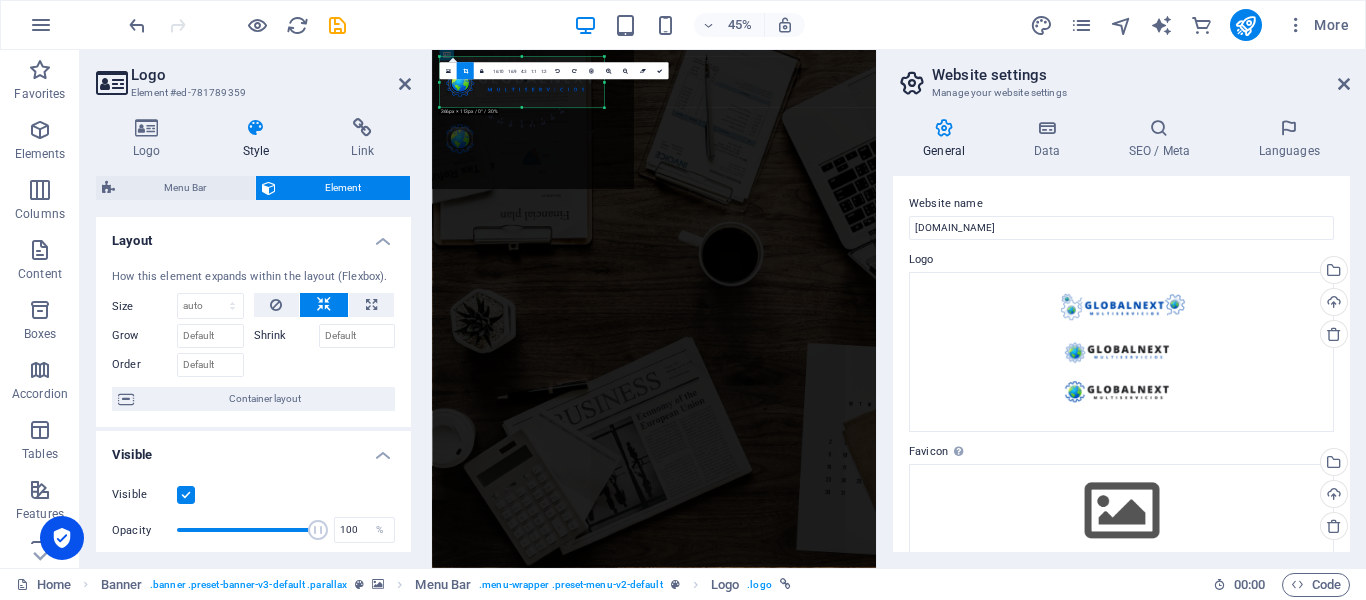 click on "180 170 160 150 140 130 120 110 100 90 80 70 60 50 40 30 20 10 0 -10 -20 -30 -40 -50 -60 -70 -80 -90 -100 -110 -120 -130 -140 -150 -160 -170 366px × 113px / 0° / 30% 16:10 16:9 4:3 1:1 1:2 0" at bounding box center (521, 82) 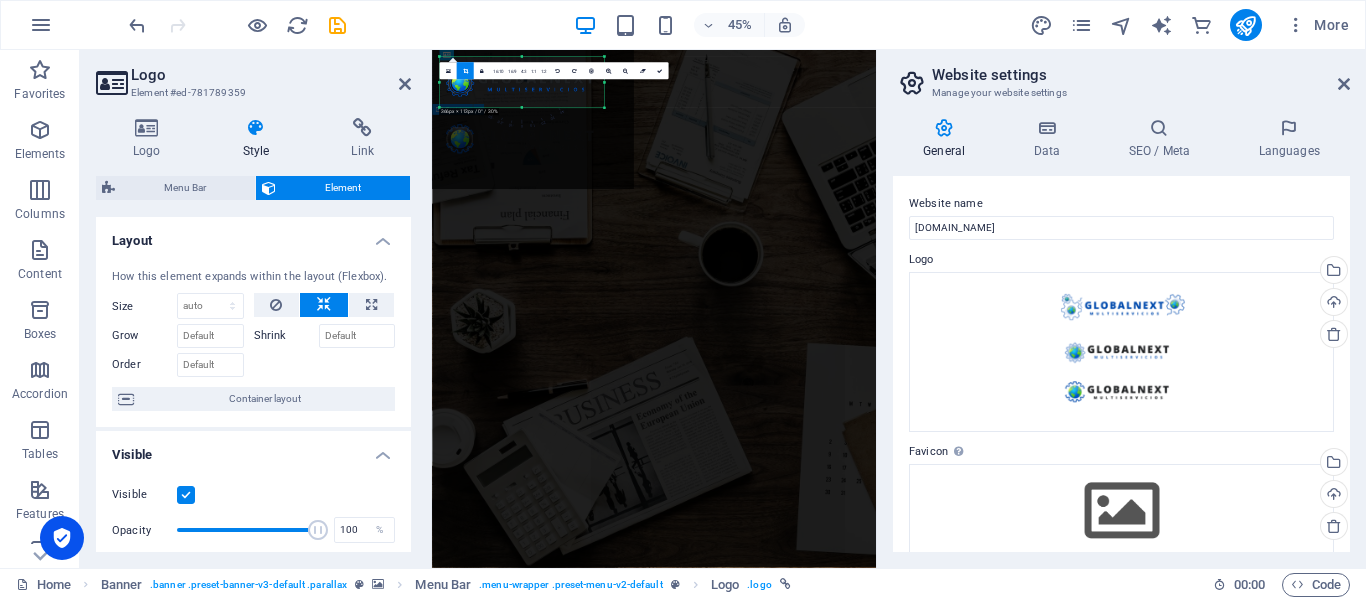 click on "O nline Marketing S OCIAL MEDIA MARKETING R EVIEW & STATISTICS Learn more" at bounding box center (925, 1588) 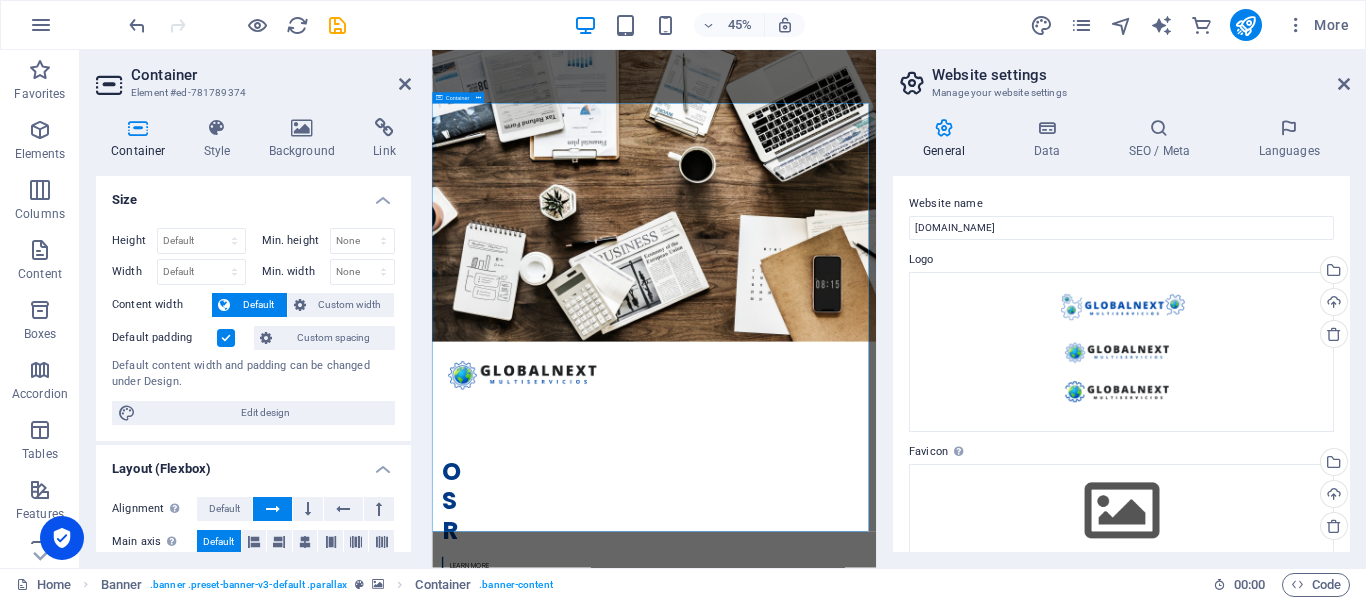click on "O nline Marketing S OCIAL MEDIA MARKETING R EVIEW & STATISTICS Learn more" at bounding box center [925, 1085] 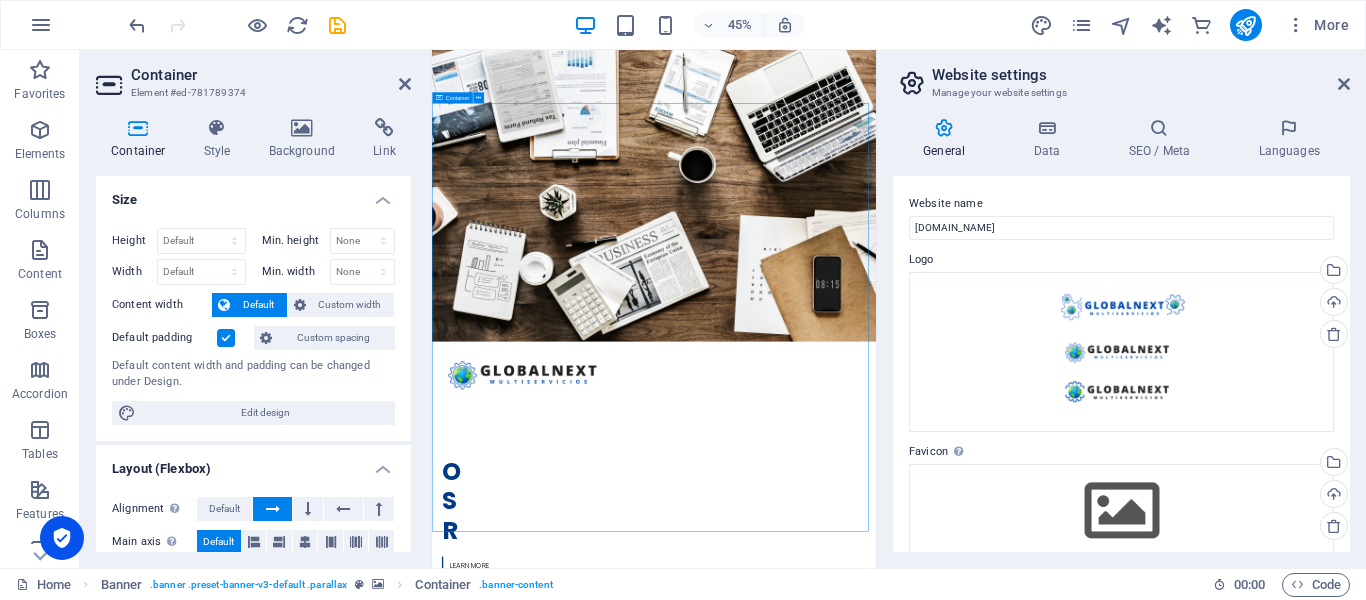 click on "O nline Marketing S OCIAL MEDIA MARKETING R EVIEW & STATISTICS Learn more" at bounding box center [925, 1085] 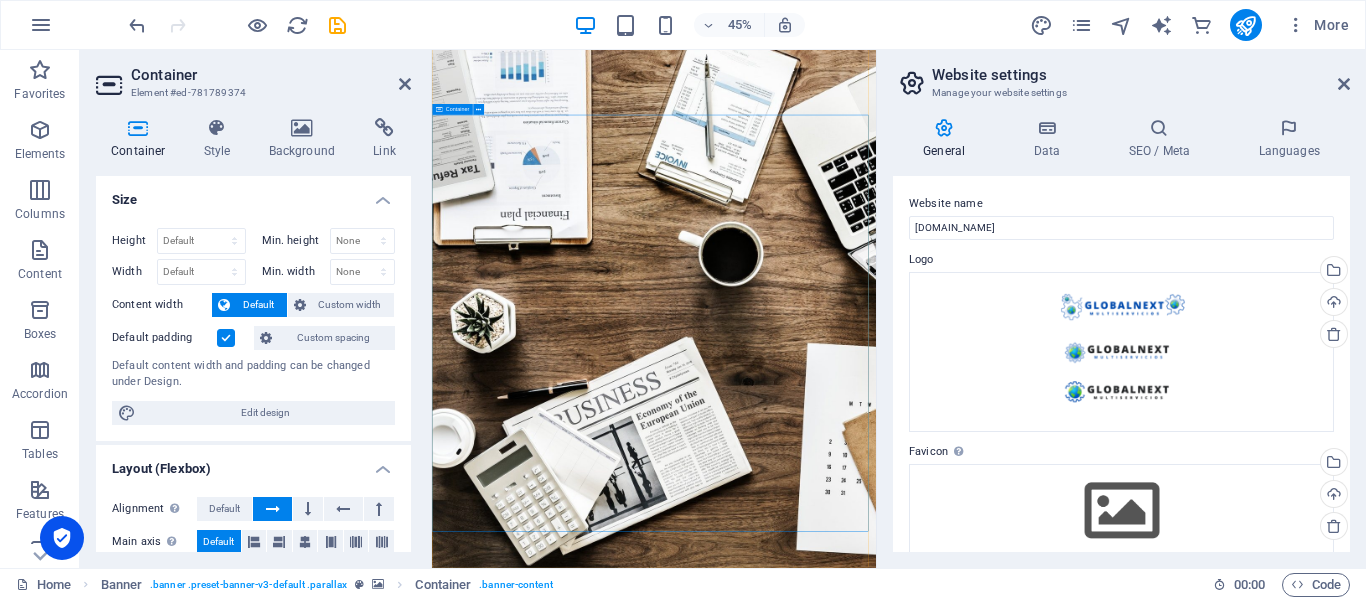 click on "O nline Marketing S OCIAL MEDIA MARKETING R EVIEW & STATISTICS Learn more" at bounding box center [925, 1588] 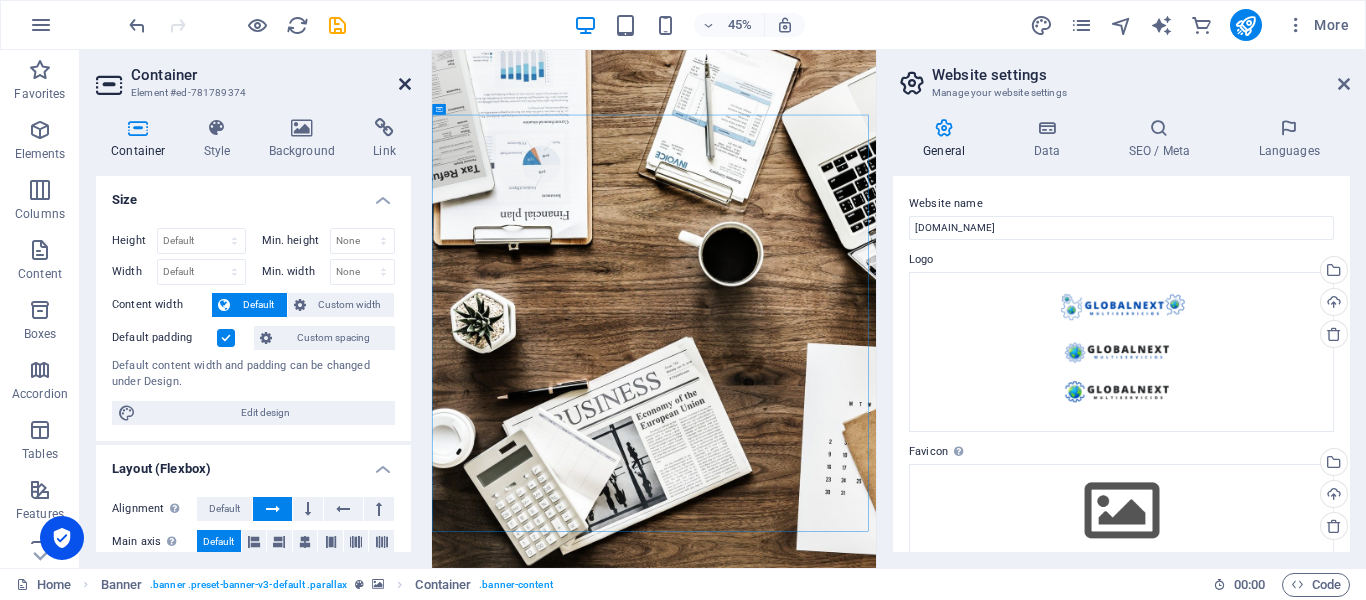 click at bounding box center (405, 84) 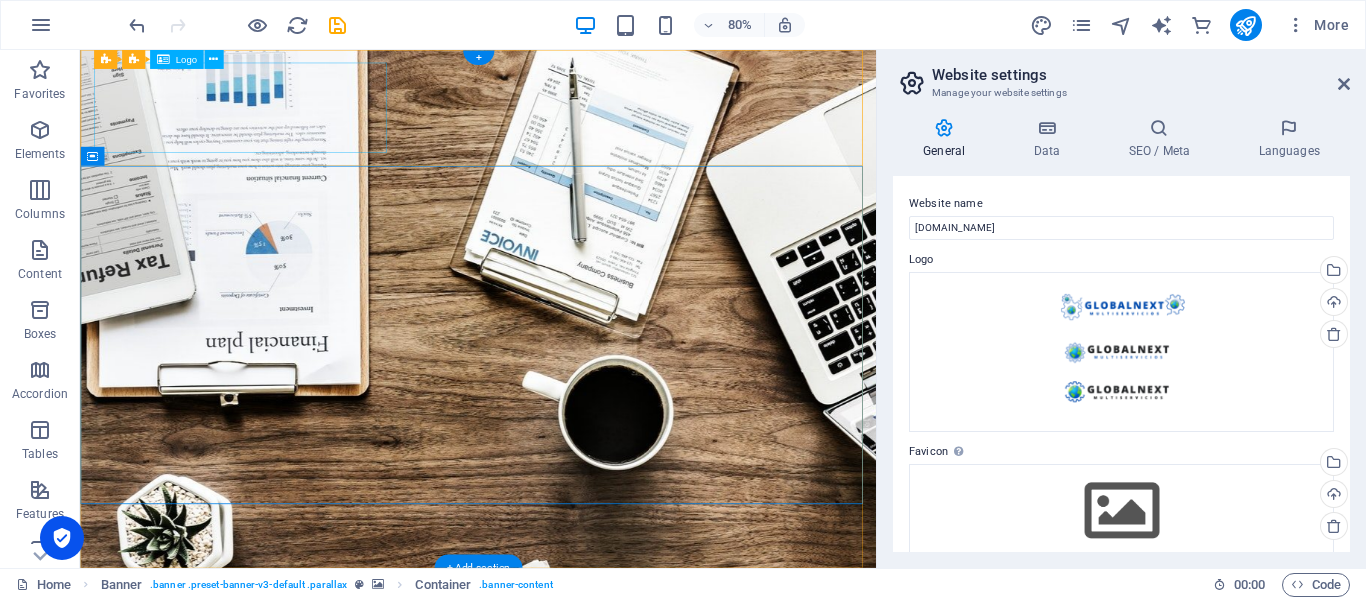 click at bounding box center [578, 1273] 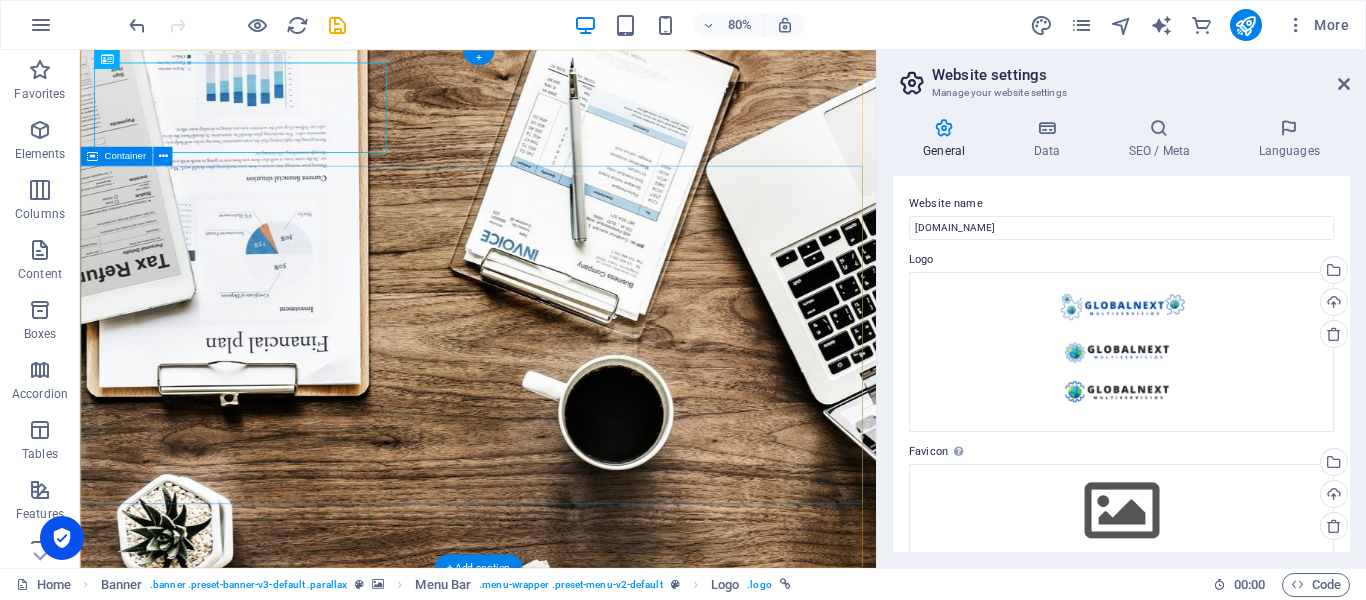 click on "O nline Marketing S OCIAL MEDIA MARKETING R EVIEW & STATISTICS Learn more" at bounding box center [577, 1588] 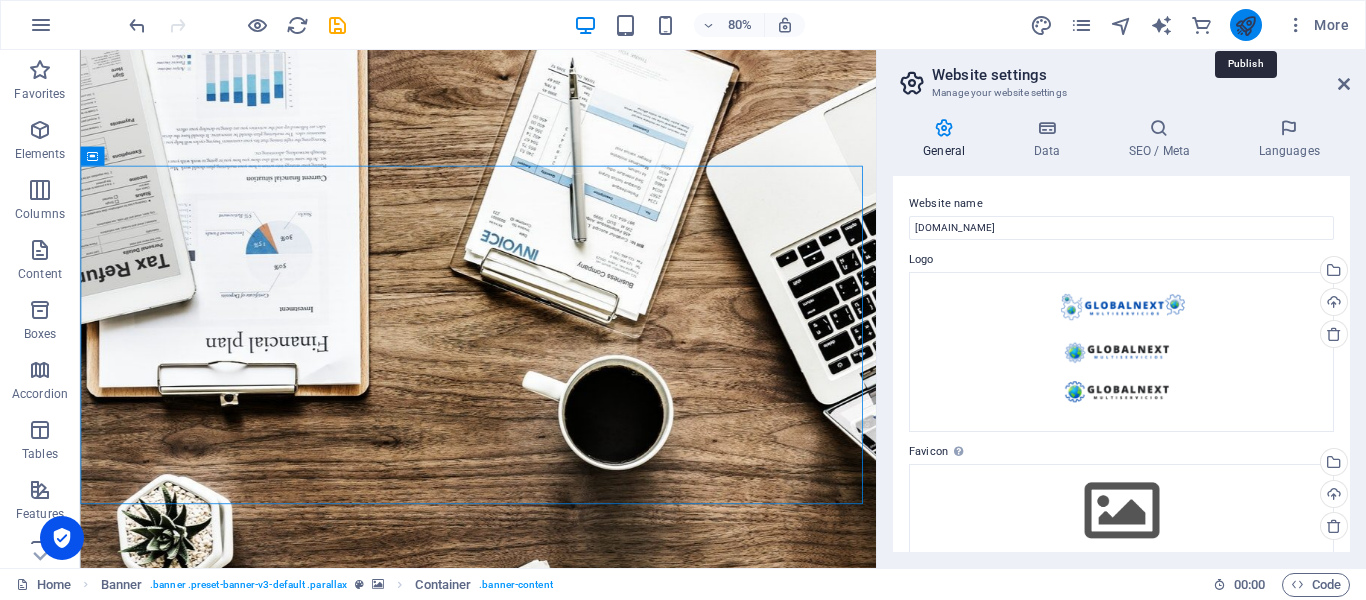click at bounding box center (1245, 25) 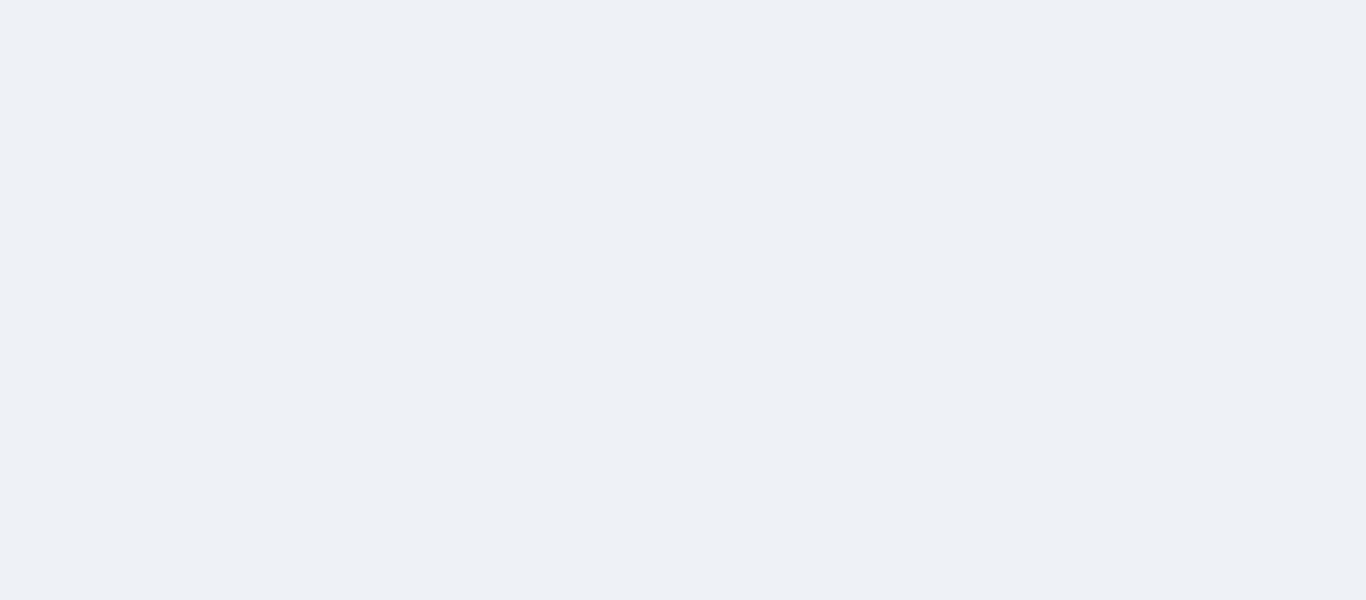 scroll, scrollTop: 0, scrollLeft: 0, axis: both 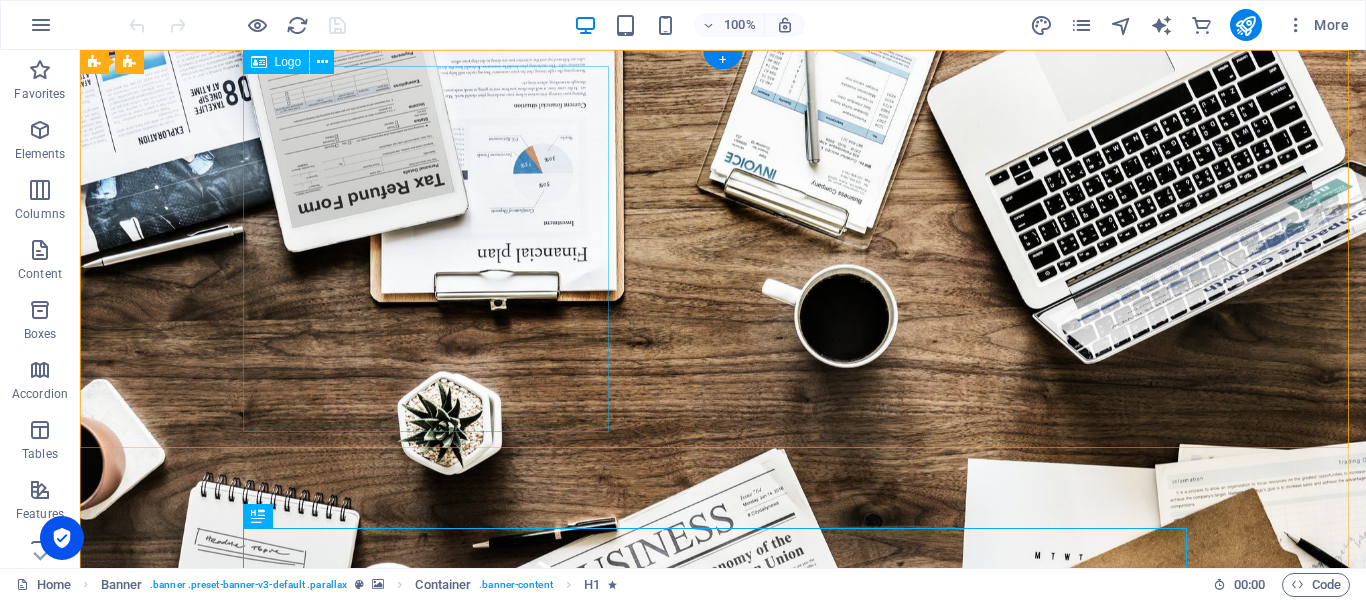 click at bounding box center [723, 957] 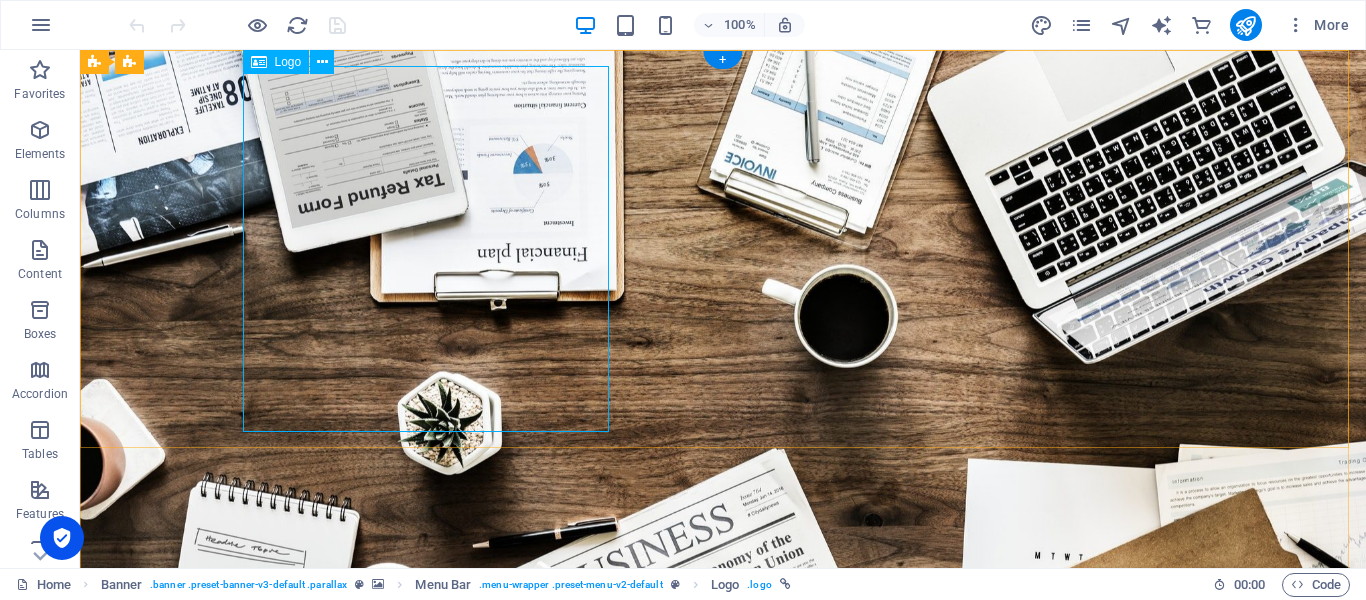 click at bounding box center (723, 957) 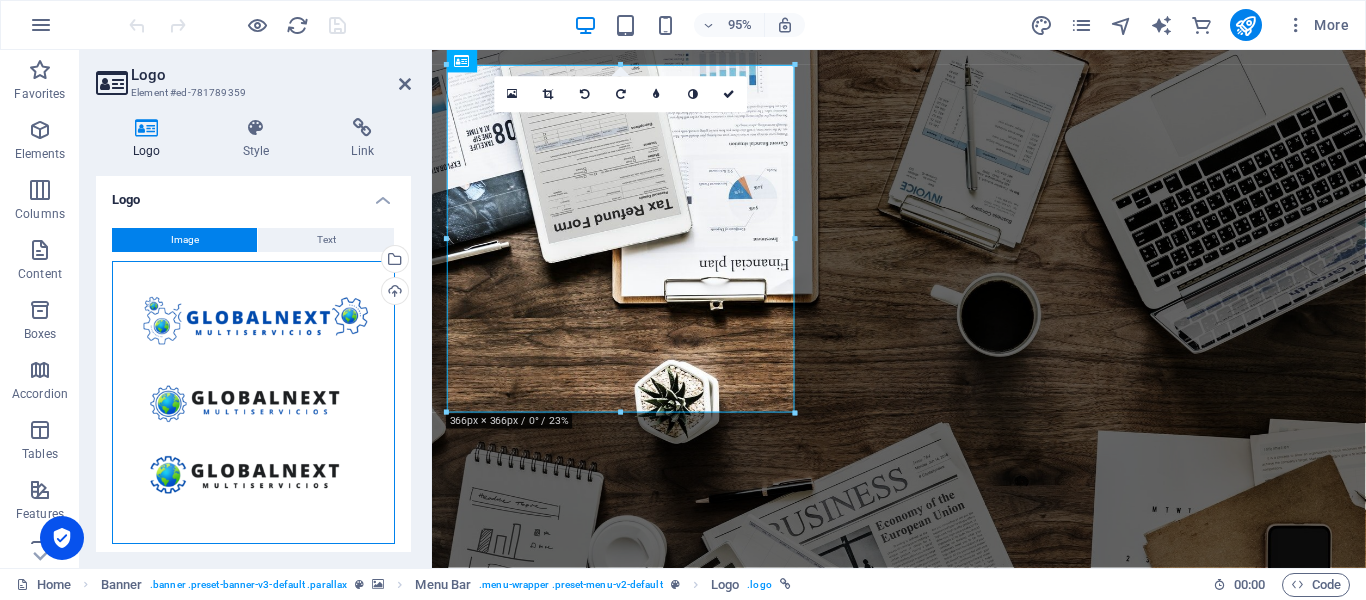 click on "Drag files here, click to choose files or select files from Files or our free stock photos & videos" at bounding box center [253, 402] 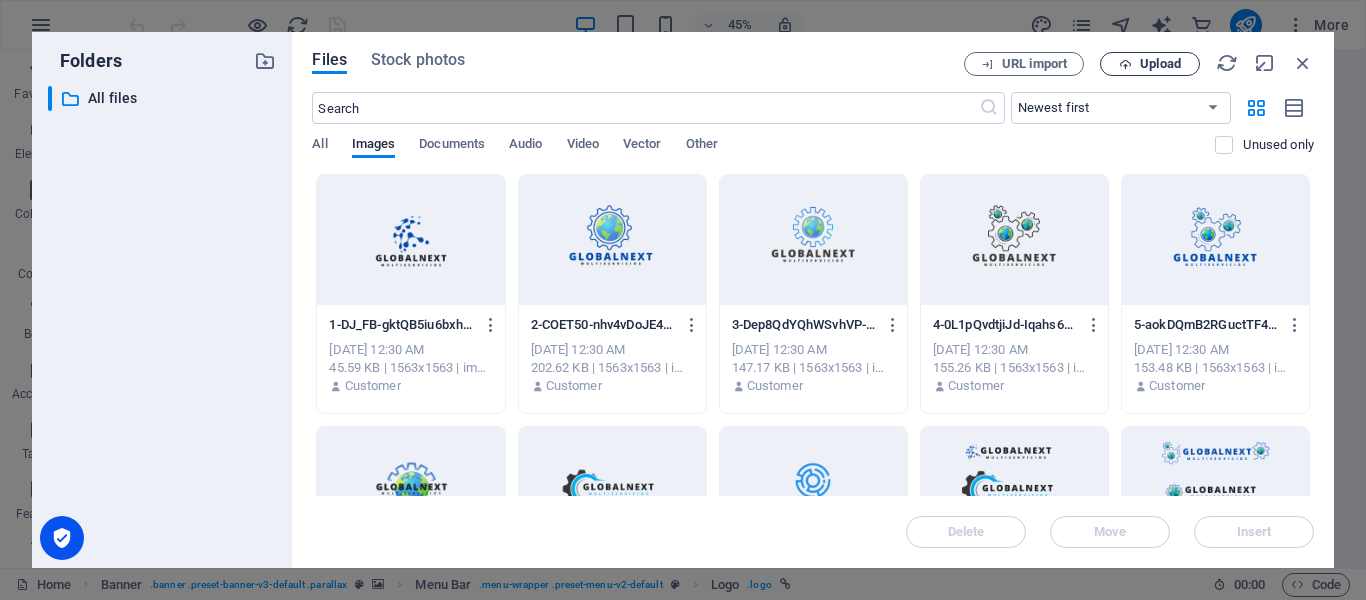 click on "Upload" at bounding box center [1160, 64] 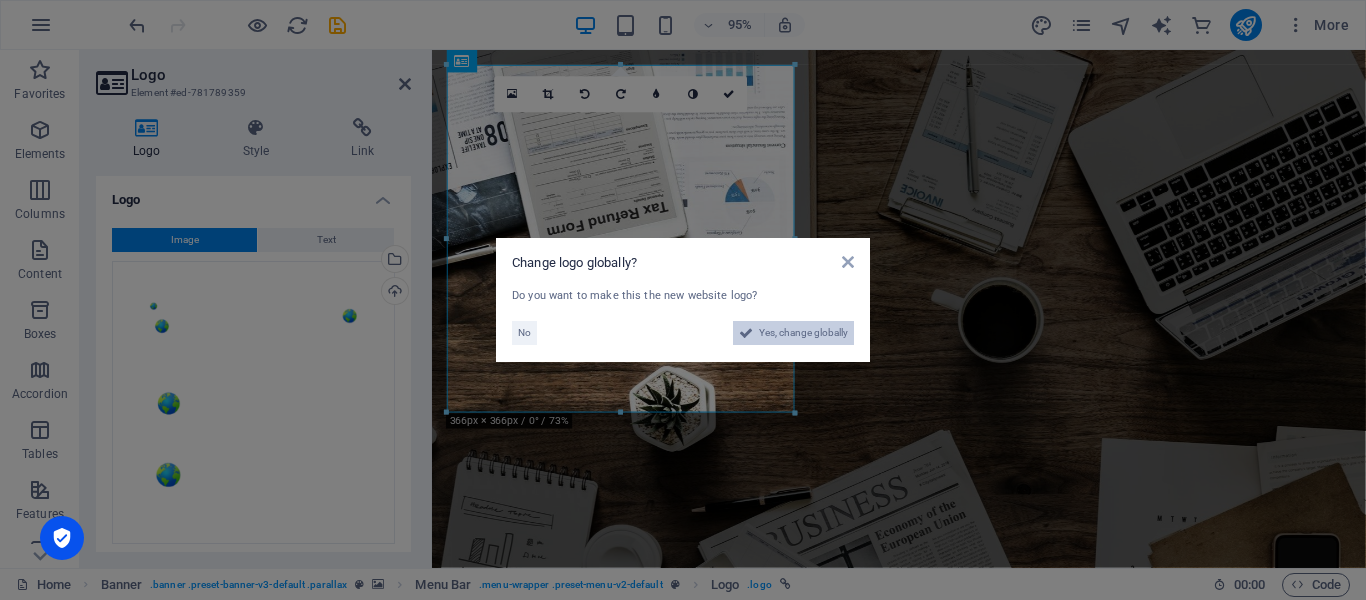 click on "Yes, change globally" at bounding box center (803, 333) 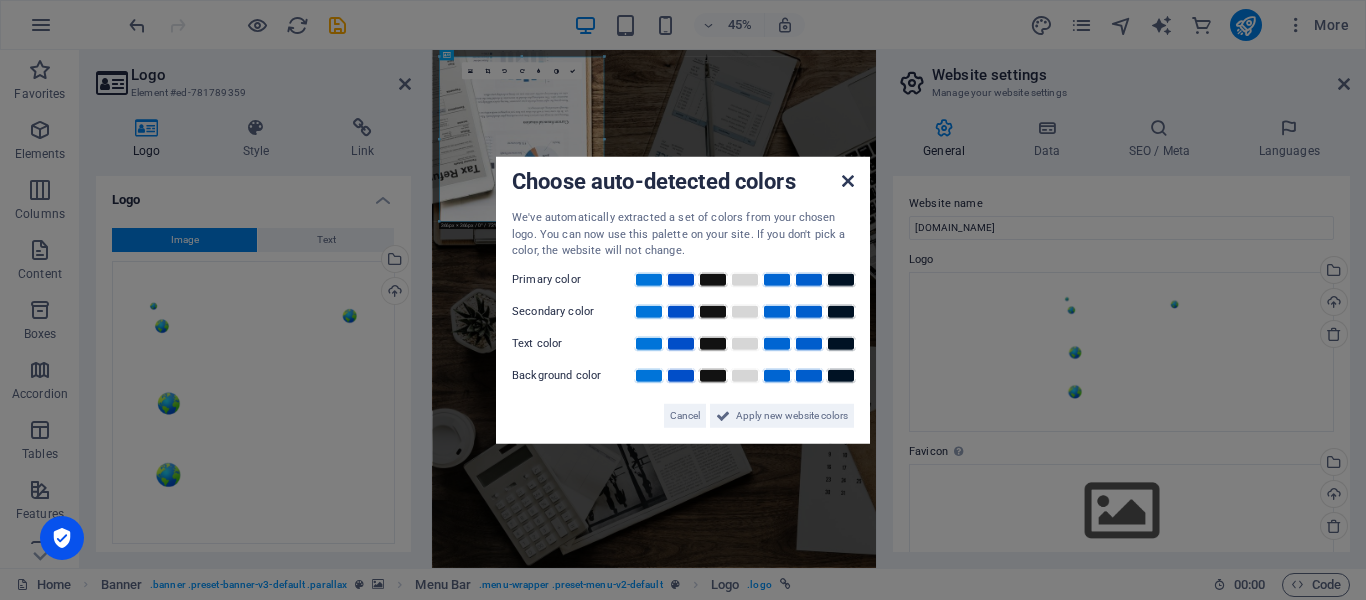 click at bounding box center (848, 181) 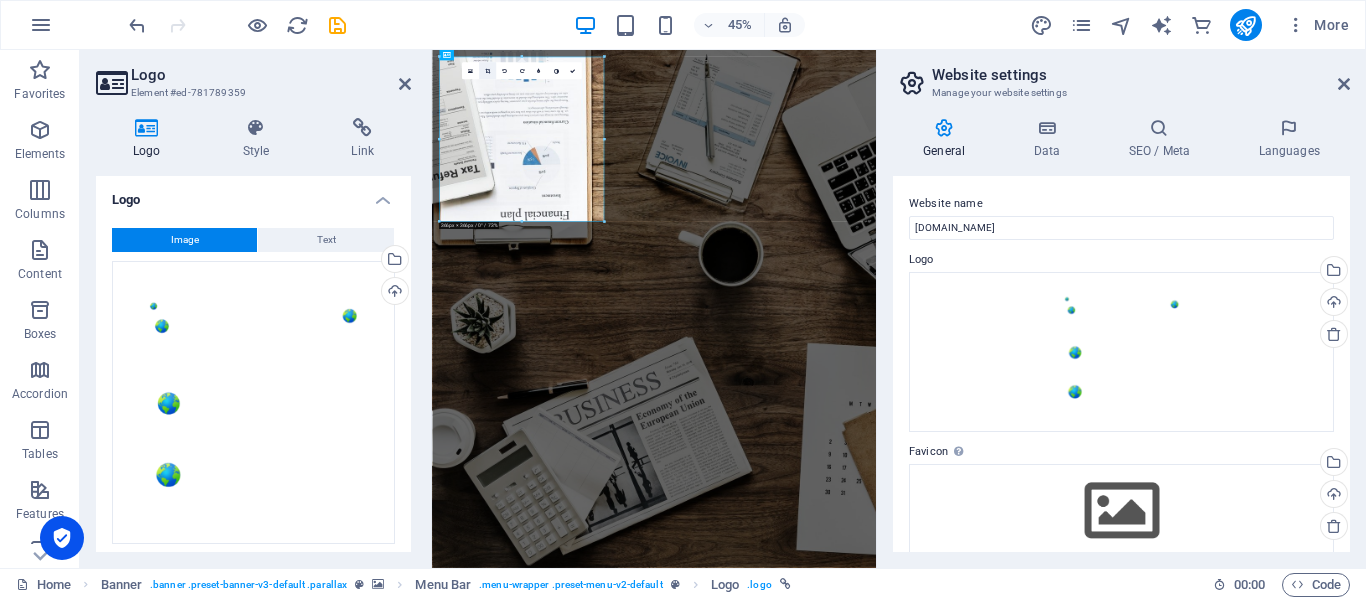 click at bounding box center (487, 71) 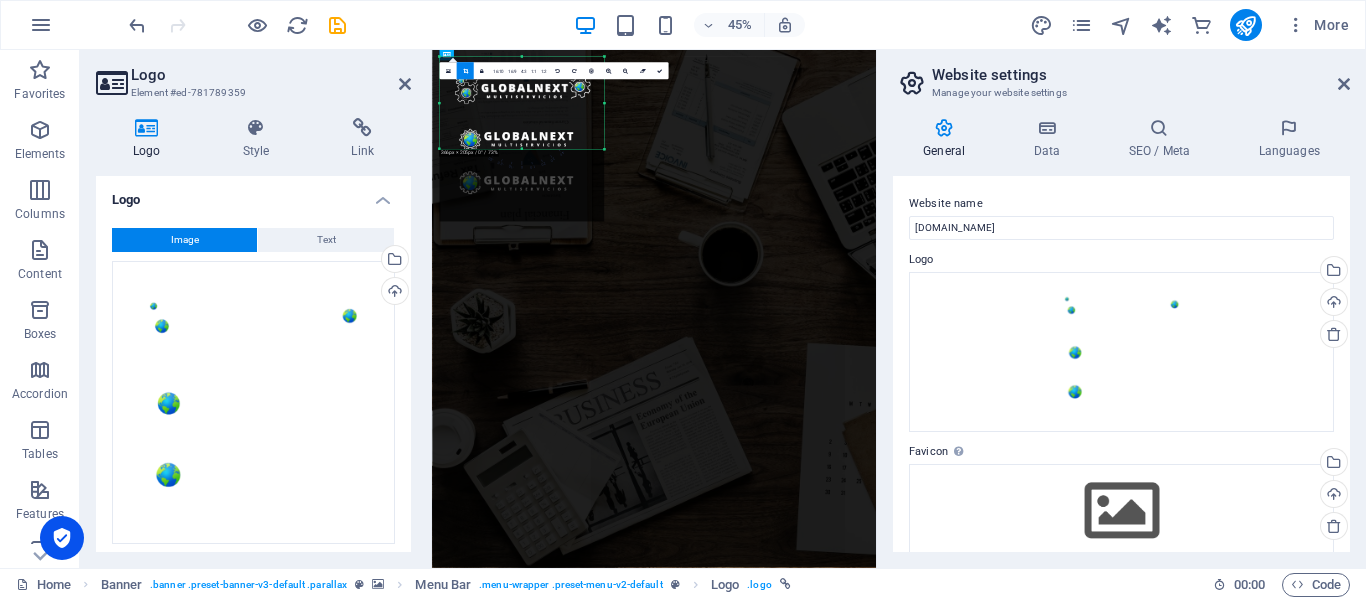 drag, startPoint x: 521, startPoint y: 220, endPoint x: 546, endPoint y: 59, distance: 162.92943 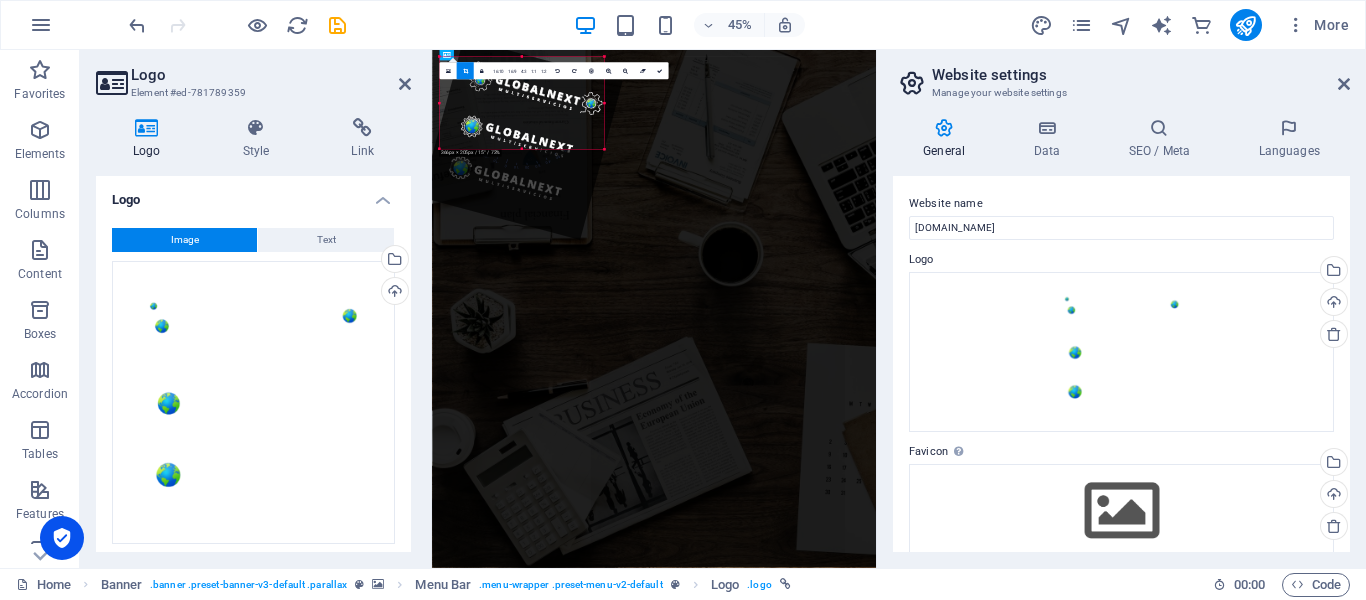 drag, startPoint x: 524, startPoint y: 151, endPoint x: 531, endPoint y: 129, distance: 23.086792 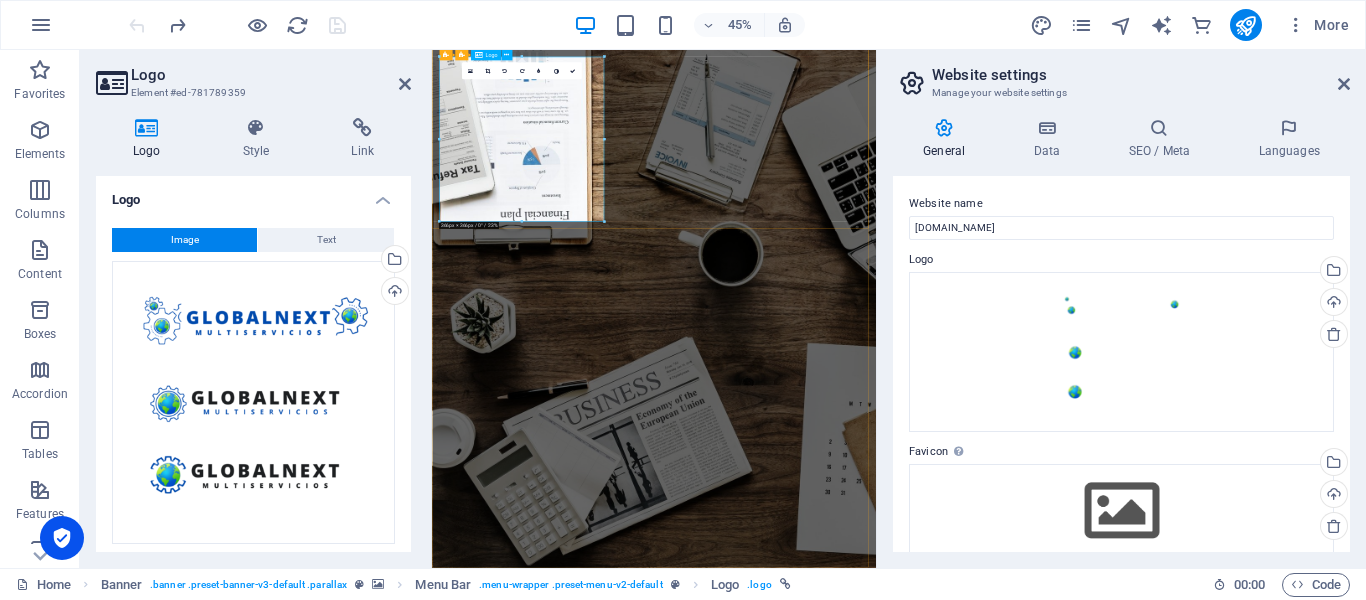 click at bounding box center (926, 1400) 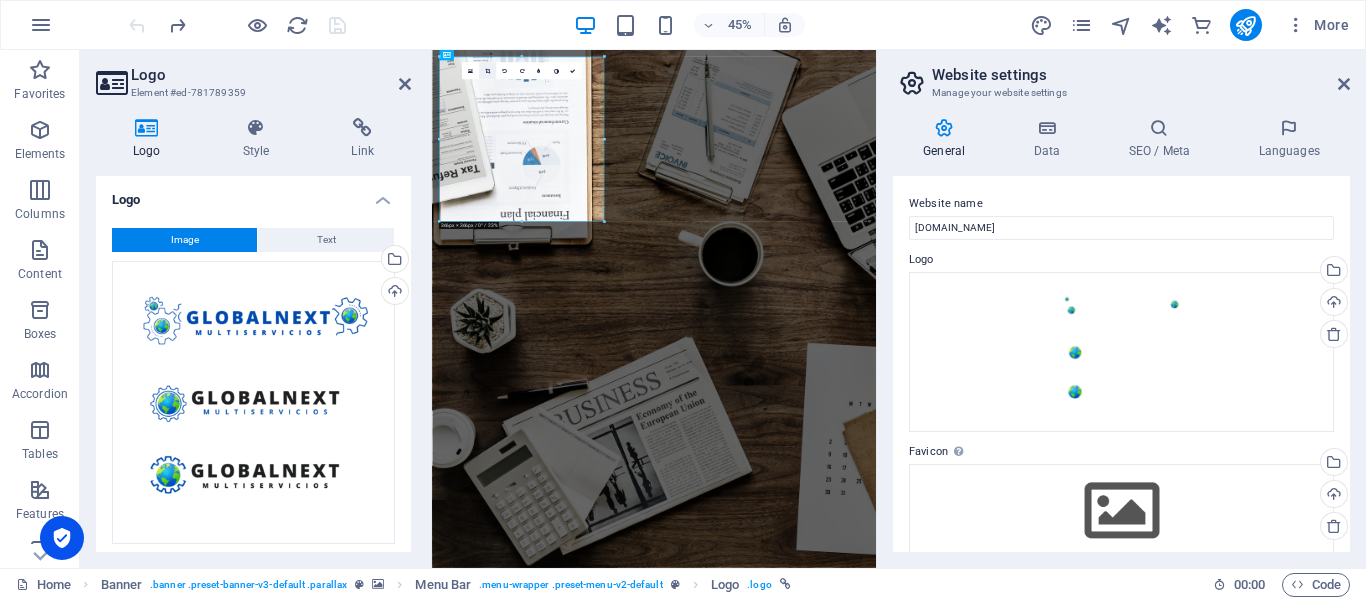 click at bounding box center (487, 70) 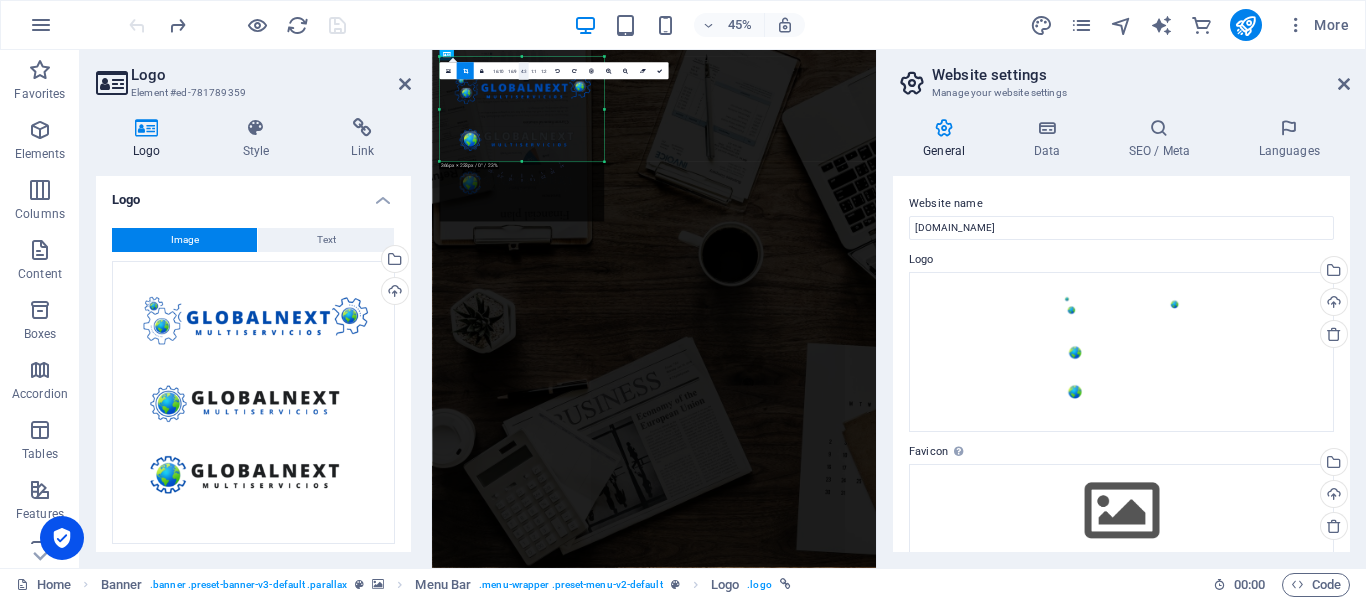 drag, startPoint x: 522, startPoint y: 222, endPoint x: 523, endPoint y: 77, distance: 145.00345 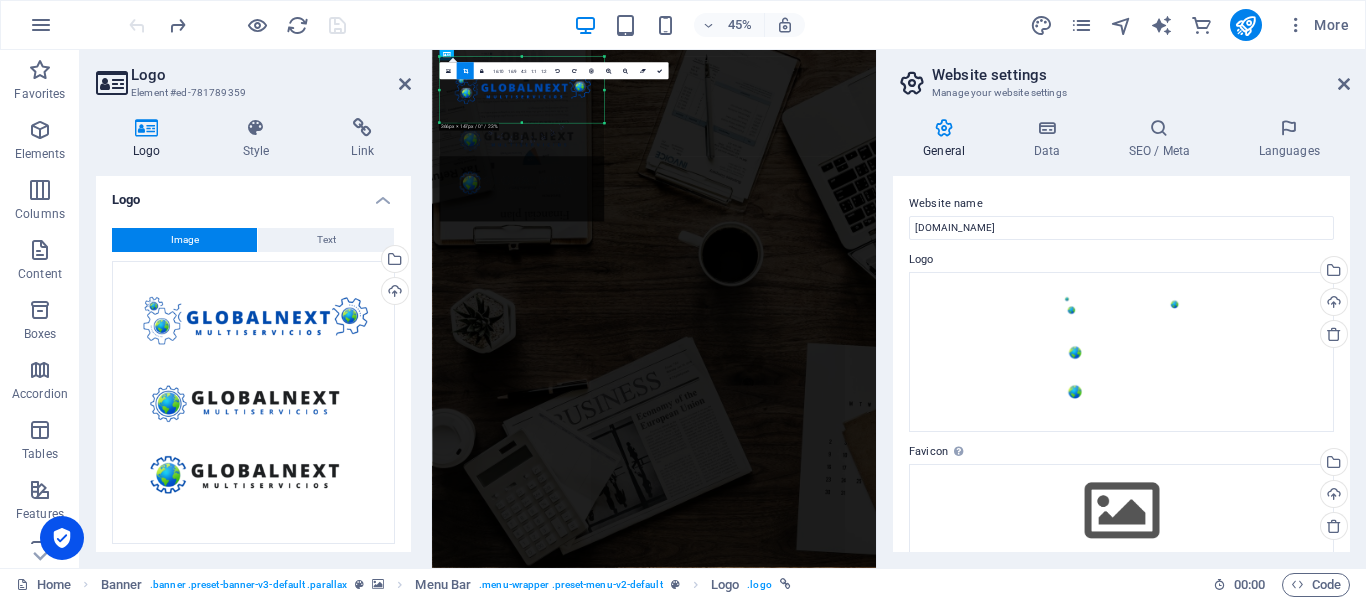 drag, startPoint x: 521, startPoint y: 156, endPoint x: 534, endPoint y: 61, distance: 95.885345 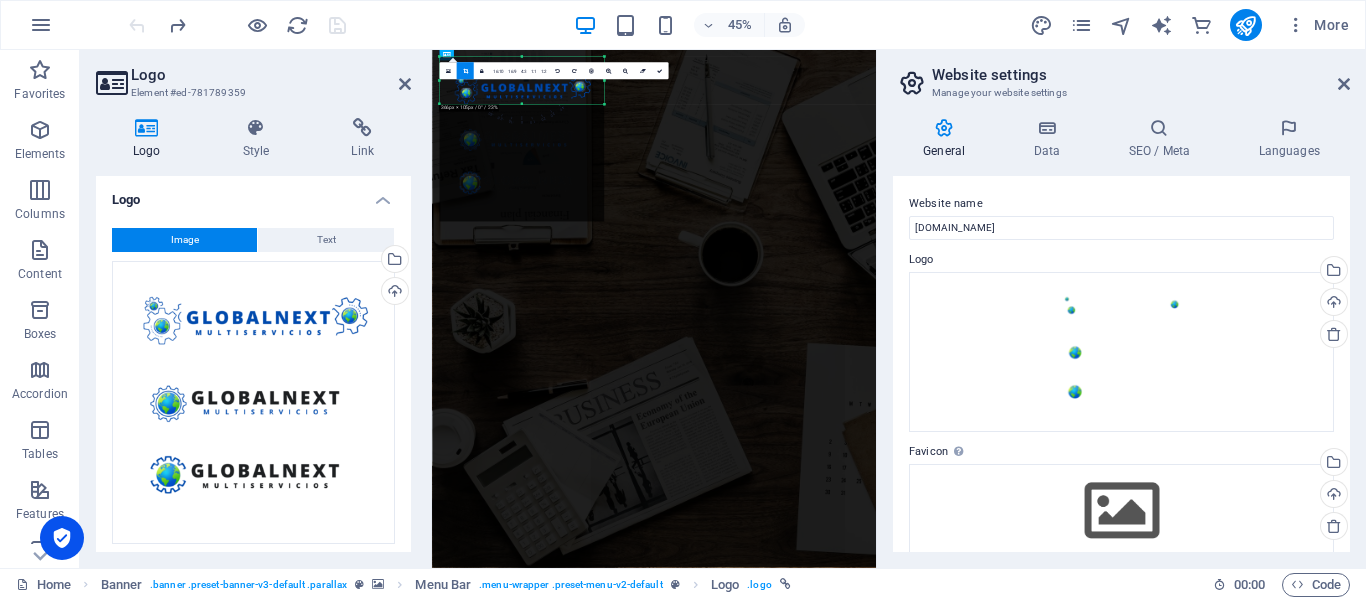 drag, startPoint x: 523, startPoint y: 112, endPoint x: 525, endPoint y: 91, distance: 21.095022 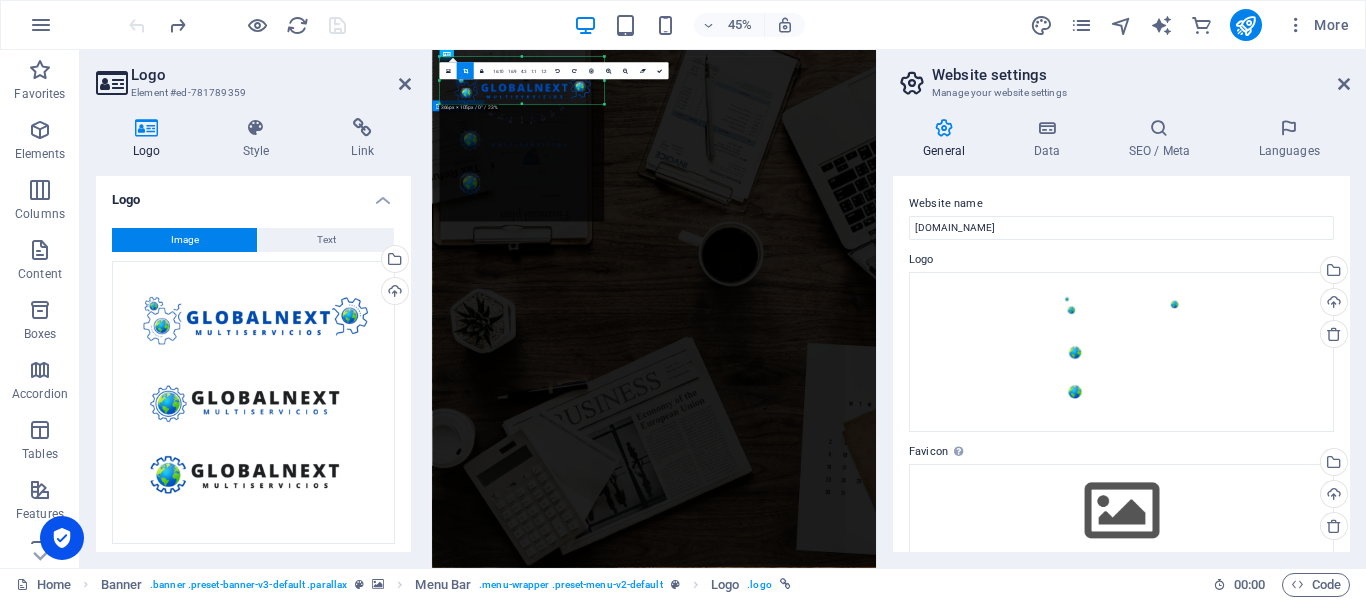 click on "O nline Marketing S OCIAL MEDIA MARKETING R EVIEW & STATISTICS Learn more" at bounding box center (925, 1580) 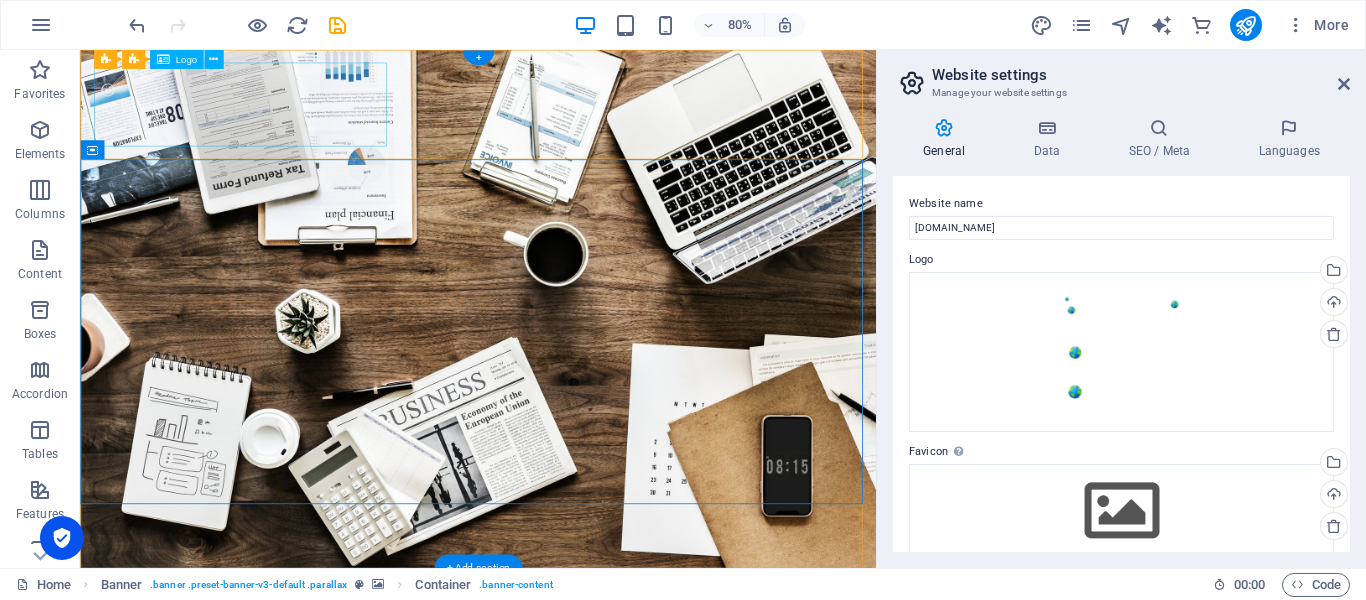 click at bounding box center [578, 766] 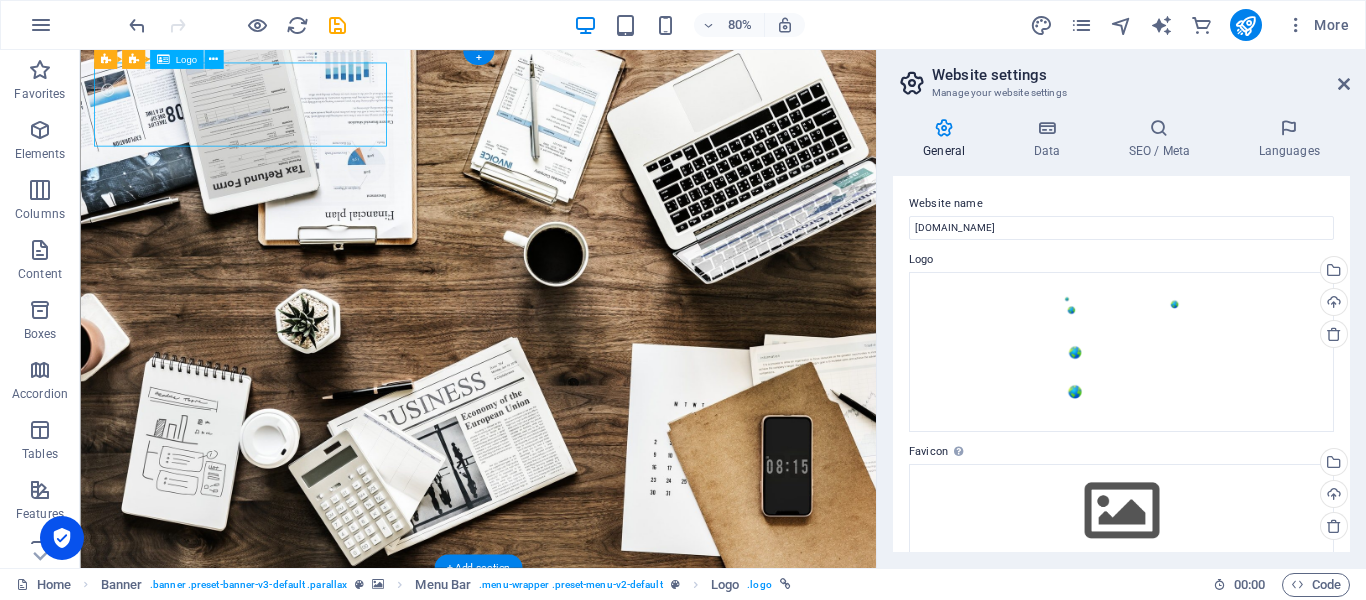 click at bounding box center [578, 766] 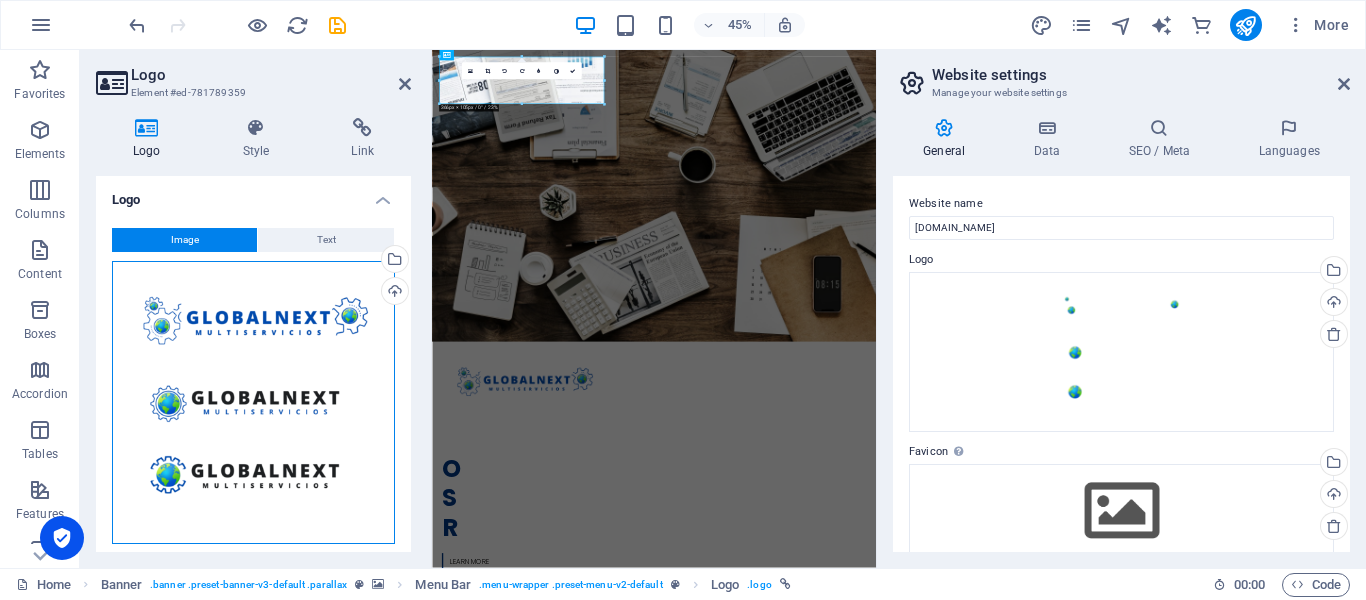click on "Drag files here, click to choose files or select files from Files or our free stock photos & videos" at bounding box center [253, 402] 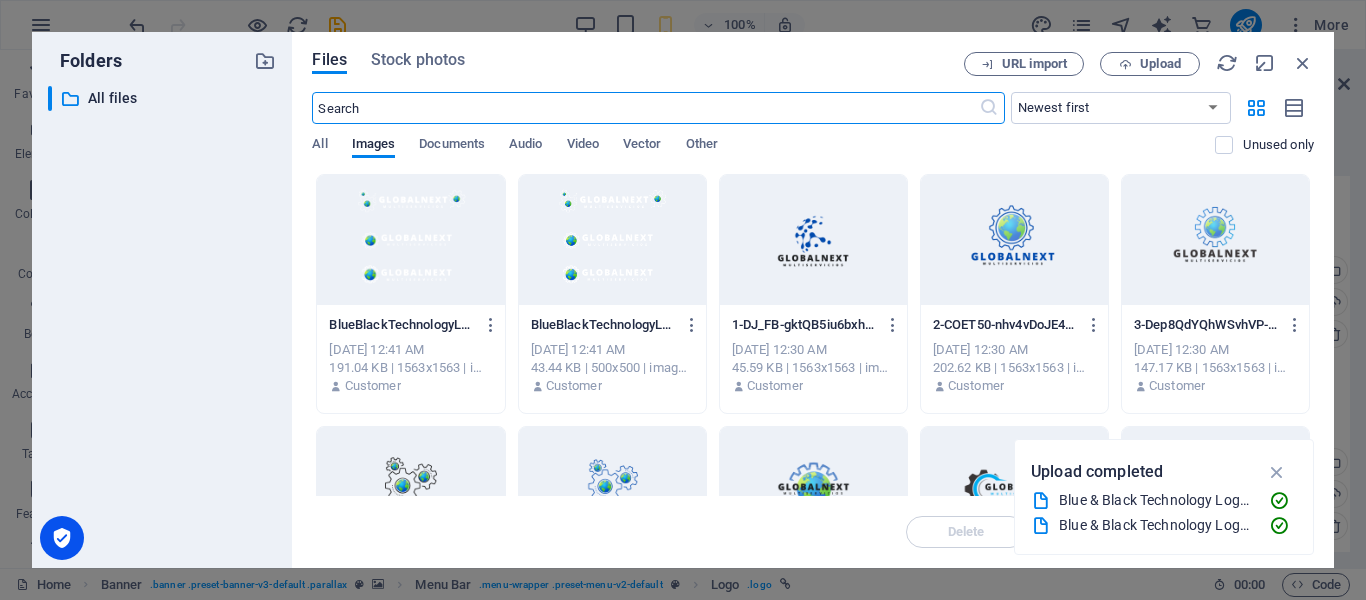 click at bounding box center (612, 240) 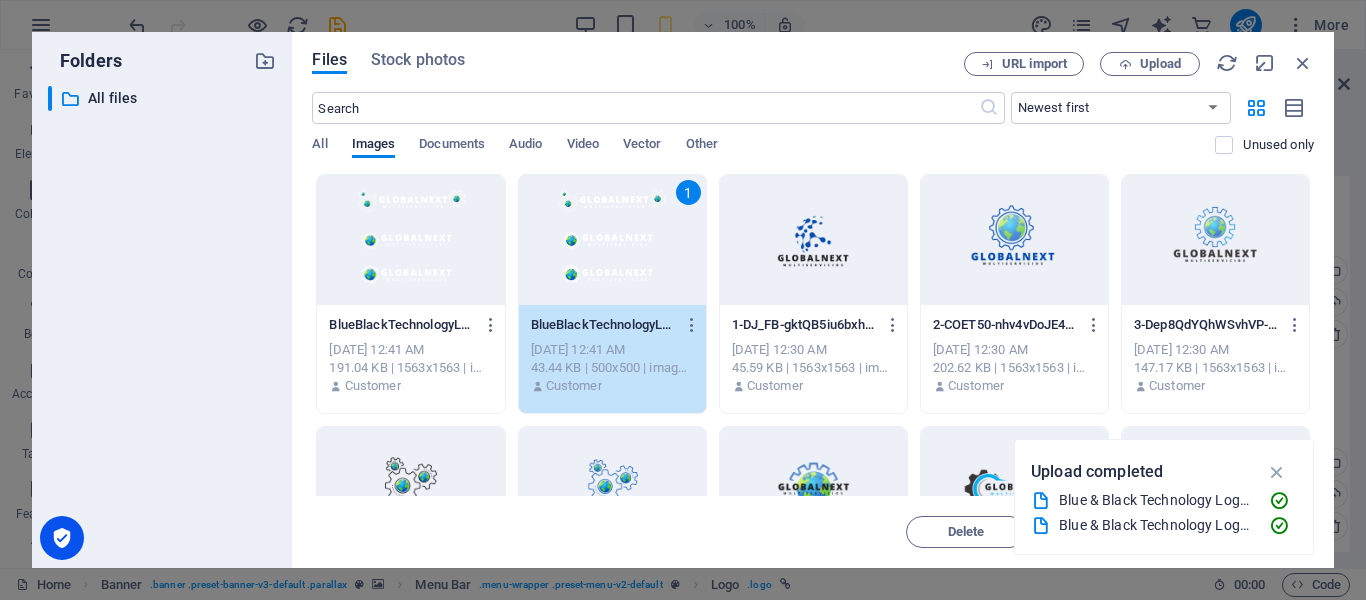 click on "1" at bounding box center (612, 240) 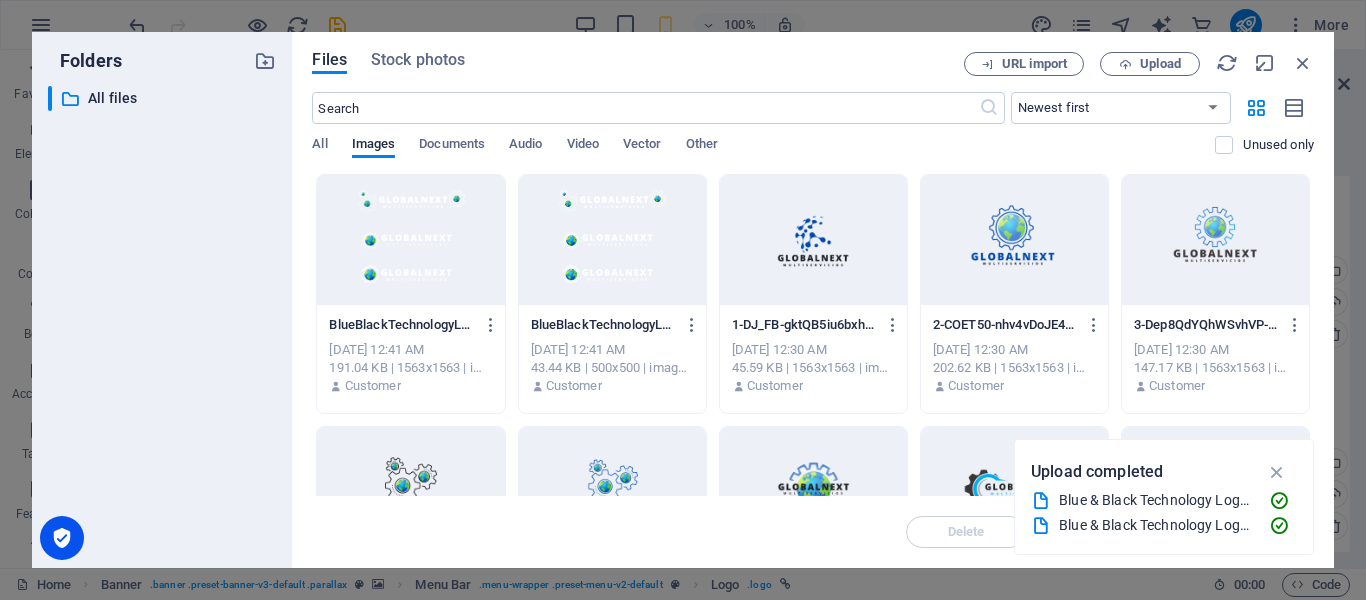 click at bounding box center [612, 240] 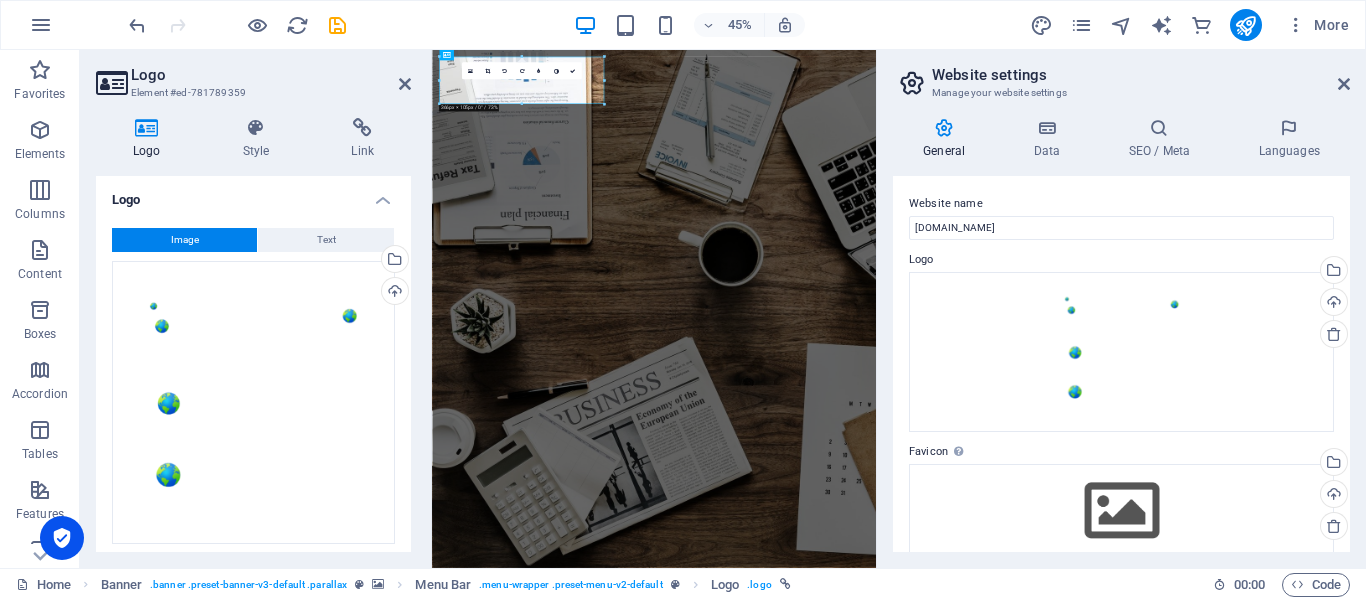 click at bounding box center (487, 70) 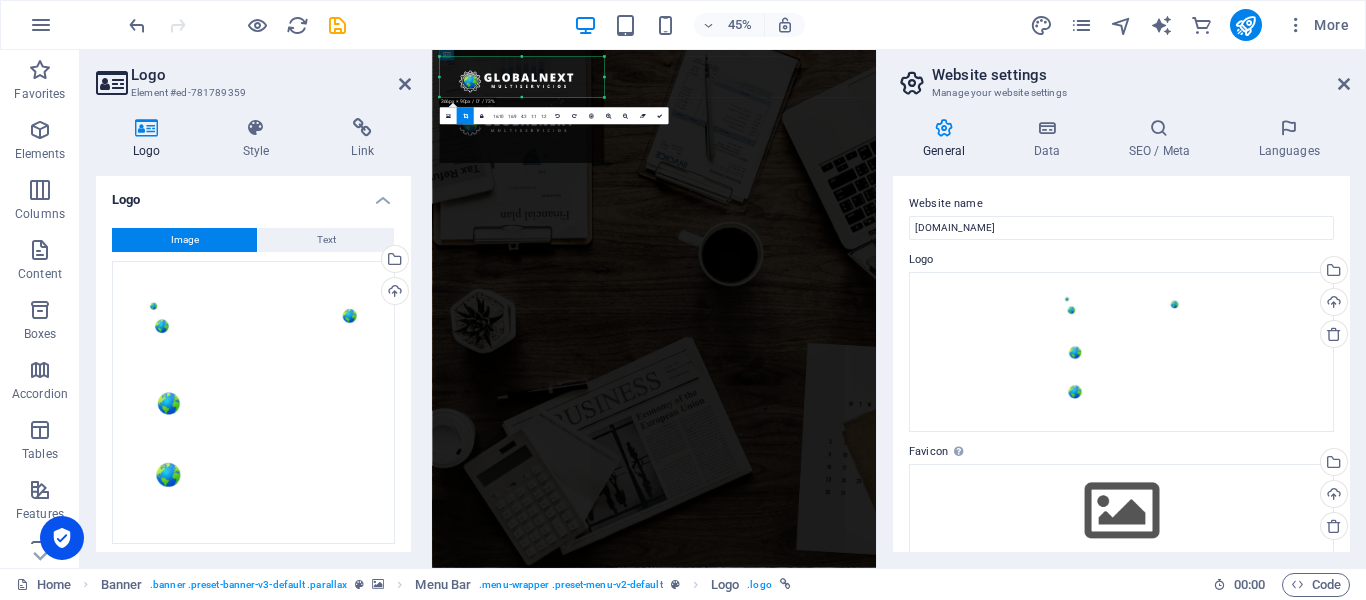 drag, startPoint x: 522, startPoint y: 105, endPoint x: 522, endPoint y: 90, distance: 15 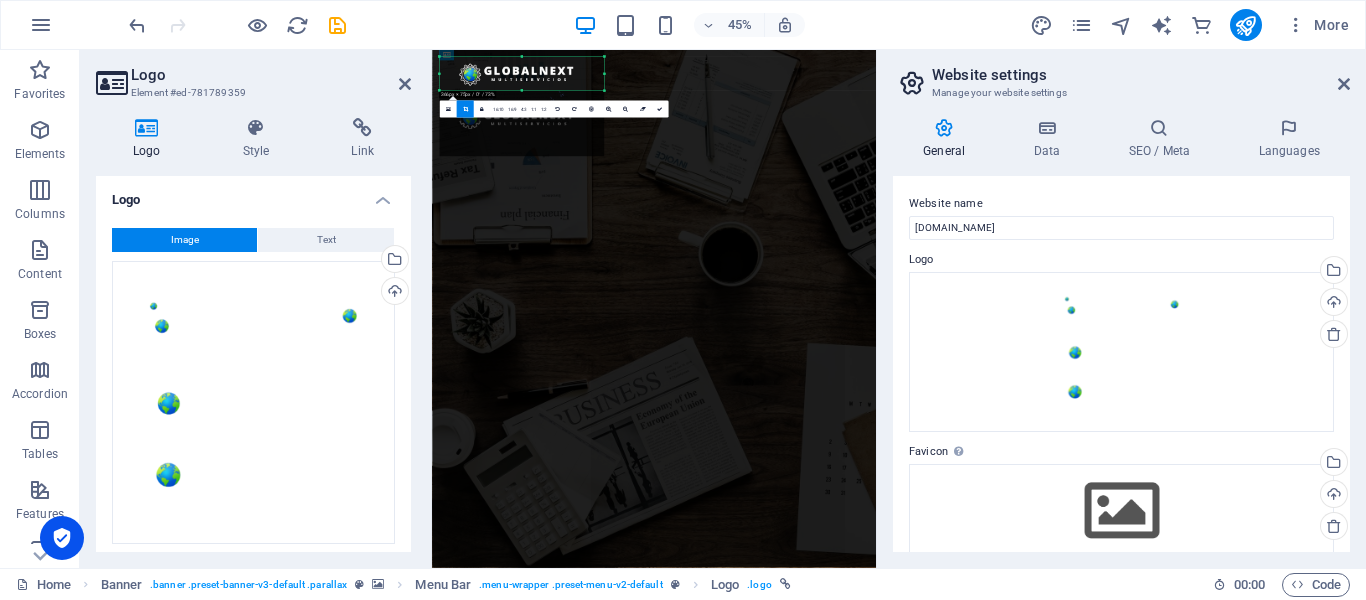 drag, startPoint x: 522, startPoint y: 55, endPoint x: 525, endPoint y: 70, distance: 15.297058 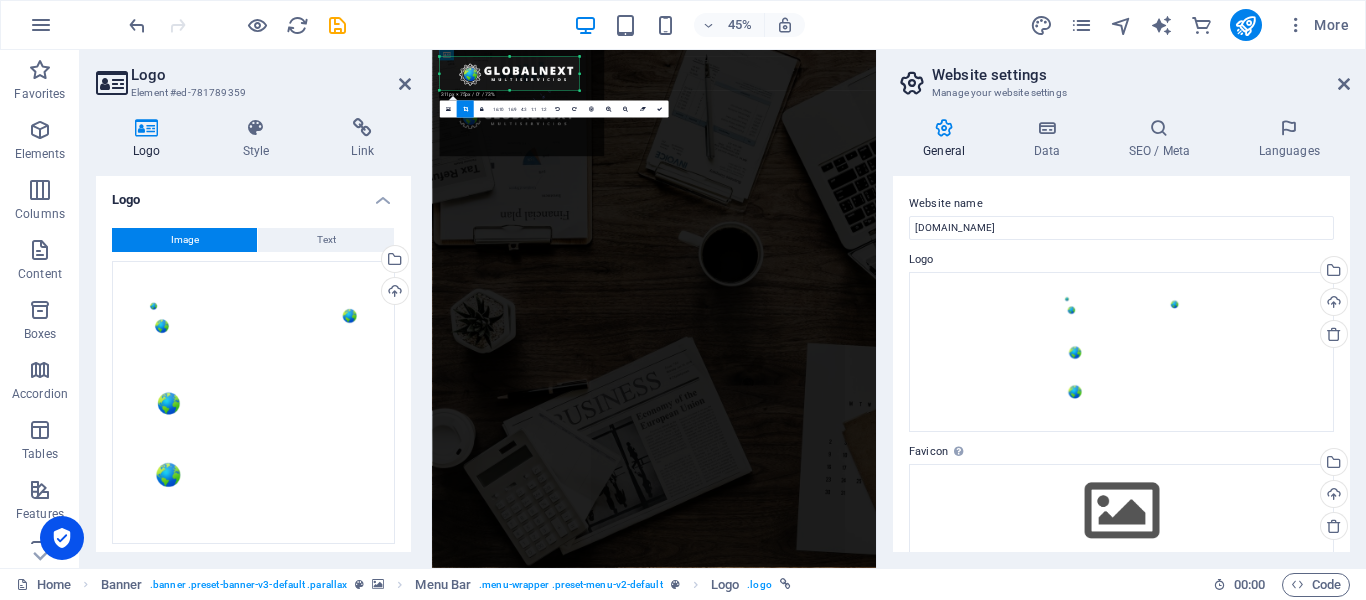 drag, startPoint x: 606, startPoint y: 82, endPoint x: 551, endPoint y: 84, distance: 55.03635 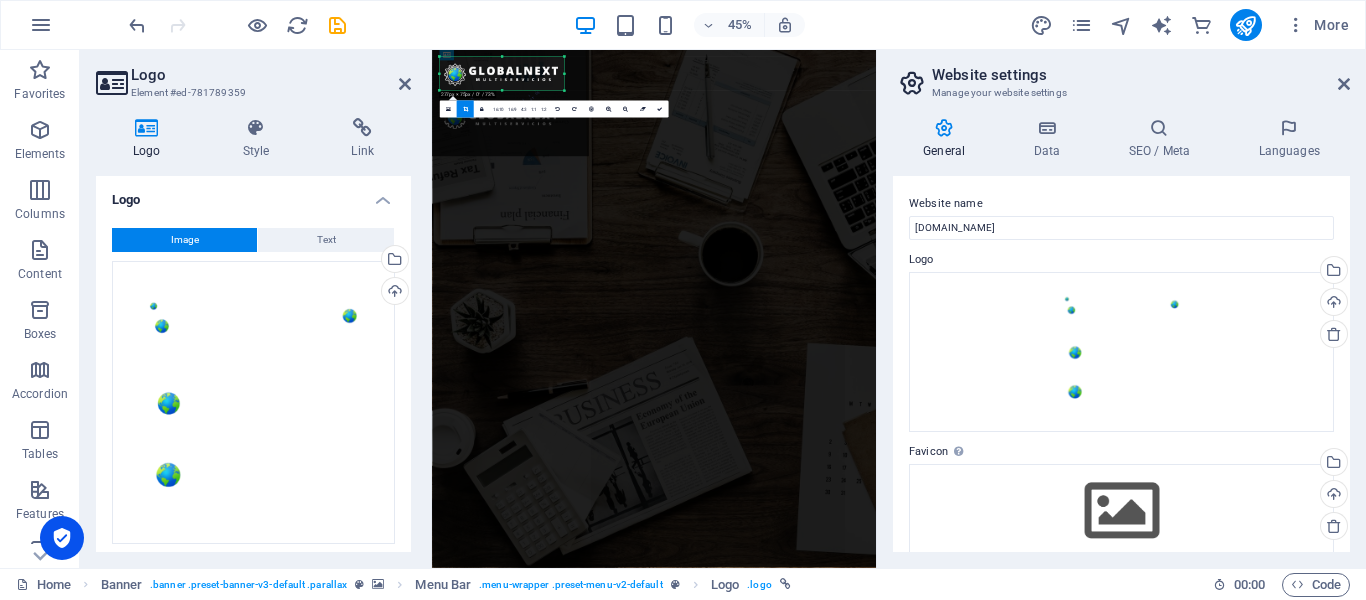 drag, startPoint x: 440, startPoint y: 76, endPoint x: 474, endPoint y: 78, distance: 34.058773 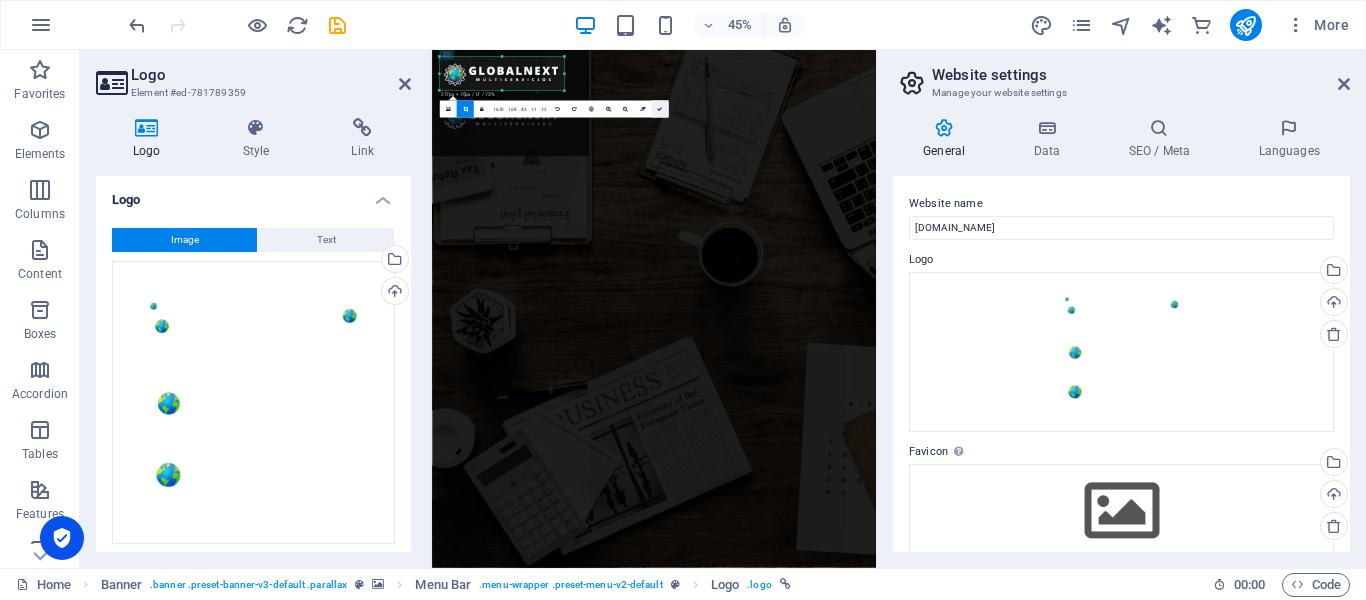 click at bounding box center [659, 109] 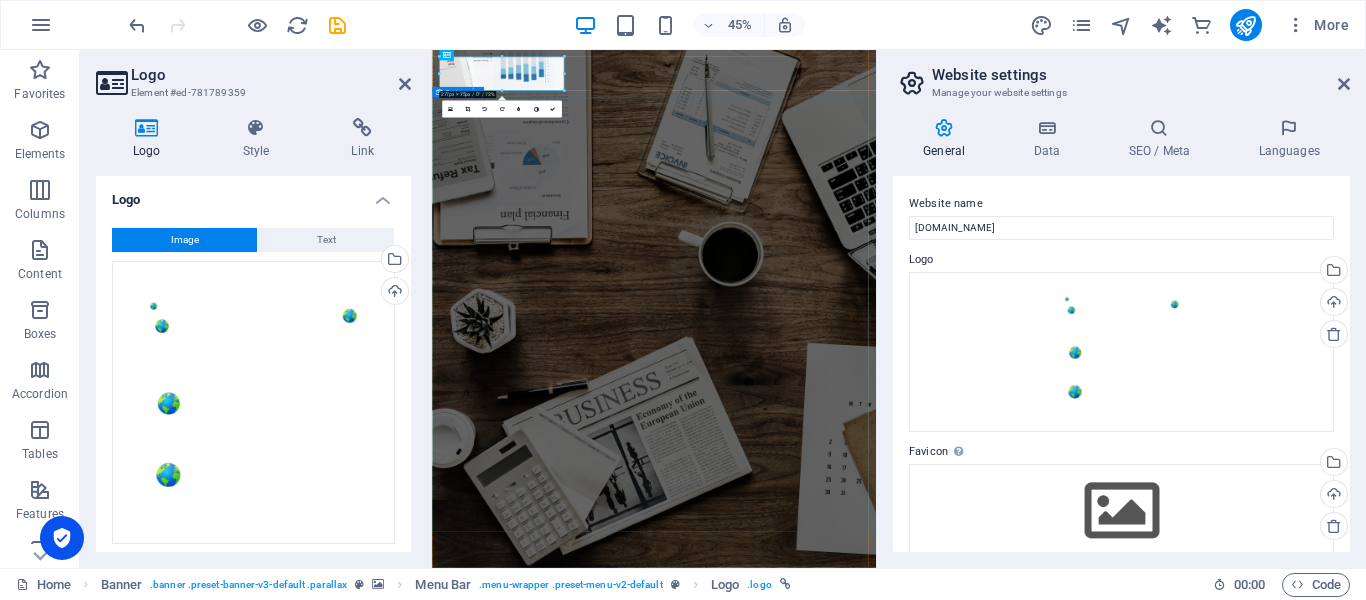 click on "O nline Marketing S OCIAL MEDIA MARKETING R EVIEW & STATISTICS Learn more" at bounding box center (925, 1550) 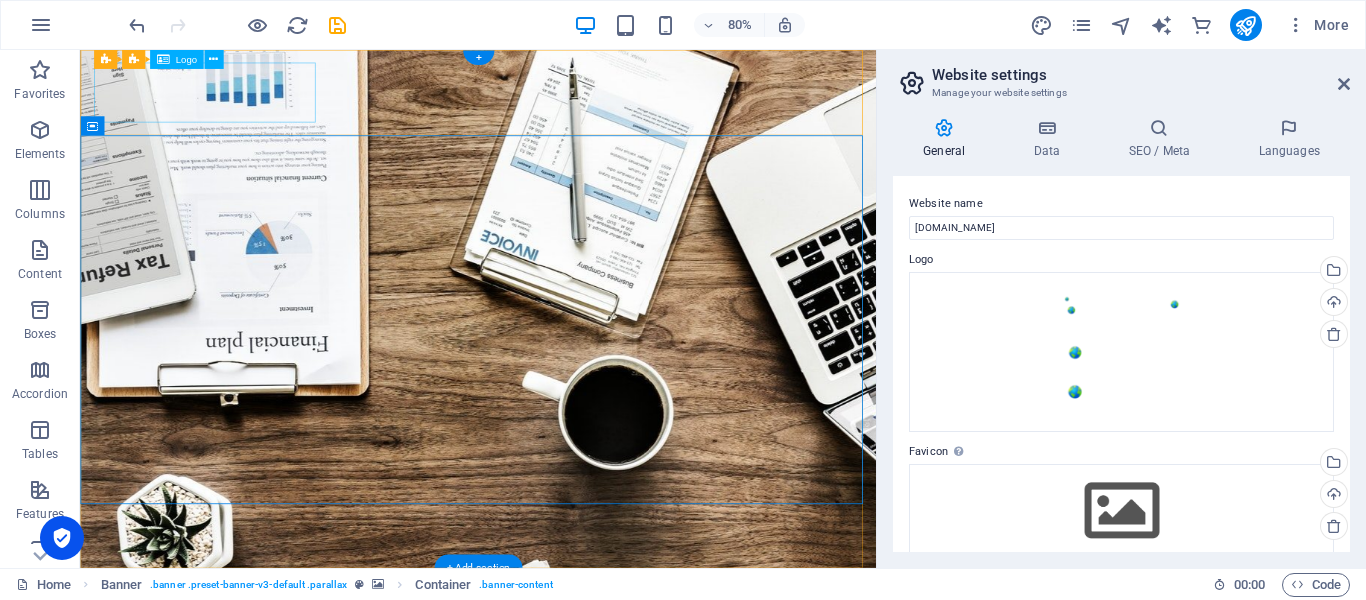 click at bounding box center [578, 1254] 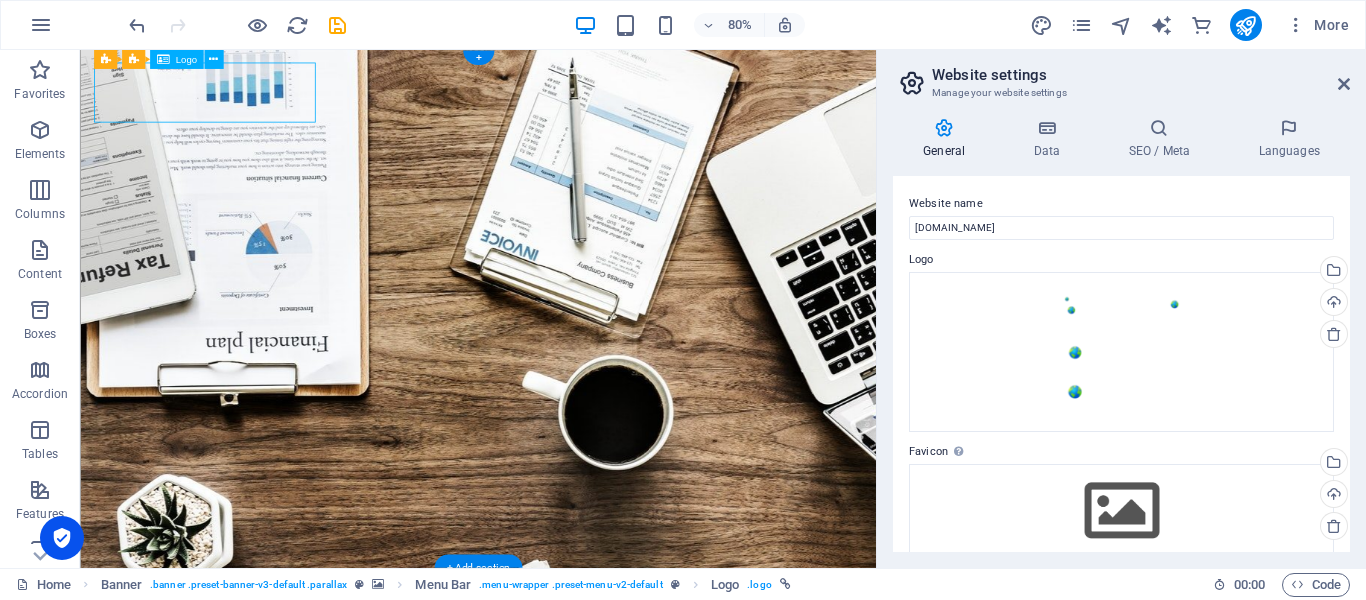 click at bounding box center [578, 1254] 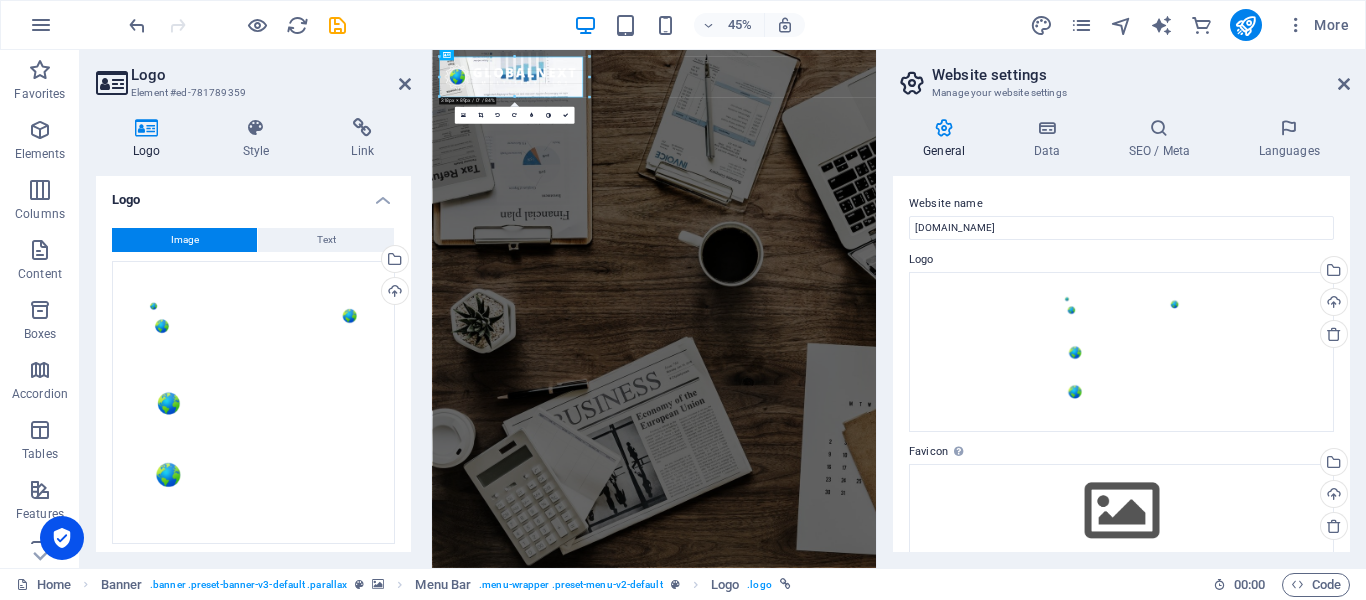 drag, startPoint x: 563, startPoint y: 58, endPoint x: 583, endPoint y: 39, distance: 27.58623 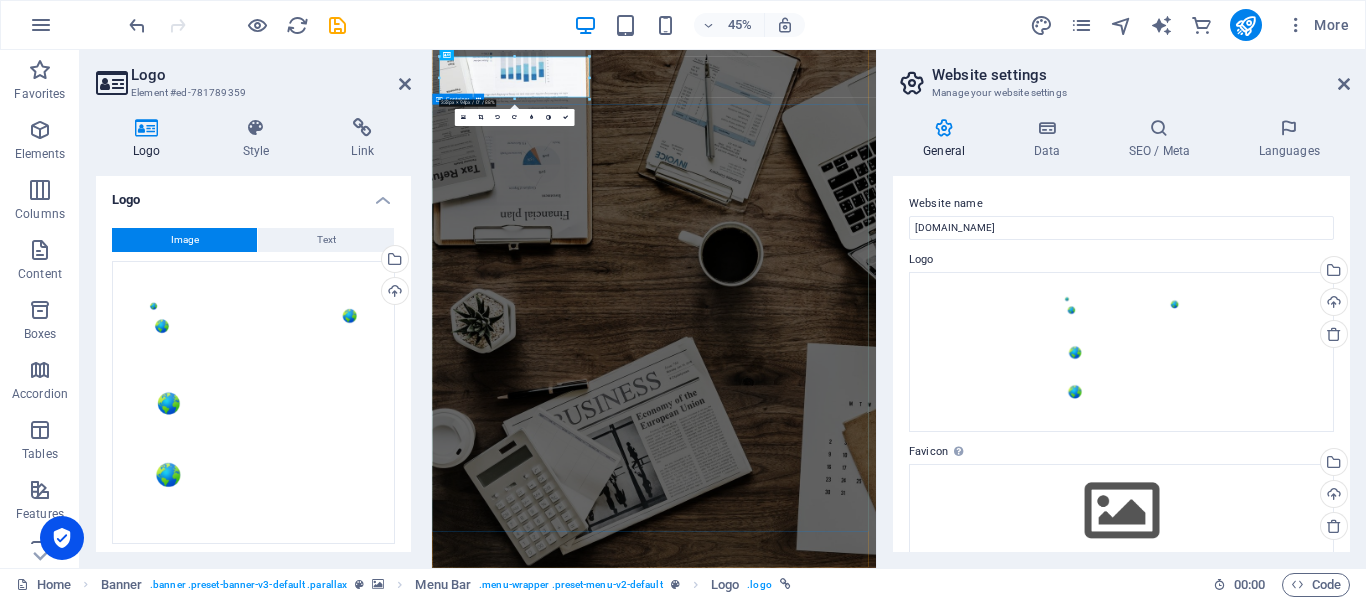 click on "O nline Marketing S OCIAL MEDIA MARKETING R EVIEW & STATISTICS Learn more" at bounding box center (925, 1565) 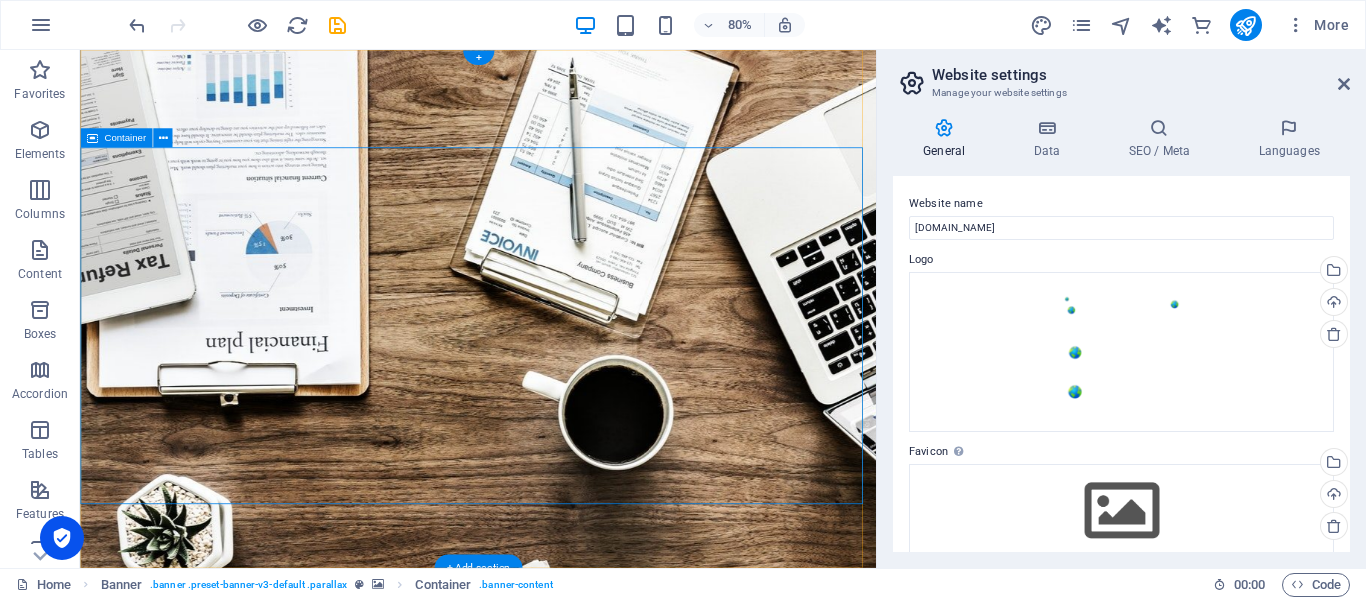 click on "O nline Marketing S OCIAL MEDIA MARKETING R EVIEW & STATISTICS Learn more" at bounding box center [577, 1565] 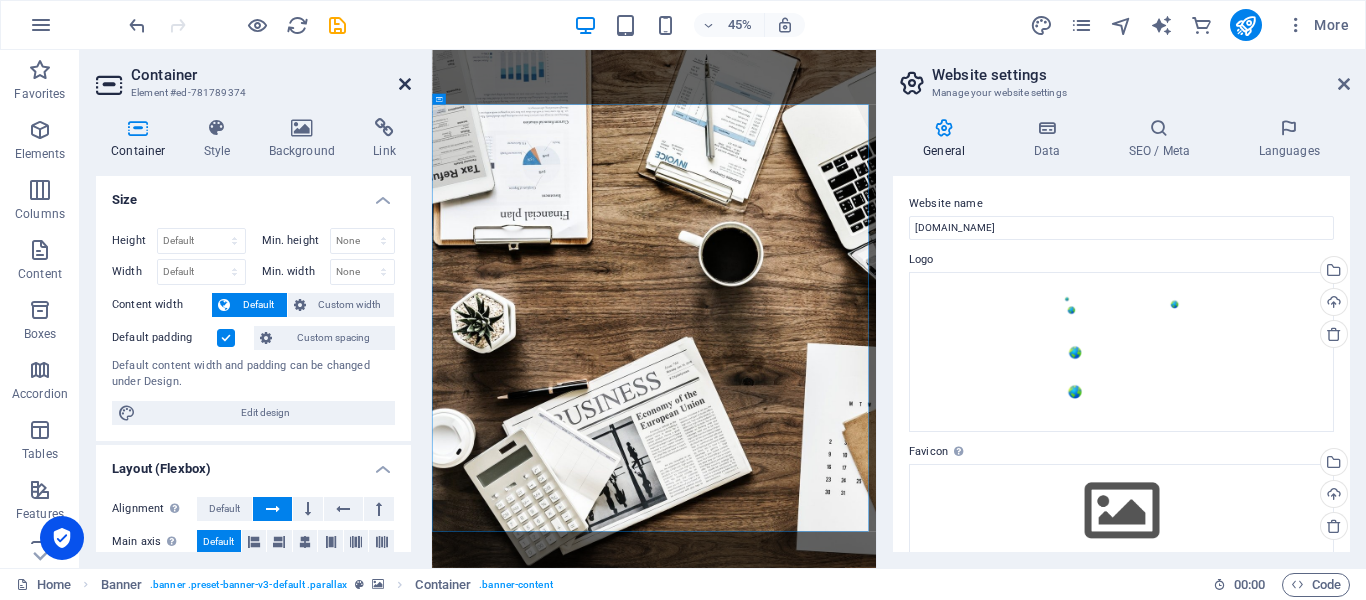 click at bounding box center (405, 84) 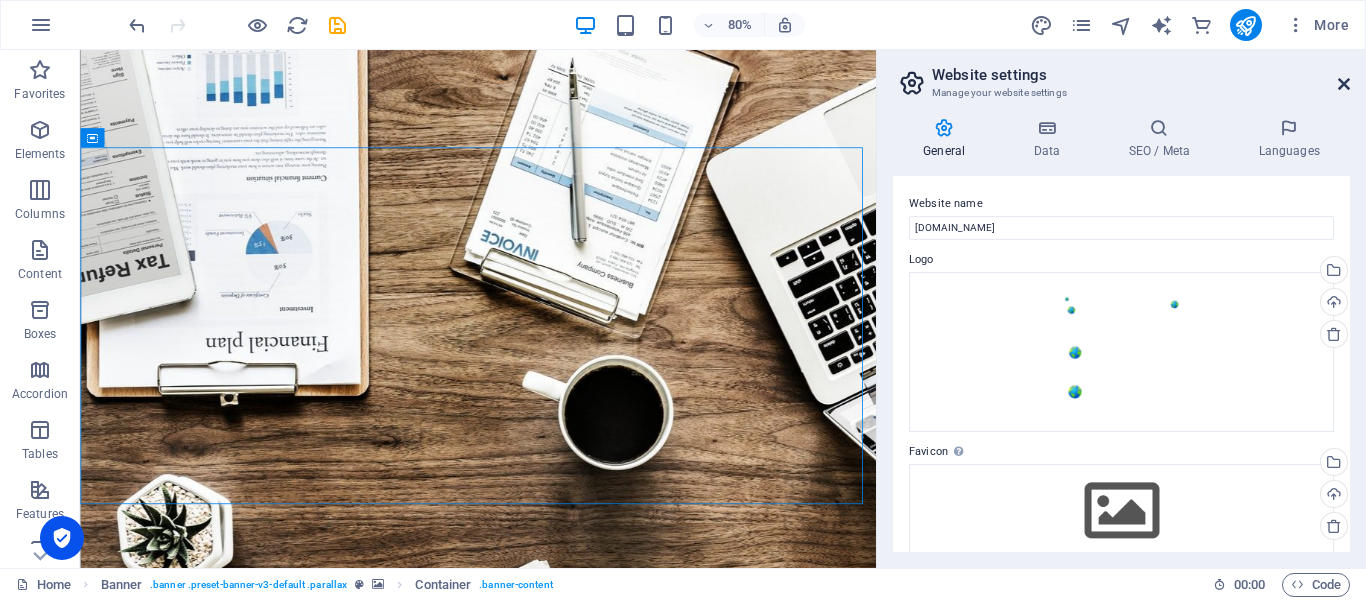 click at bounding box center [1344, 84] 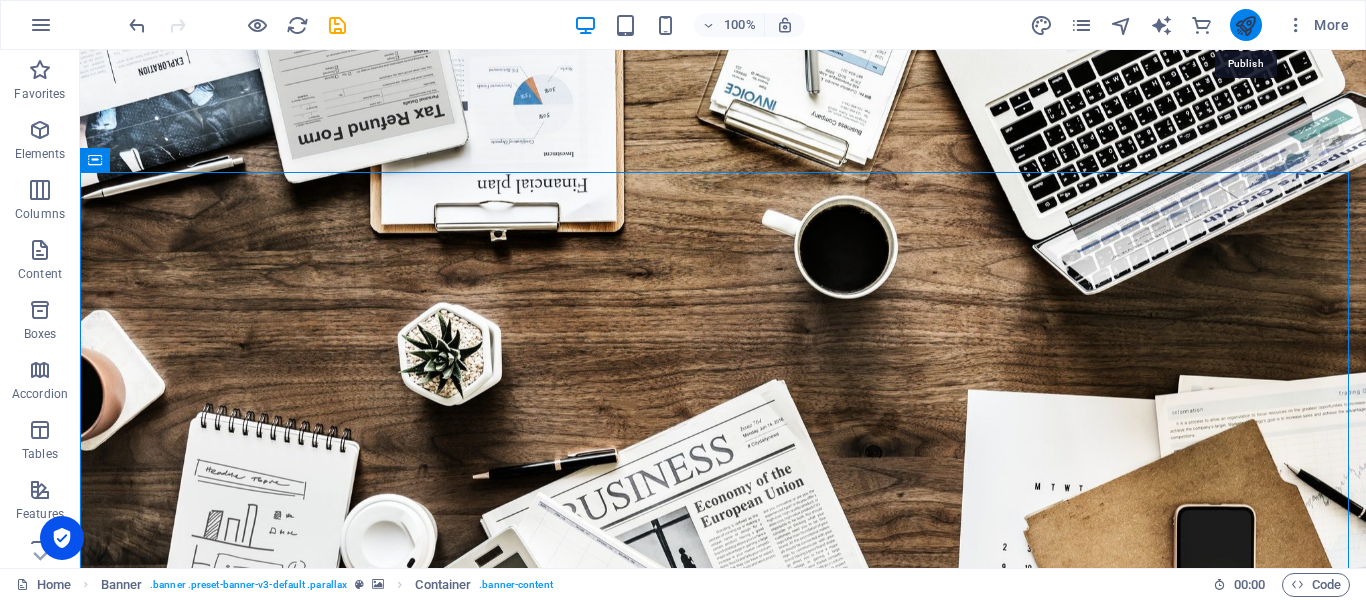 click at bounding box center (1245, 25) 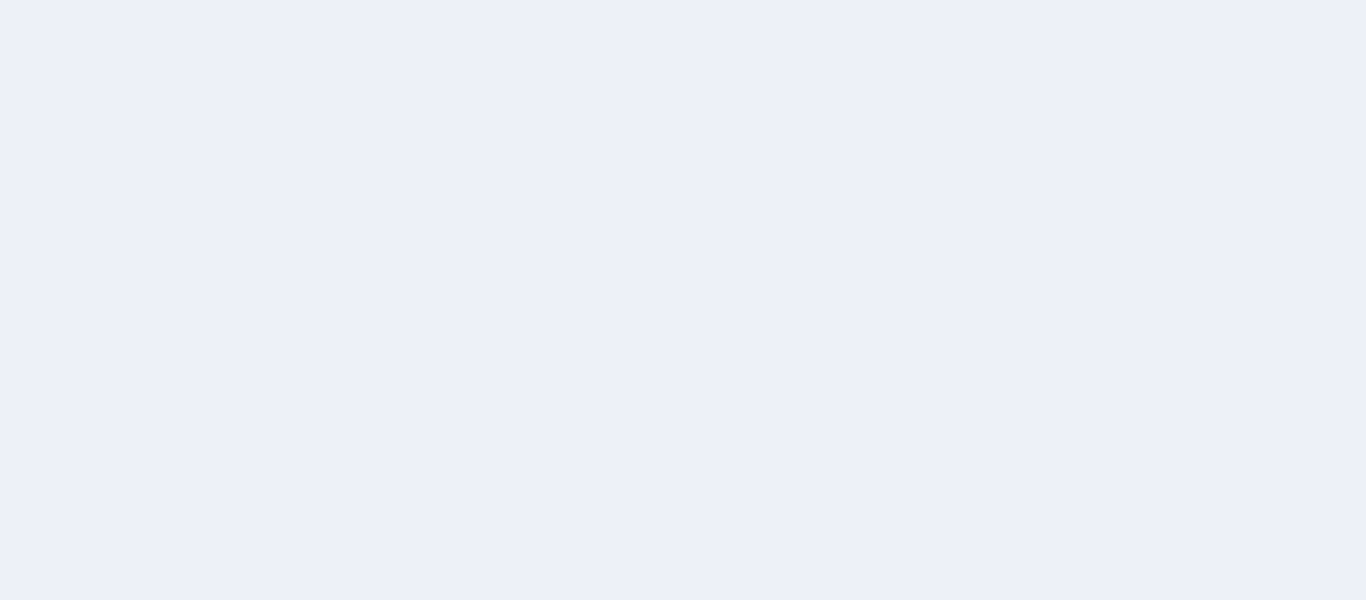 scroll, scrollTop: 0, scrollLeft: 0, axis: both 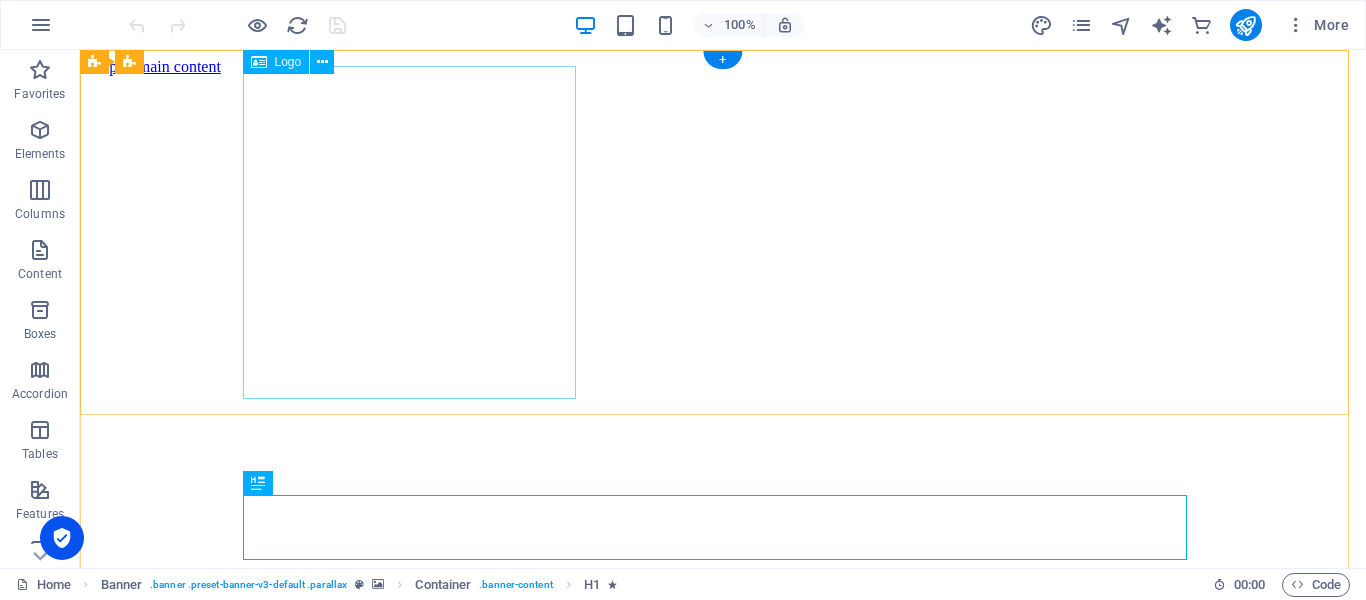 click at bounding box center (723, 936) 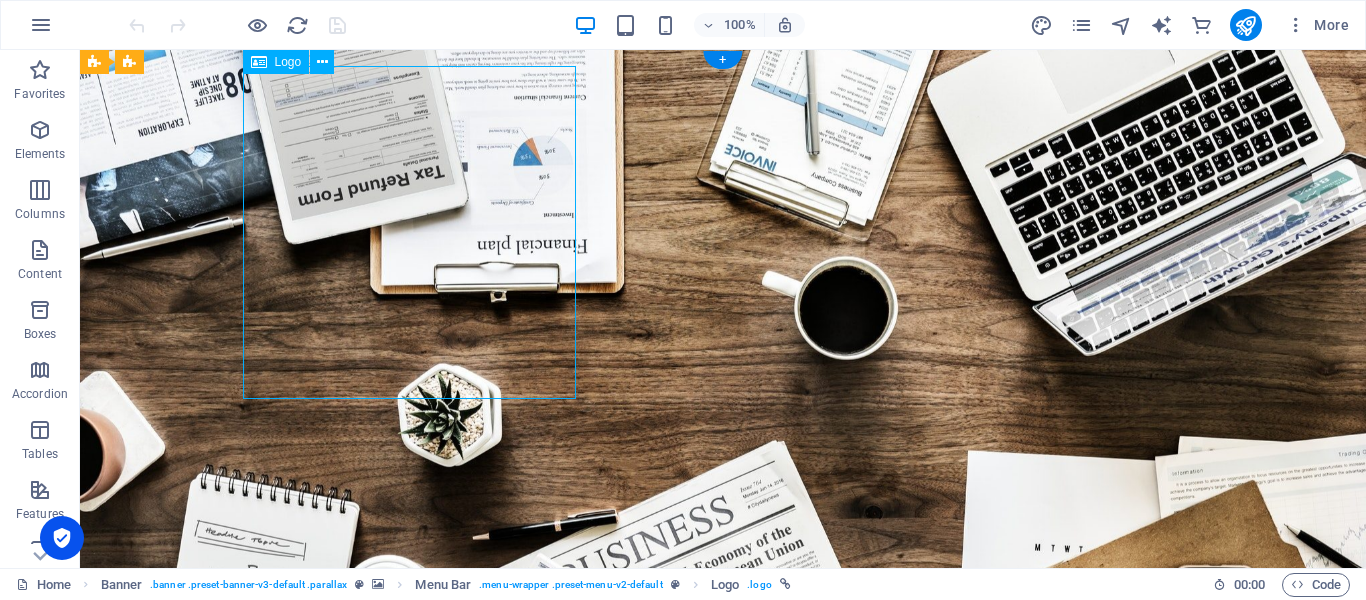 click at bounding box center [723, 924] 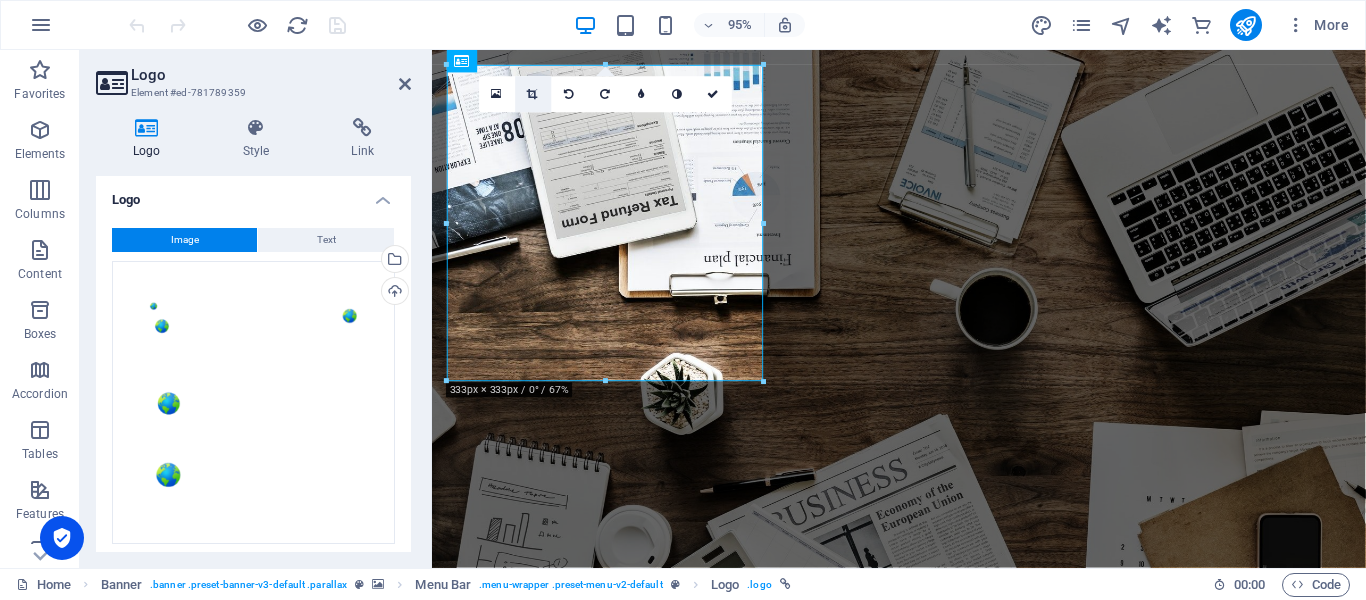 click at bounding box center [533, 95] 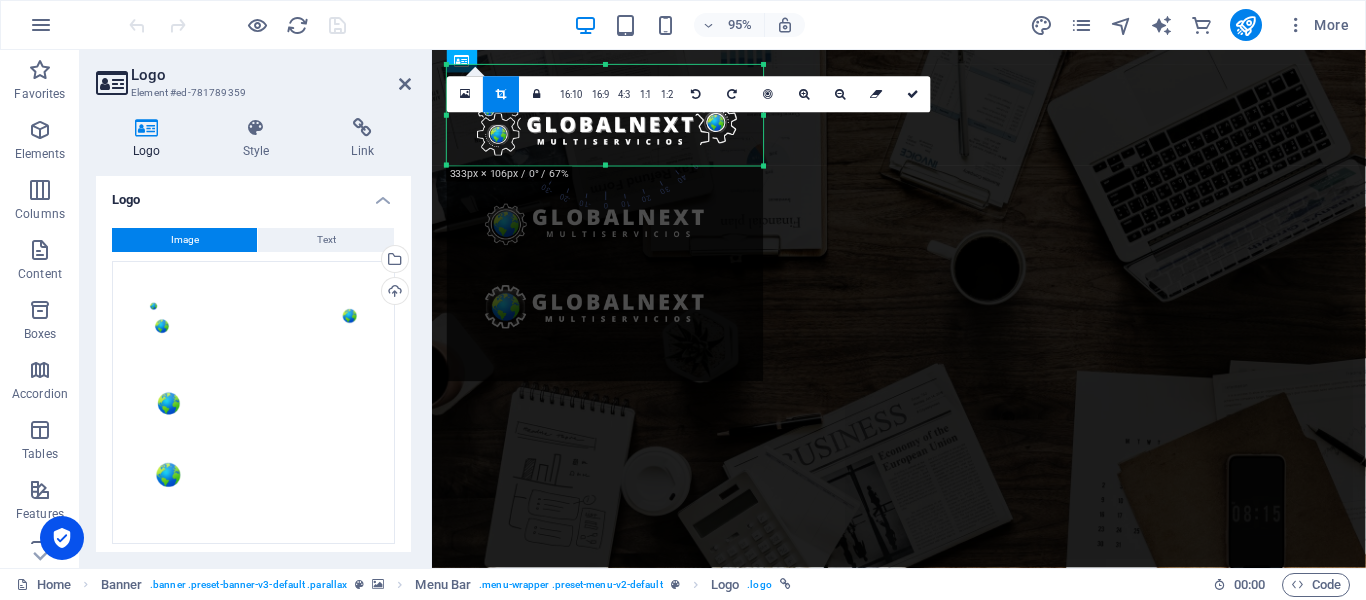 drag, startPoint x: 607, startPoint y: 382, endPoint x: 632, endPoint y: 155, distance: 228.3725 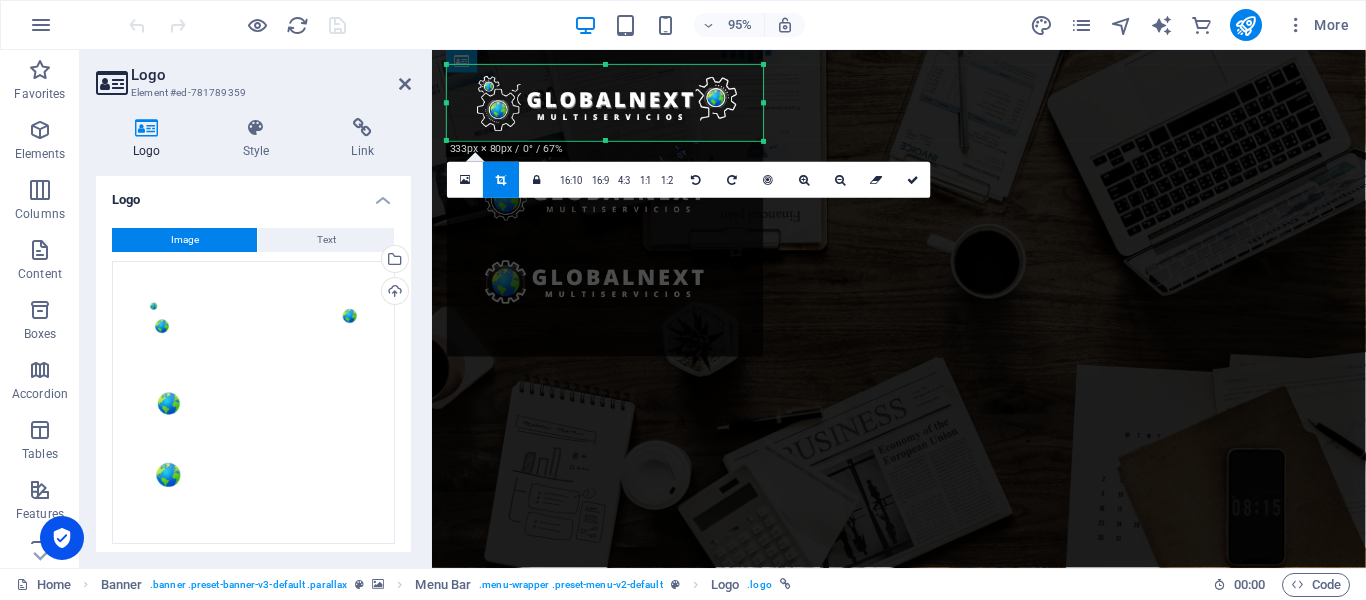 drag, startPoint x: 605, startPoint y: 67, endPoint x: 606, endPoint y: 93, distance: 26.019224 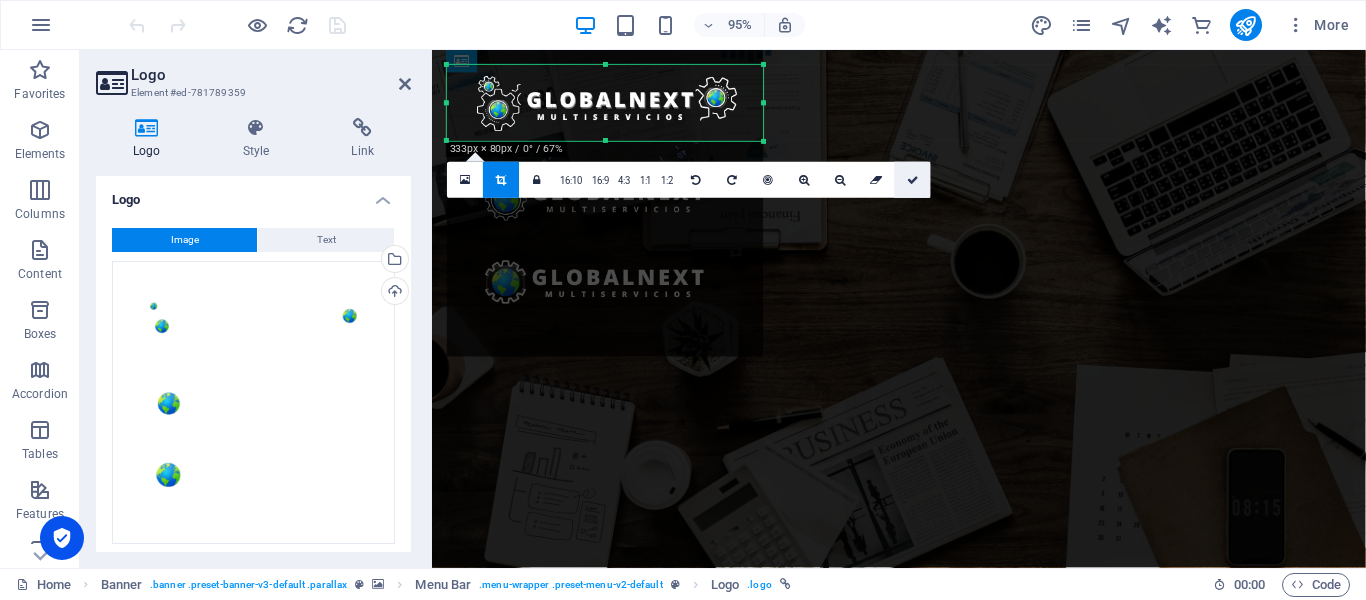 click at bounding box center [913, 179] 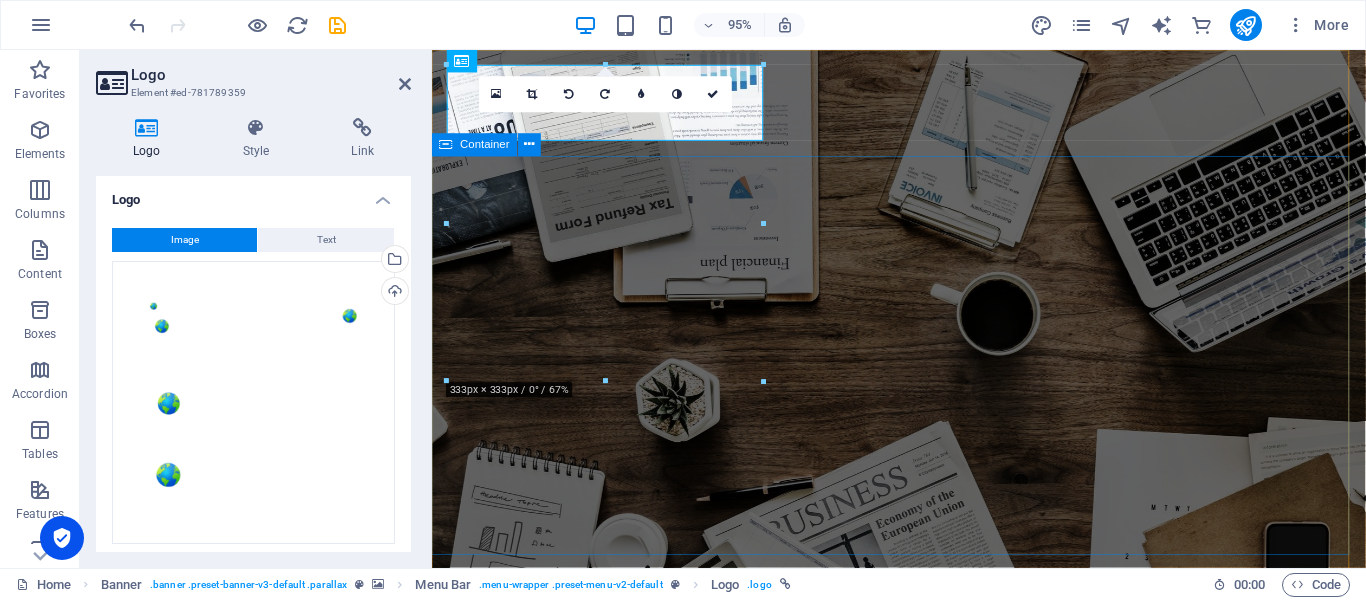 click on "O nline Marketing S OCIAL MEDIA MARKETING R EVIEW & STATISTICS Learn more" at bounding box center [923, 1109] 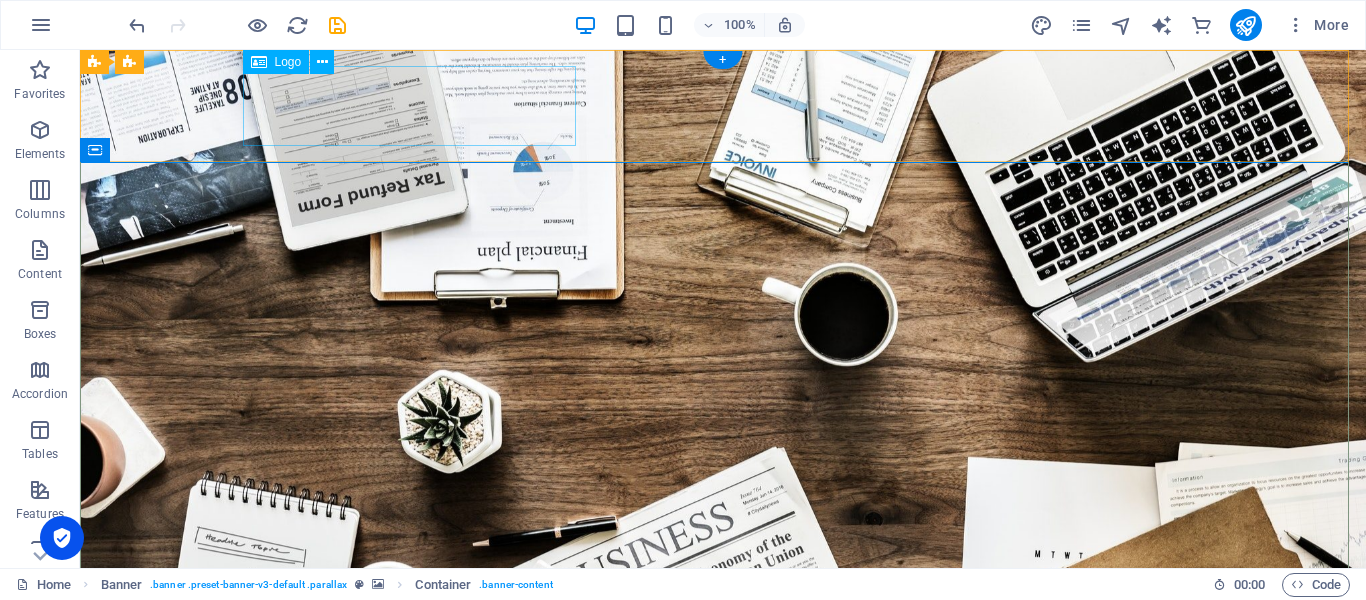 click at bounding box center [723, 811] 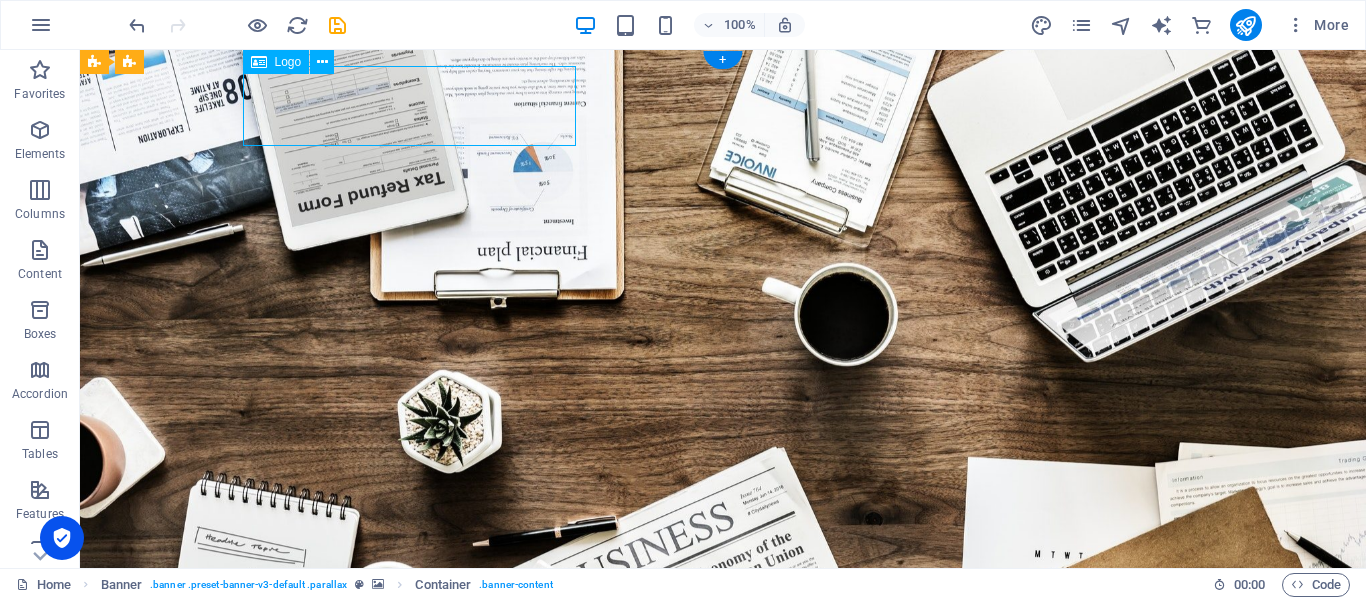 click at bounding box center (723, 811) 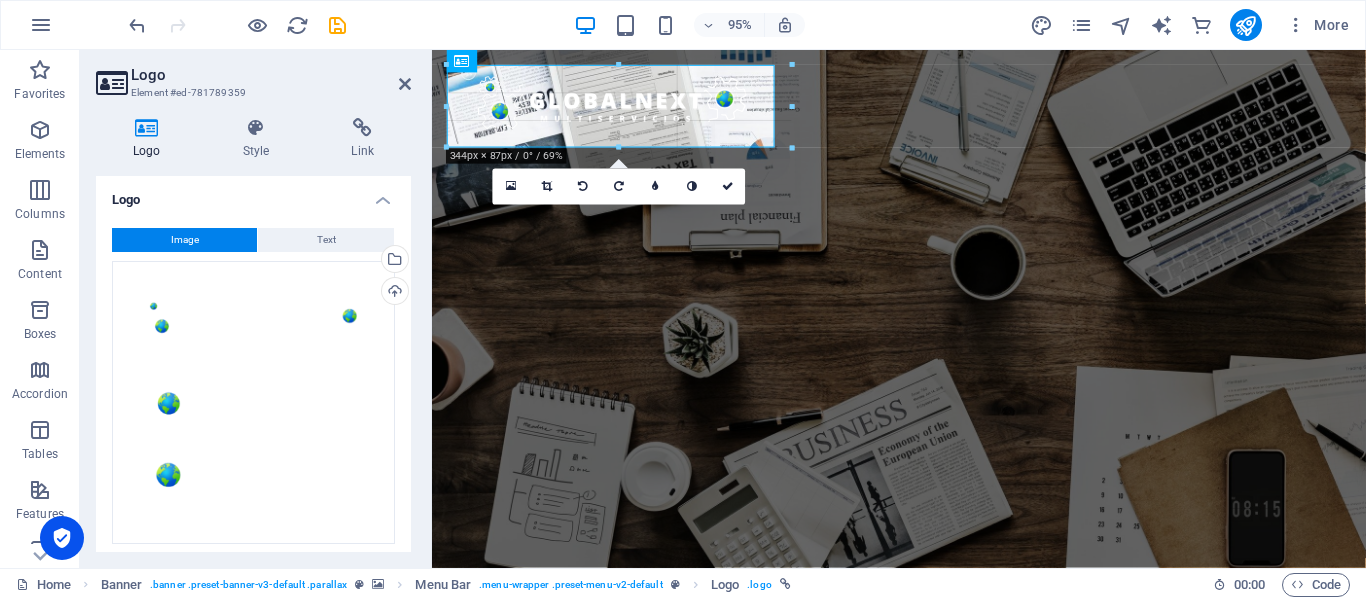 drag, startPoint x: 348, startPoint y: 4, endPoint x: 766, endPoint y: 54, distance: 420.9798 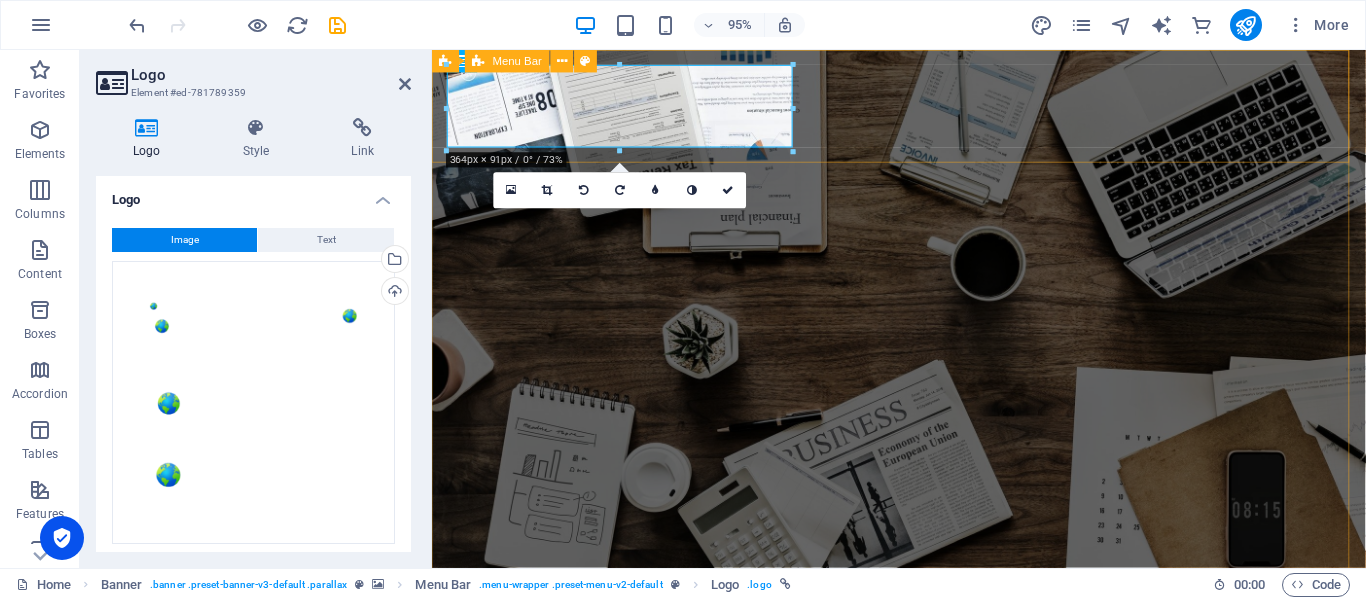 click on "Home About us Services Projects Team Contact" at bounding box center (923, 710) 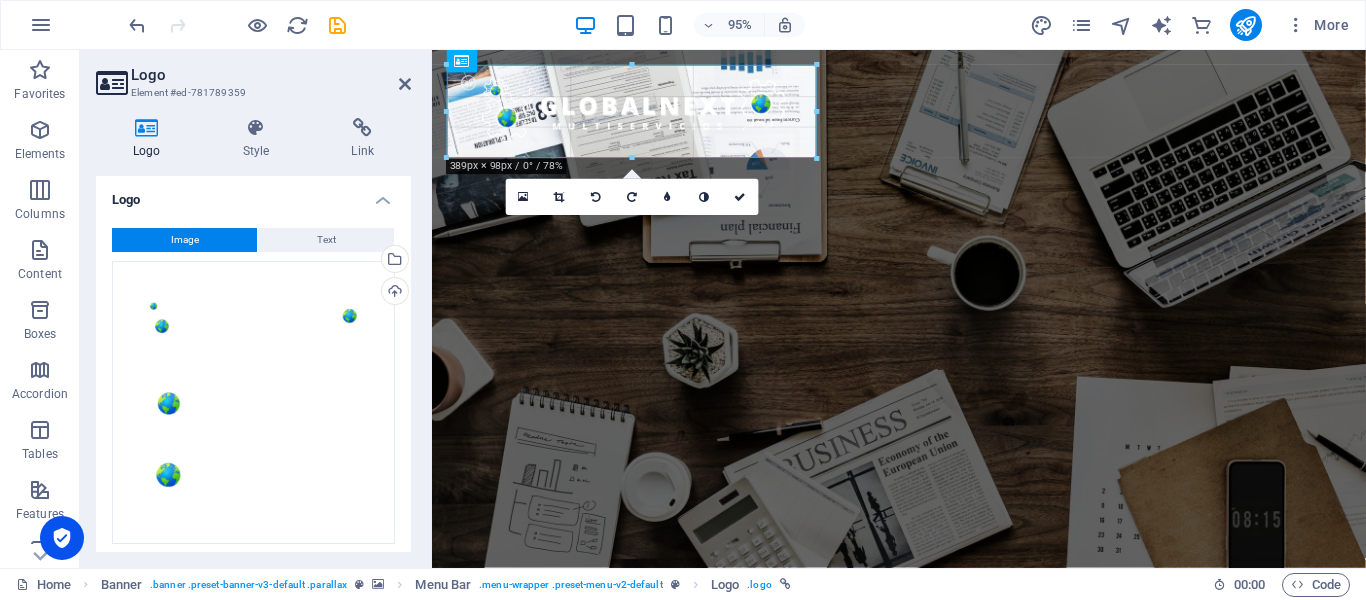 drag, startPoint x: 793, startPoint y: 150, endPoint x: 821, endPoint y: 152, distance: 28.071337 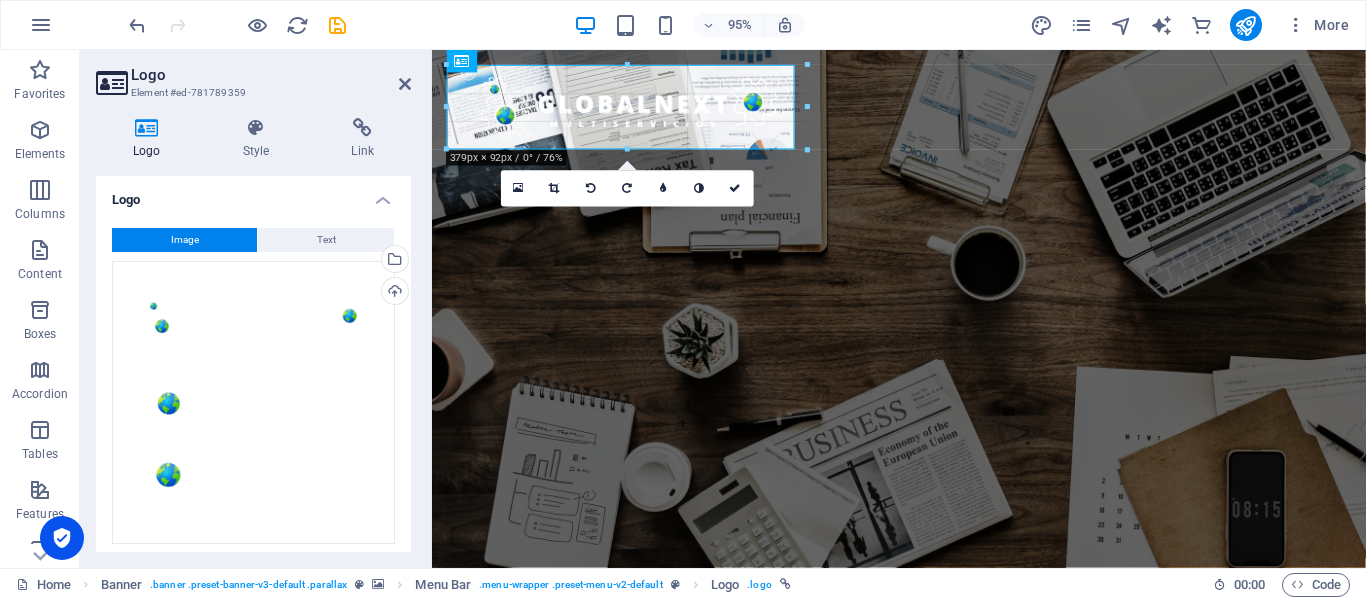 drag, startPoint x: 818, startPoint y: 154, endPoint x: 795, endPoint y: 140, distance: 26.925823 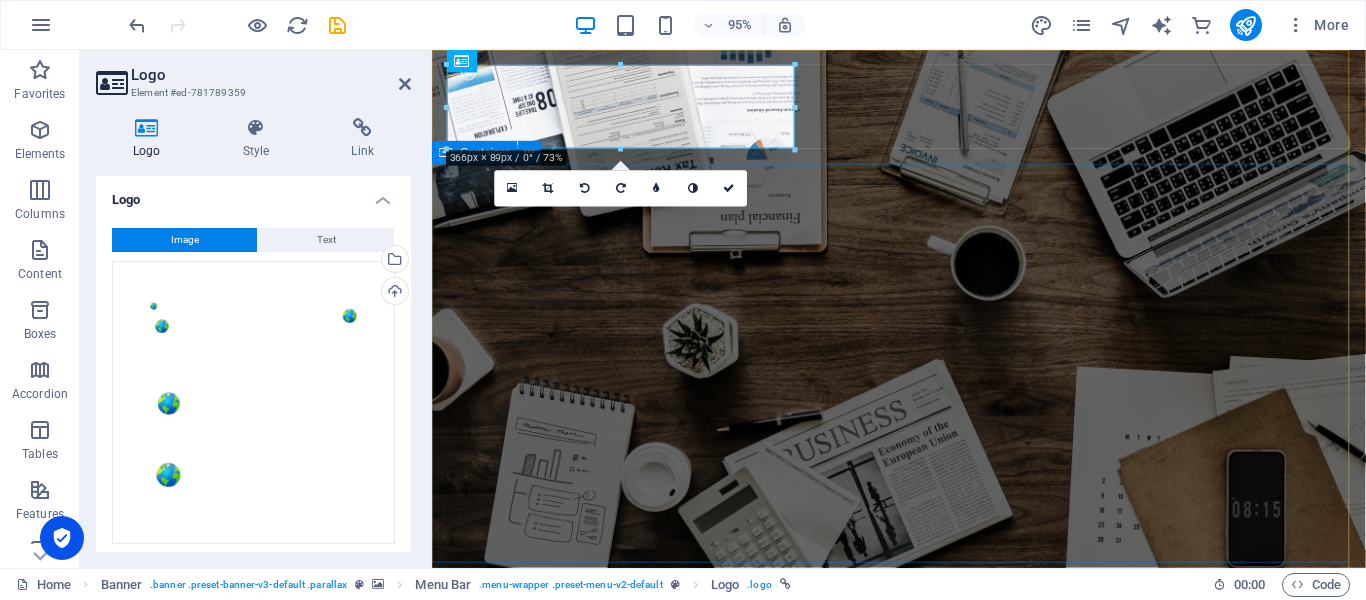 click on "O nline Marketing S OCIAL MEDIA MARKETING R EVIEW & STATISTICS Learn more" at bounding box center [923, 995] 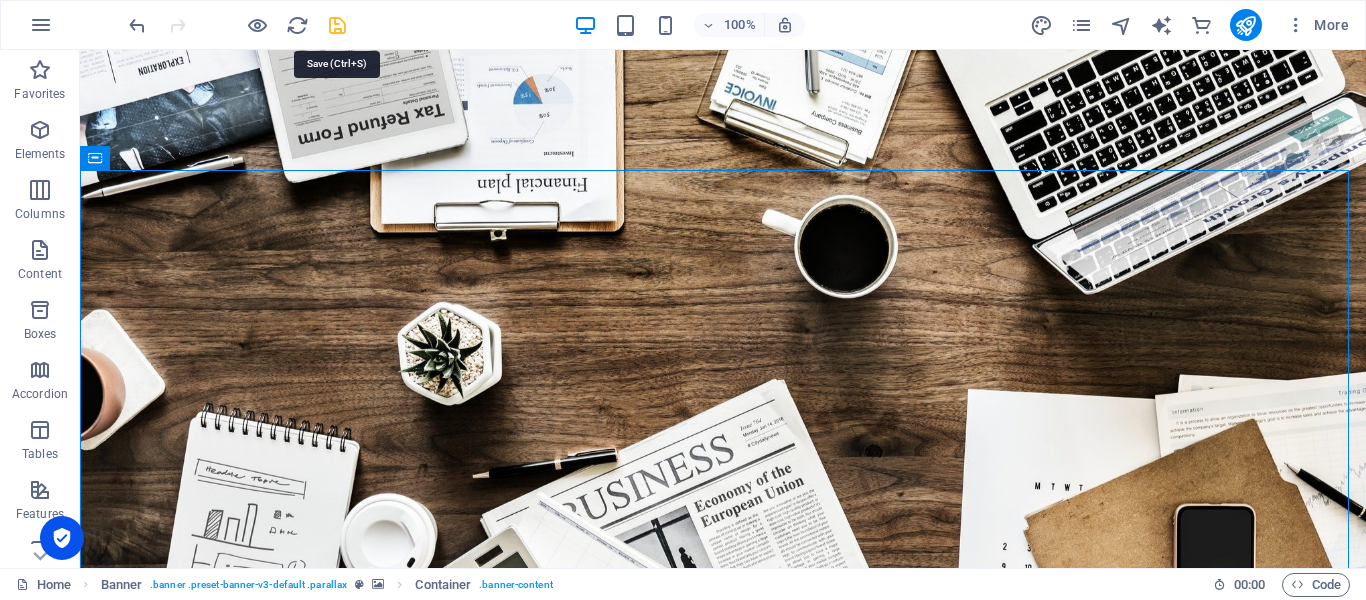click at bounding box center (337, 25) 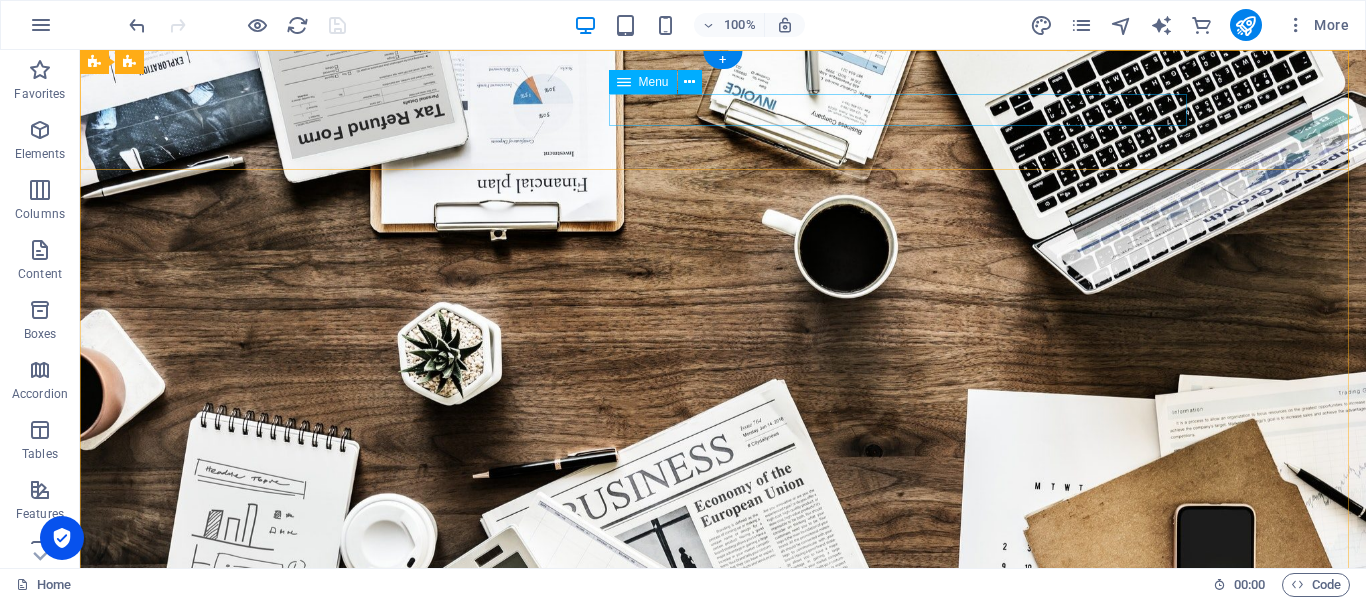 click on "Home About us Services Projects Team Contact" at bounding box center (723, 739) 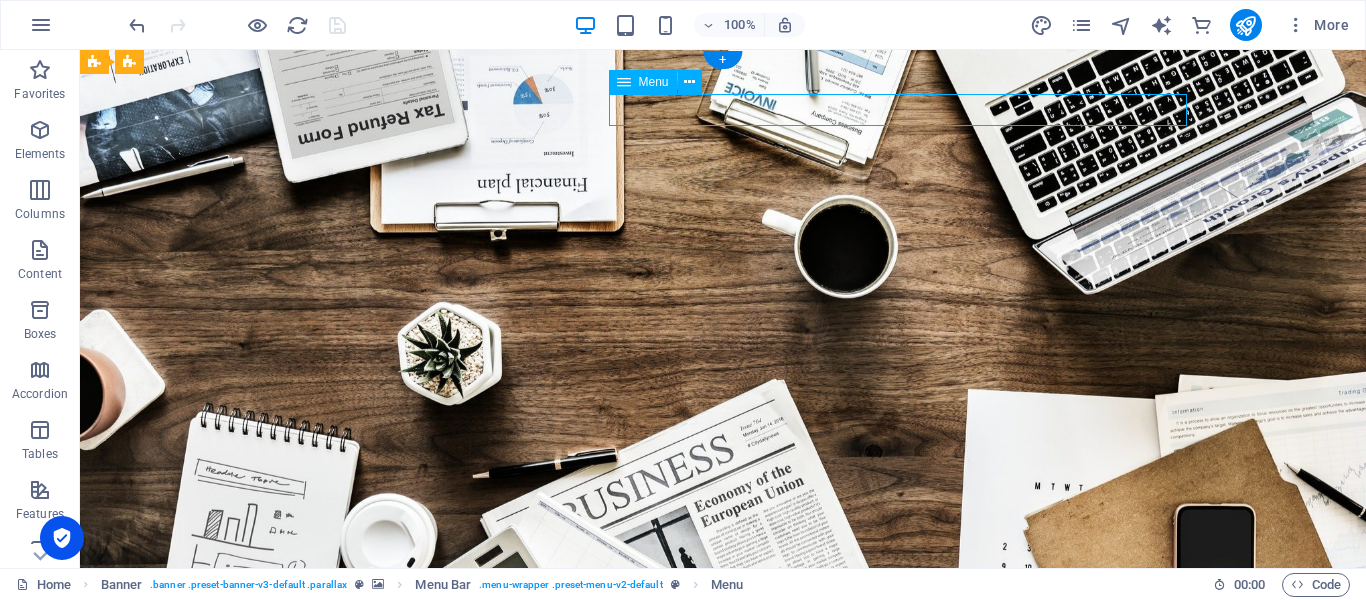 click on "Home About us Services Projects Team Contact" at bounding box center [723, 739] 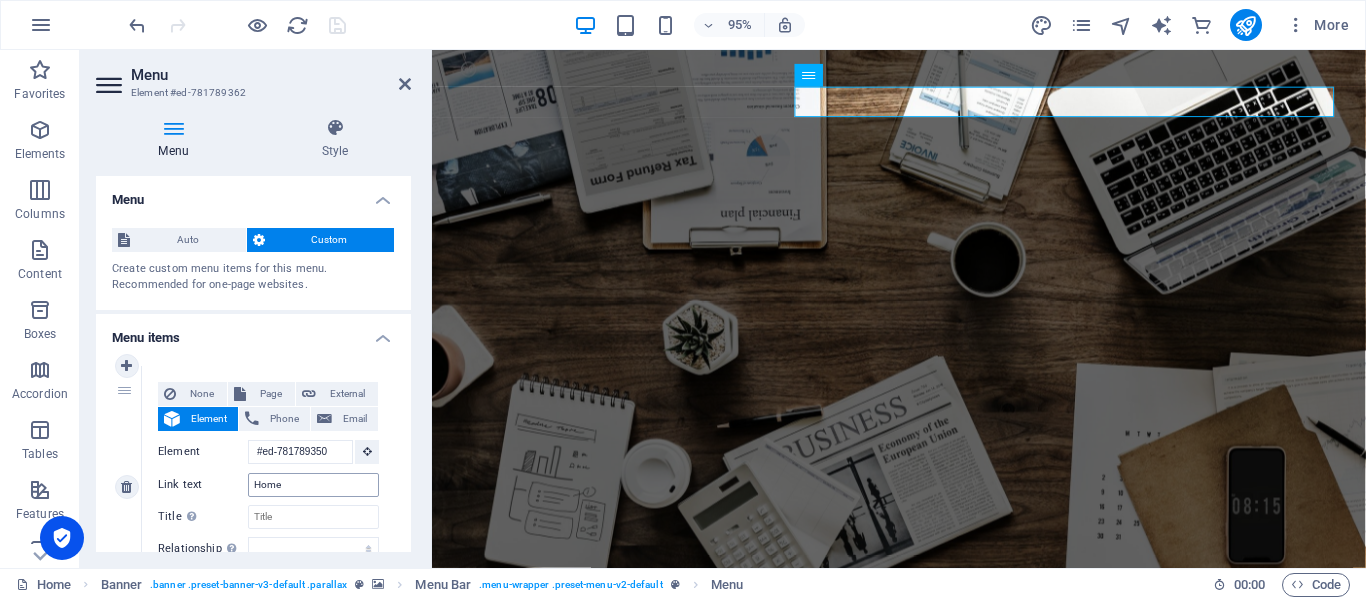scroll, scrollTop: 0, scrollLeft: 0, axis: both 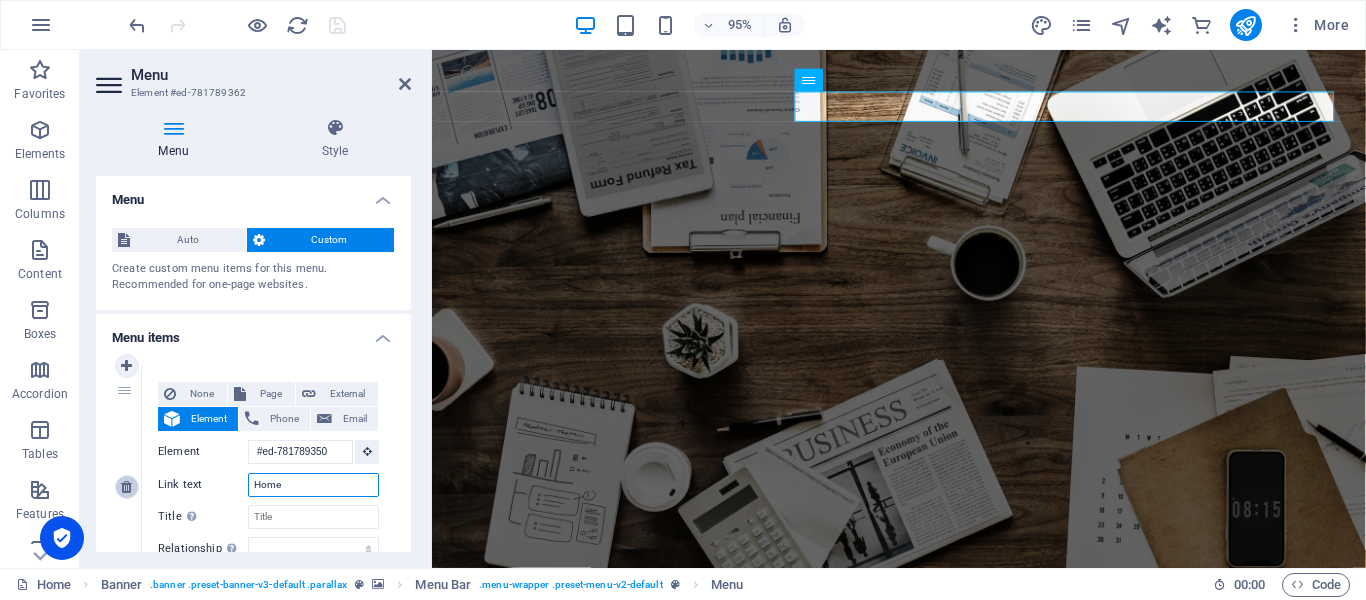 drag, startPoint x: 292, startPoint y: 476, endPoint x: 132, endPoint y: 494, distance: 161.00932 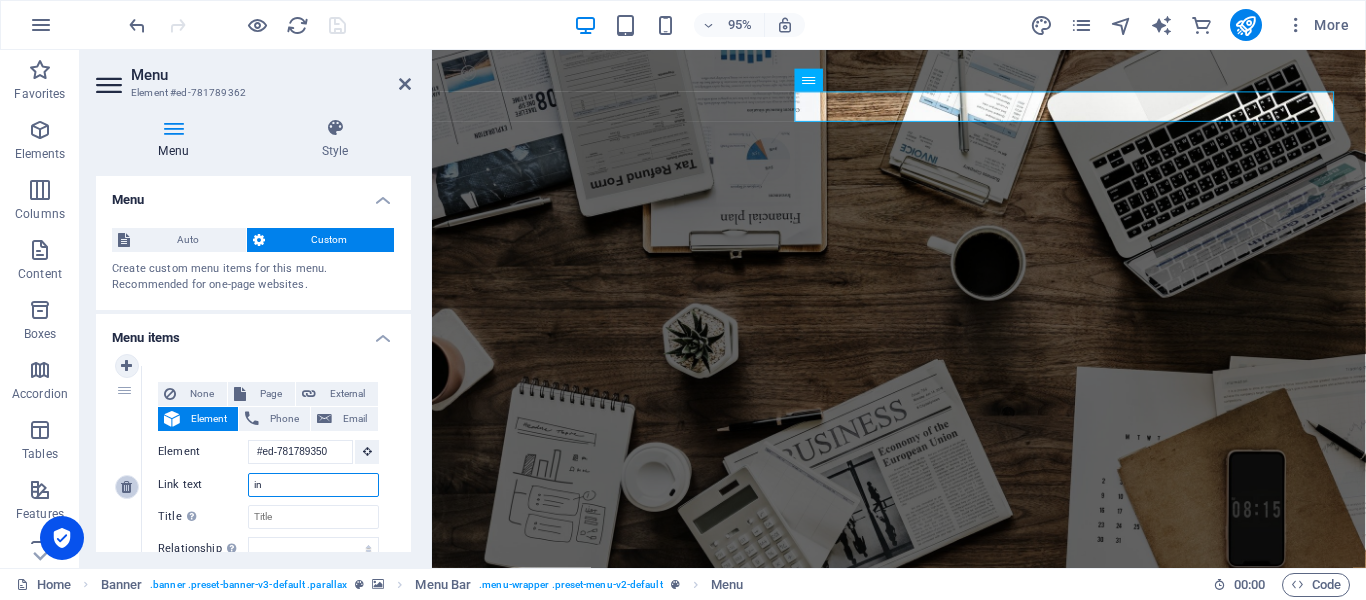 type on "i" 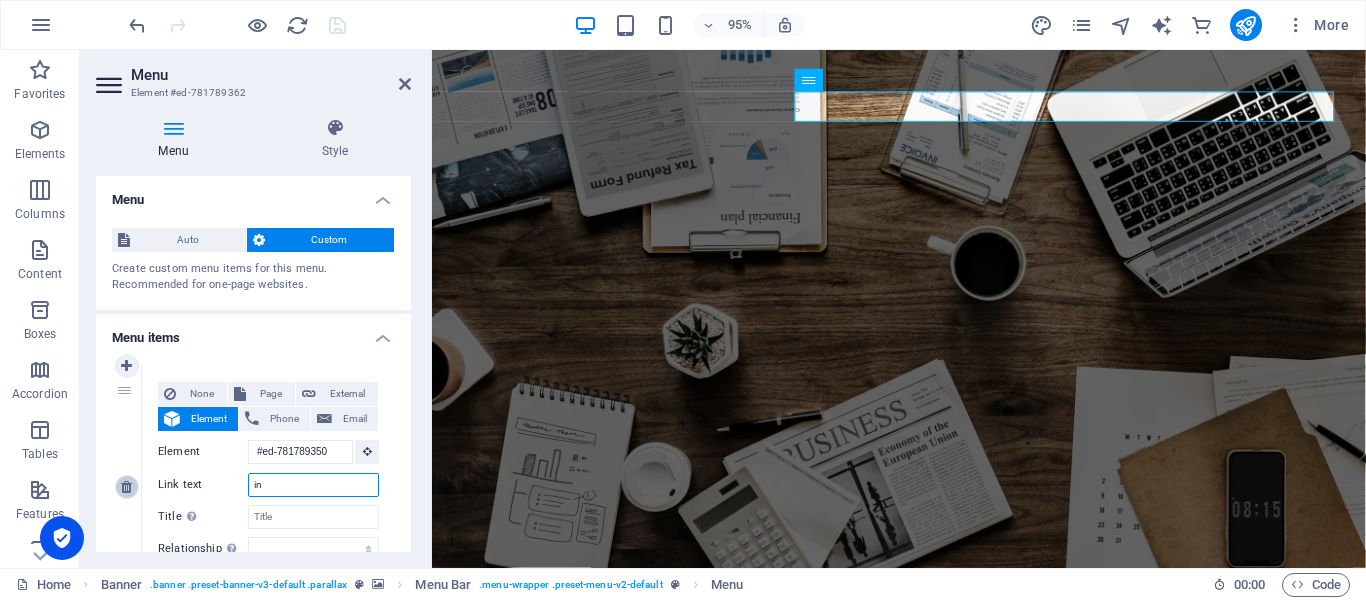 type on "i" 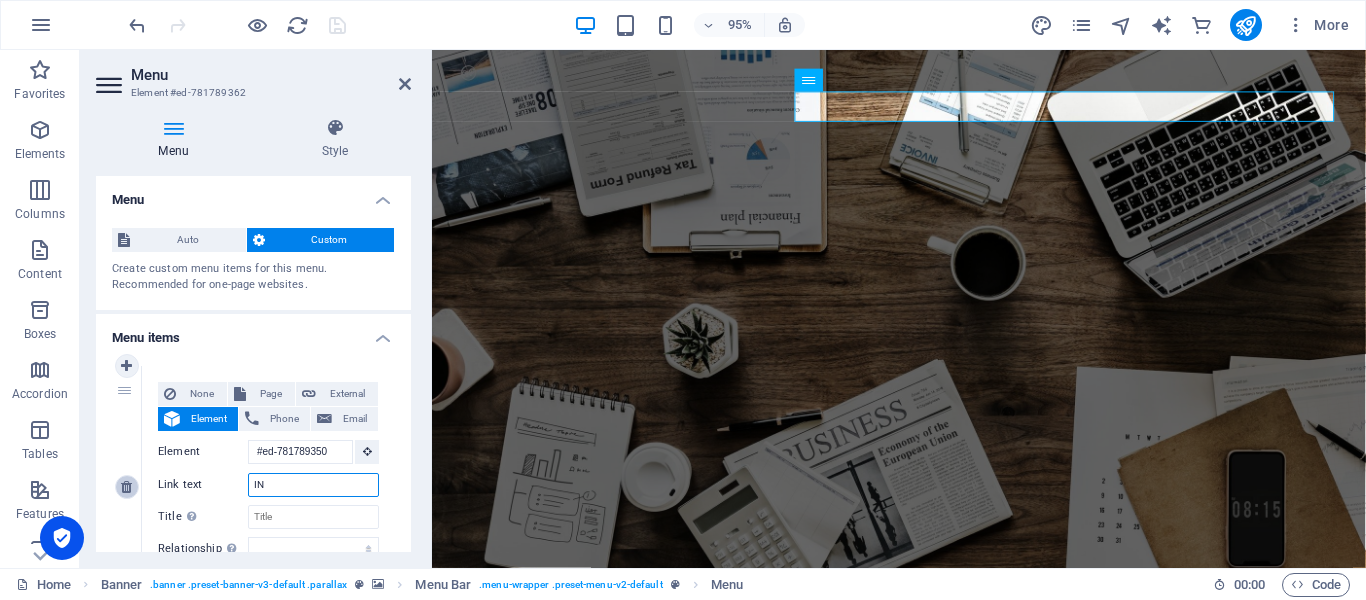 type on "INI" 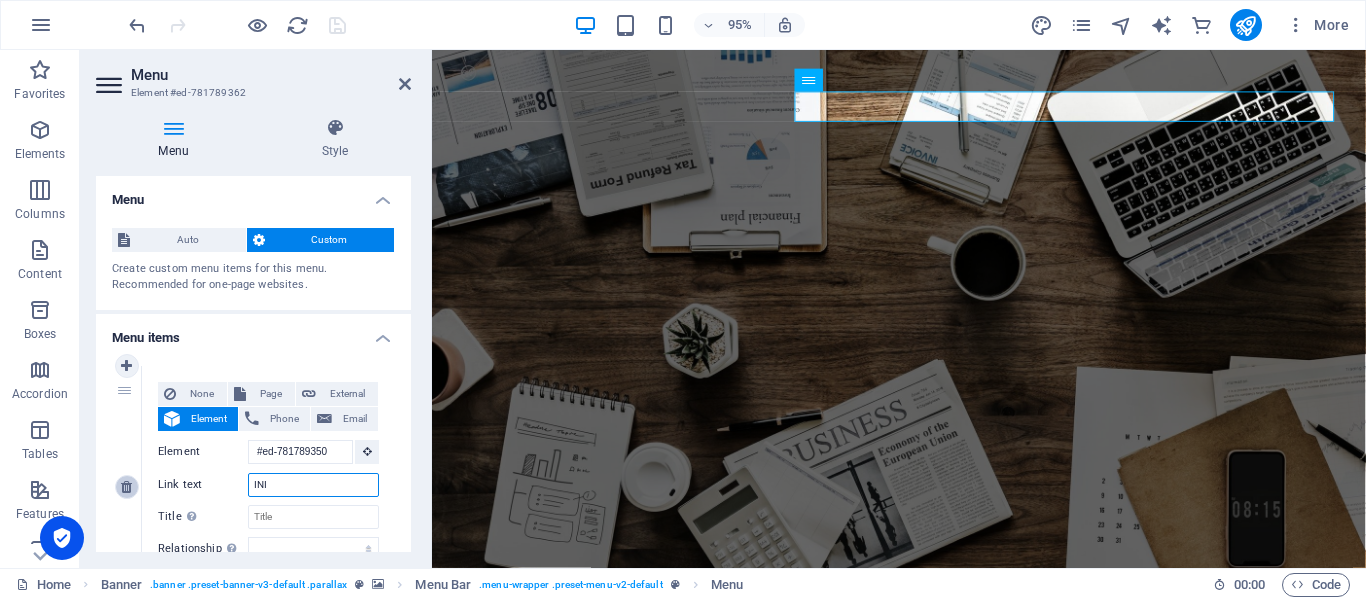 select 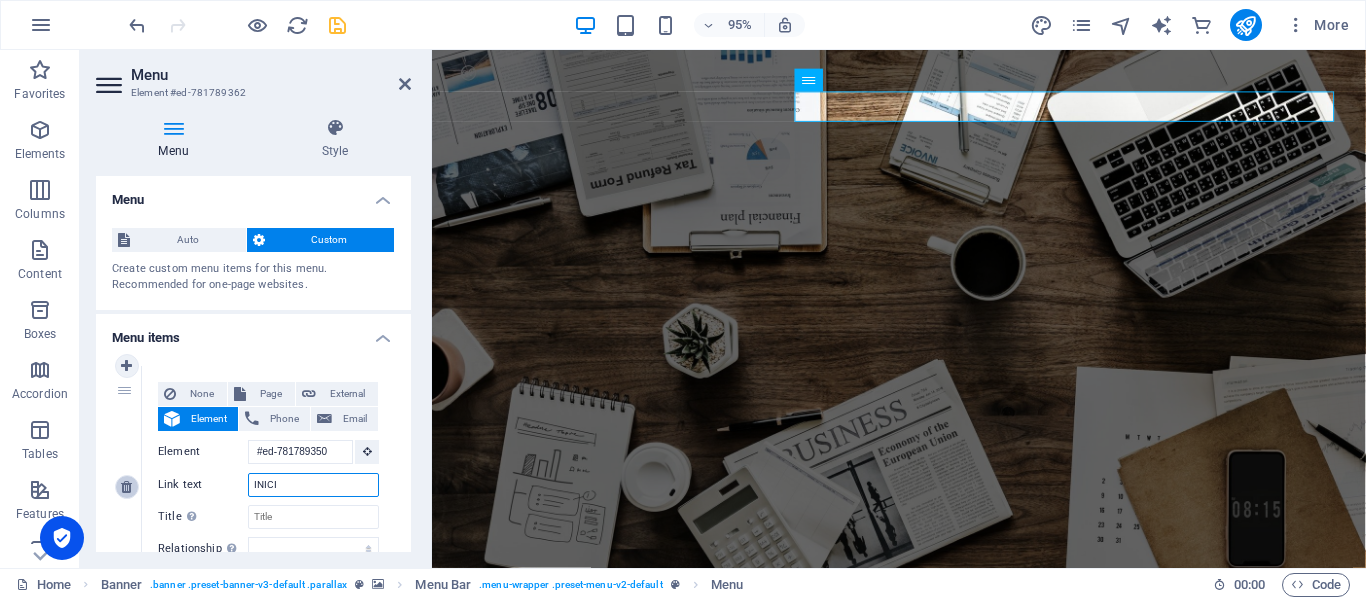 type on "INICIO" 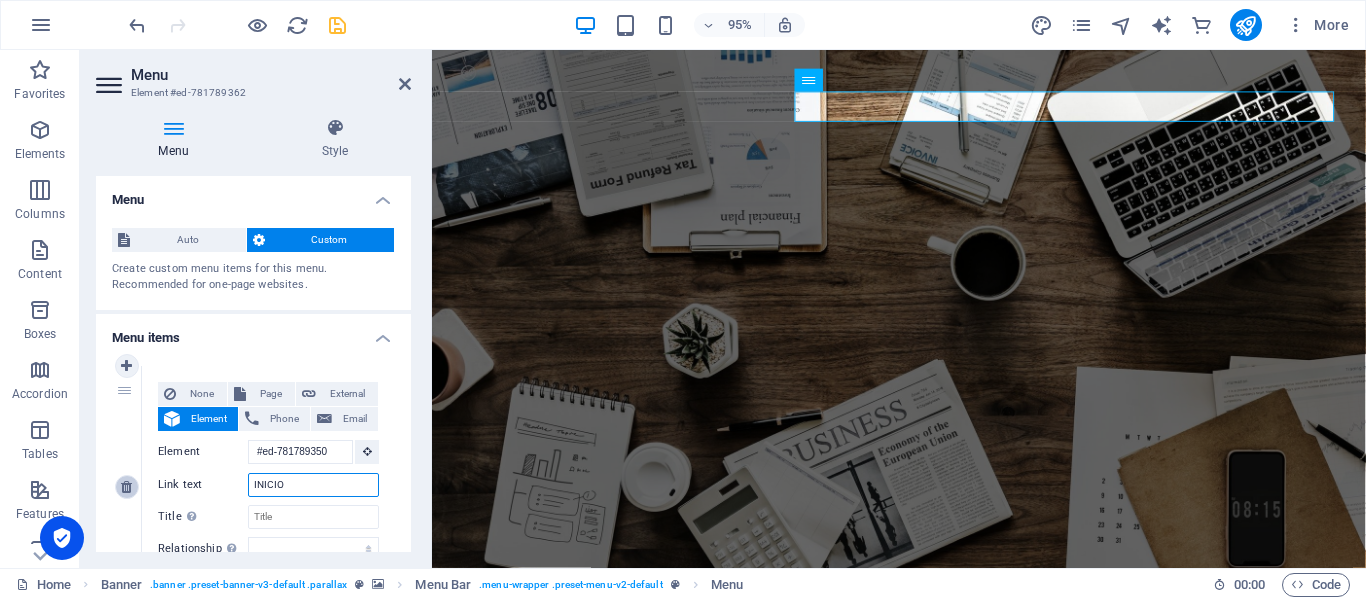 select 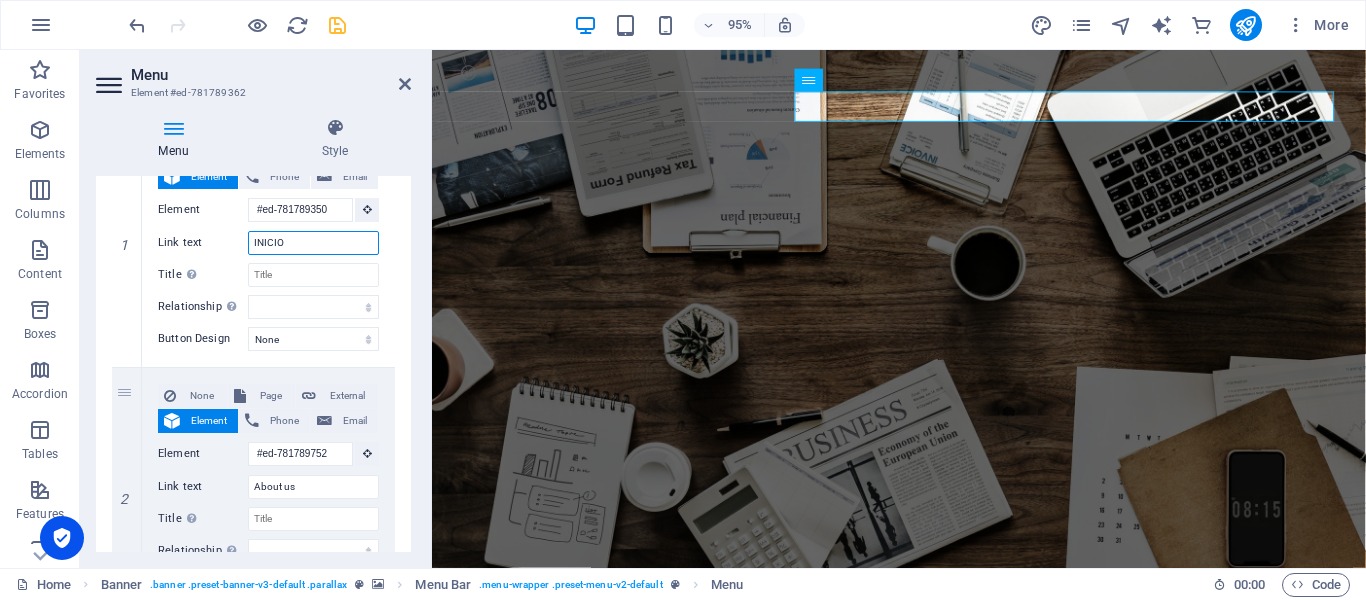 scroll, scrollTop: 318, scrollLeft: 0, axis: vertical 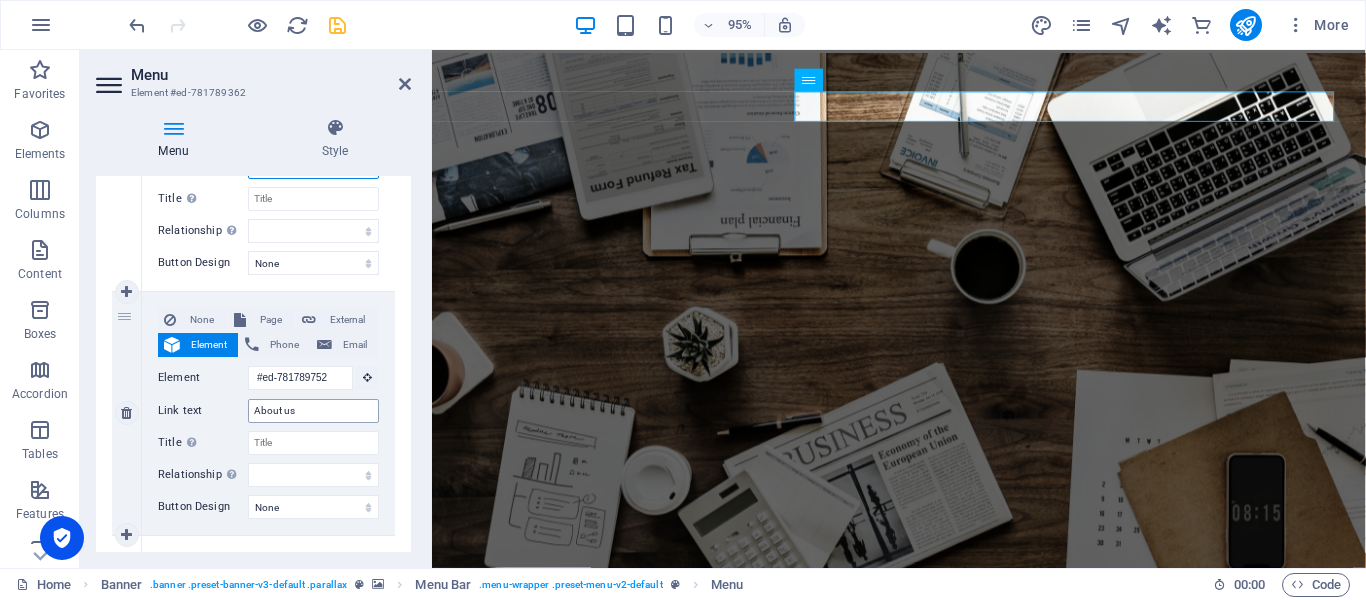 type on "INICIO" 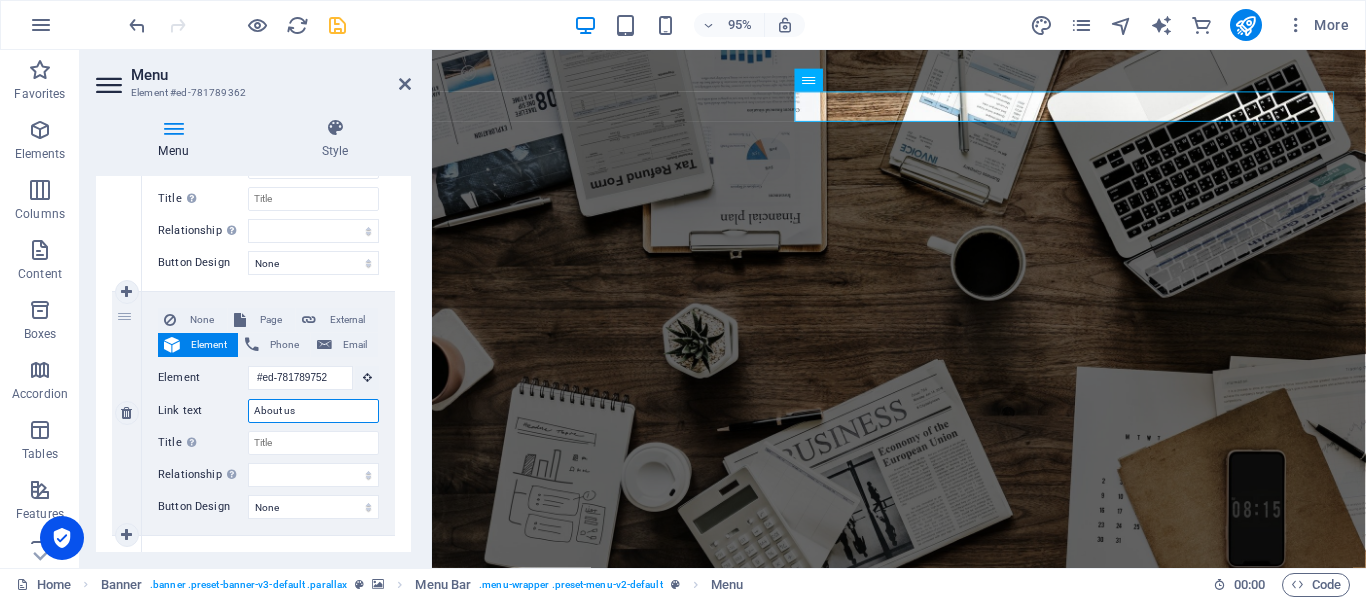 drag, startPoint x: 328, startPoint y: 410, endPoint x: 145, endPoint y: 428, distance: 183.88312 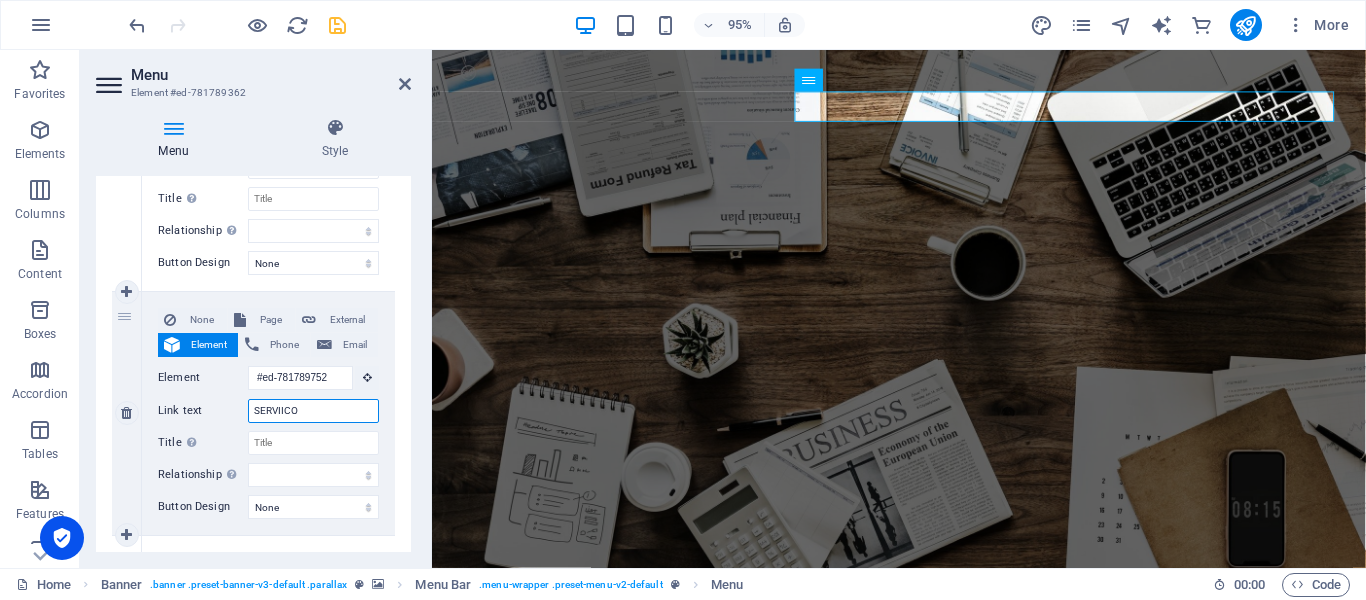type on "SERVIICOS" 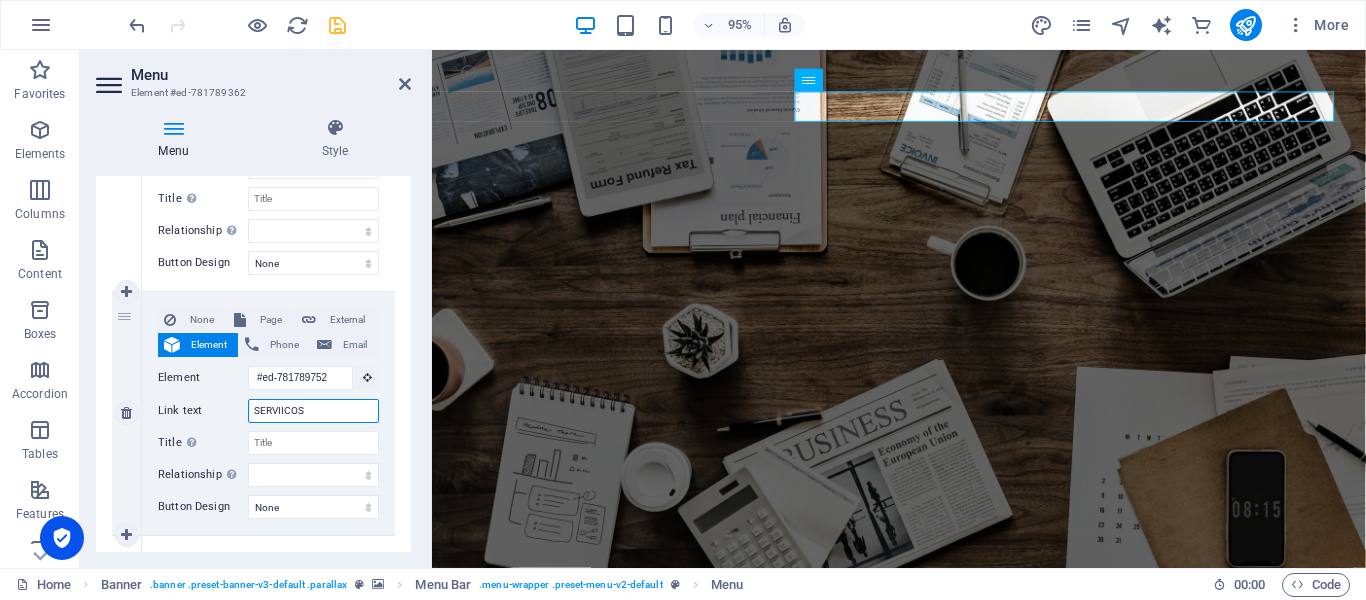 select 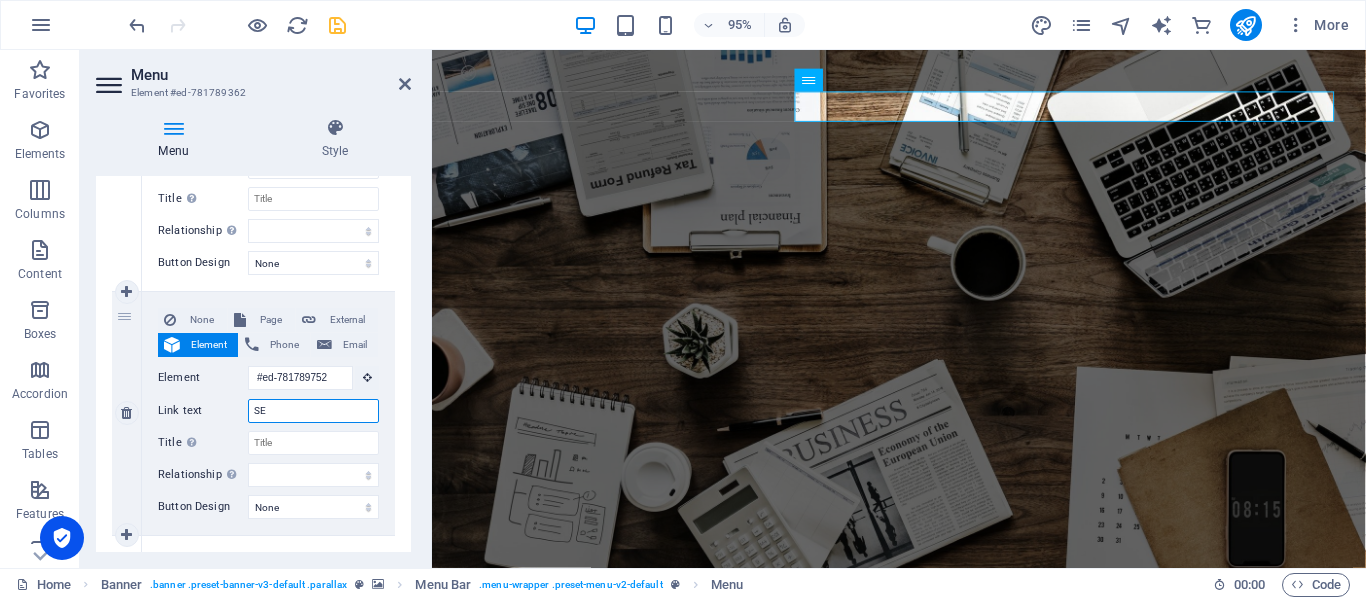 type on "S" 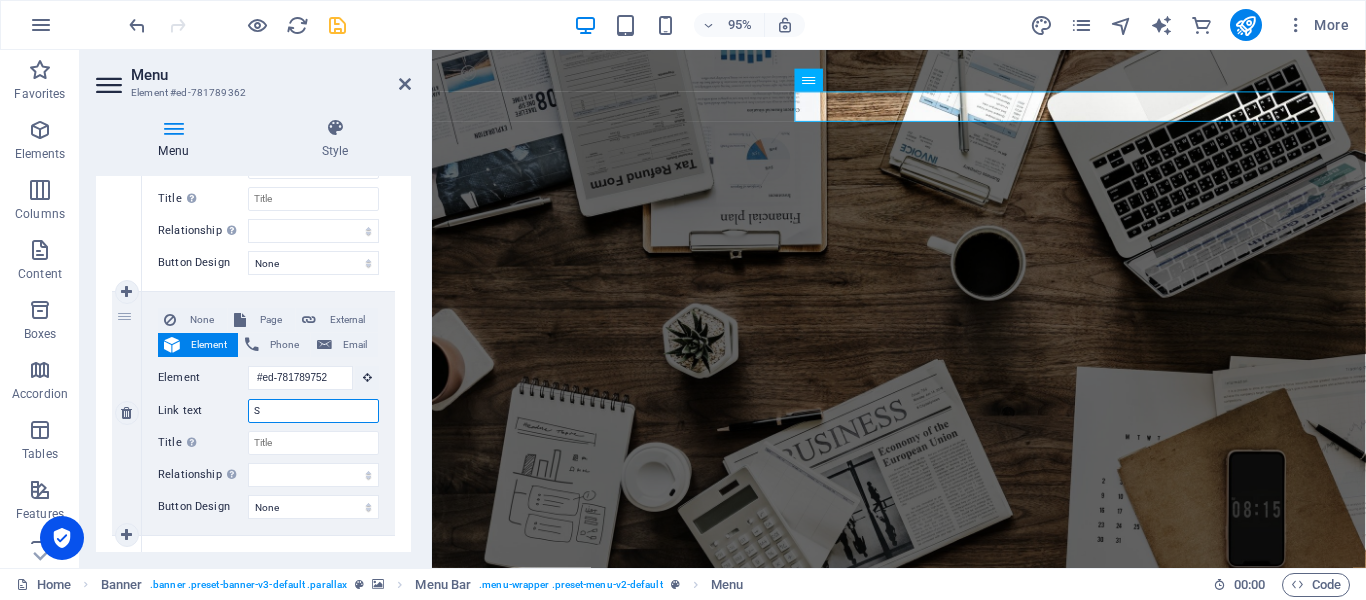 type 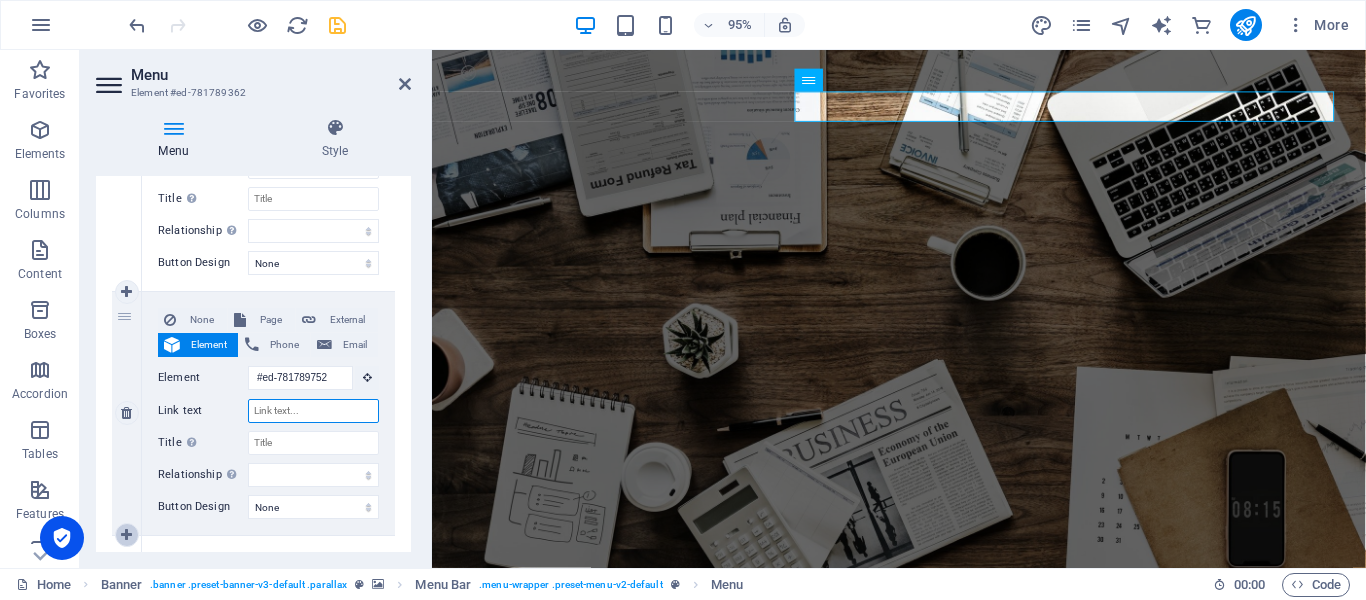 select 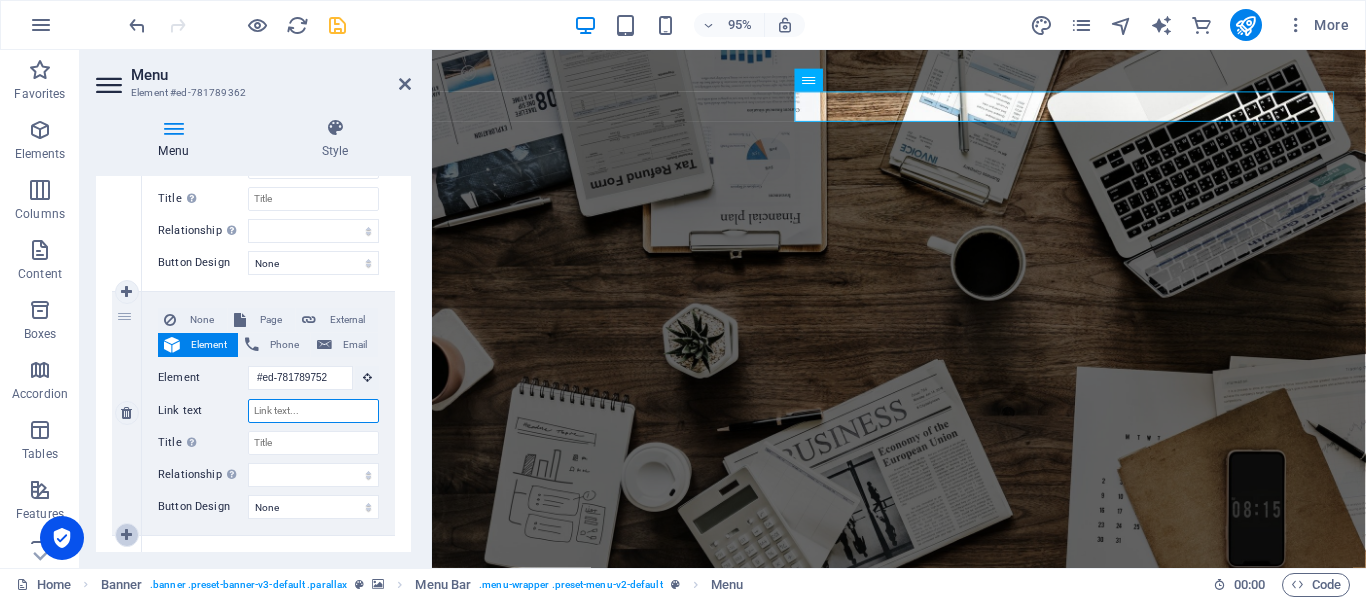 select 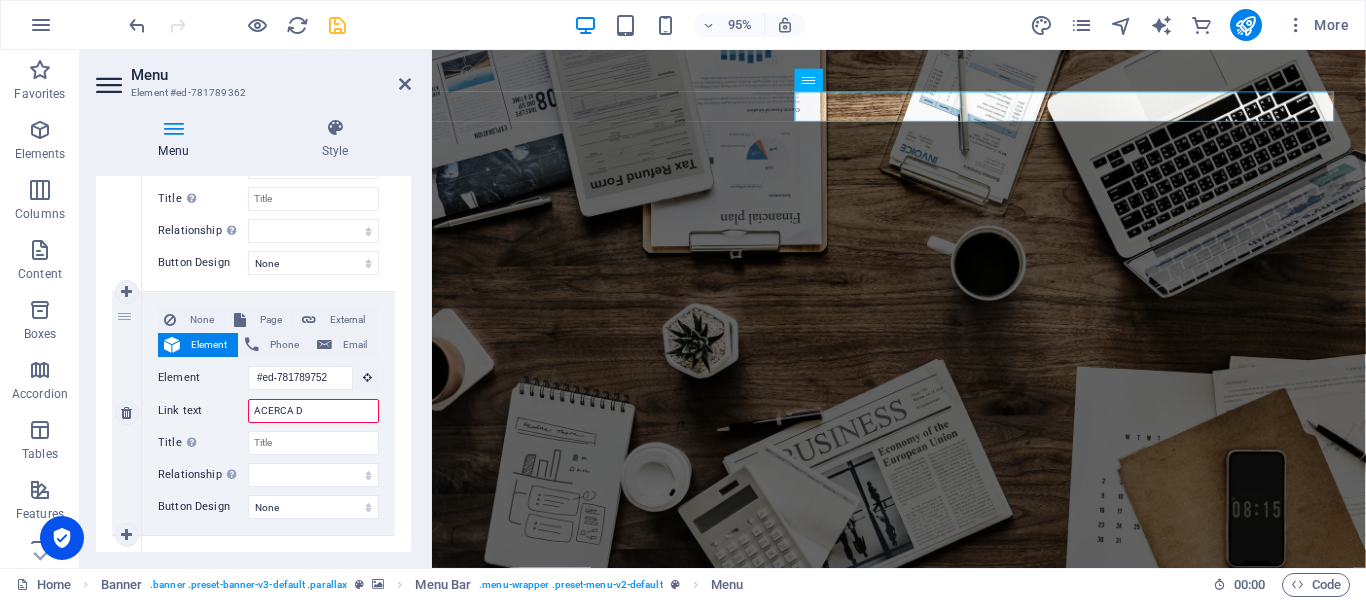 type on "ACERCA DE" 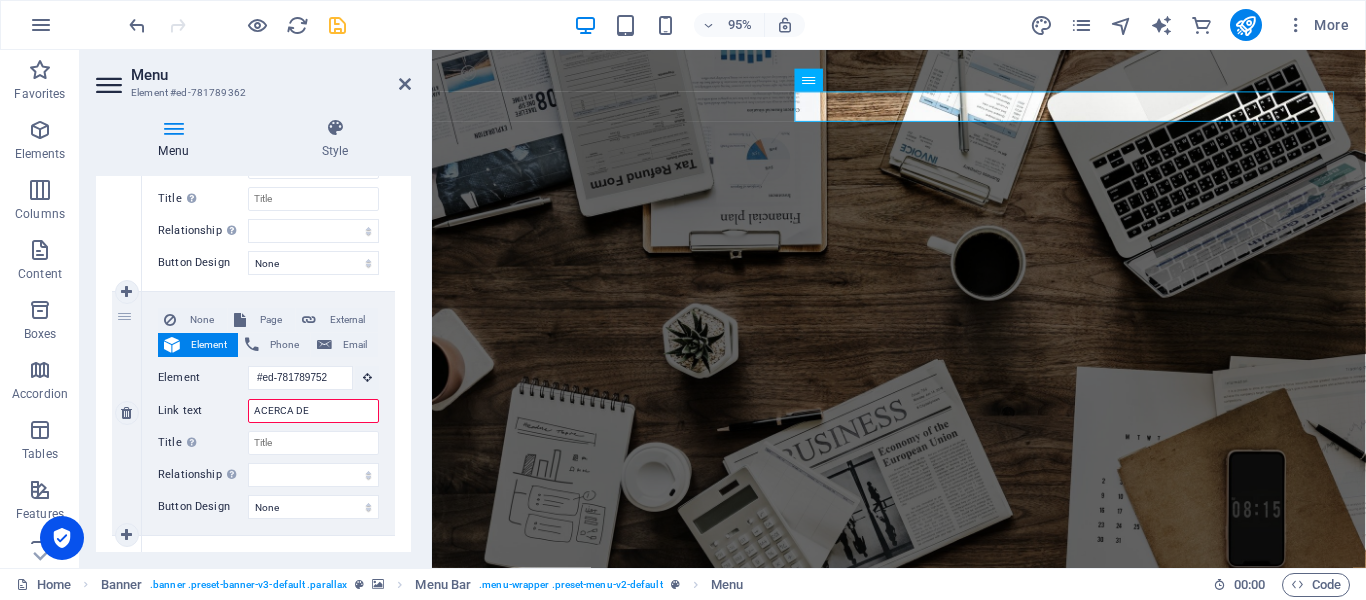 select 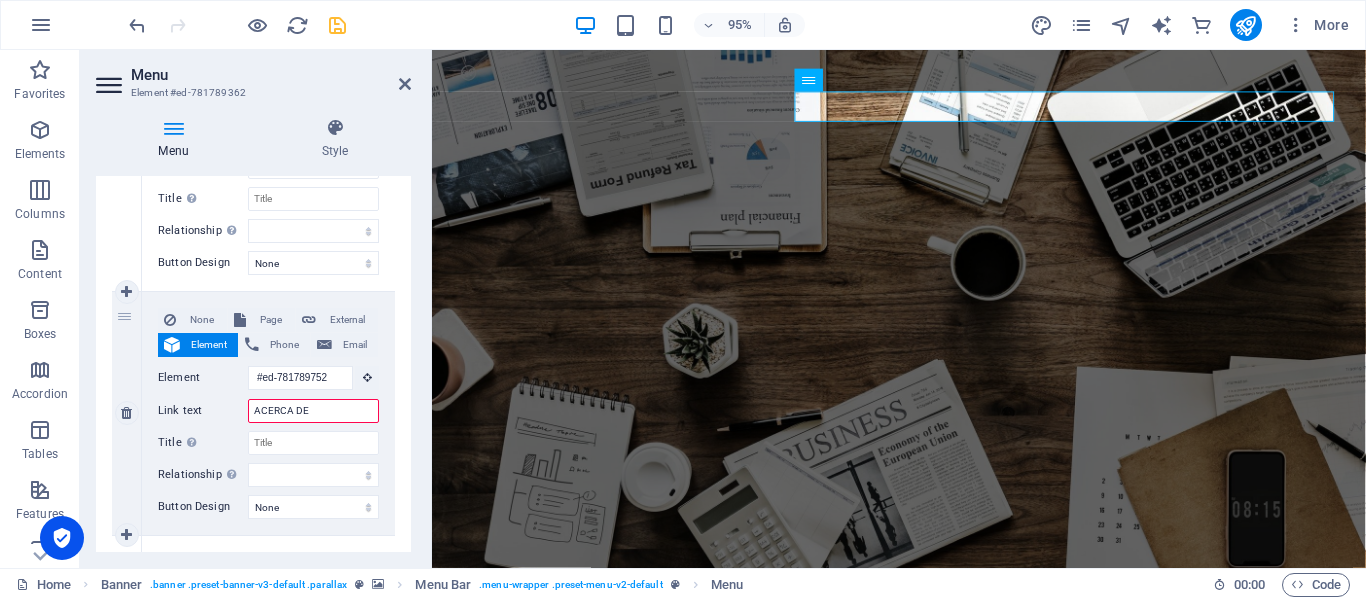 select 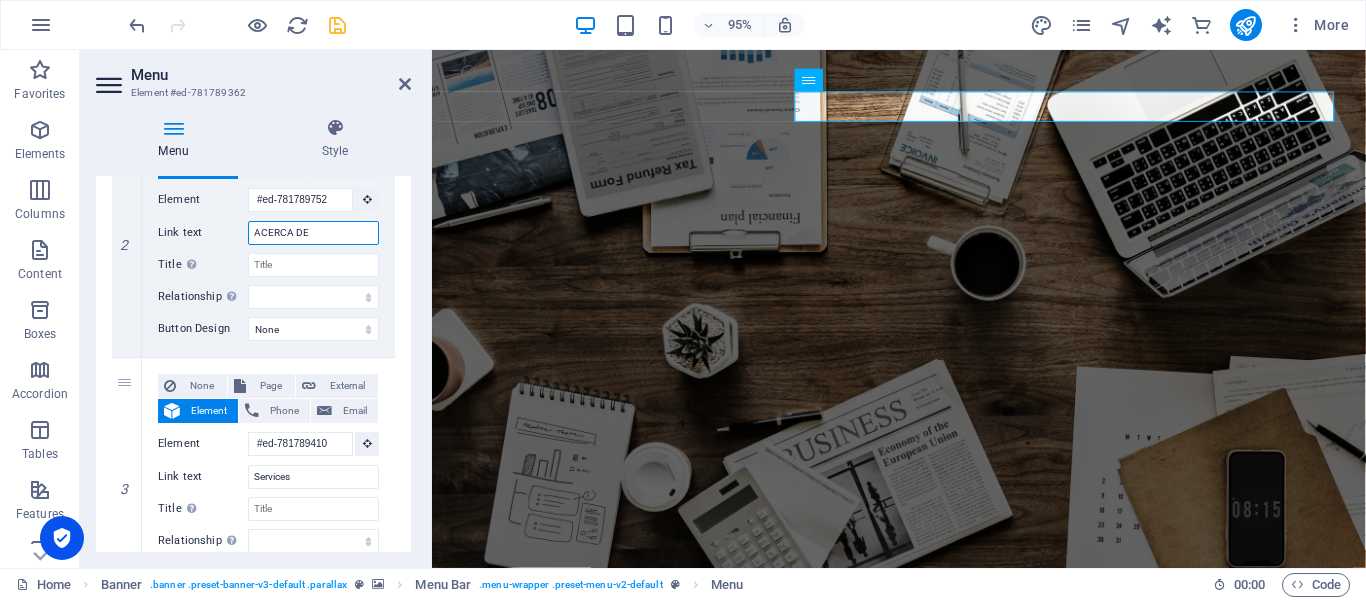 scroll, scrollTop: 505, scrollLeft: 0, axis: vertical 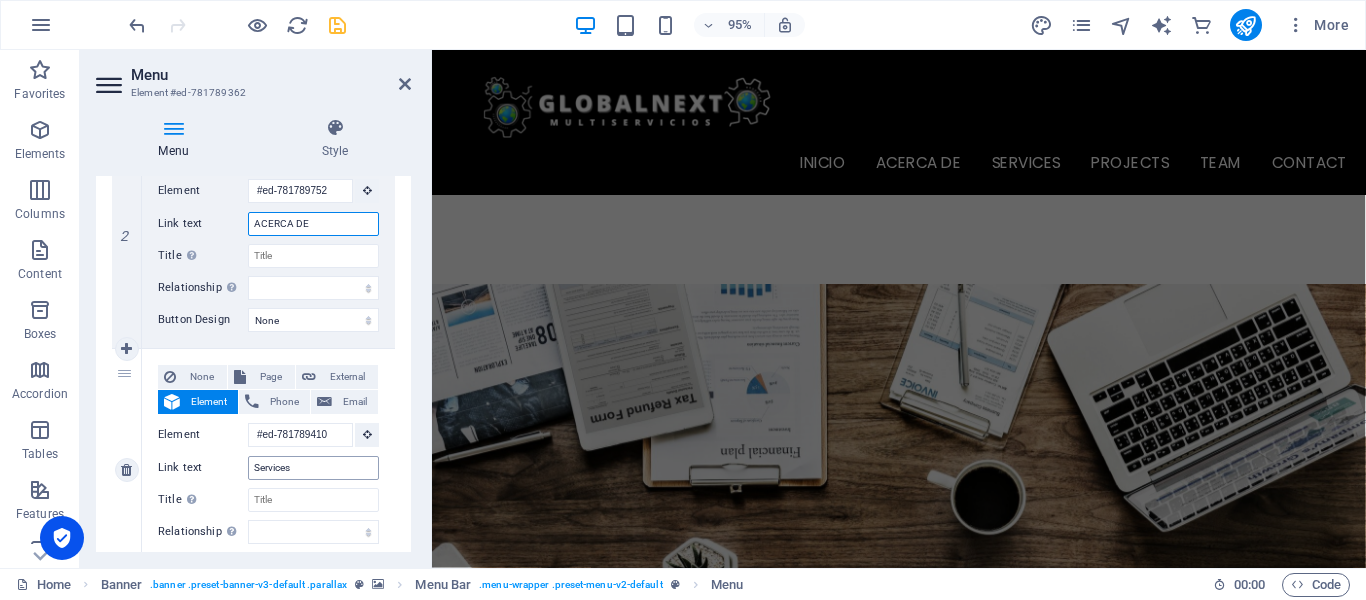 type on "ACERCA DE" 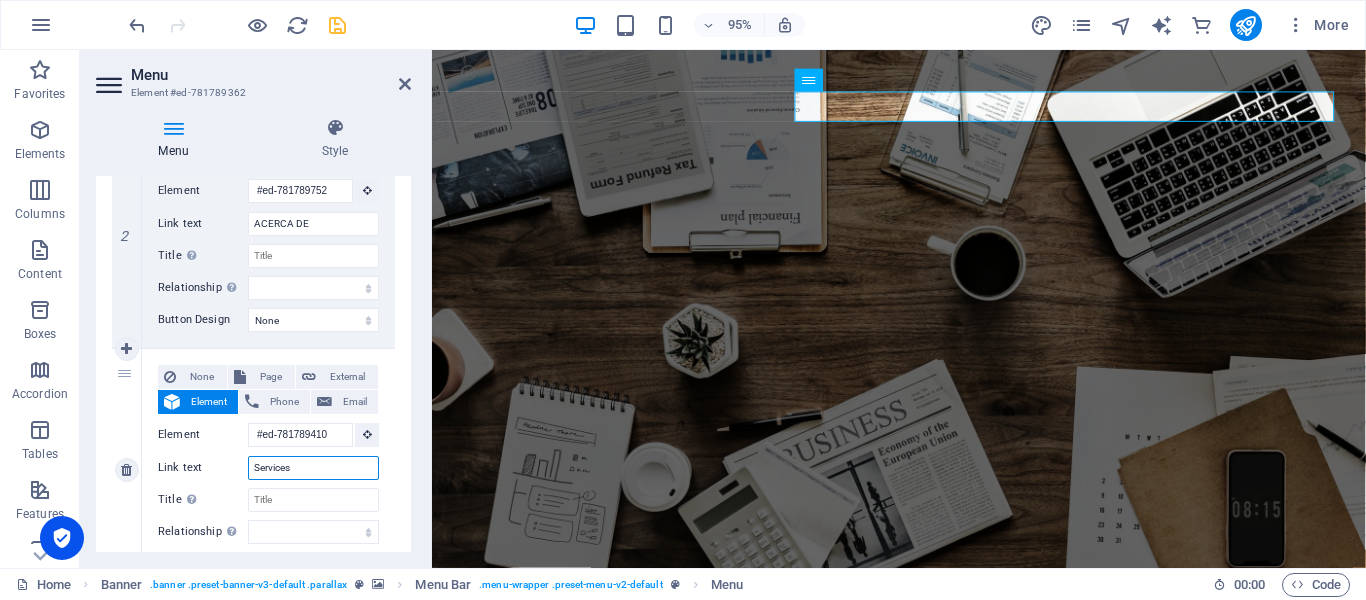 drag, startPoint x: 314, startPoint y: 468, endPoint x: 168, endPoint y: 485, distance: 146.98639 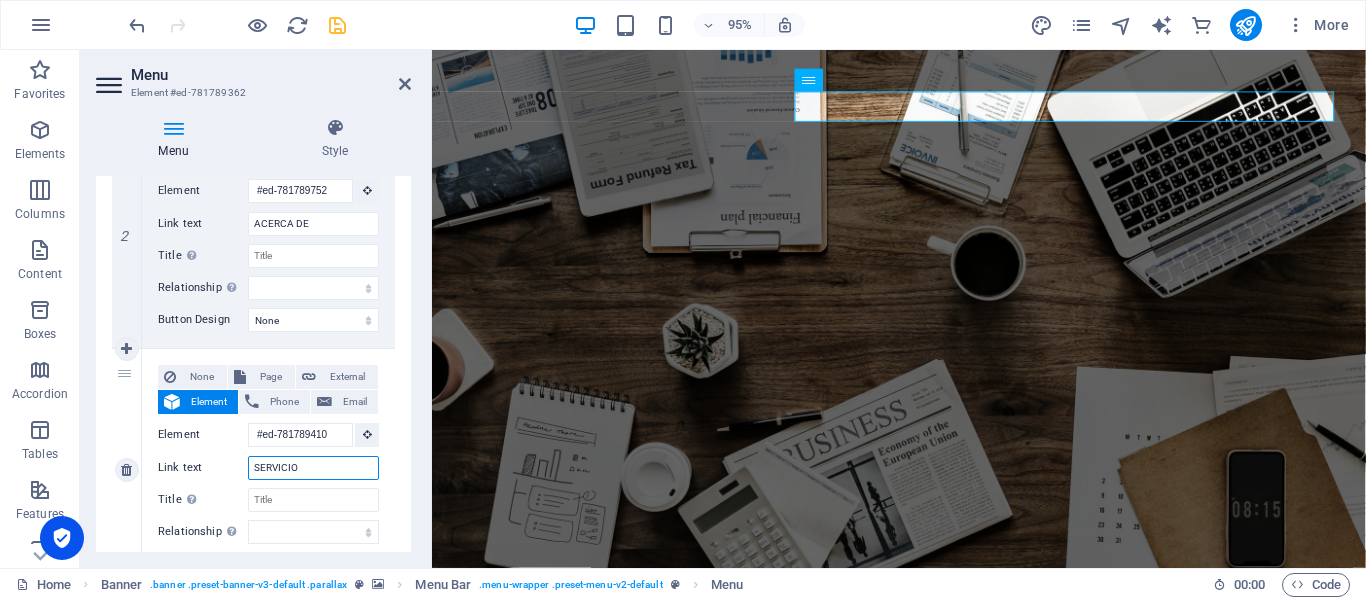 type on "SERVICIOS" 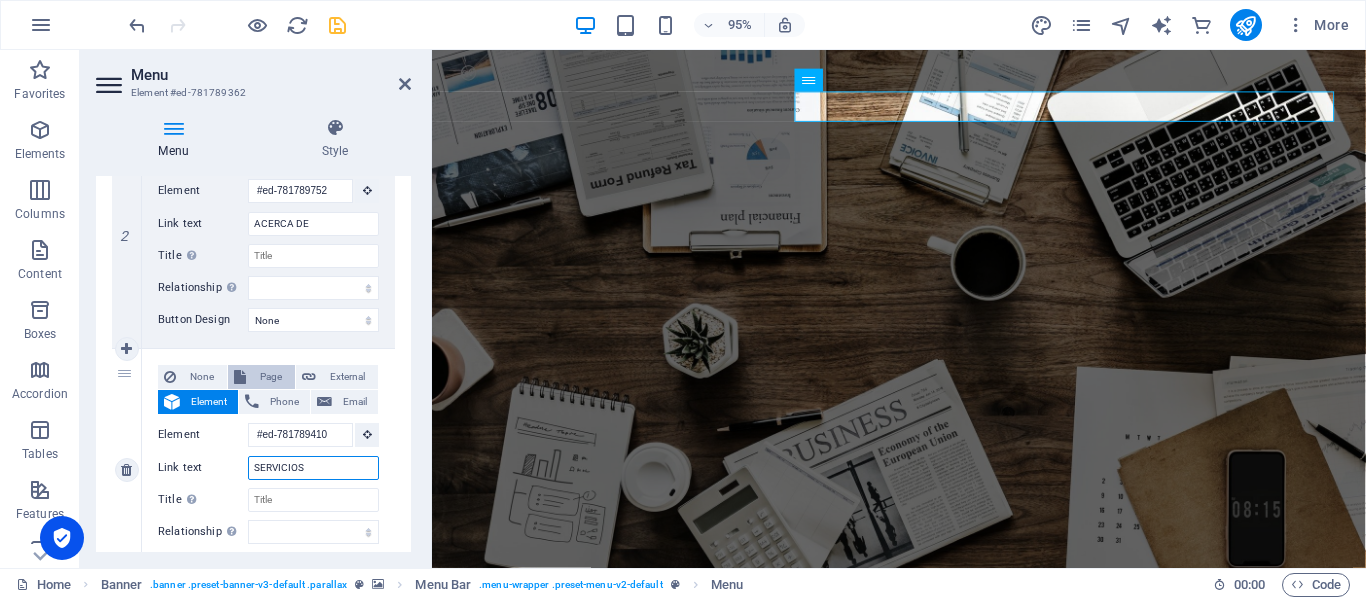 select 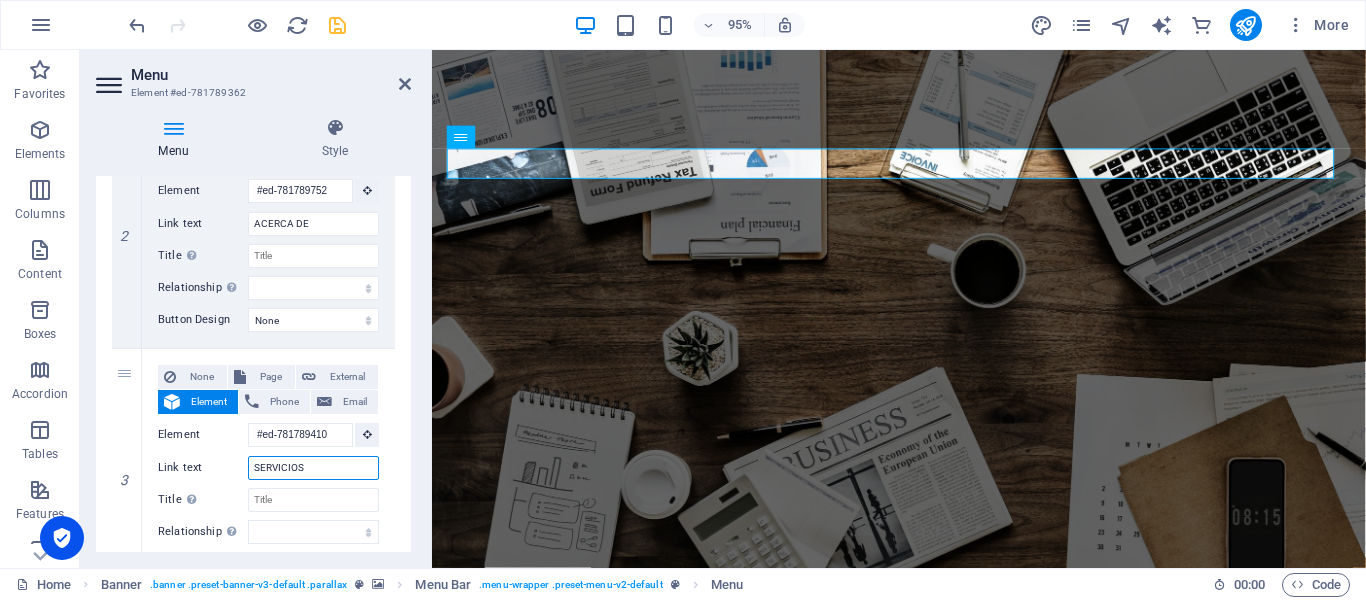 type on "SERVICIOS" 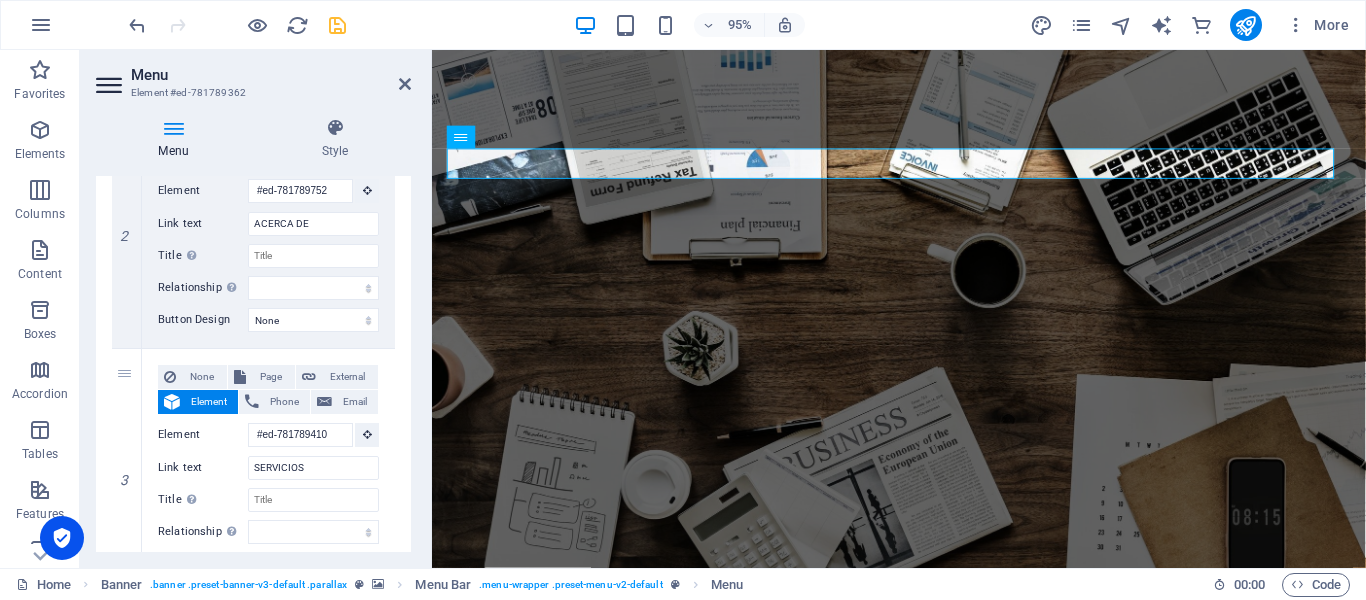 drag, startPoint x: 406, startPoint y: 333, endPoint x: 418, endPoint y: 399, distance: 67.08204 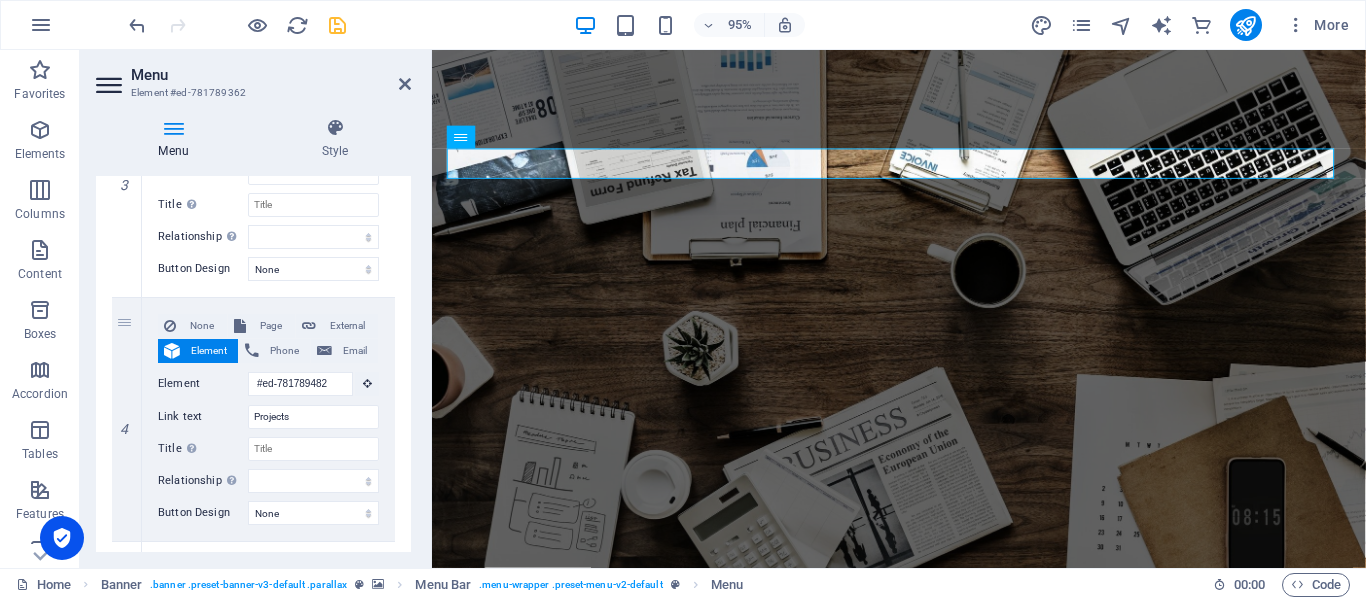 scroll, scrollTop: 806, scrollLeft: 0, axis: vertical 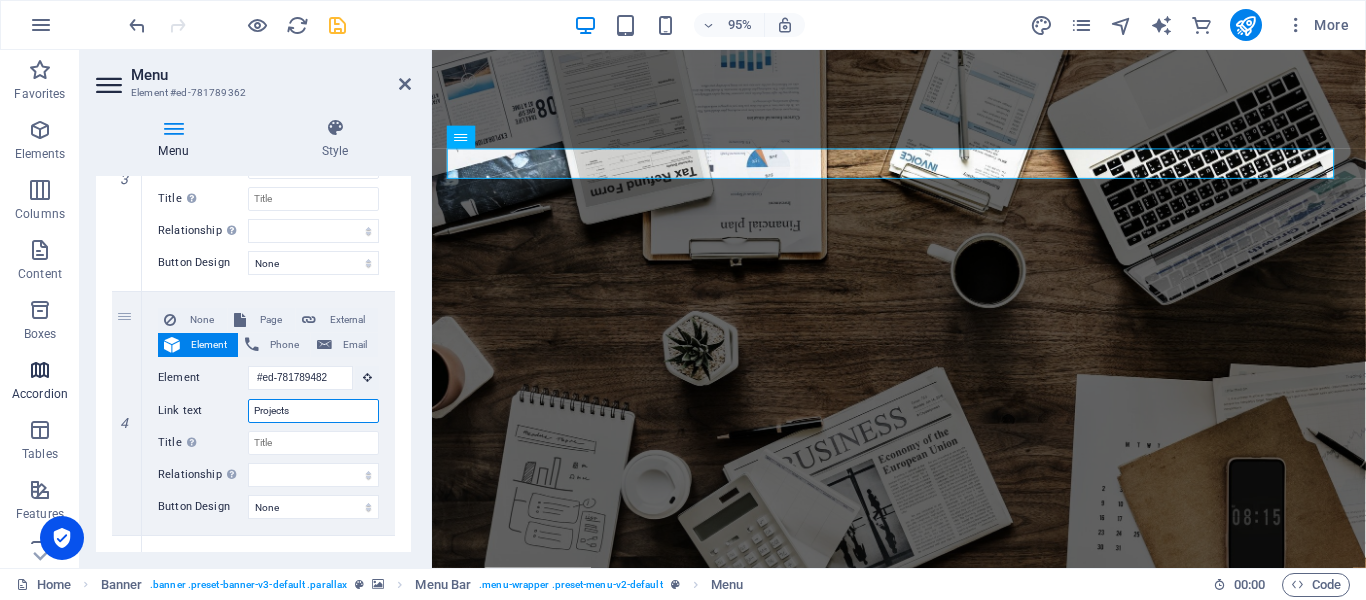 drag, startPoint x: 329, startPoint y: 416, endPoint x: 55, endPoint y: 391, distance: 275.13815 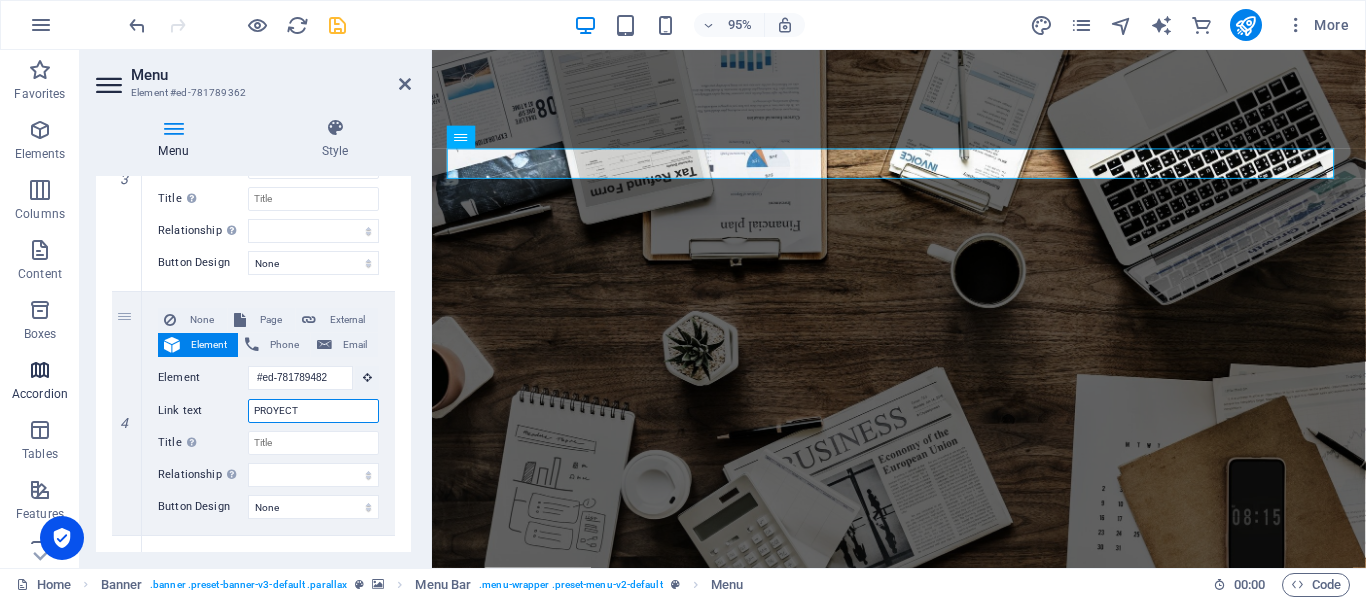 type on "PROYECTO" 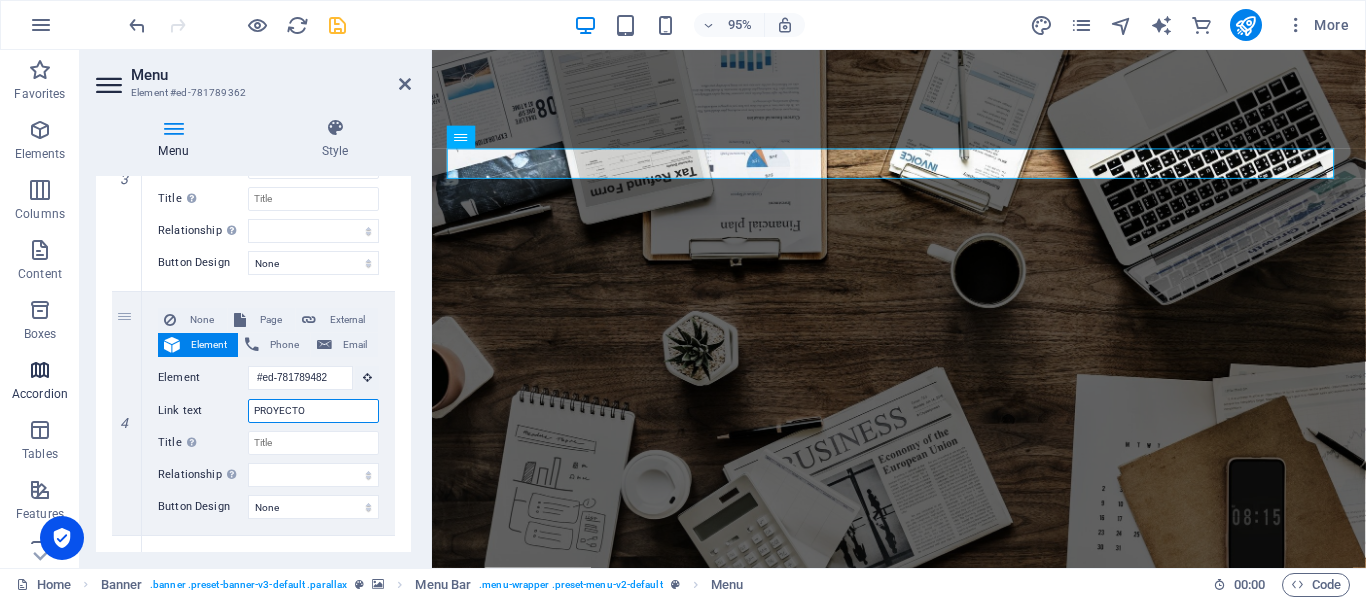 select 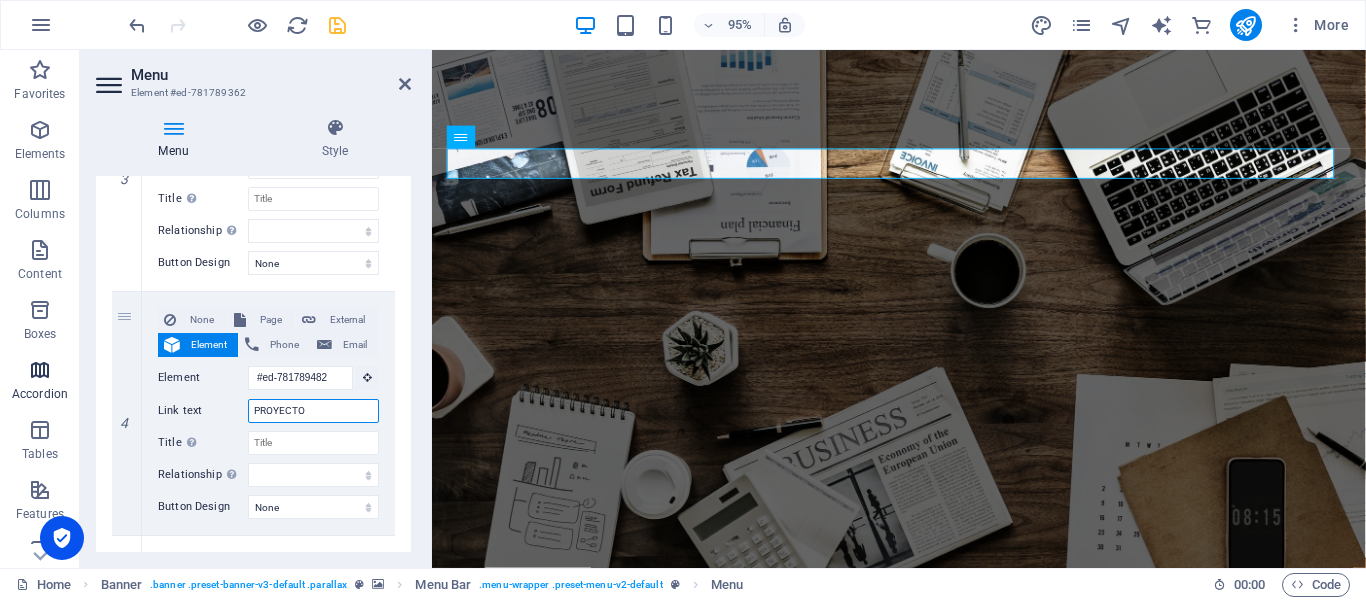type on "PROYECTOS" 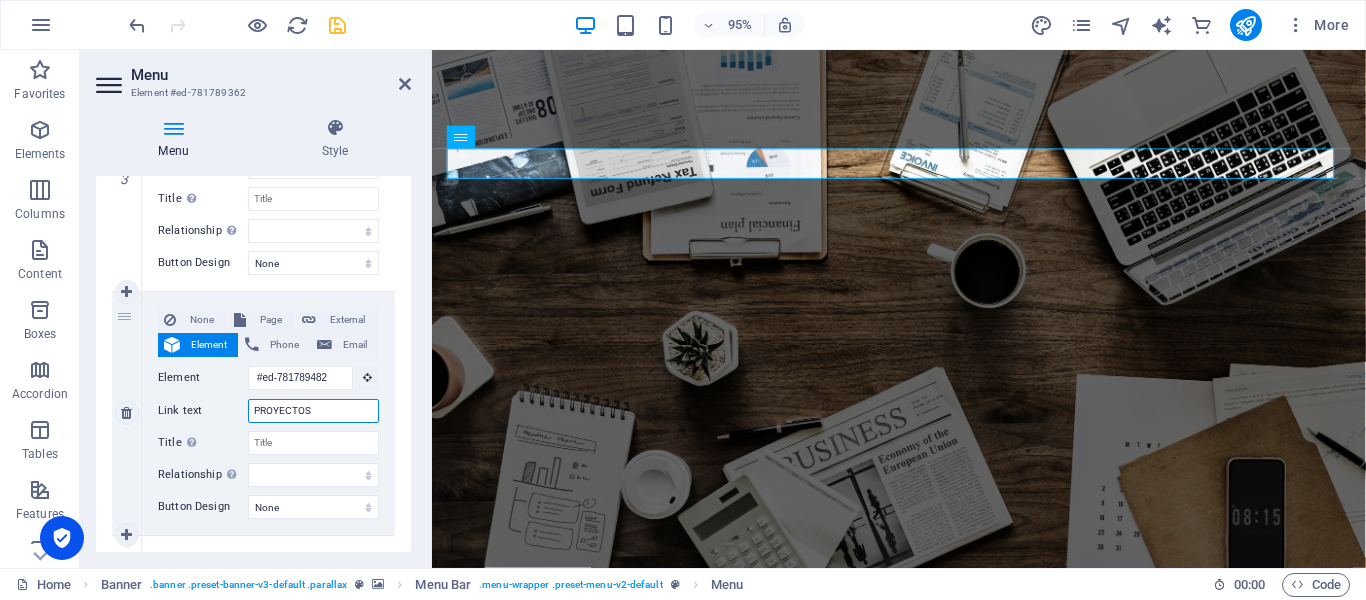 select 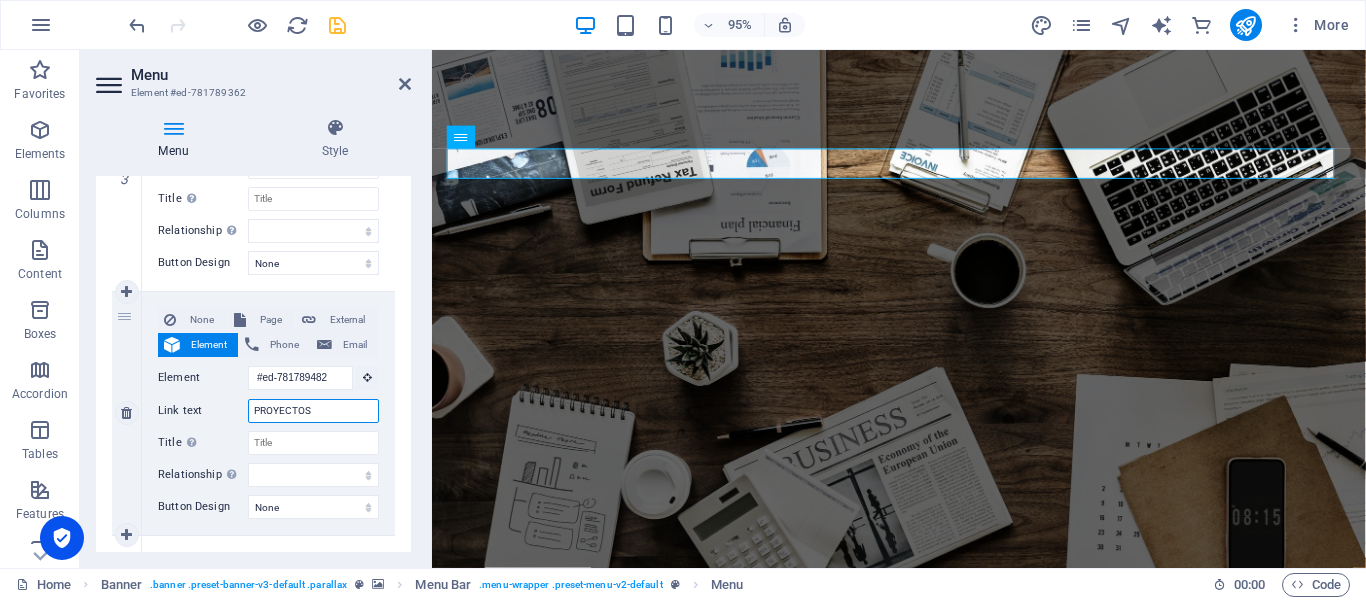 select 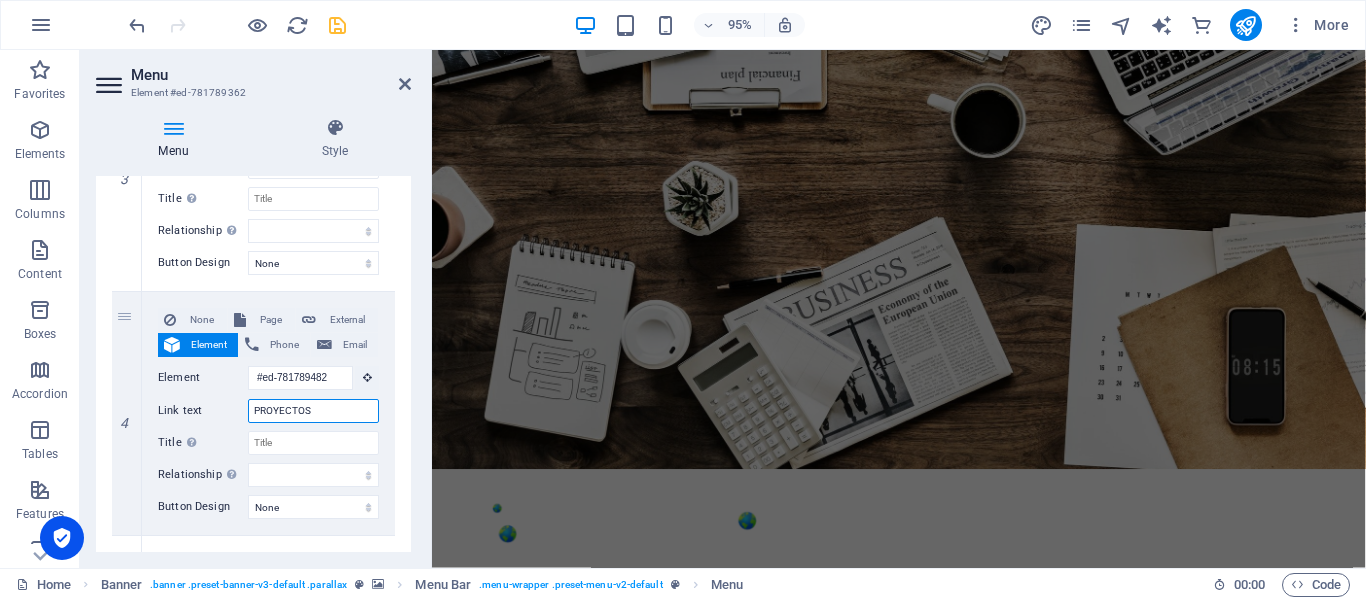 scroll, scrollTop: 0, scrollLeft: 0, axis: both 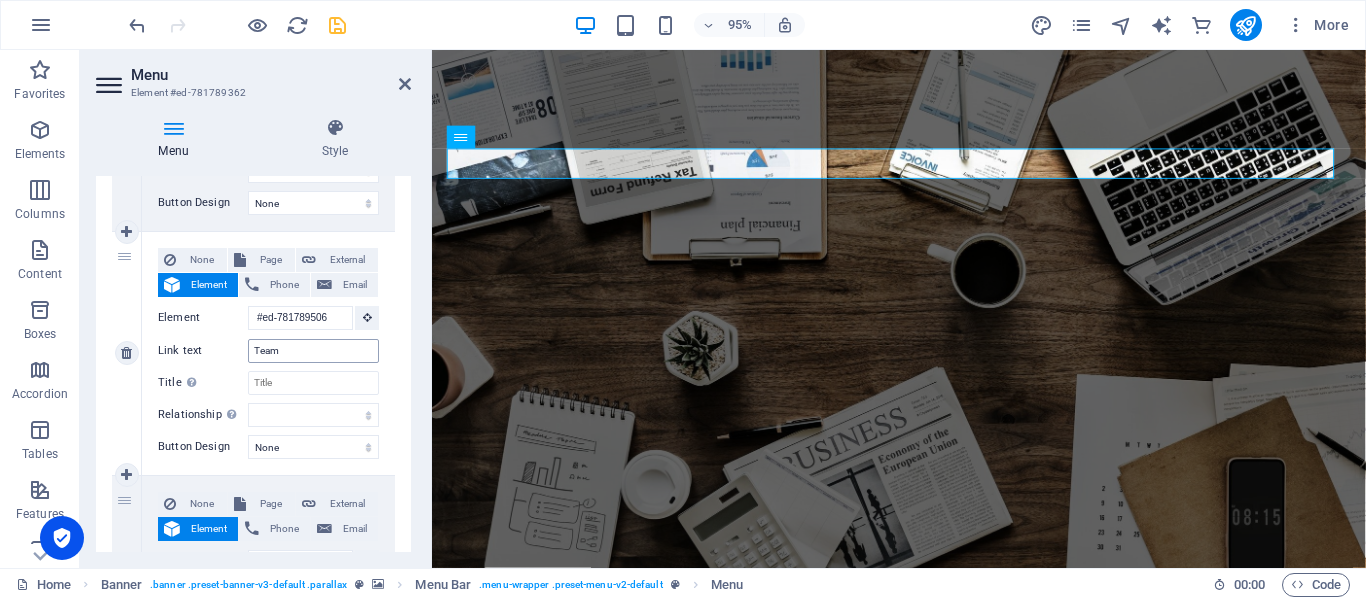 type on "PROYECTOS" 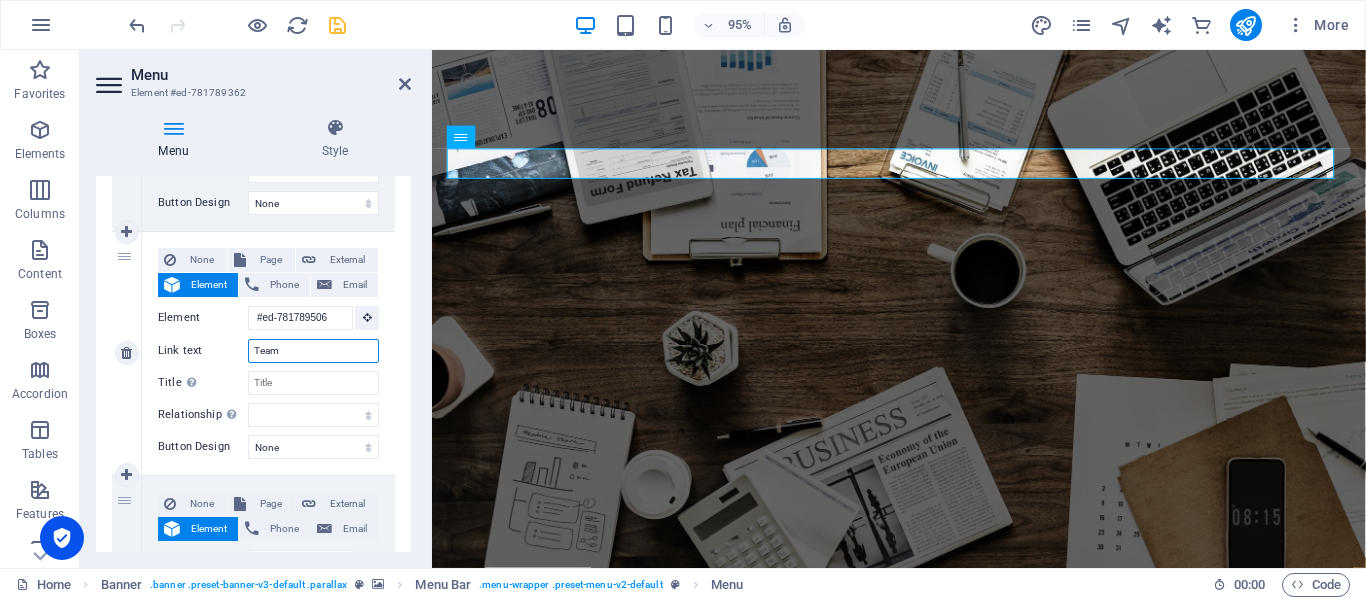 drag, startPoint x: 307, startPoint y: 353, endPoint x: 164, endPoint y: 343, distance: 143.34923 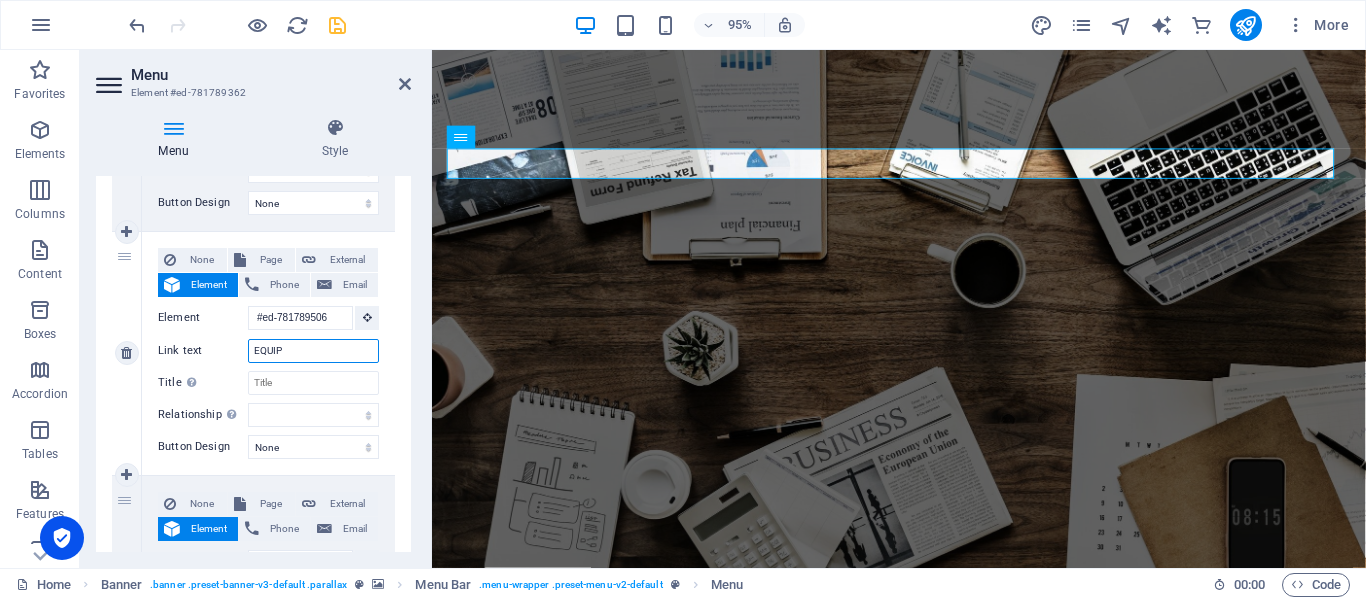 type on "EQUIPO" 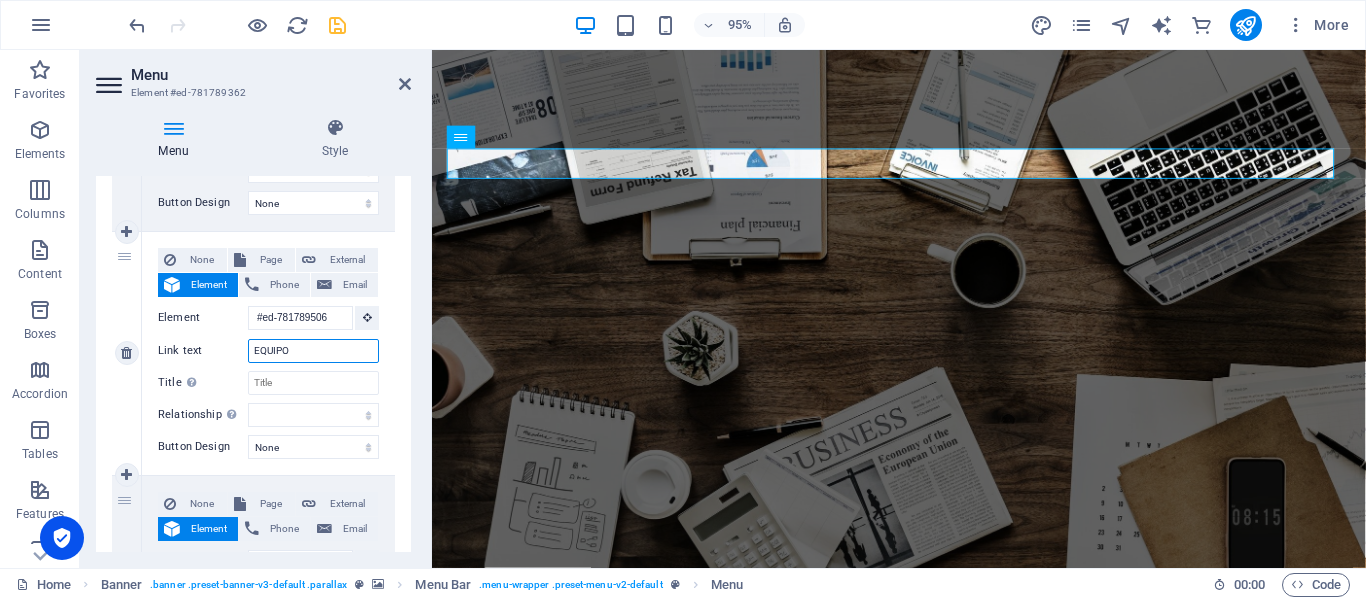 select 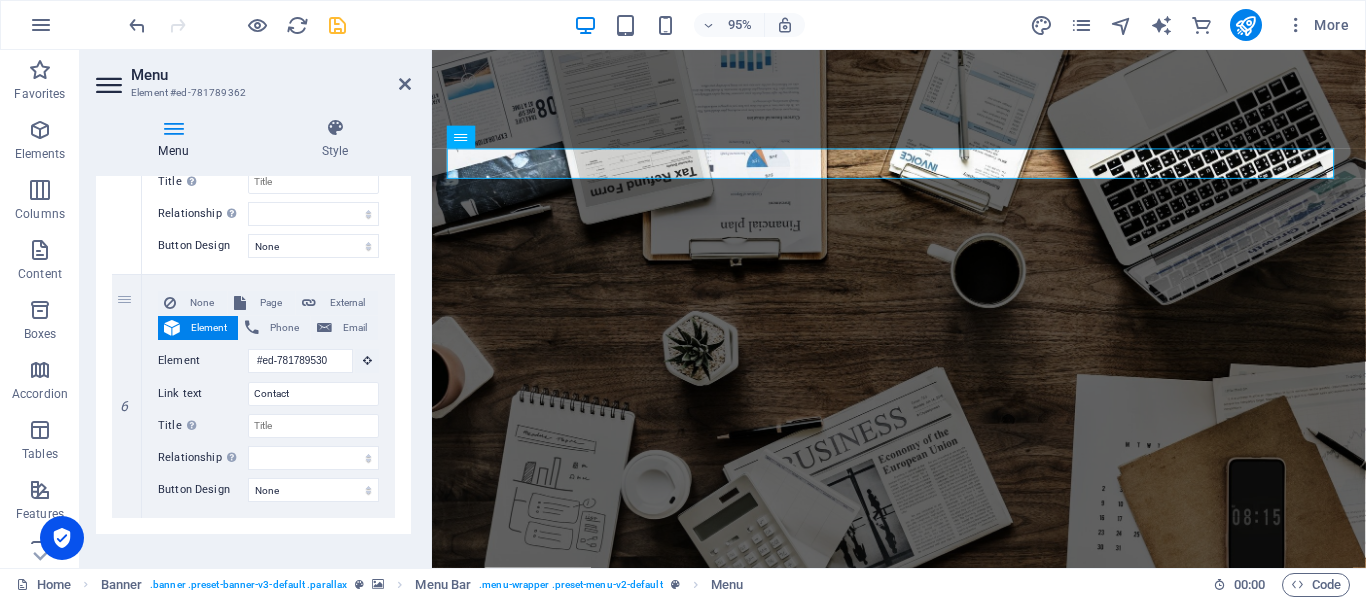 scroll, scrollTop: 1333, scrollLeft: 0, axis: vertical 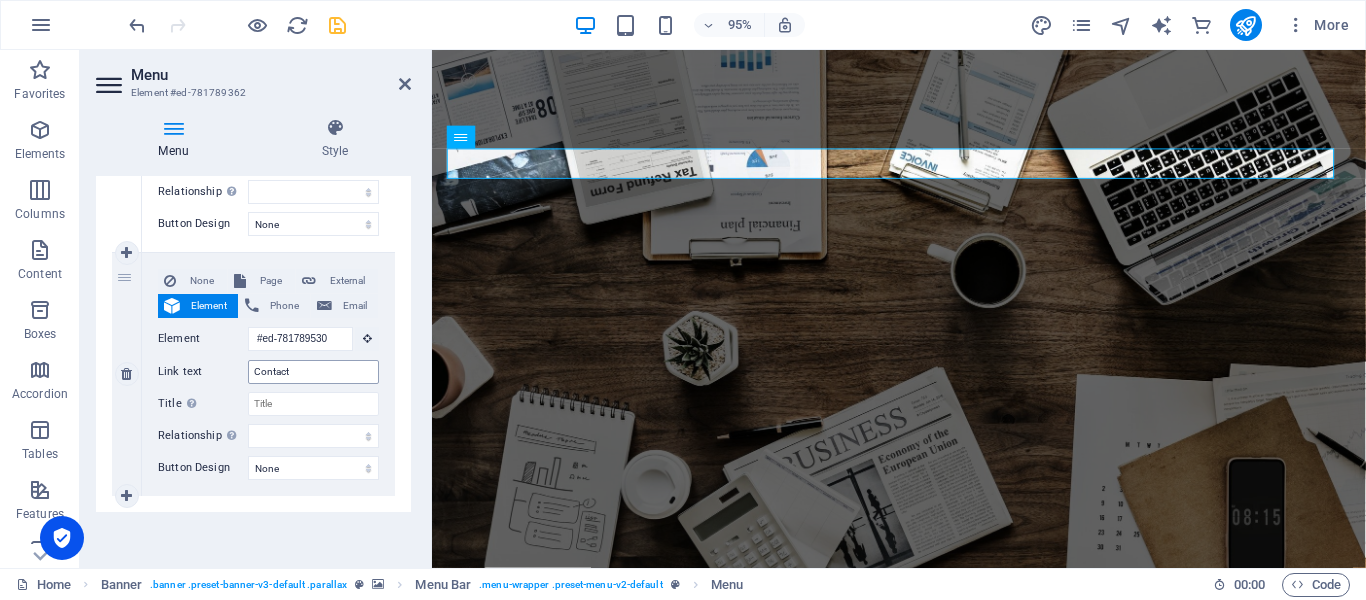 type on "EQUIPO" 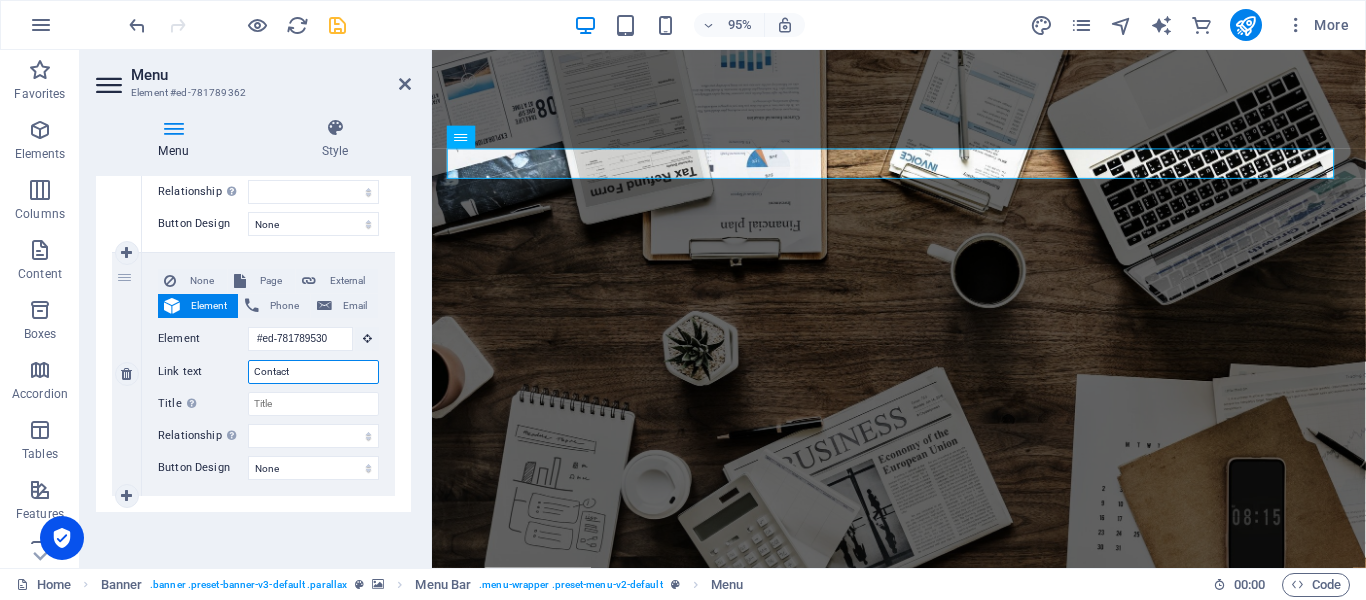drag, startPoint x: 298, startPoint y: 376, endPoint x: 186, endPoint y: 382, distance: 112.1606 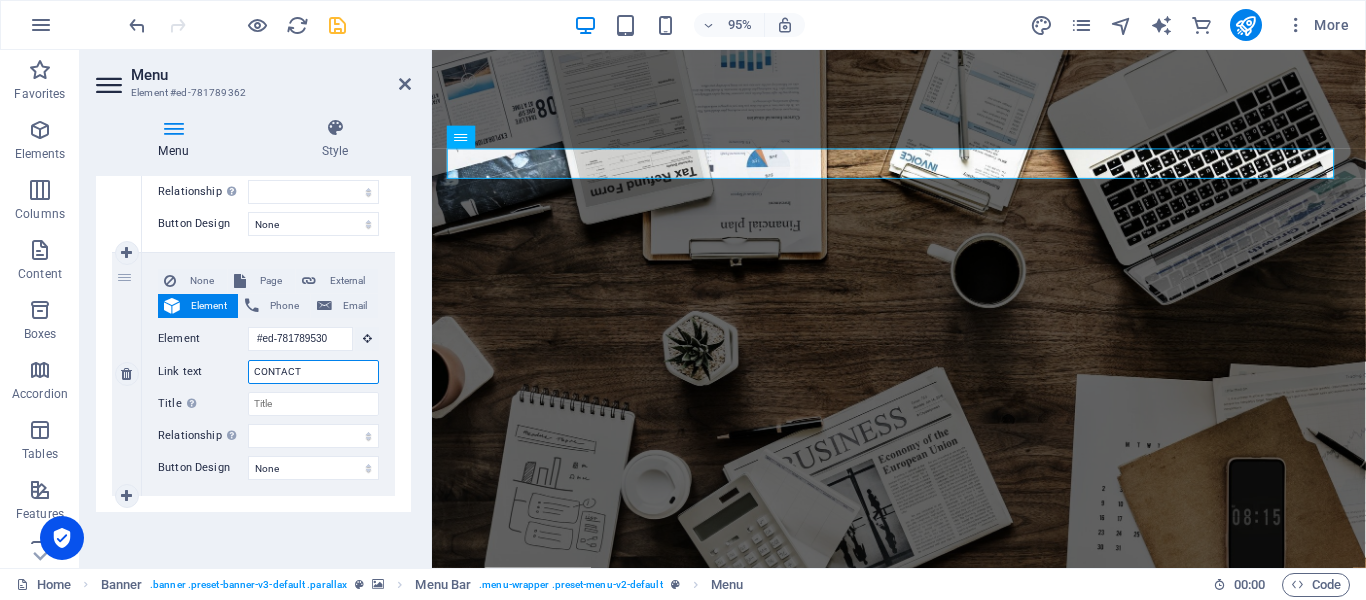 type on "CONTACTO" 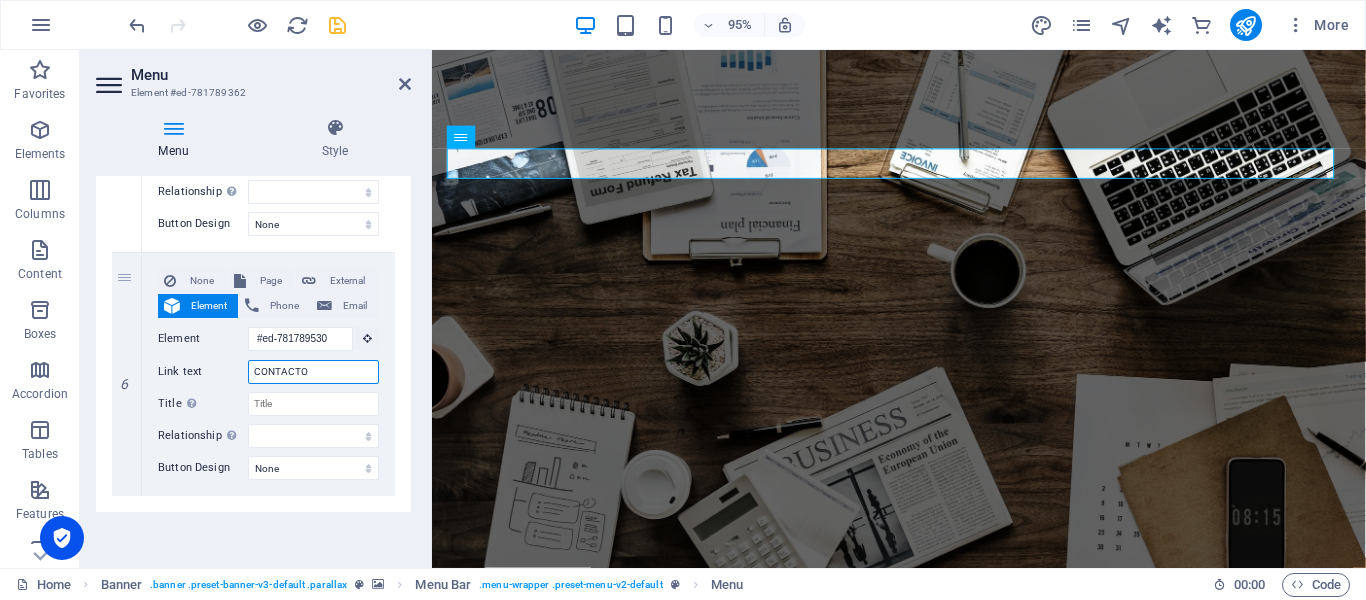 select 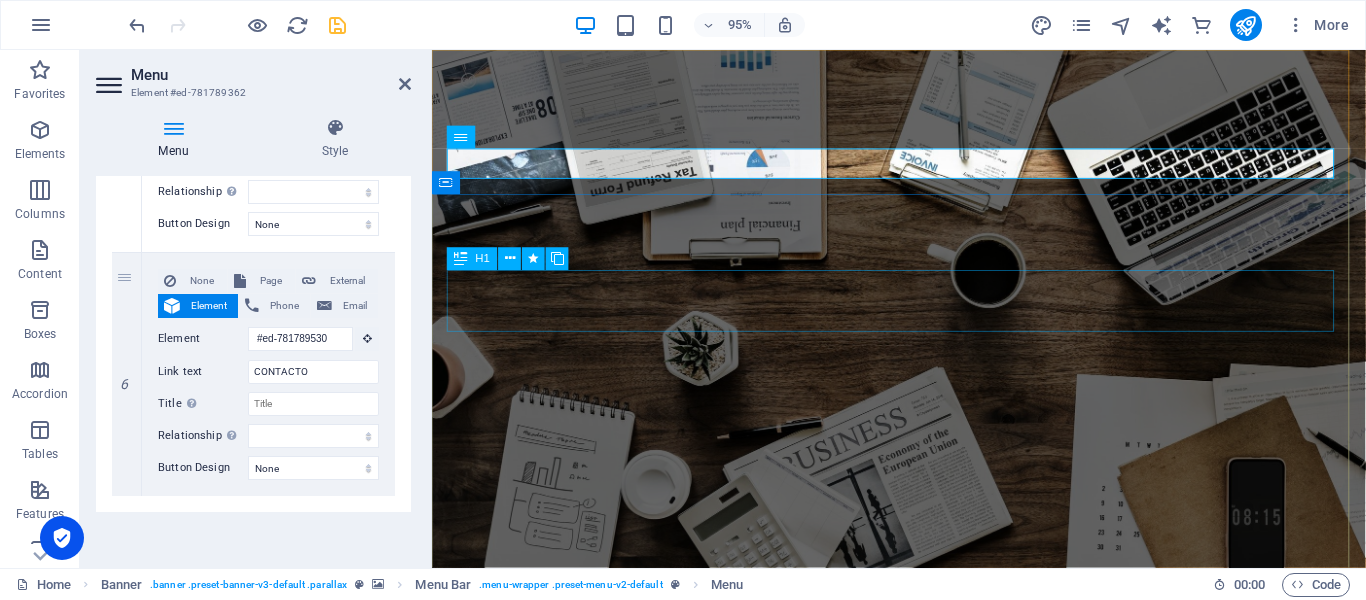 click on "O nline Marketing S OCIAL MEDIA MARKETING R EVIEW & STATISTICS Learn more" at bounding box center (923, 1011) 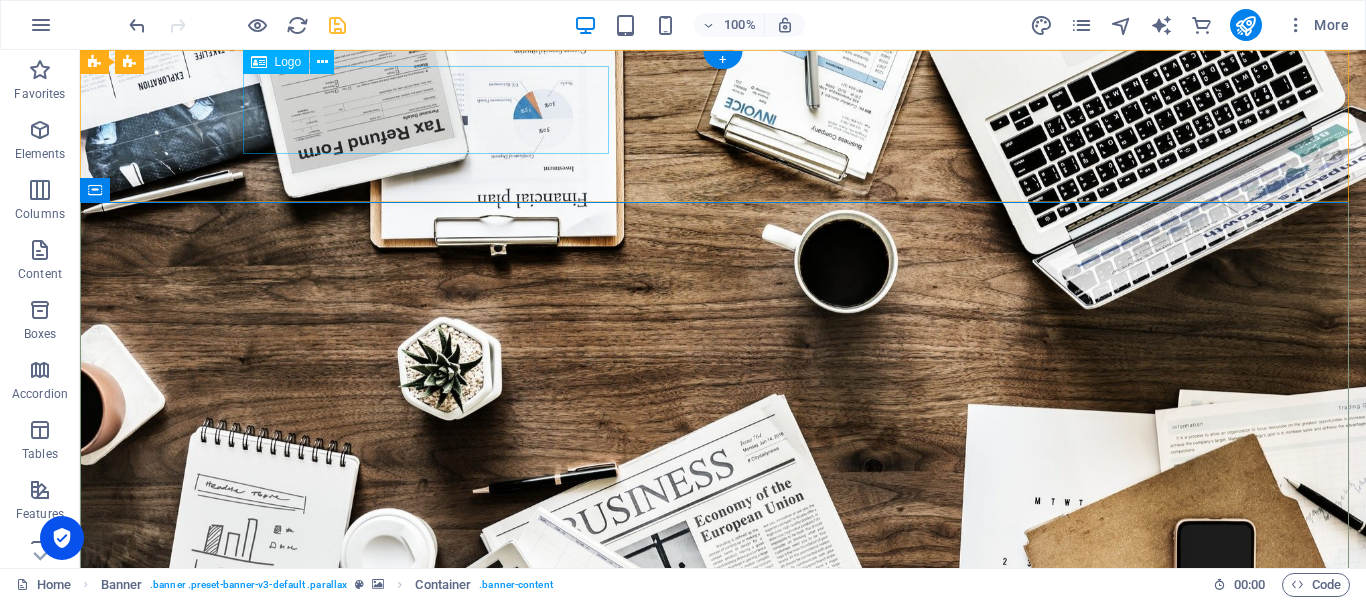 click at bounding box center (723, 709) 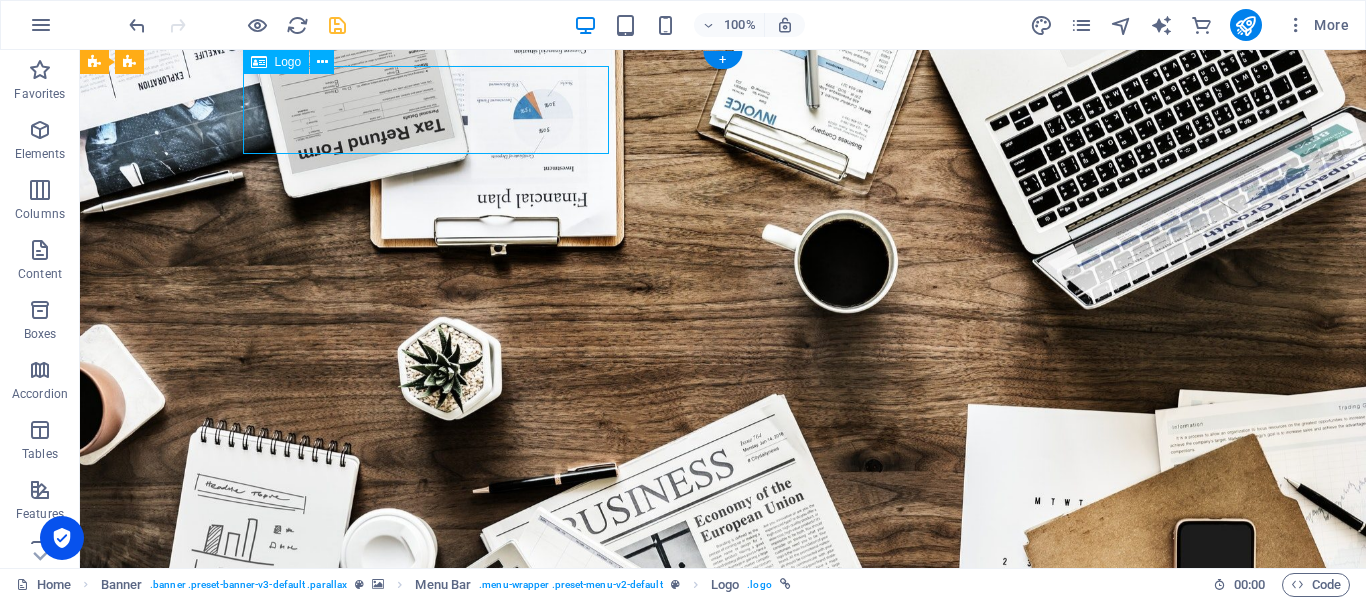 click at bounding box center [723, 709] 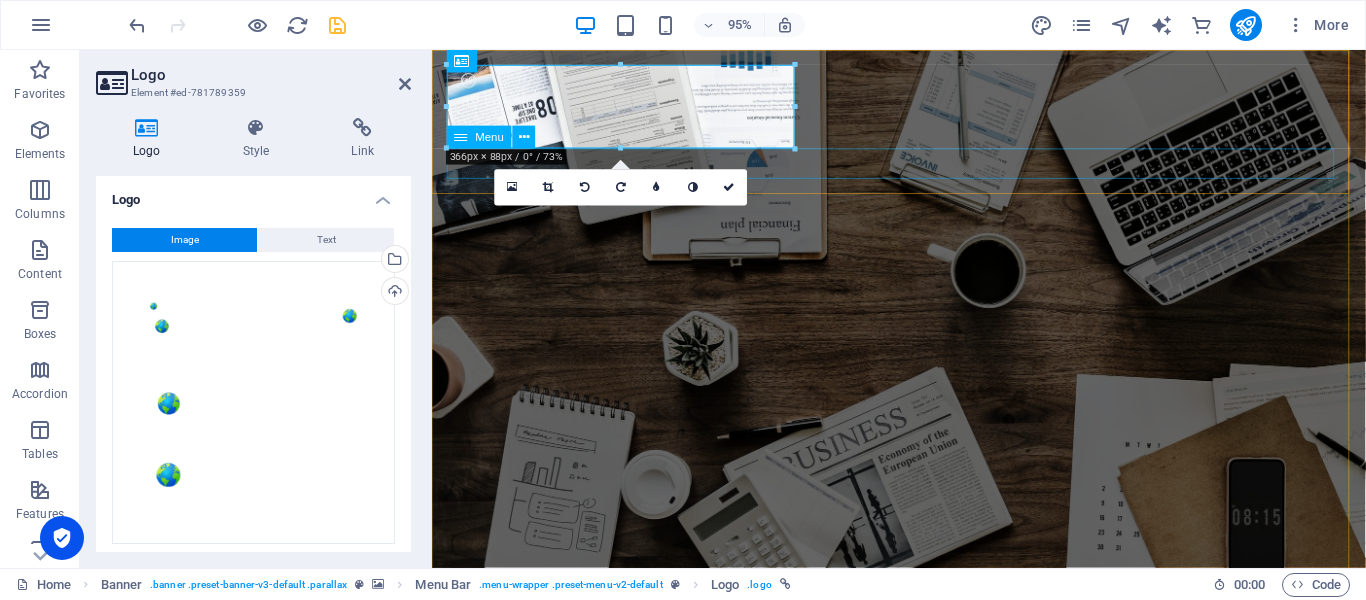 click on "INICIO ACERCA DE SERVICIOS PROYECTOS EQUIPO CONTACTO" at bounding box center [924, 769] 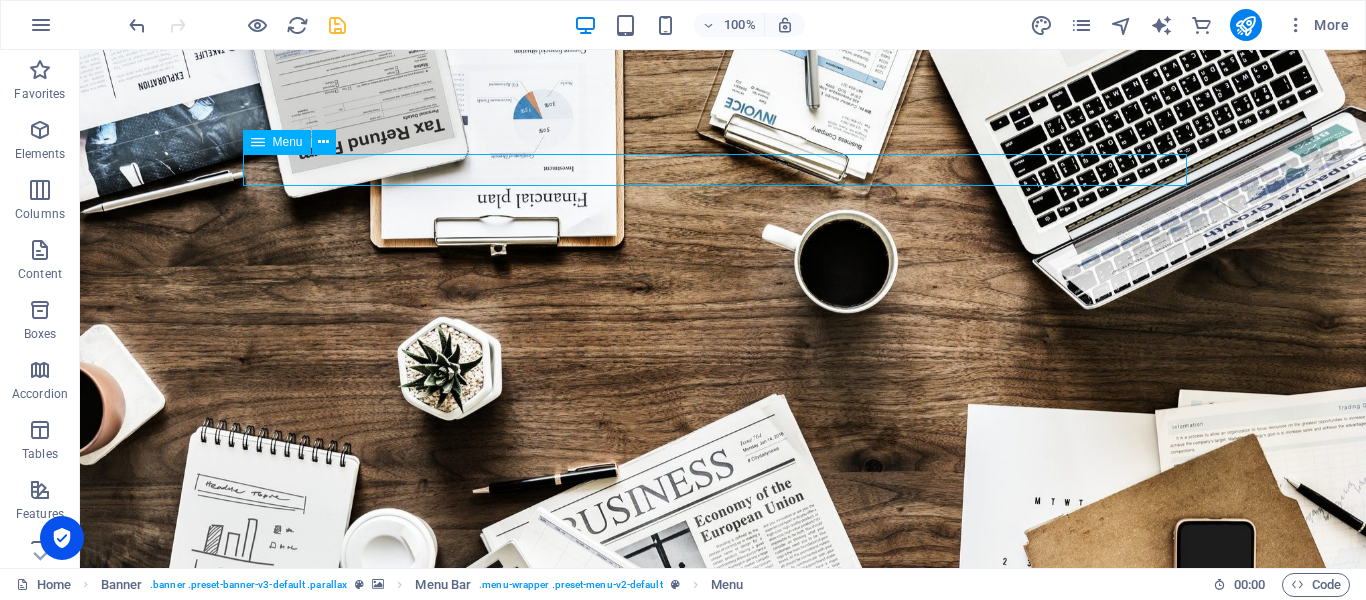 click on "INICIO ACERCA DE SERVICIOS PROYECTOS EQUIPO CONTACTO" at bounding box center (723, 769) 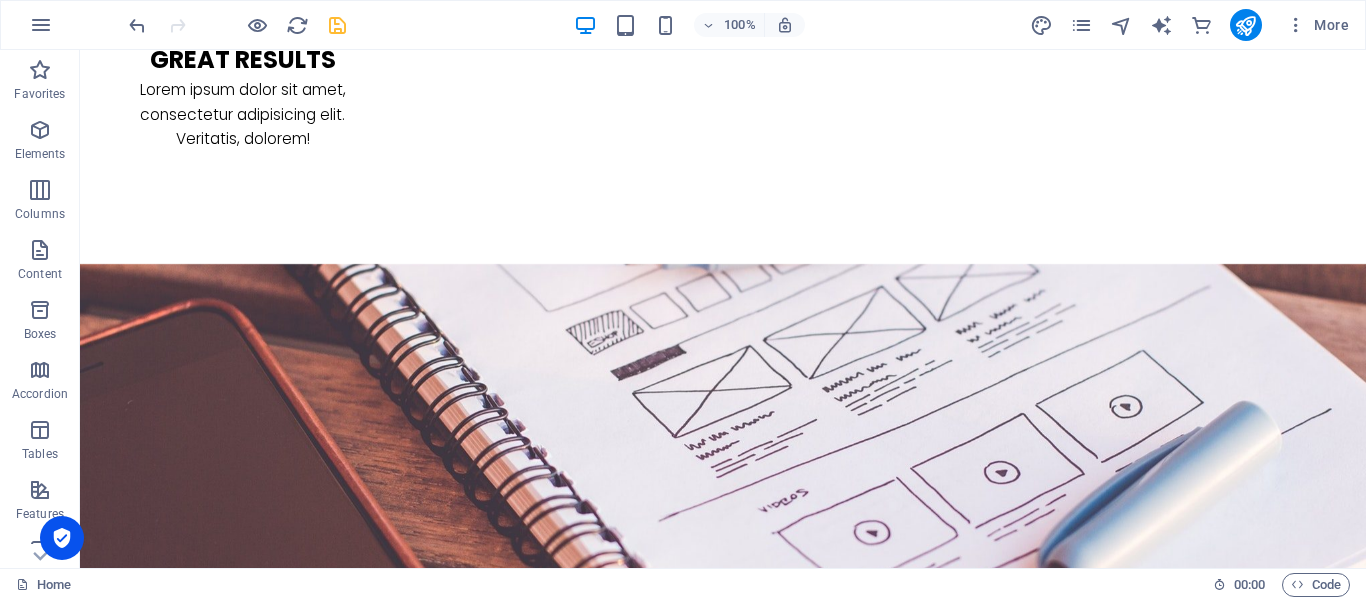scroll, scrollTop: 5390, scrollLeft: 0, axis: vertical 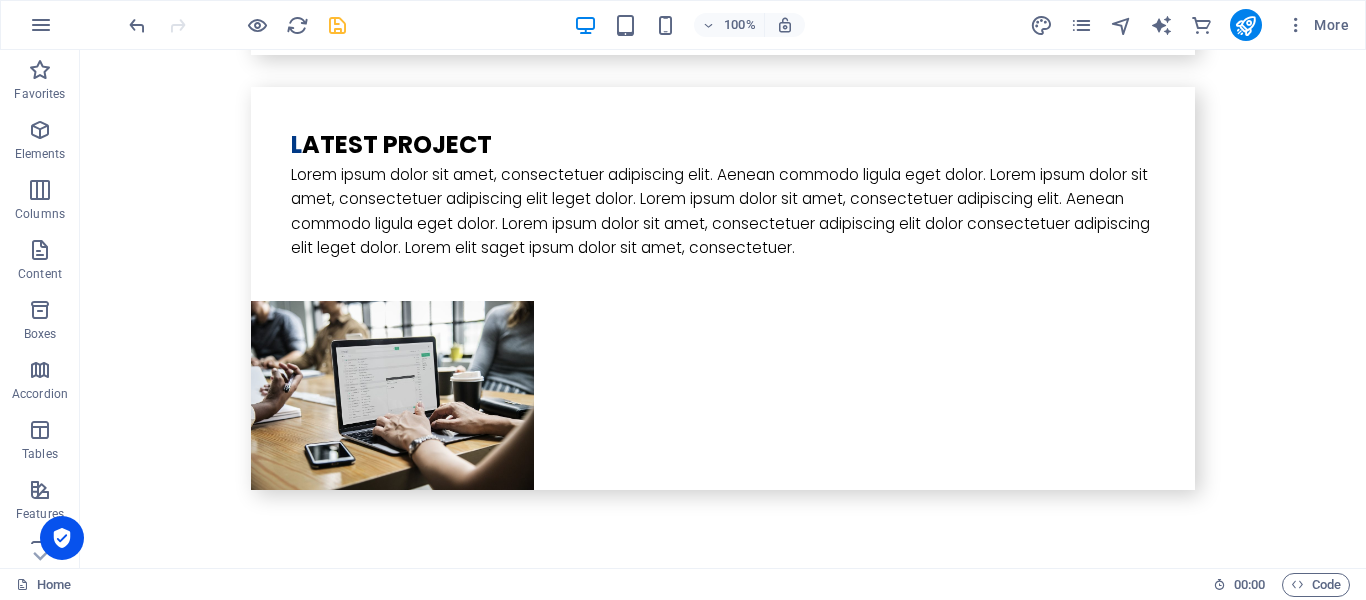 drag, startPoint x: 1361, startPoint y: 90, endPoint x: 1445, endPoint y: 642, distance: 558.35474 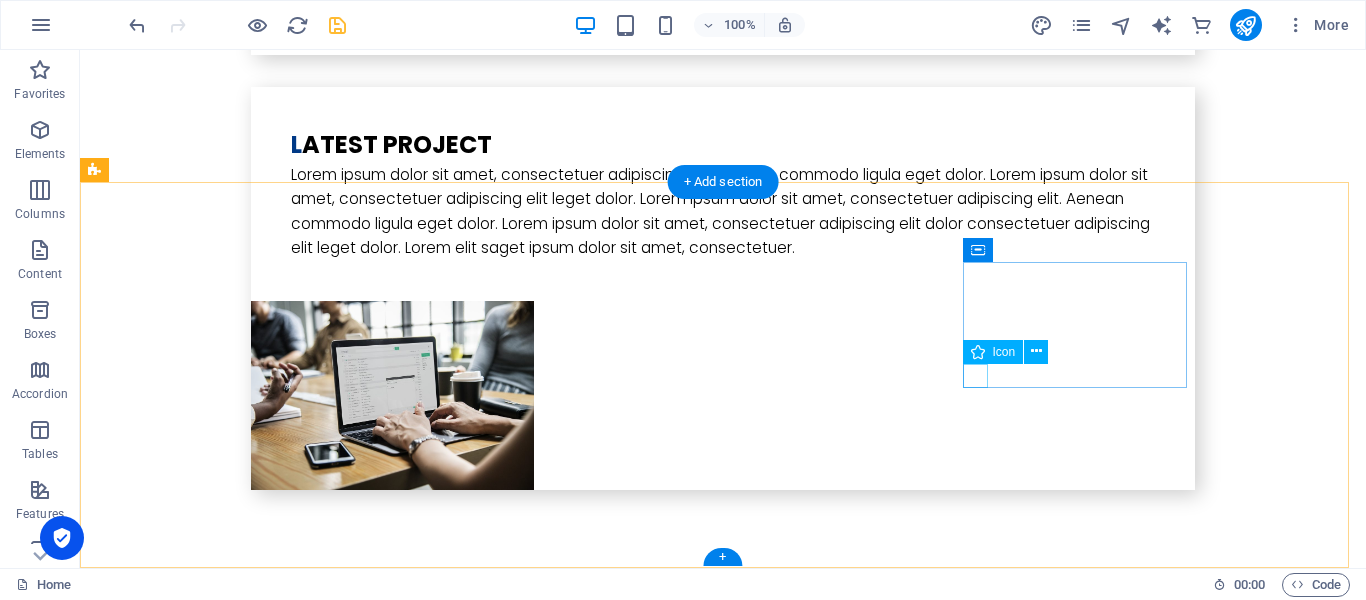 click at bounding box center (208, 5587) 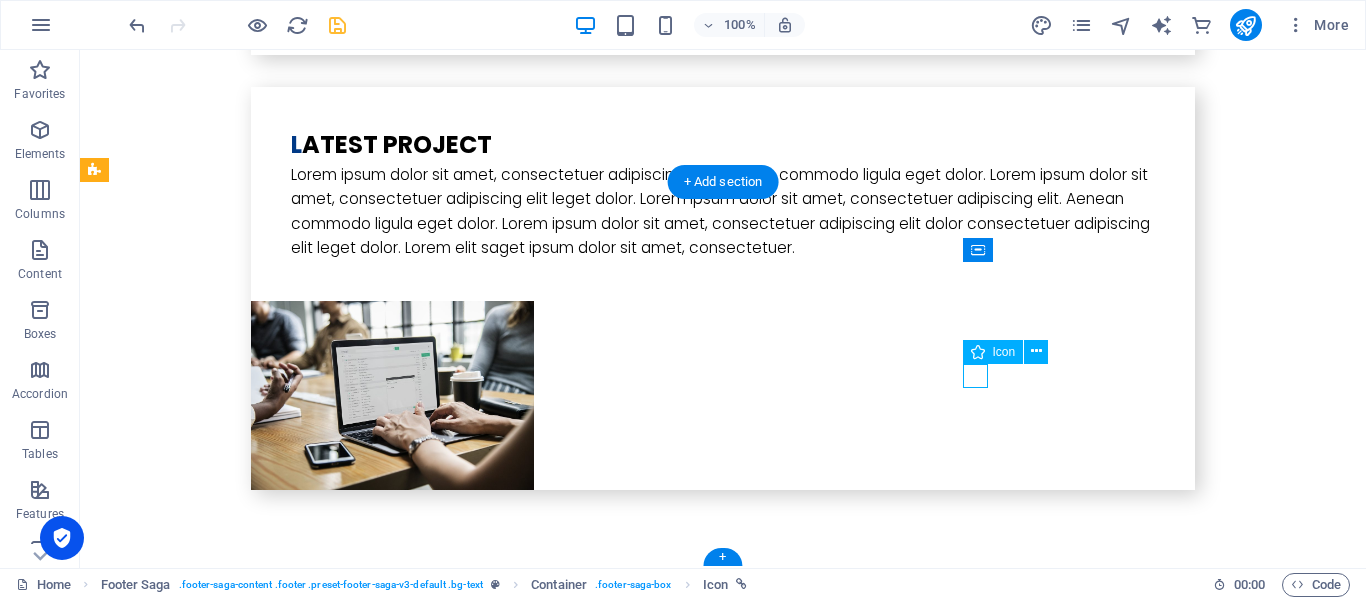 click at bounding box center [208, 5587] 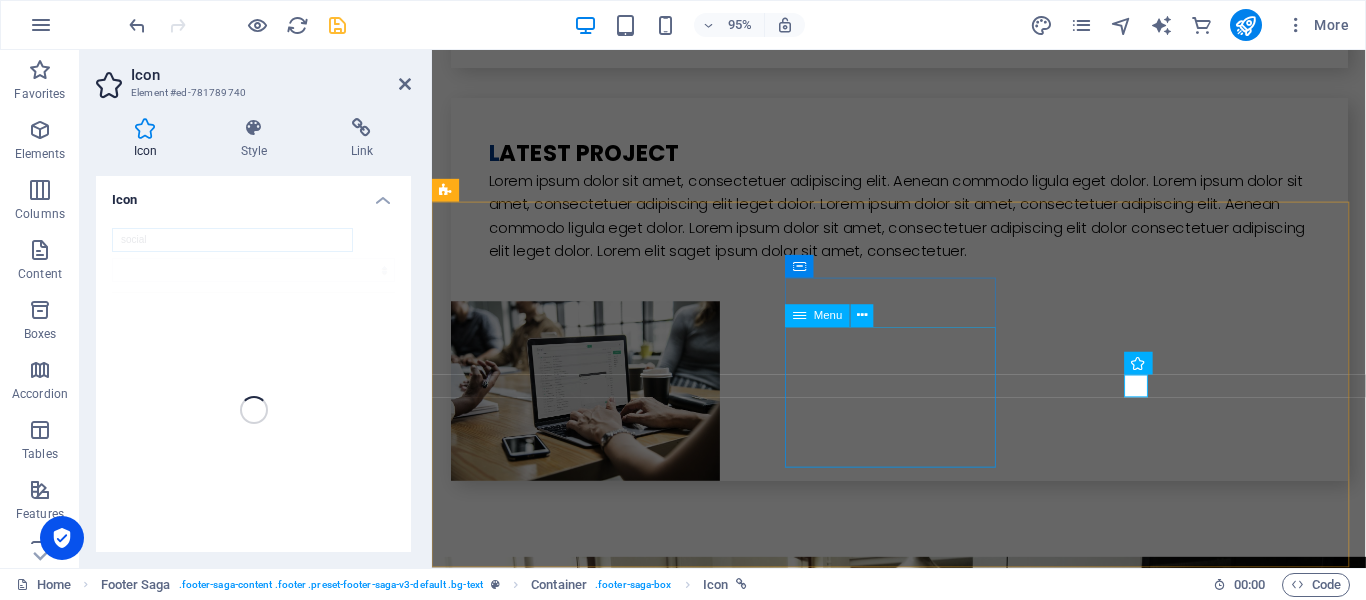 scroll, scrollTop: 5359, scrollLeft: 0, axis: vertical 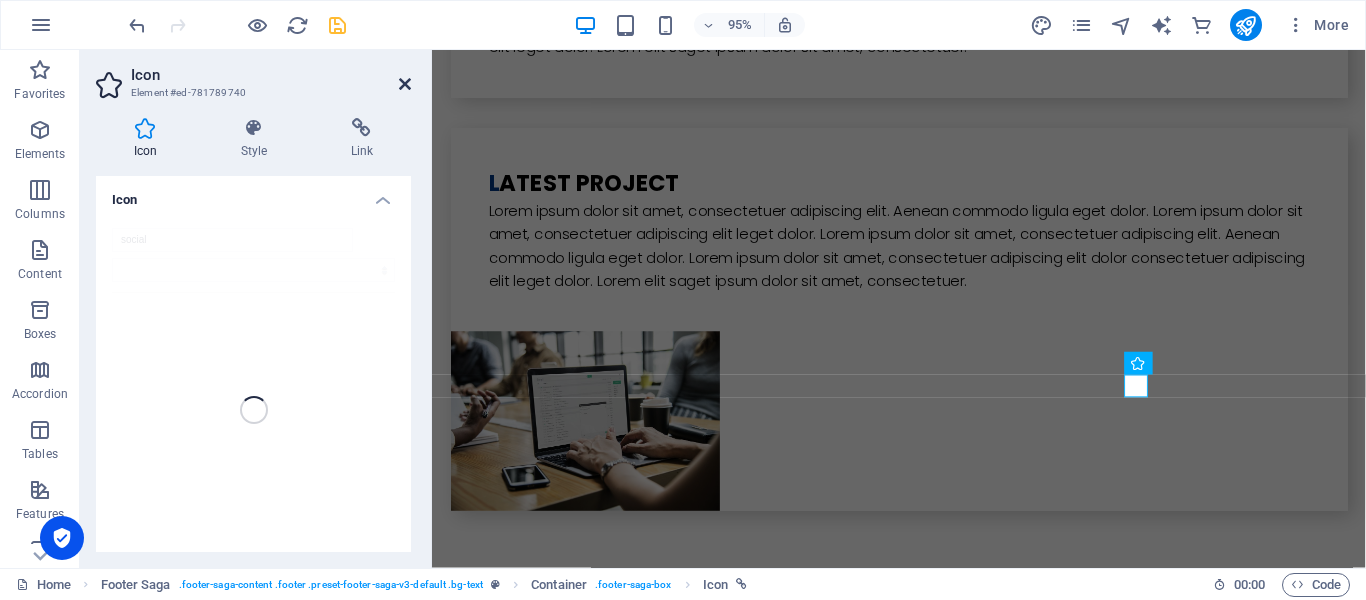 click at bounding box center [405, 84] 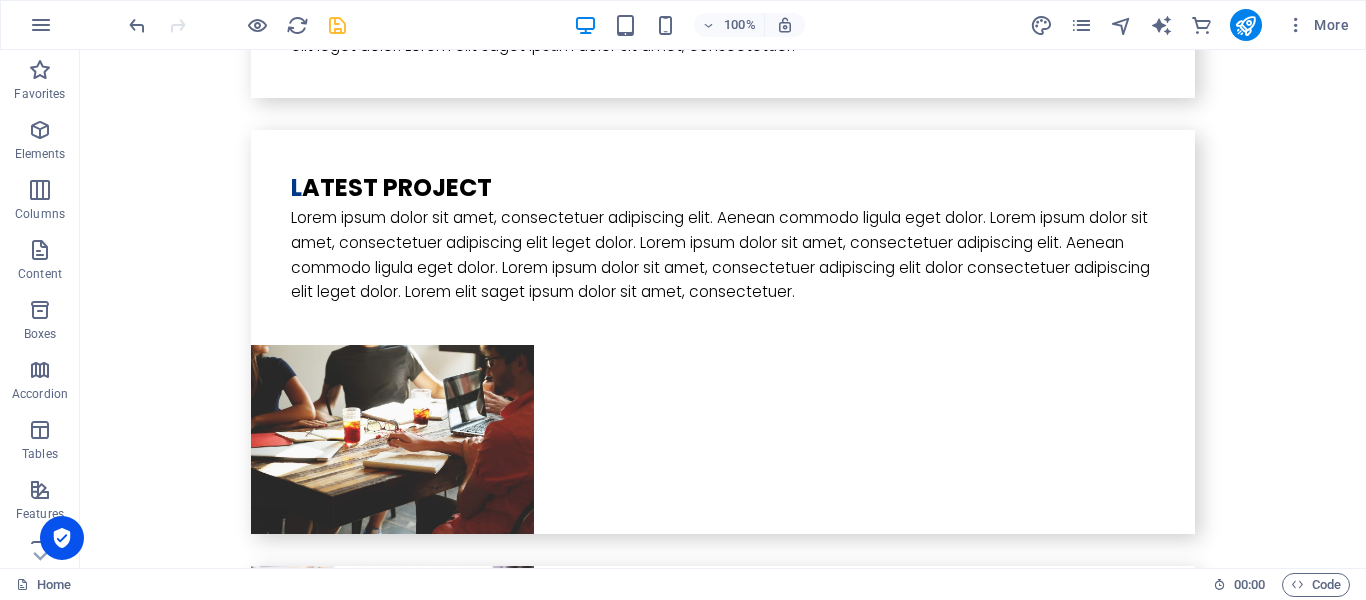 scroll, scrollTop: 5390, scrollLeft: 0, axis: vertical 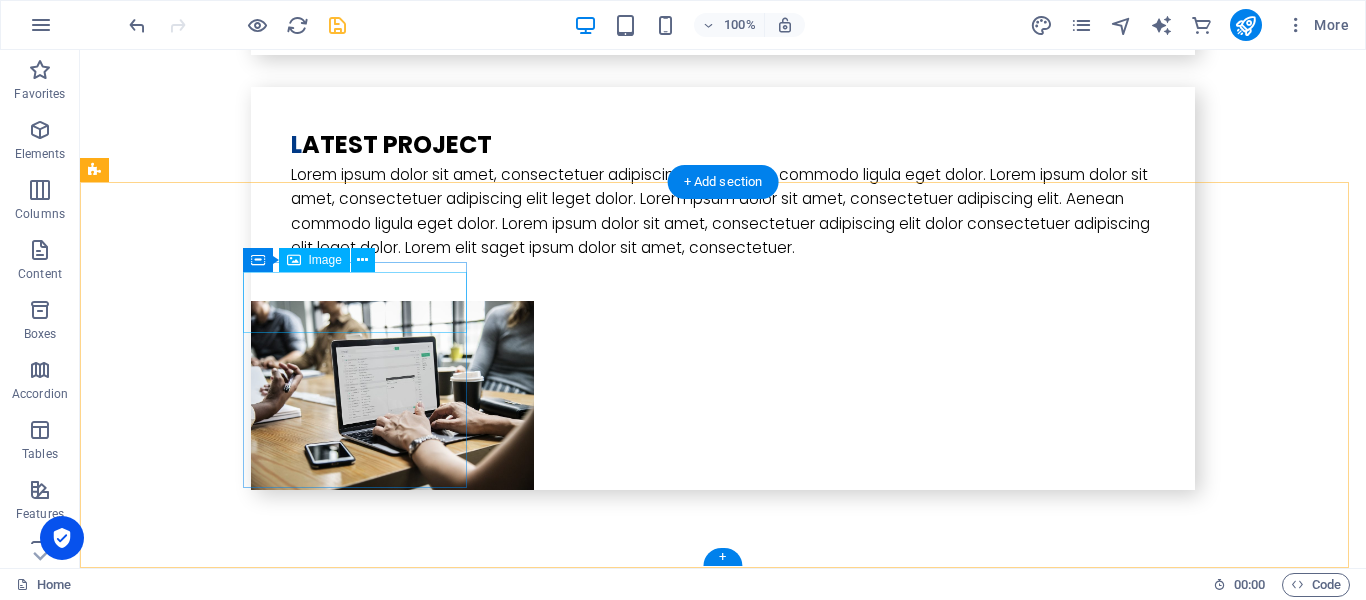 click at bounding box center [208, 4962] 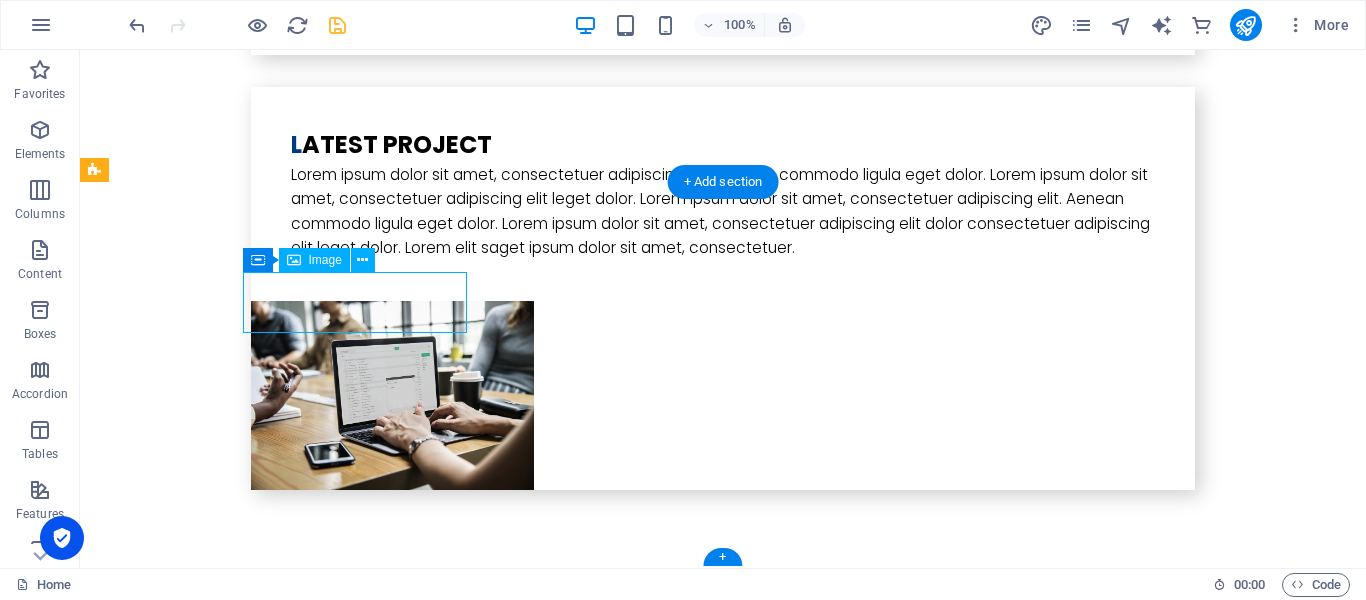click at bounding box center [208, 4962] 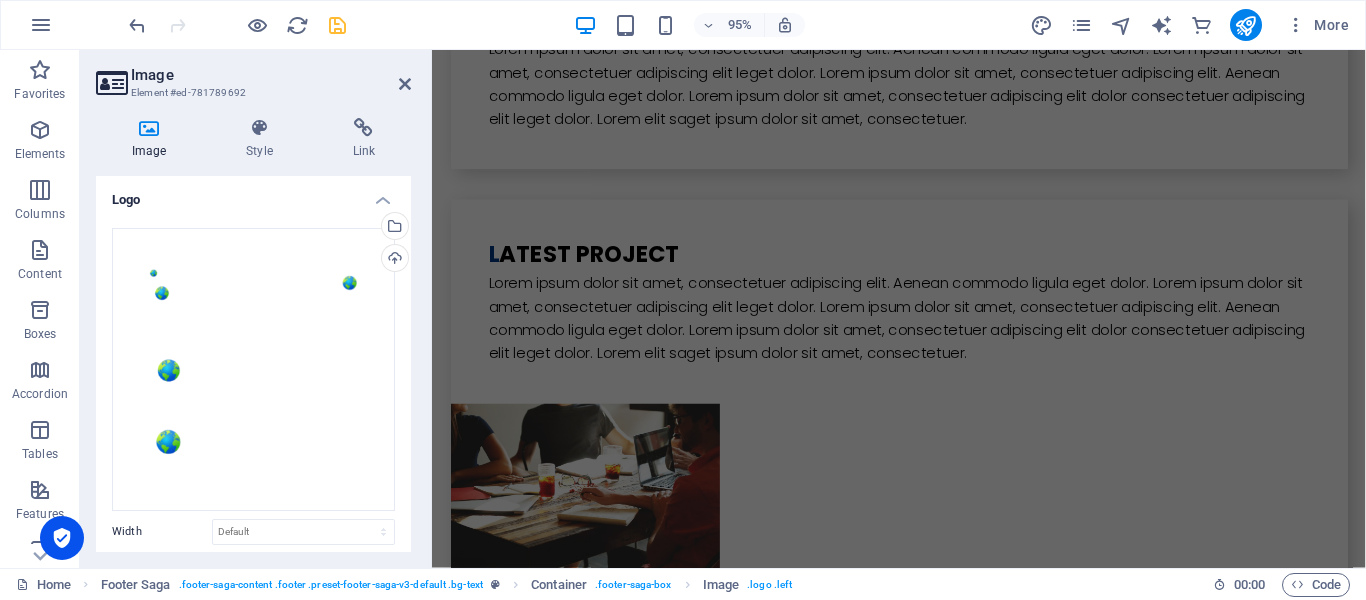 scroll, scrollTop: 4424, scrollLeft: 0, axis: vertical 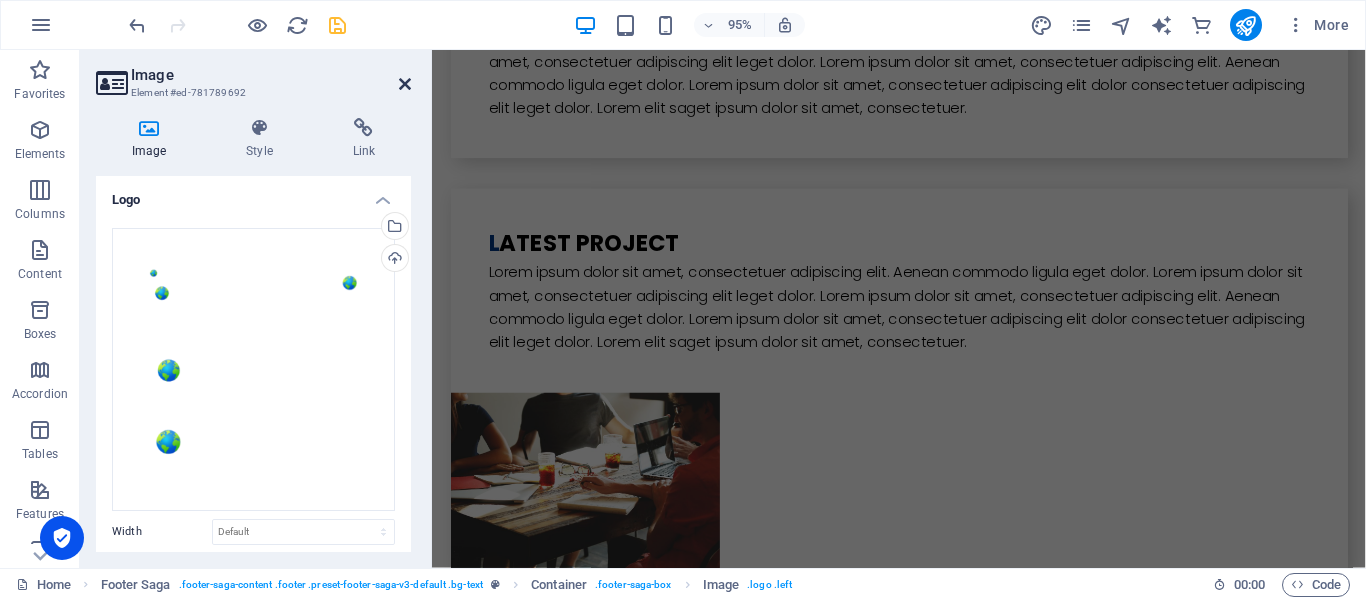 click at bounding box center (405, 84) 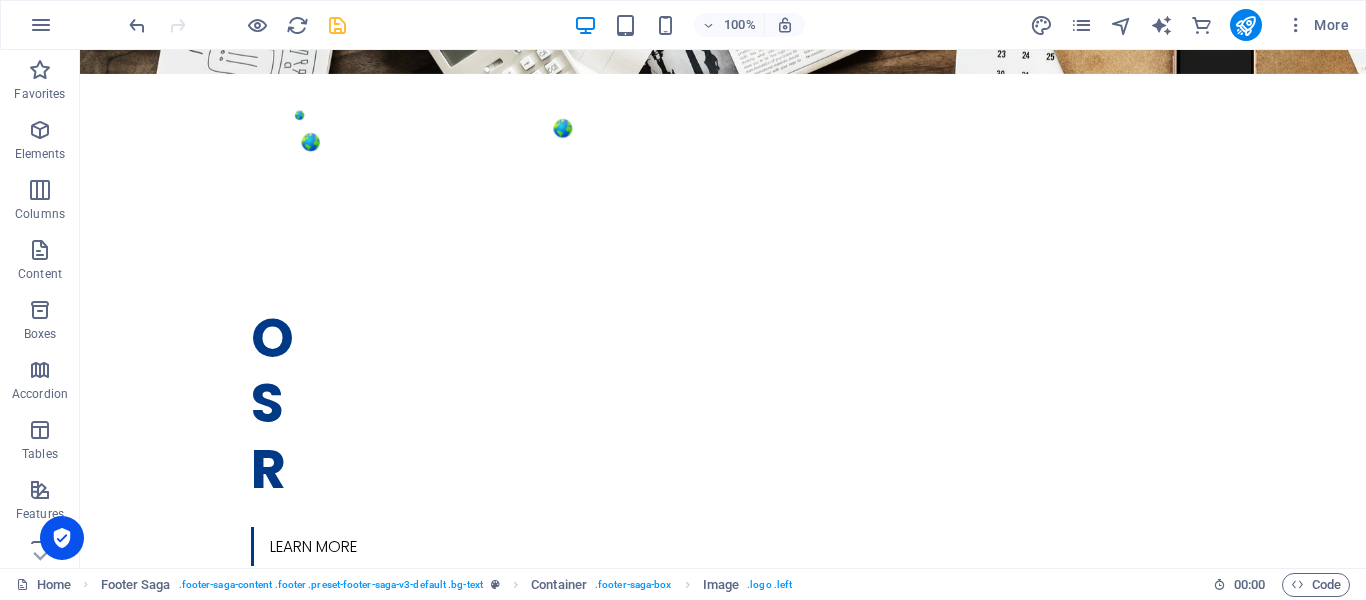 scroll, scrollTop: 0, scrollLeft: 0, axis: both 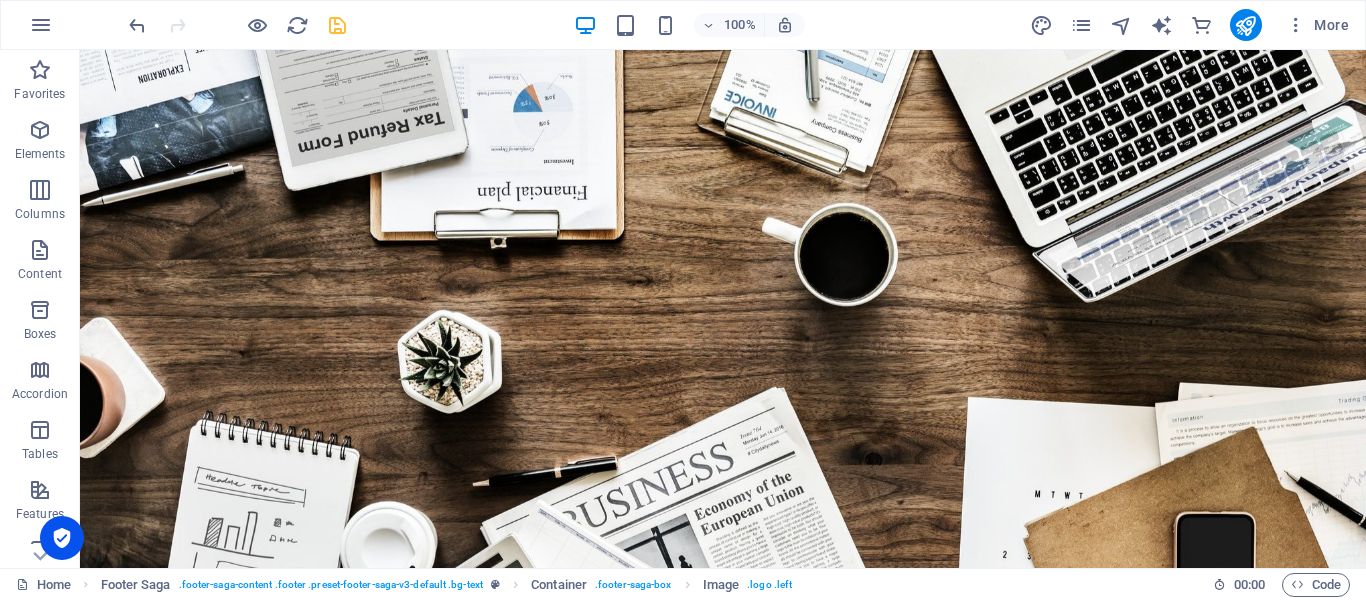 drag, startPoint x: 1358, startPoint y: 513, endPoint x: 1377, endPoint y: 89, distance: 424.4255 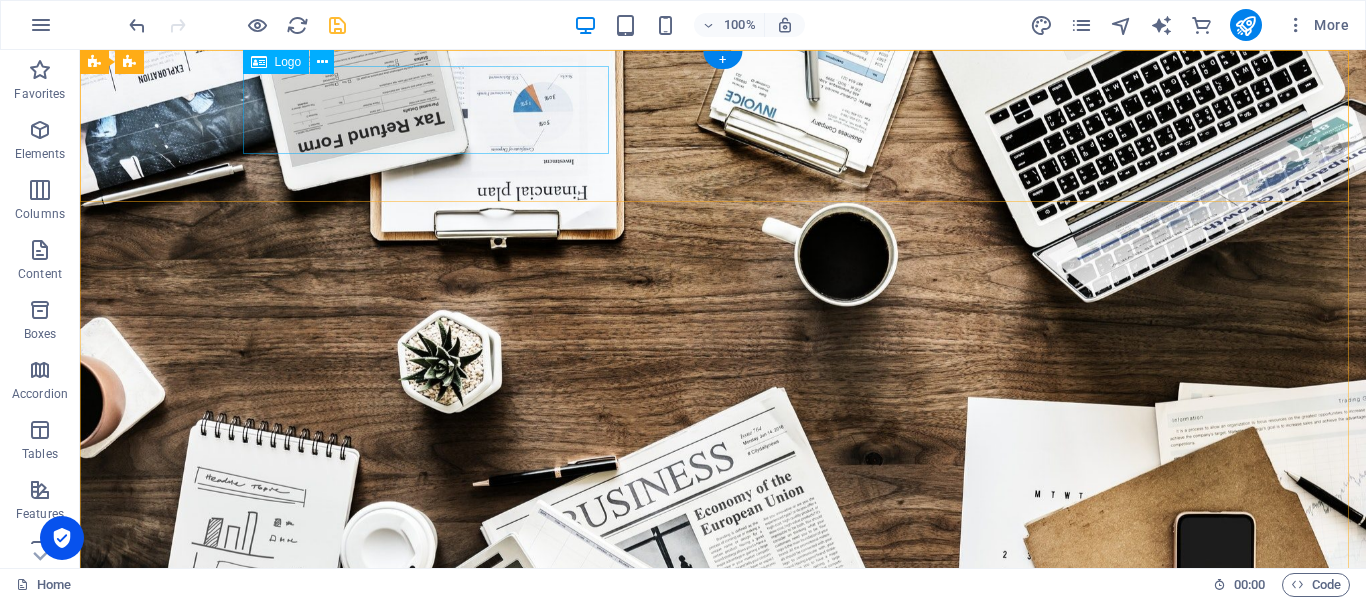 click at bounding box center (723, 695) 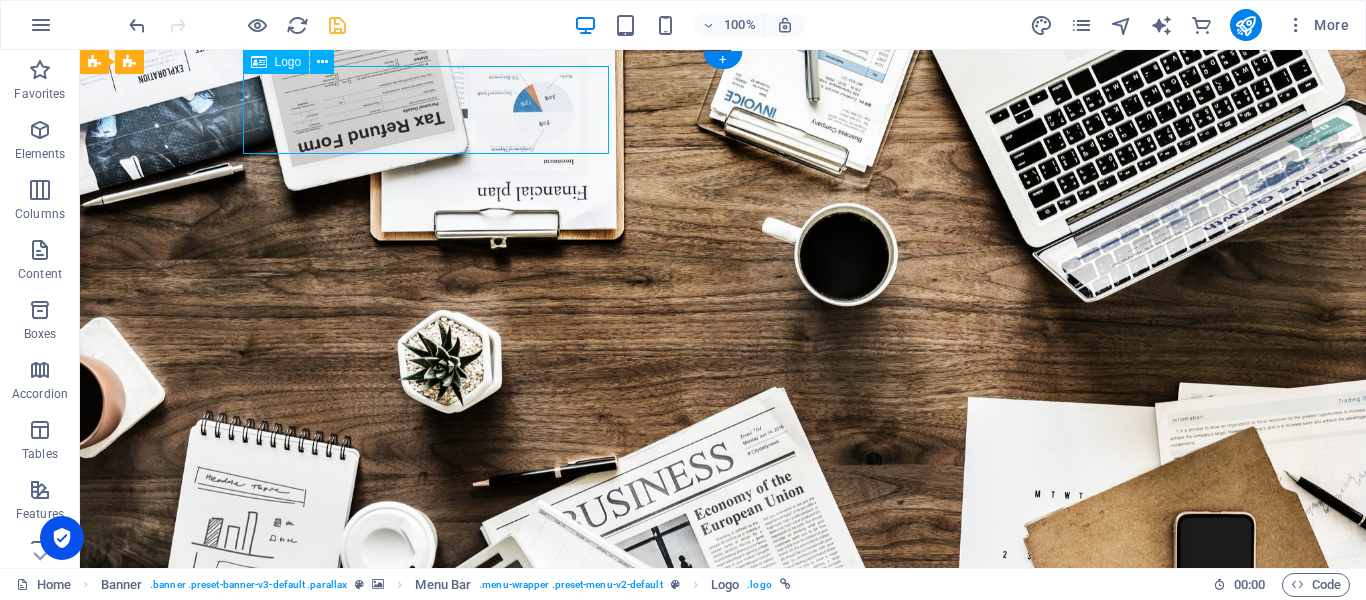 click at bounding box center (723, 695) 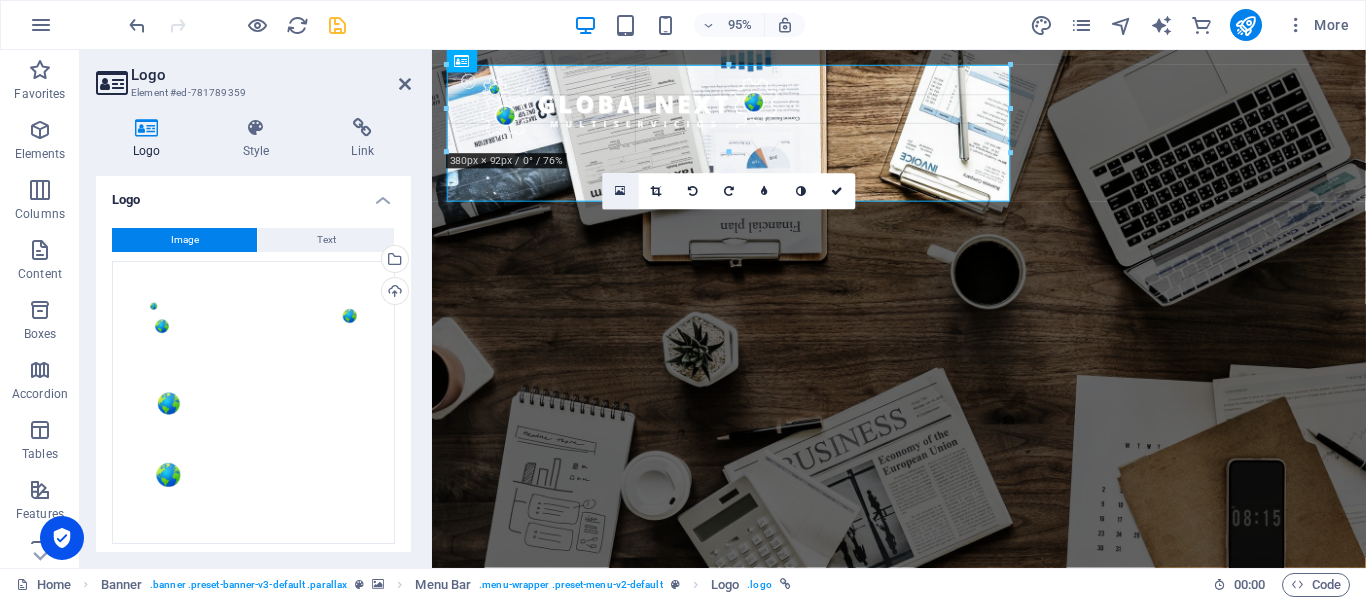 drag, startPoint x: 617, startPoint y: 146, endPoint x: 631, endPoint y: 202, distance: 57.72348 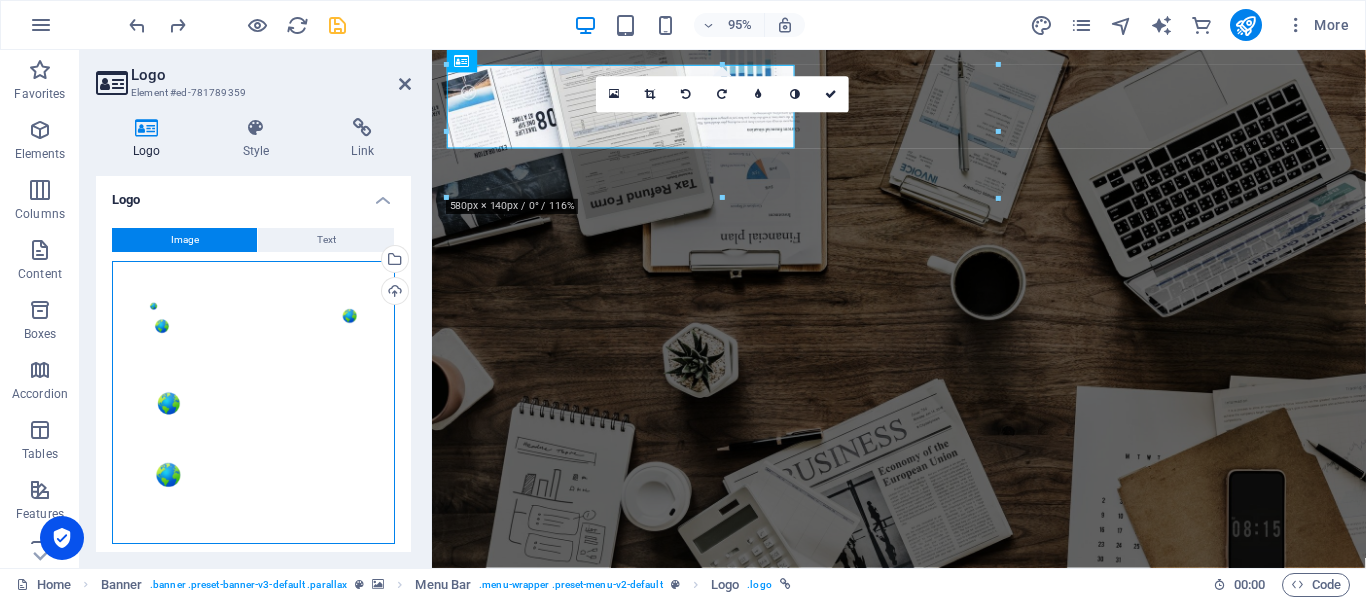 click on "Drag files here, click to choose files or select files from Files or our free stock photos & videos" at bounding box center [253, 402] 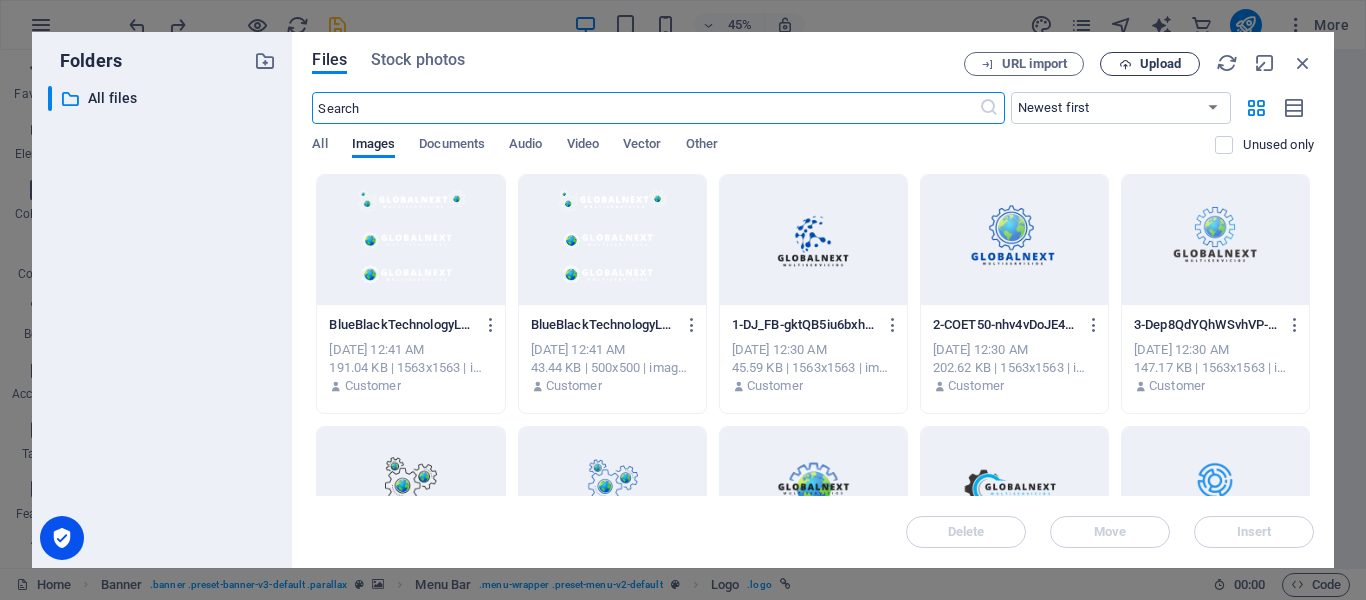 click on "Upload" at bounding box center (1160, 64) 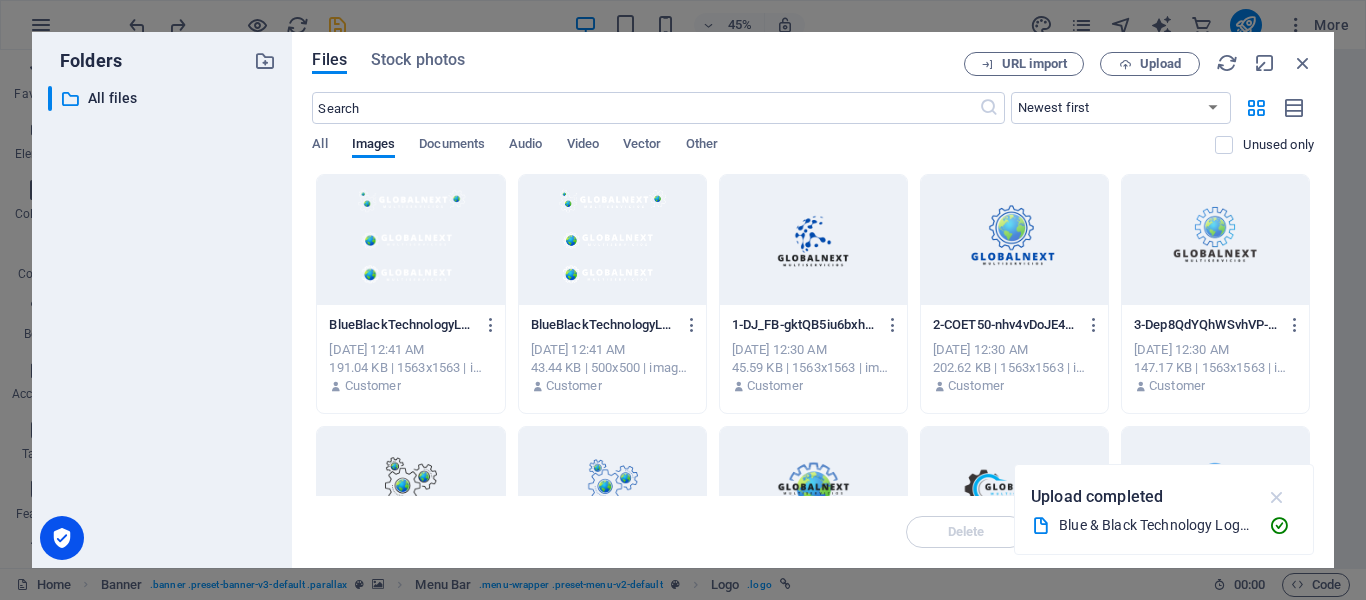 click at bounding box center (1277, 497) 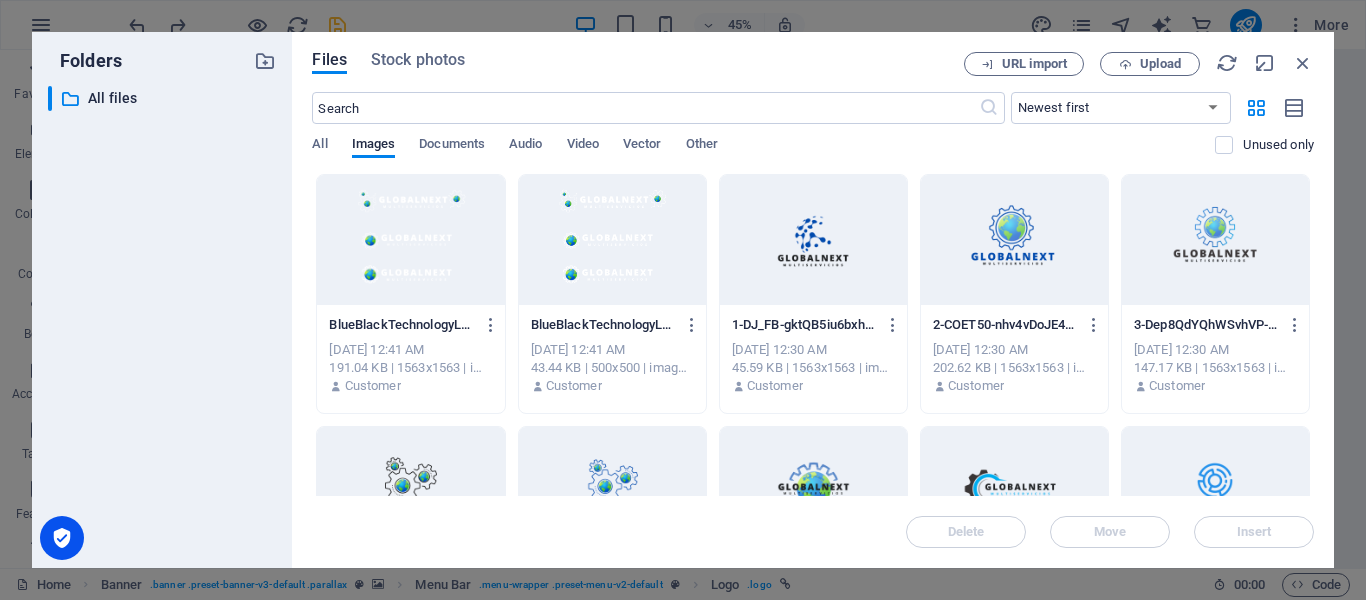 drag, startPoint x: 1309, startPoint y: 214, endPoint x: 1323, endPoint y: 314, distance: 100.97524 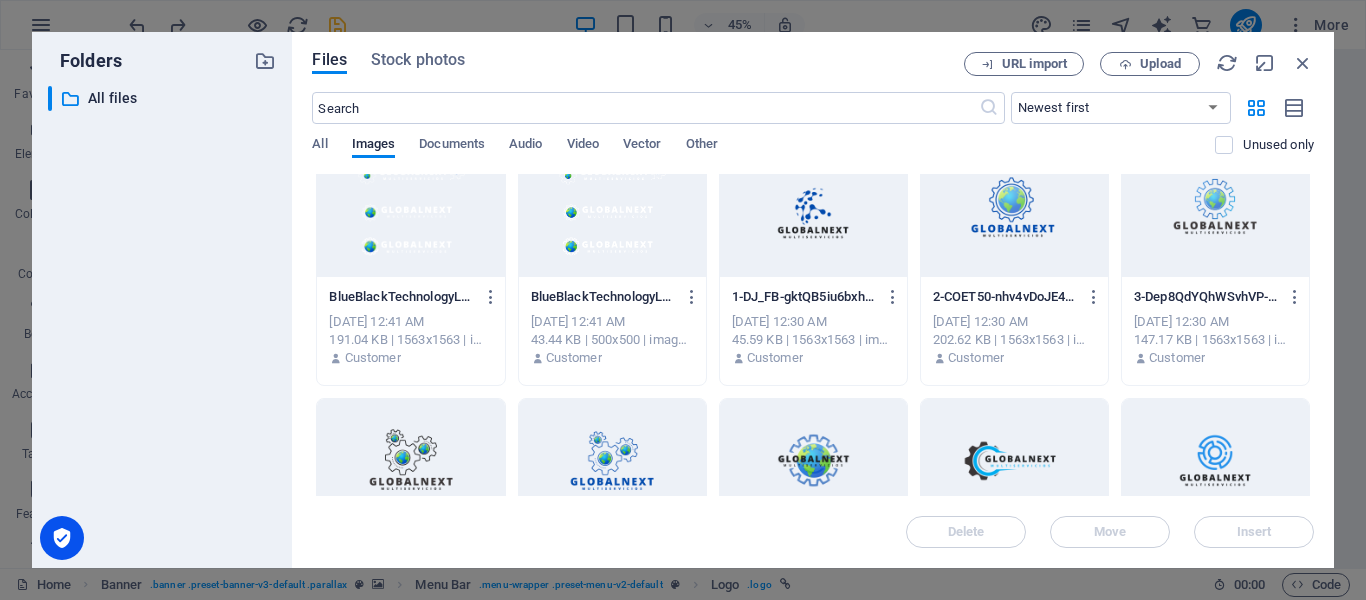 scroll, scrollTop: 0, scrollLeft: 0, axis: both 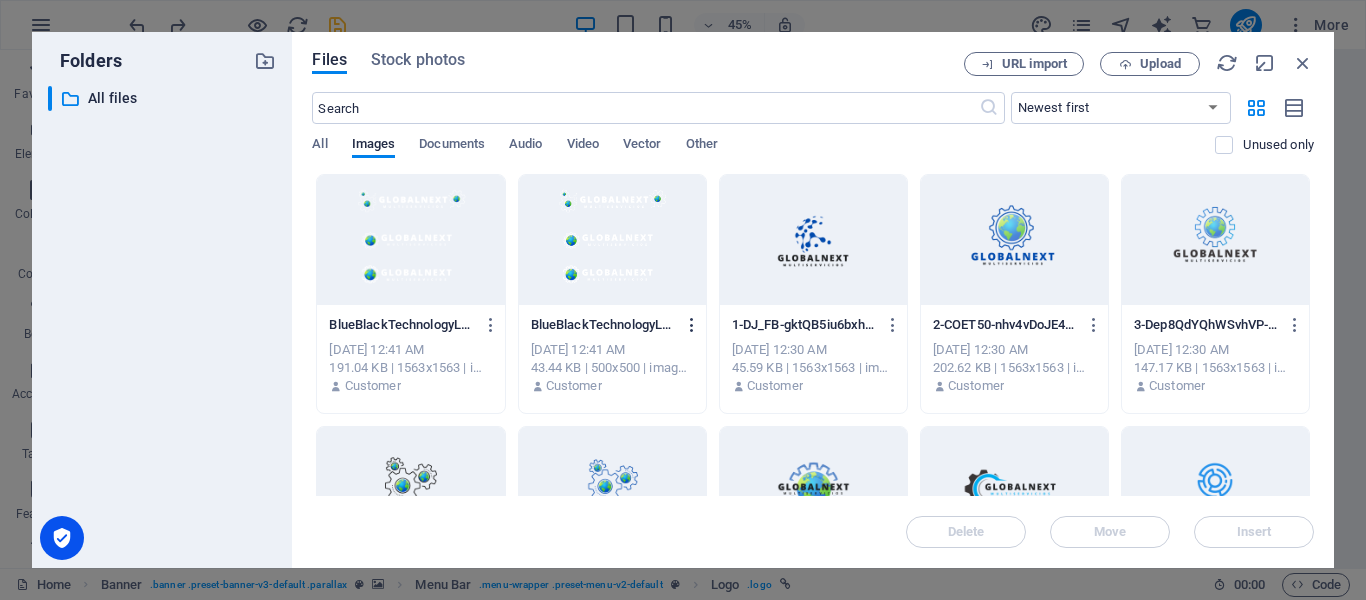 click at bounding box center (692, 325) 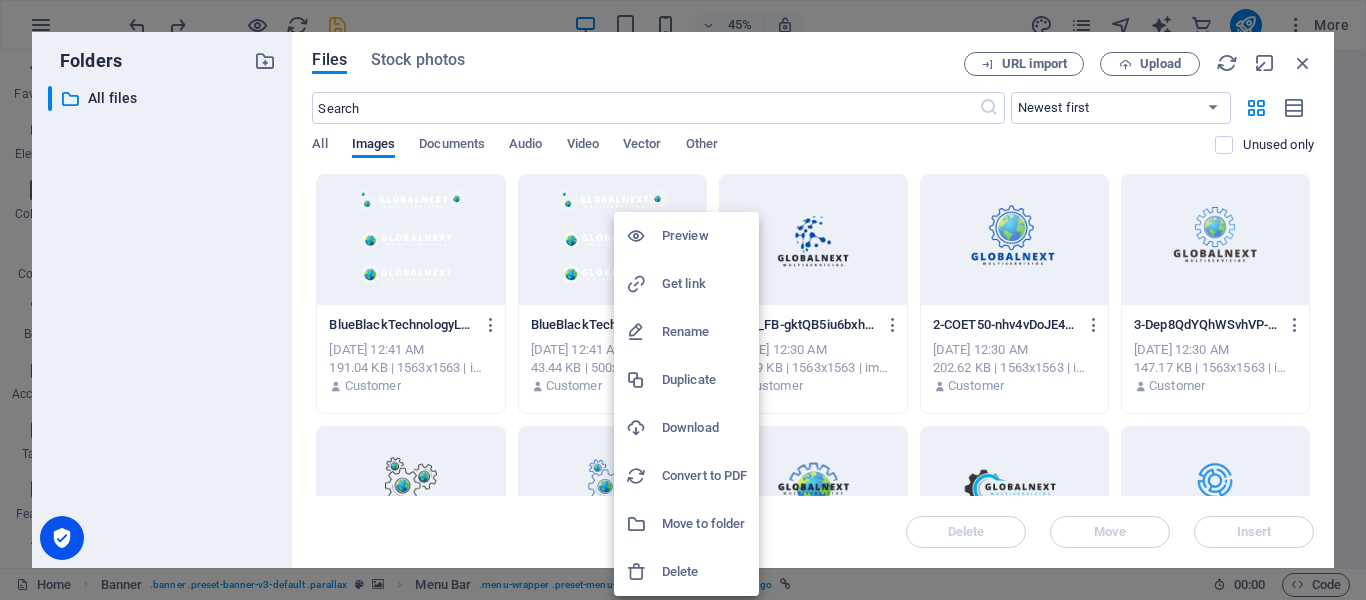 click on "Delete" at bounding box center (704, 572) 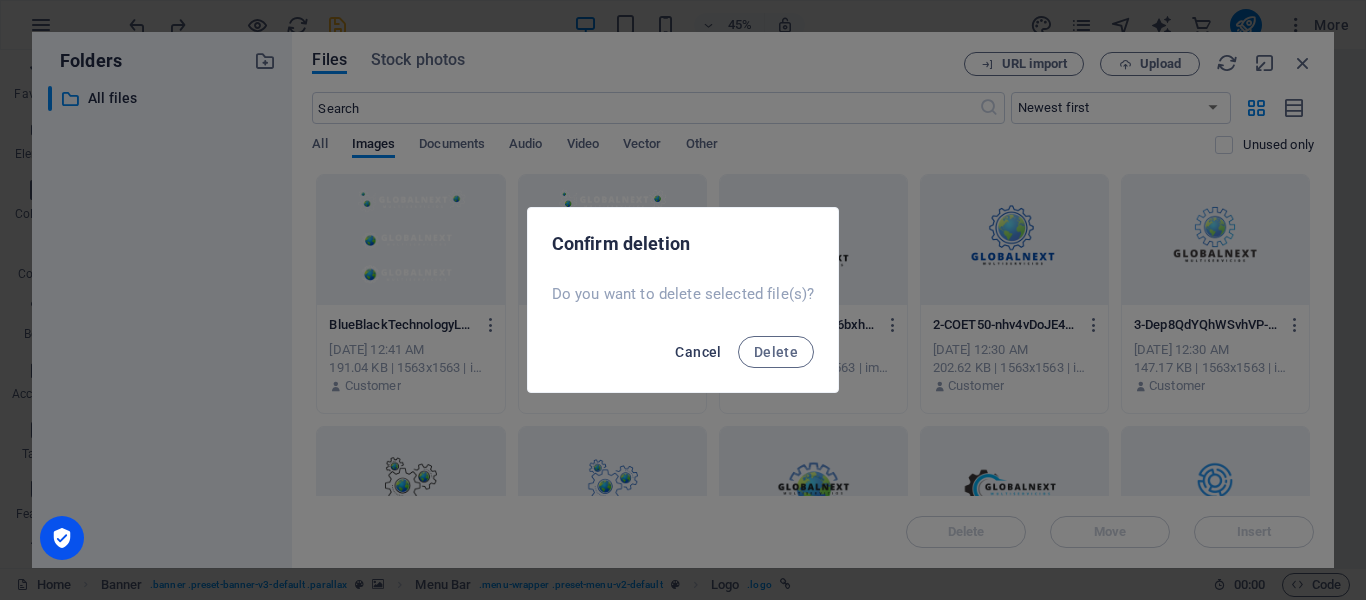 click on "Cancel" at bounding box center (698, 352) 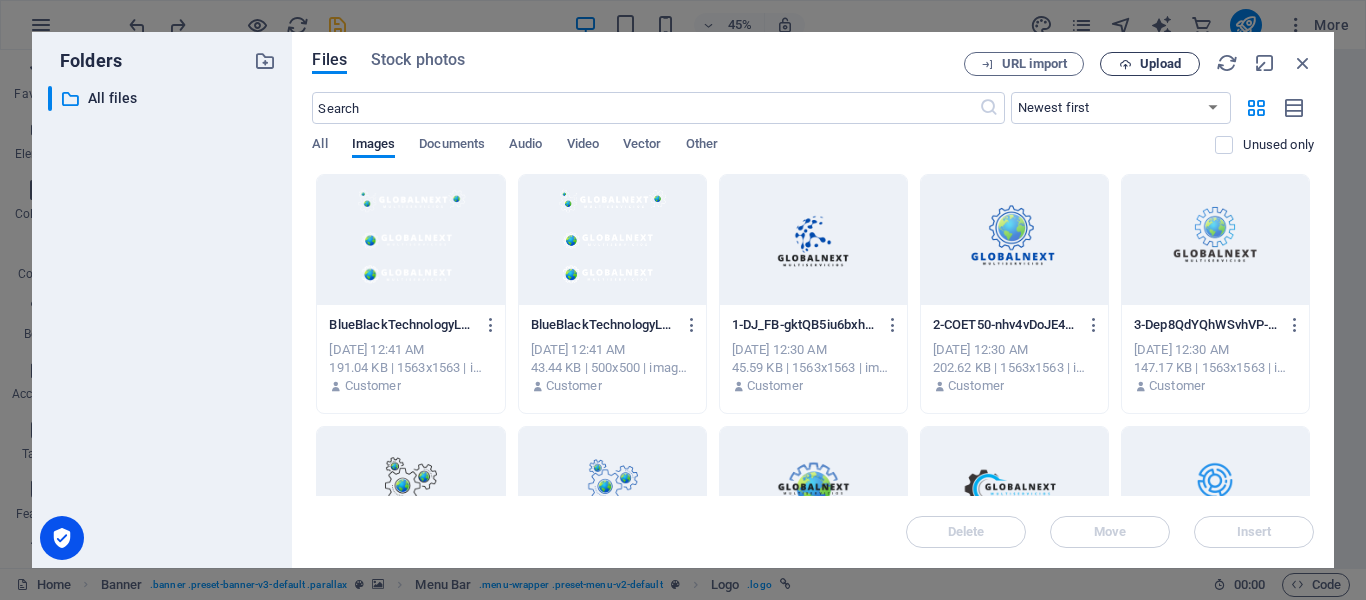click on "Upload" at bounding box center (1160, 64) 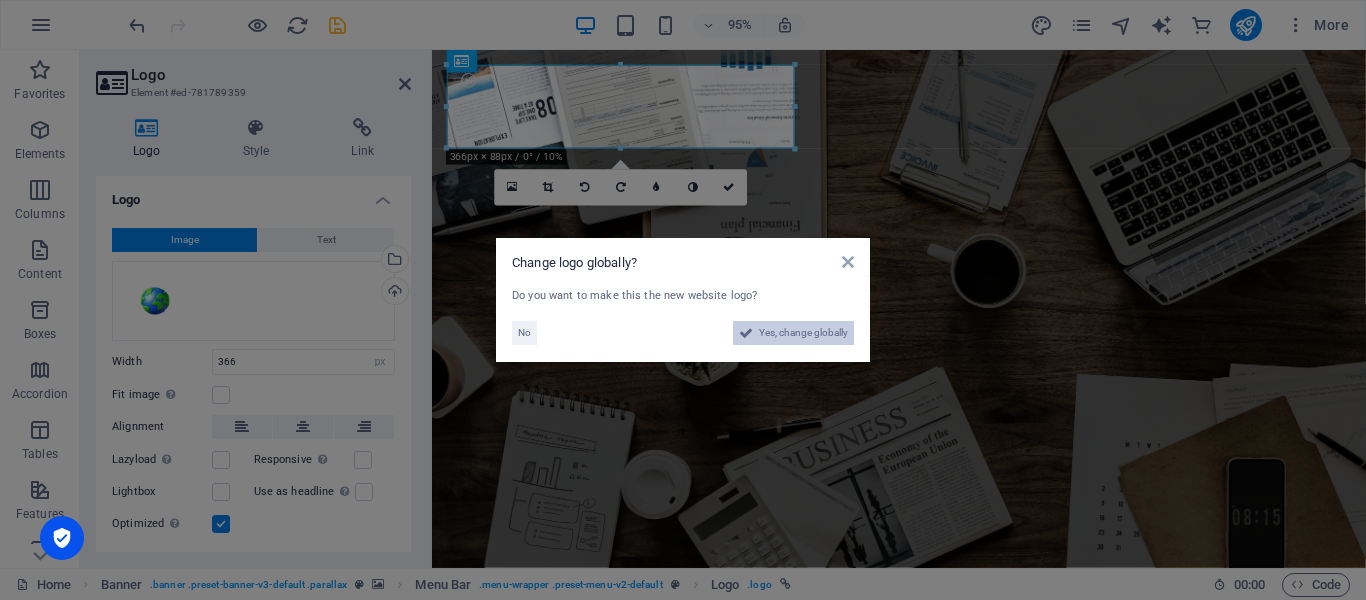click on "Yes, change globally" at bounding box center [793, 333] 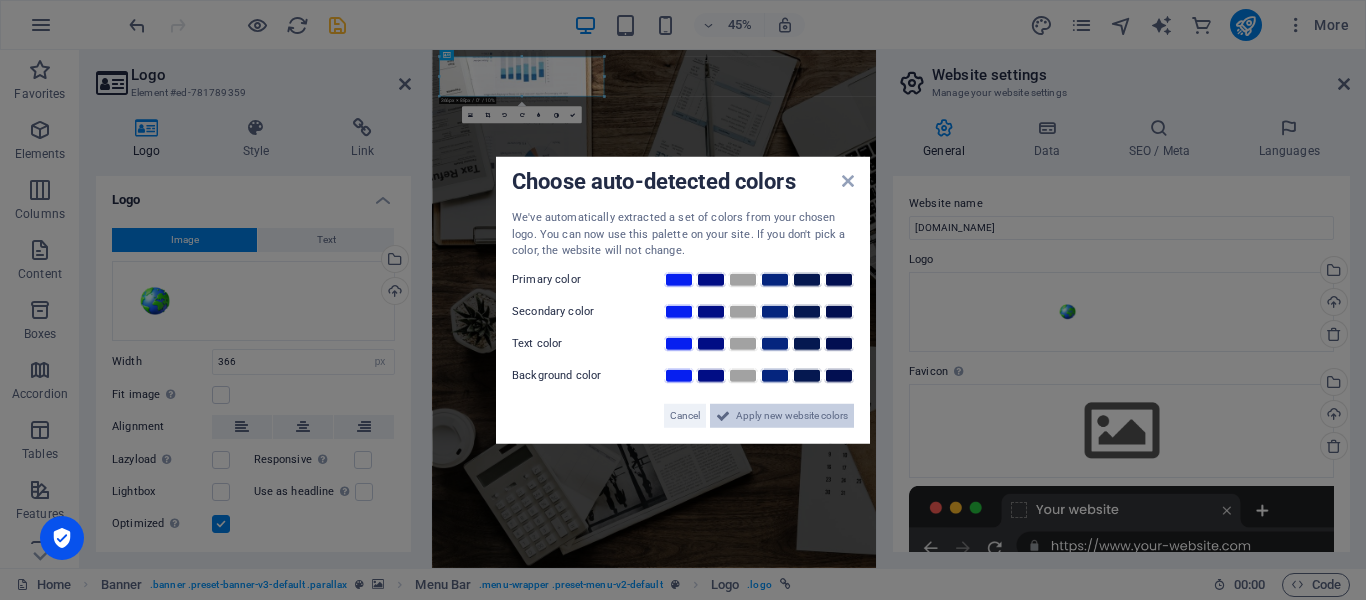 click on "Apply new website colors" at bounding box center (792, 415) 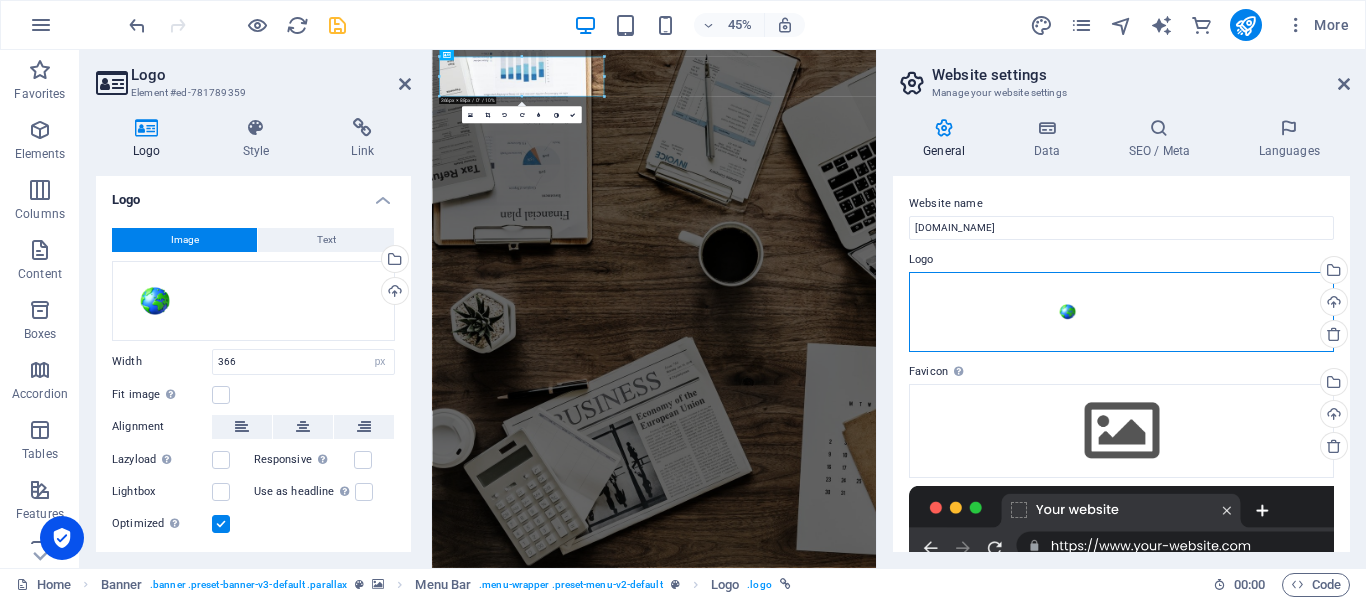 click on "Drag files here, click to choose files or select files from Files or our free stock photos & videos" at bounding box center [1121, 312] 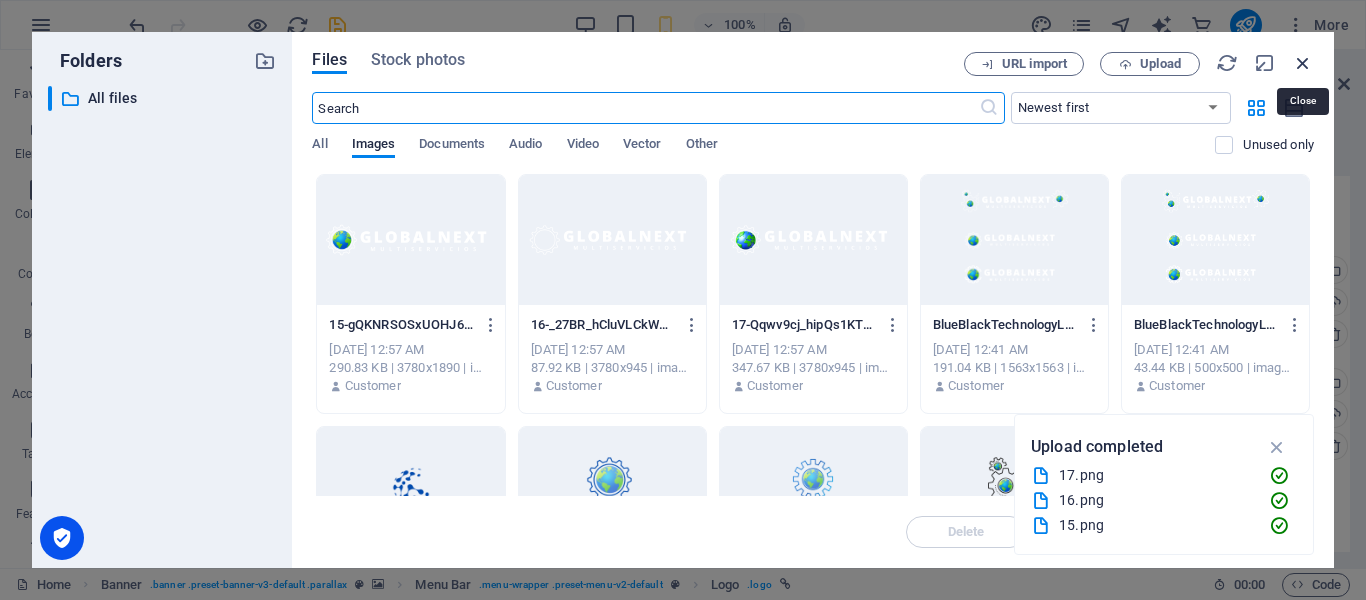 click at bounding box center [1303, 63] 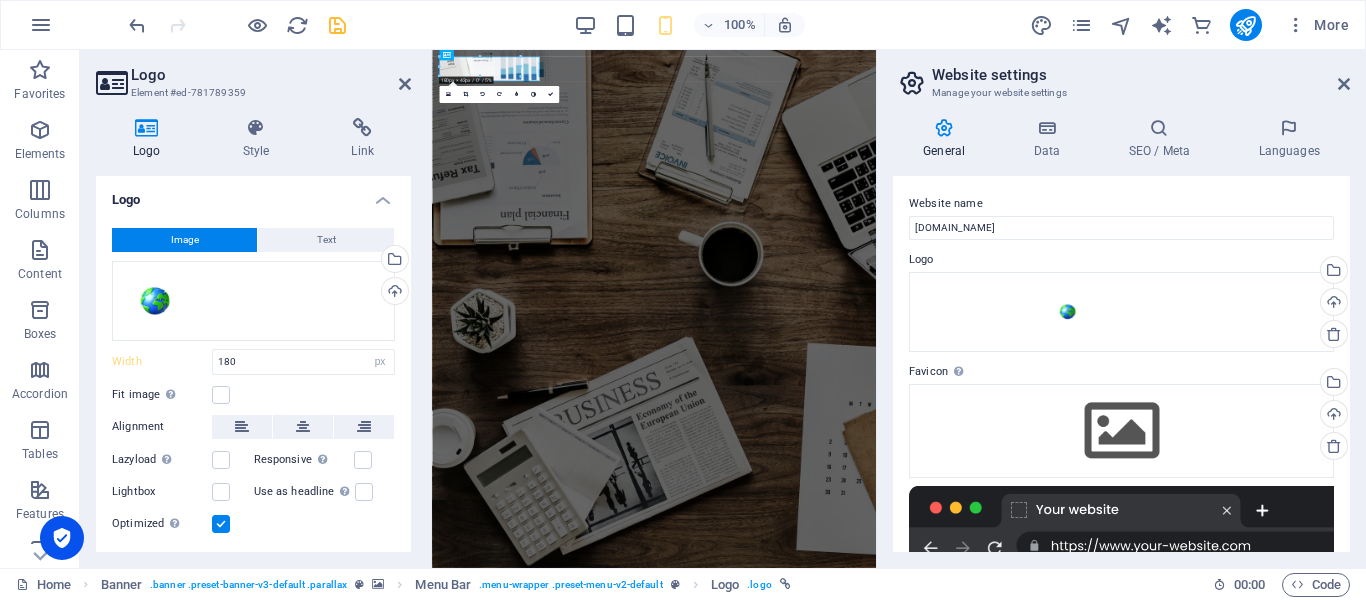 type on "366" 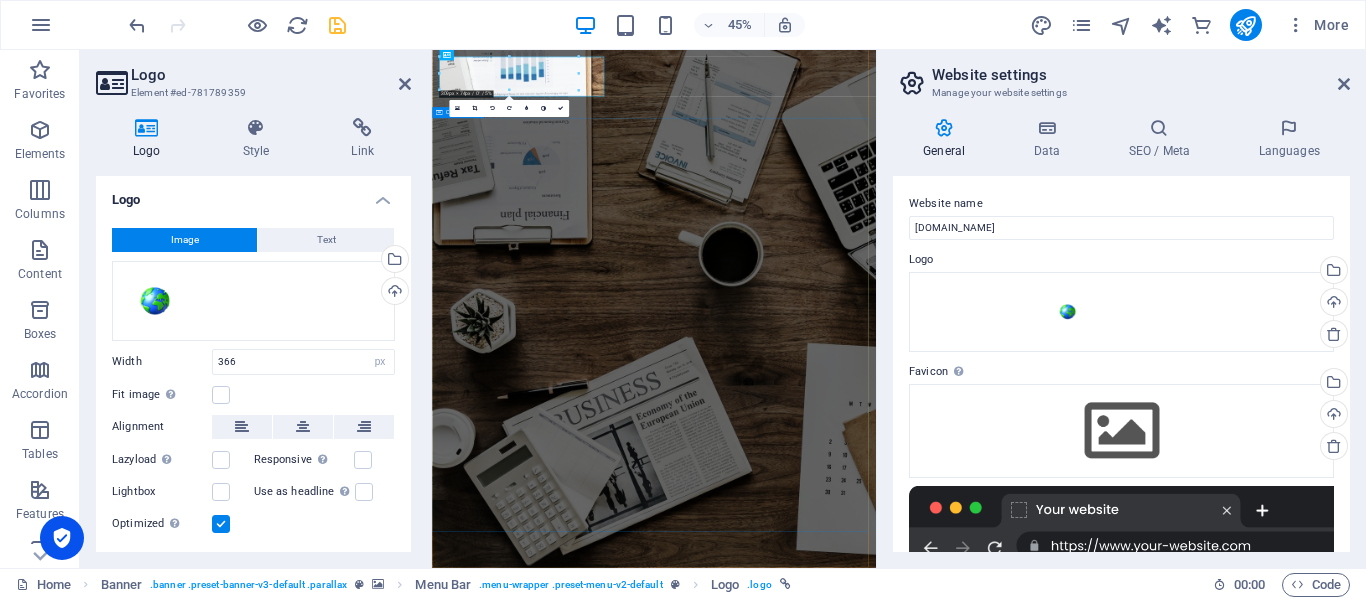 click on "O nline Marketing S OCIAL MEDIA MARKETING R EVIEW & STATISTICS Learn more" at bounding box center [925, 1563] 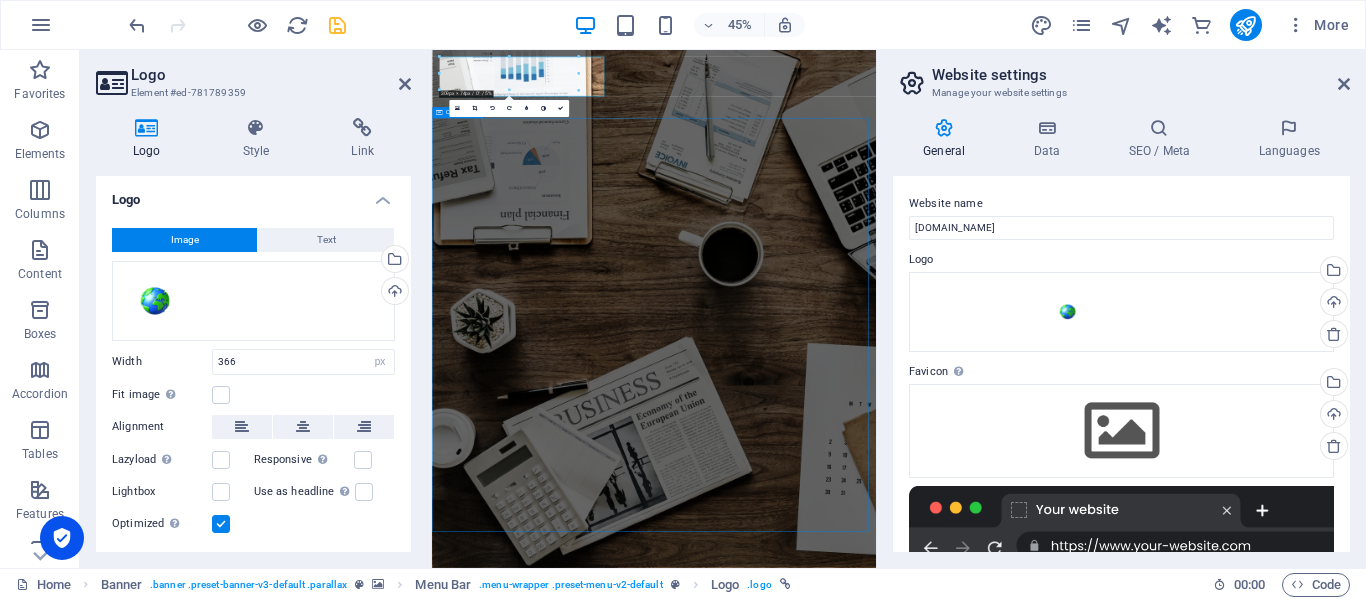 click on "O nline Marketing S OCIAL MEDIA MARKETING R EVIEW & STATISTICS Learn more" at bounding box center [925, 1563] 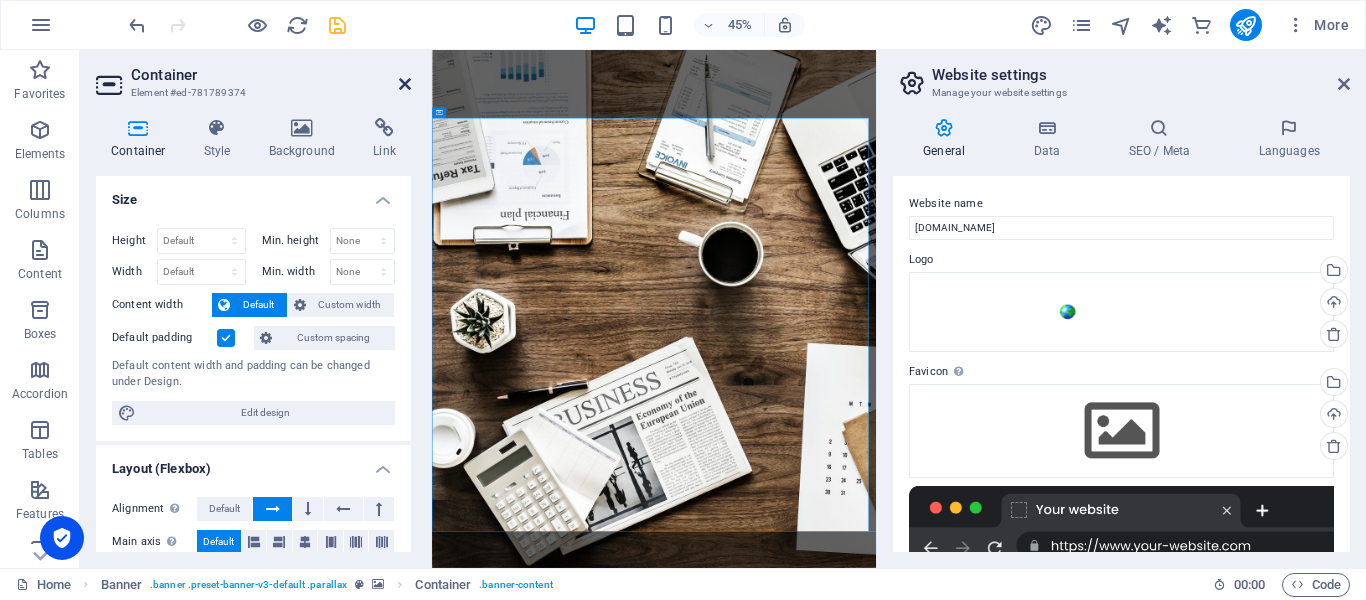 click at bounding box center [405, 84] 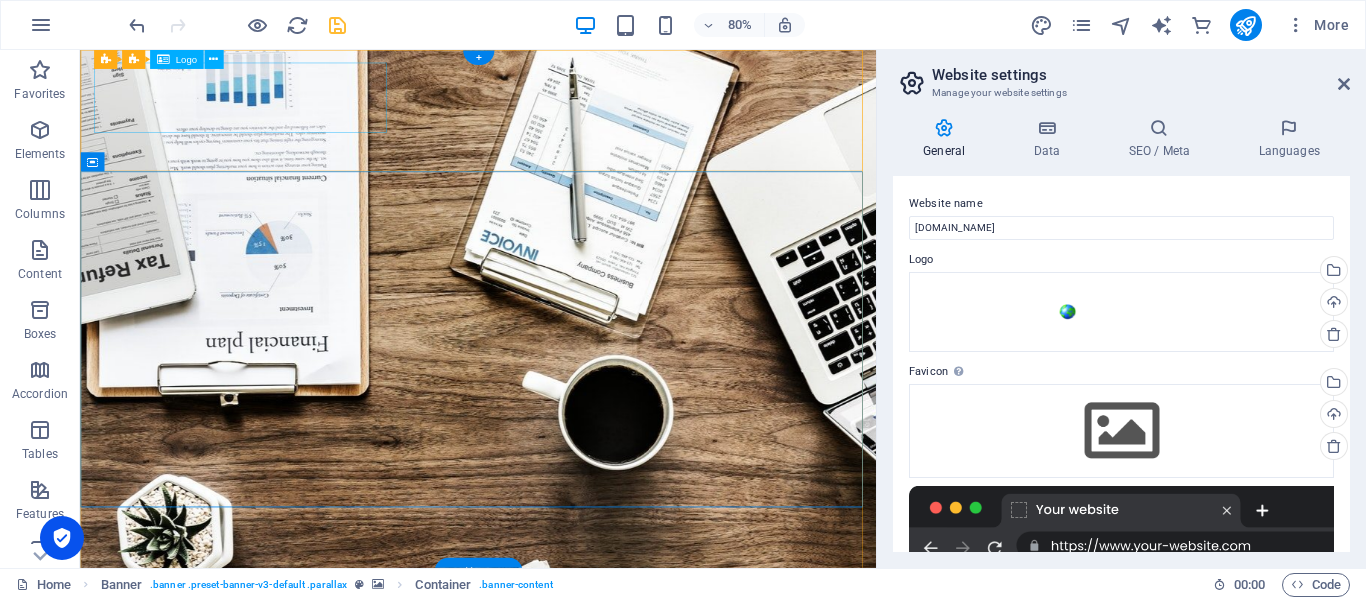 click at bounding box center [578, 1261] 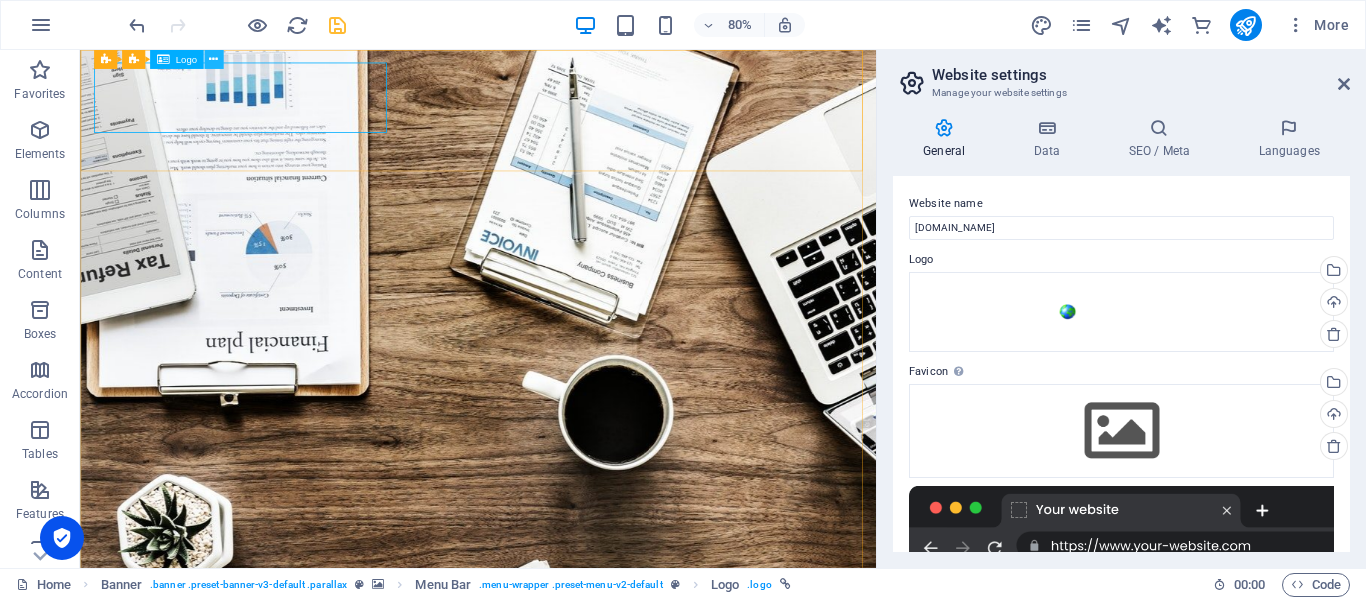 click at bounding box center (213, 59) 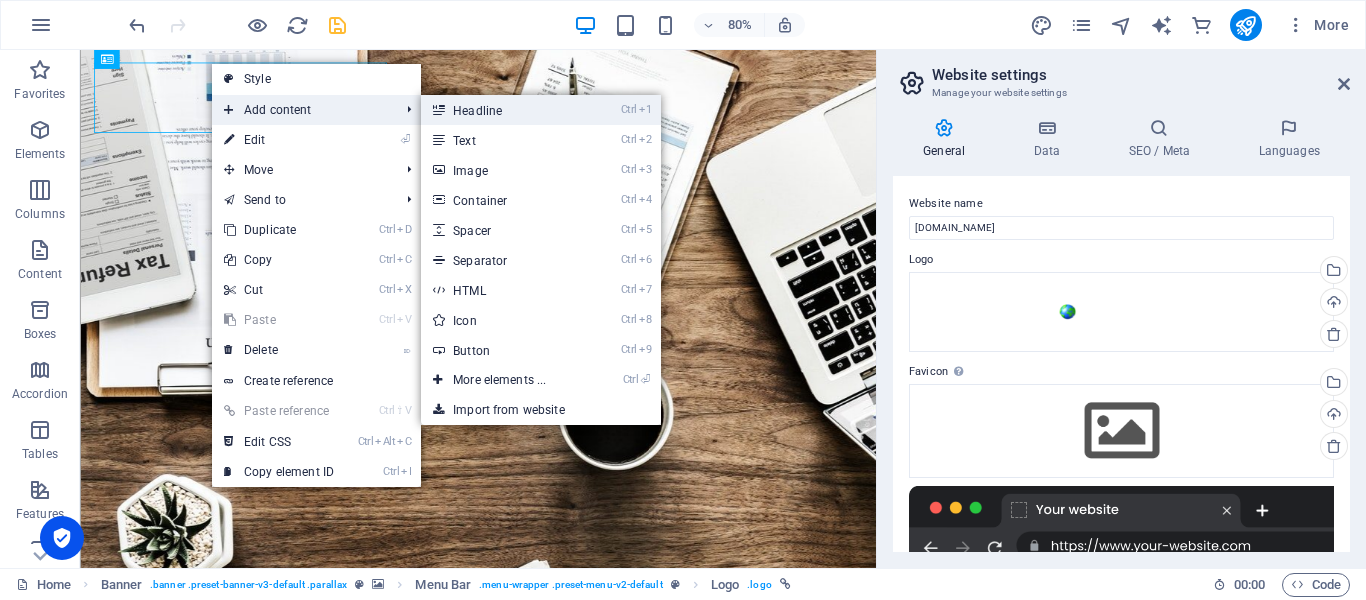 click on "Ctrl 1  Headline" at bounding box center [503, 110] 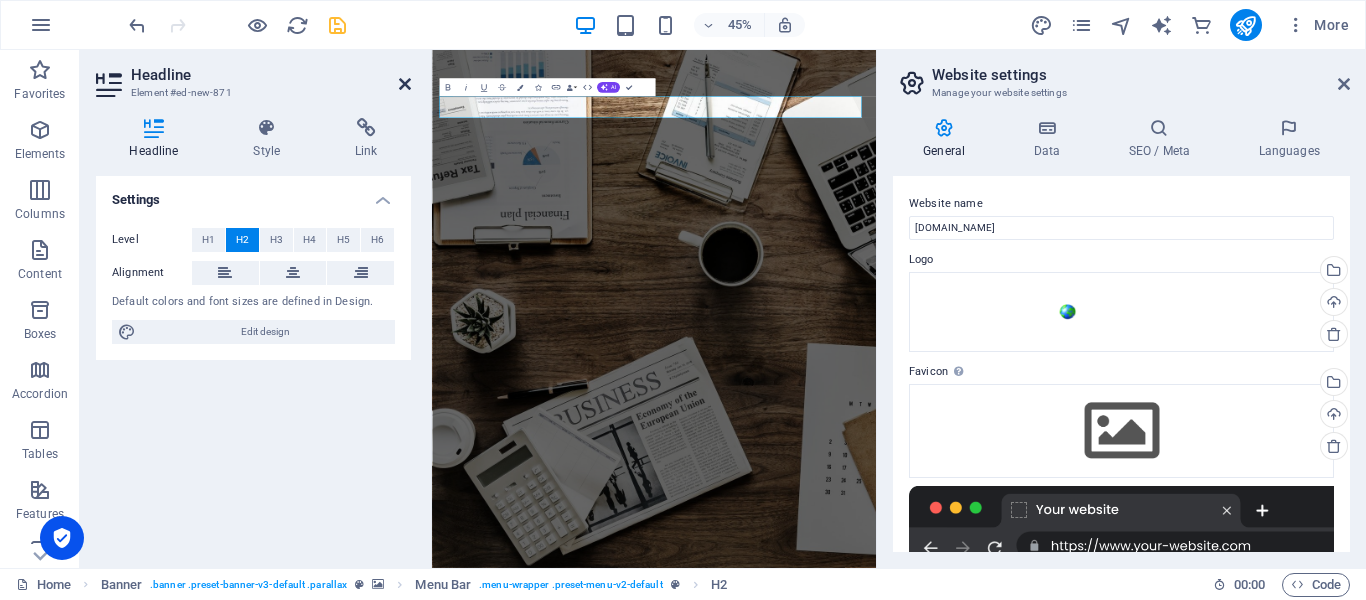 click at bounding box center (405, 84) 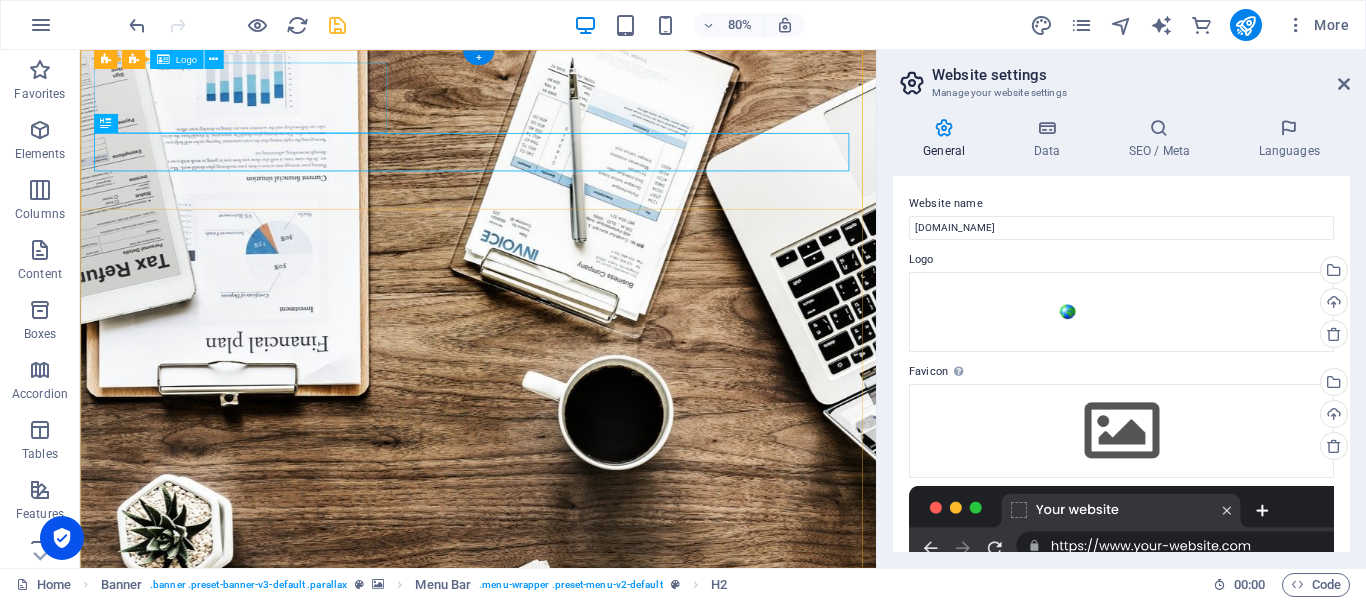 click at bounding box center (578, 1261) 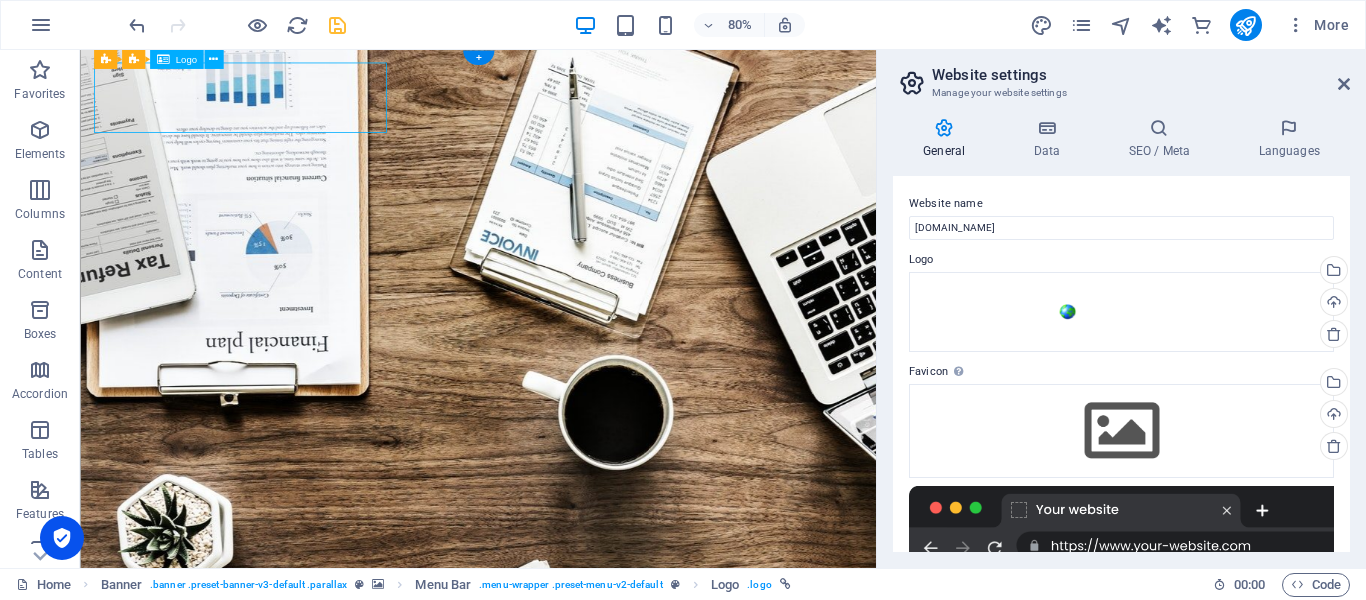 click at bounding box center (578, 1261) 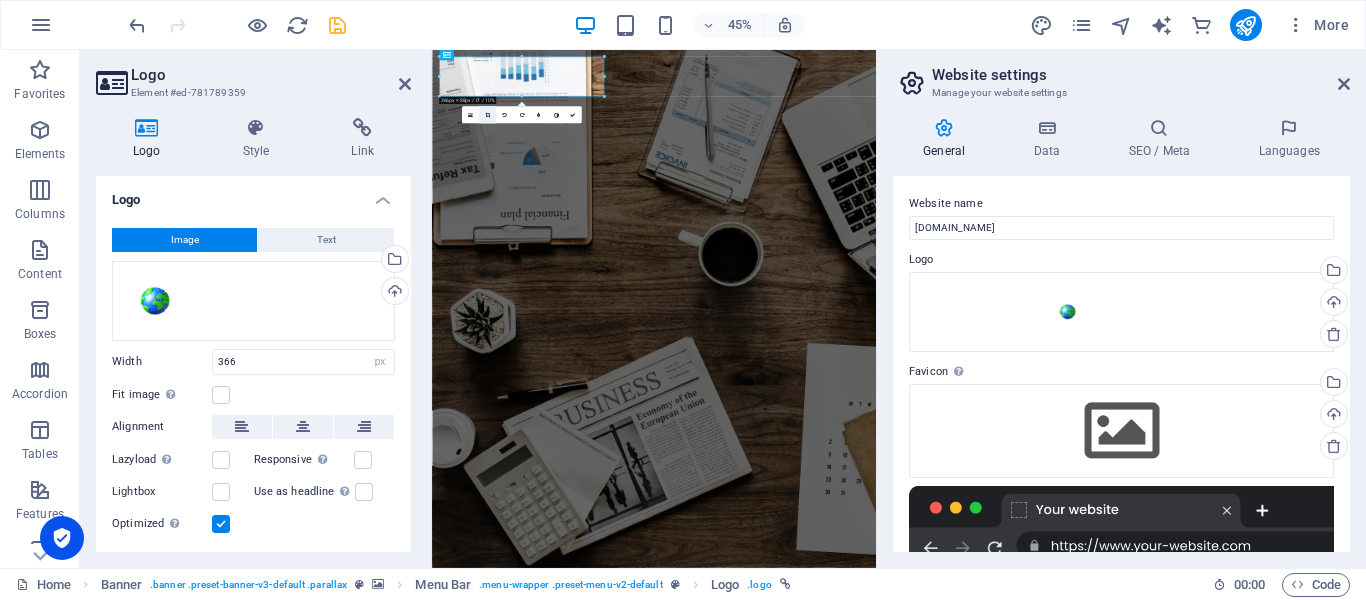 click at bounding box center (487, 115) 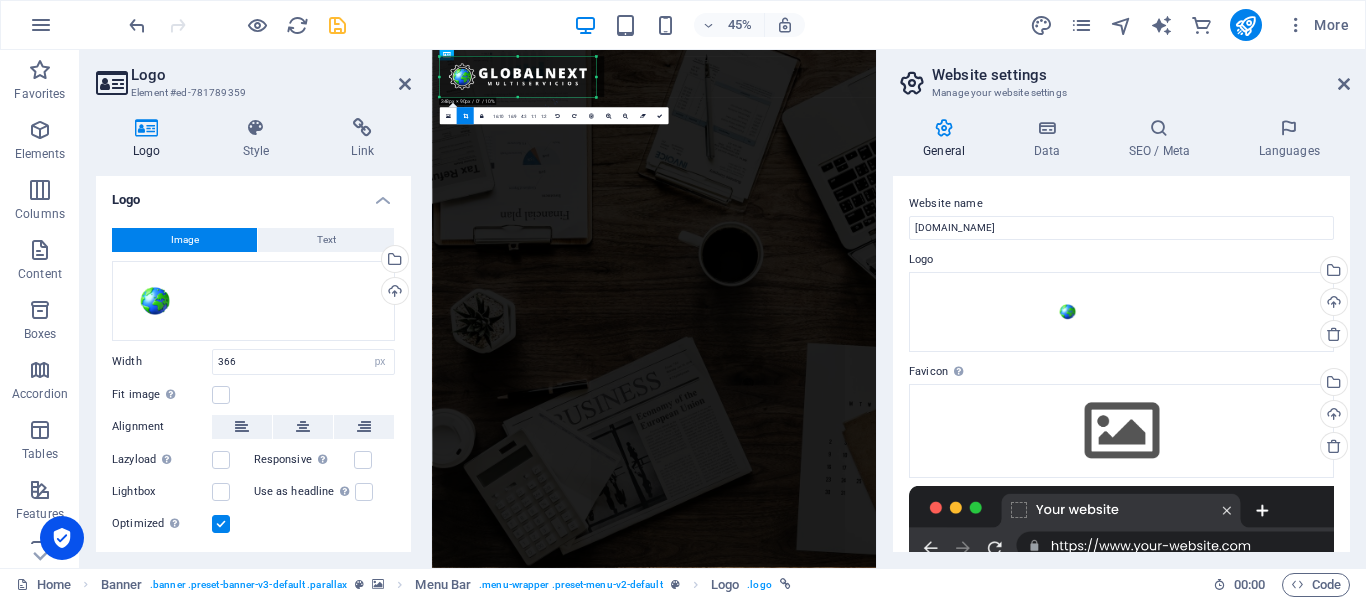 drag, startPoint x: 605, startPoint y: 79, endPoint x: 587, endPoint y: 75, distance: 18.439089 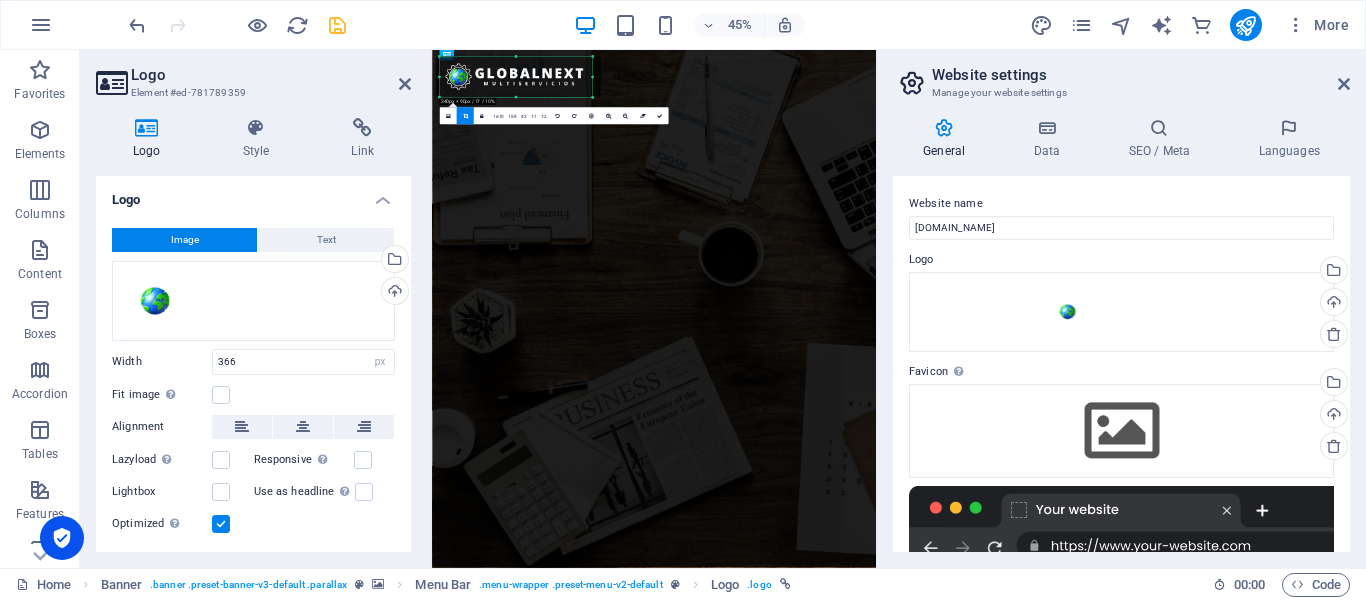 click on "180 170 160 150 140 130 120 110 100 90 80 70 60 50 40 30 20 10 0 -10 -20 -30 -40 -50 -60 -70 -80 -90 -100 -110 -120 -130 -140 -150 -160 -170 340px × 90px / 0° / 10% 16:10 16:9 4:3 1:1 1:2 0" at bounding box center (515, 77) 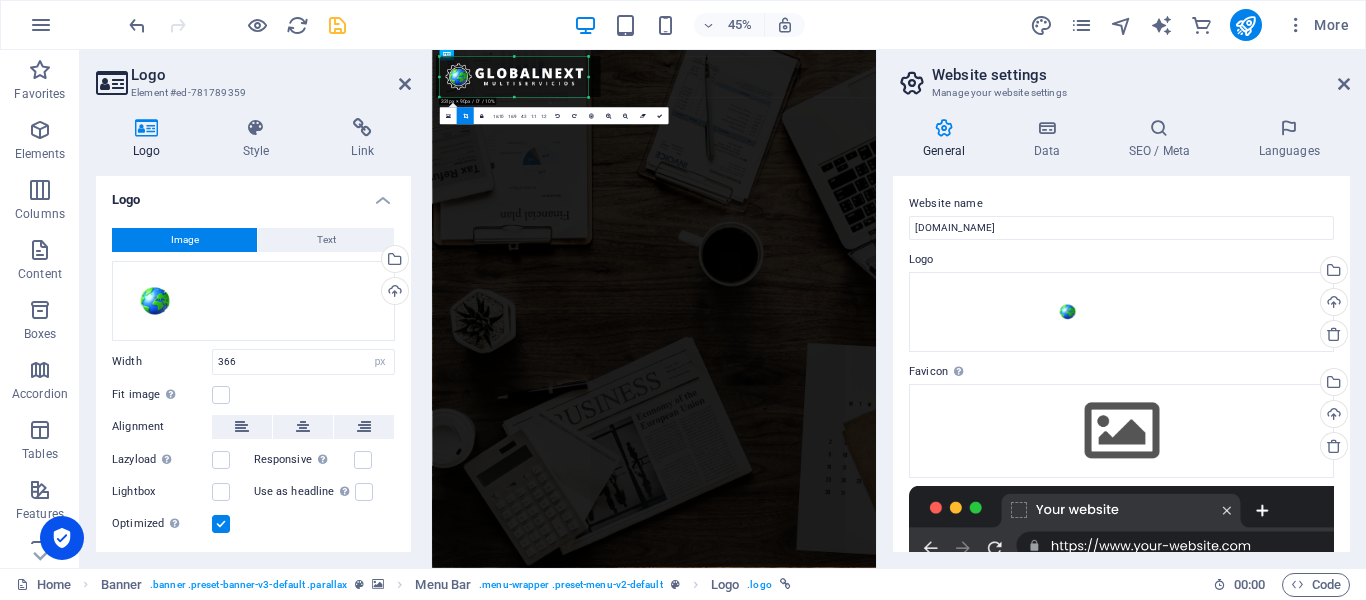 click on "180 170 160 150 140 130 120 110 100 90 80 70 60 50 40 30 20 10 0 -10 -20 -30 -40 -50 -60 -70 -80 -90 -100 -110 -120 -130 -140 -150 -160 -170 331px × 90px / 0° / 10% 16:10 16:9 4:3 1:1 1:2 0" at bounding box center (513, 77) 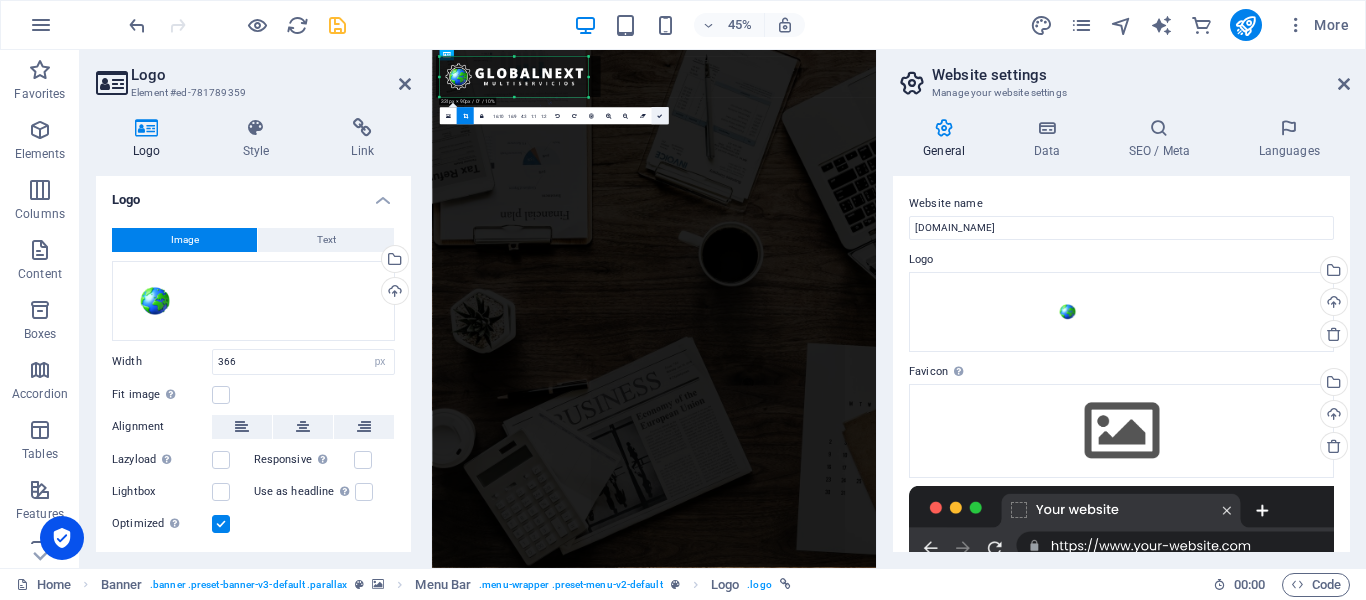 click at bounding box center [659, 115] 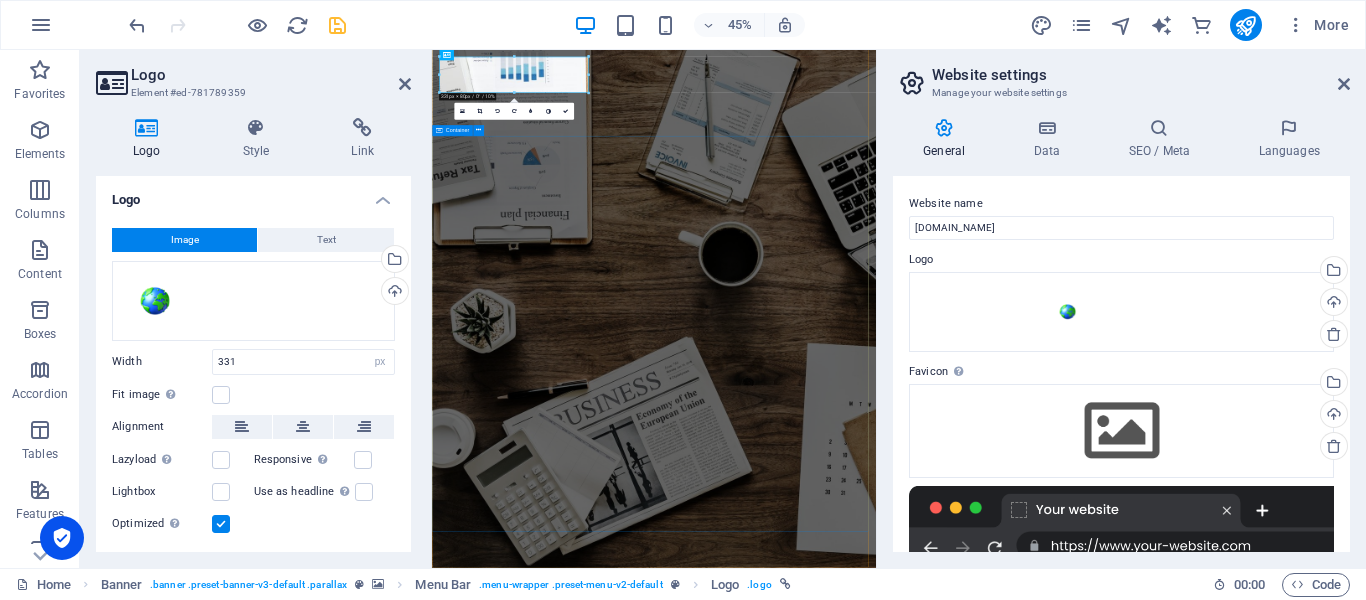 click on "O nline Marketing S OCIAL MEDIA MARKETING R EVIEW & STATISTICS Learn more" at bounding box center (925, 1612) 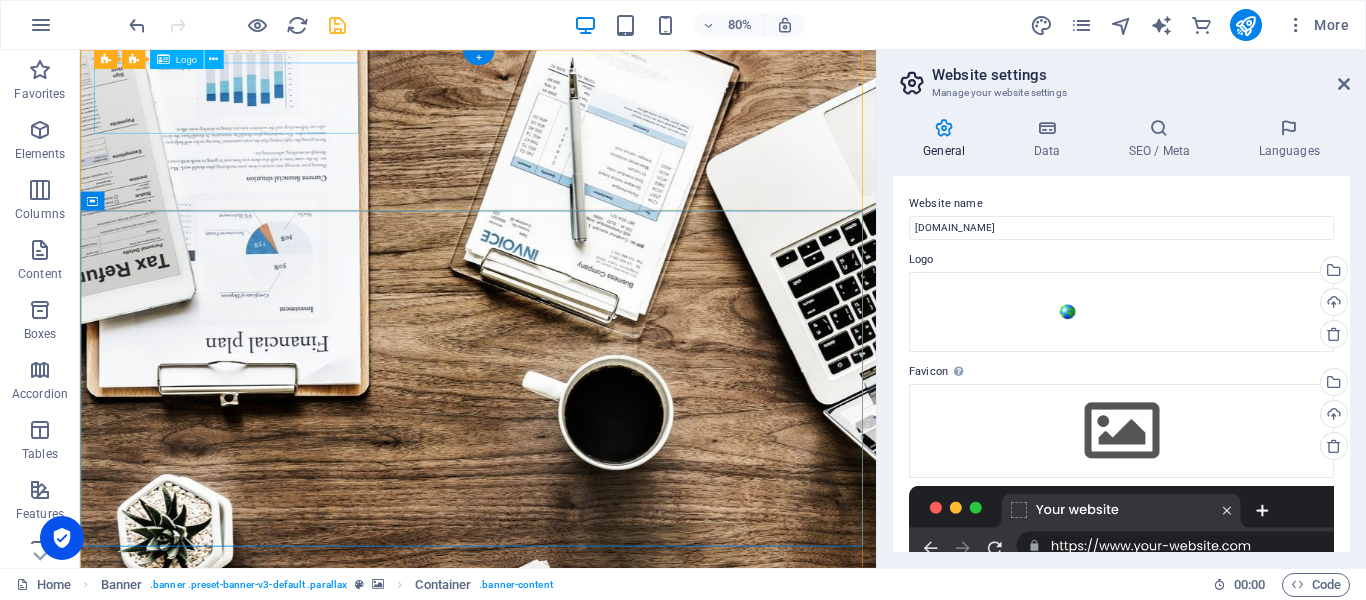 click at bounding box center [578, 1261] 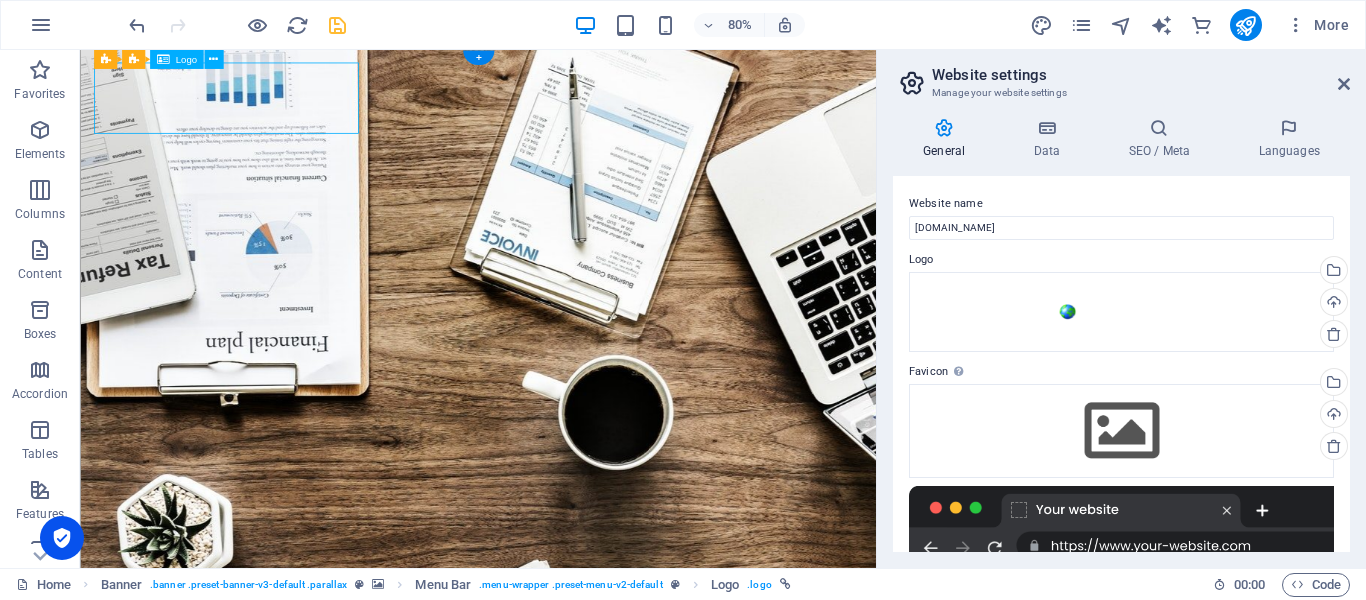click at bounding box center [578, 1261] 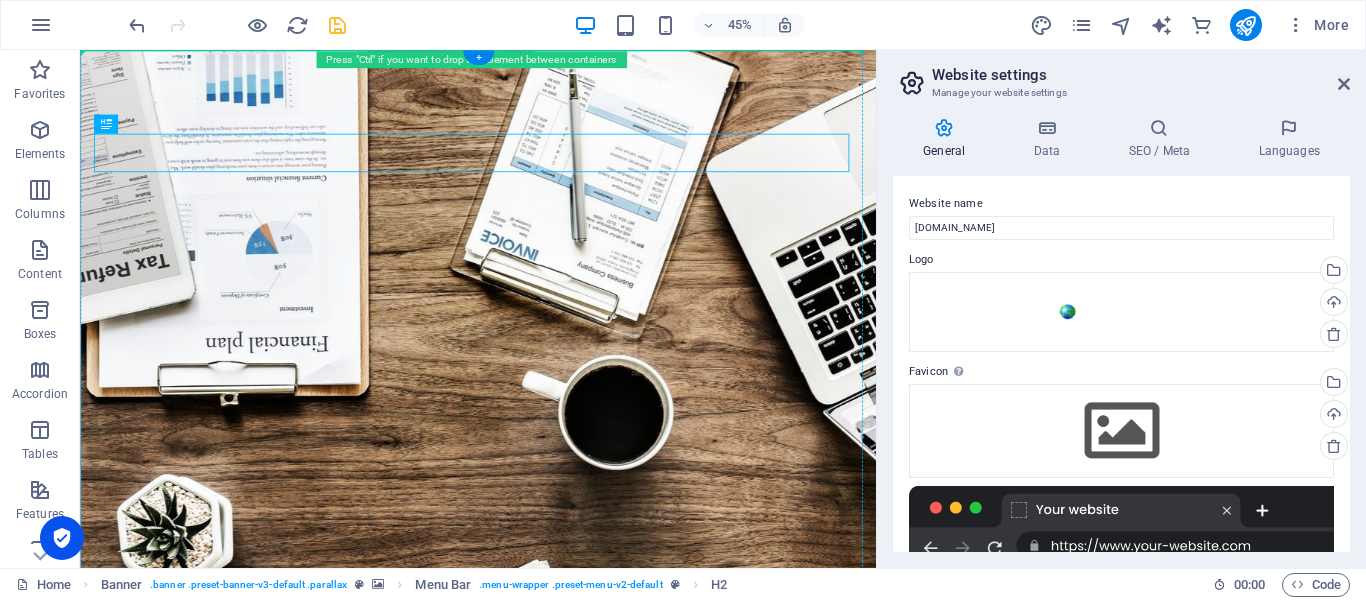 drag, startPoint x: 667, startPoint y: 149, endPoint x: 710, endPoint y: 110, distance: 58.0517 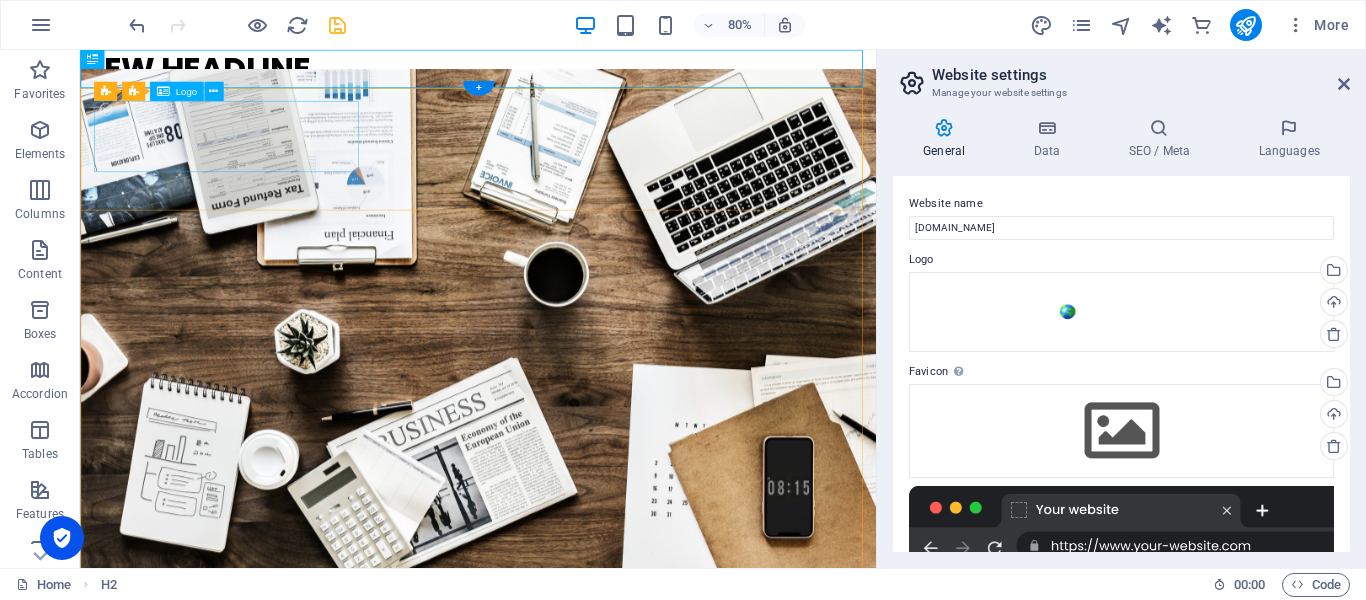 click at bounding box center (578, 809) 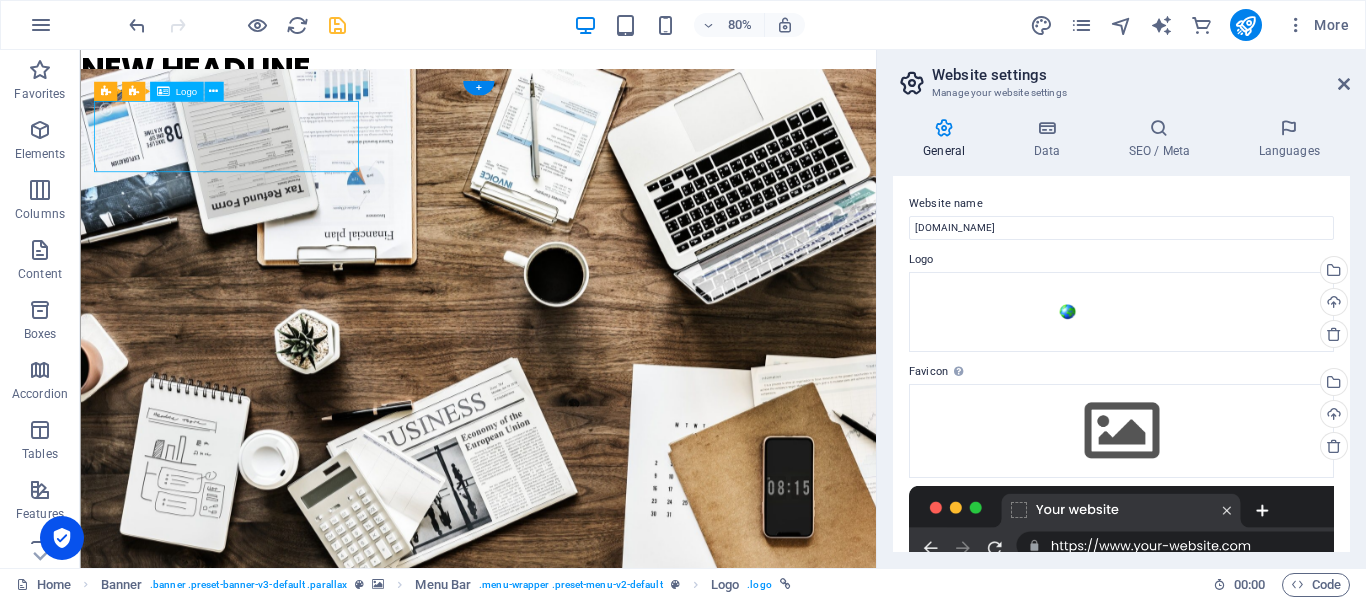 click at bounding box center (578, 809) 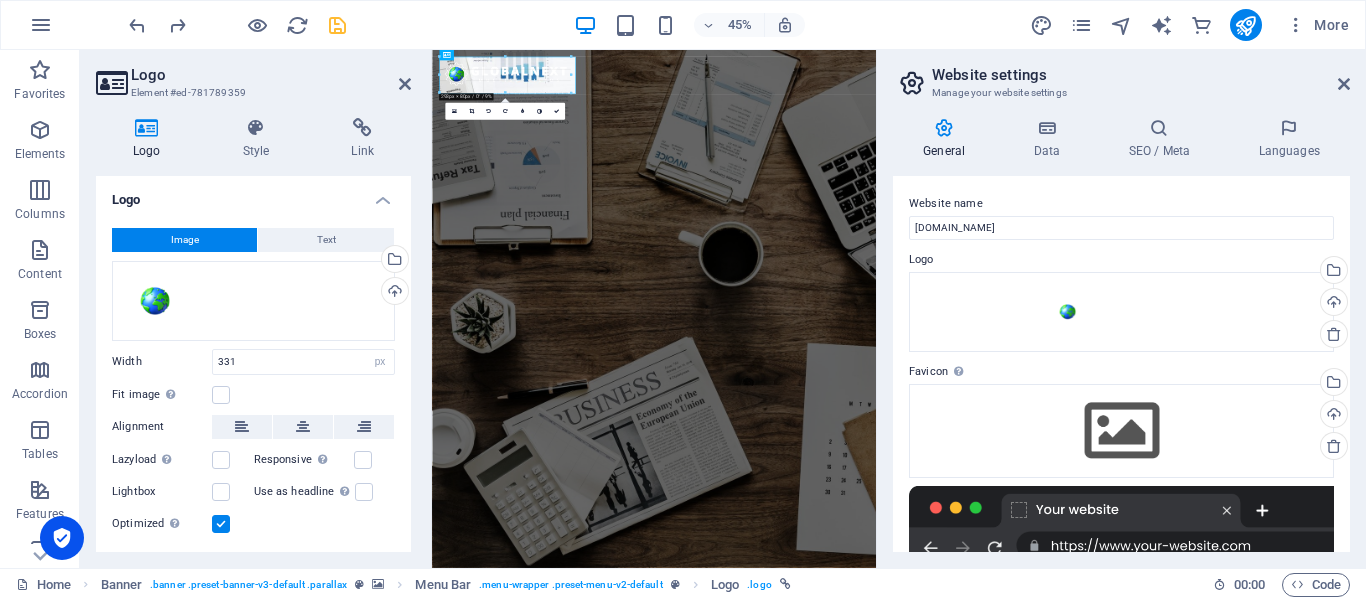 drag, startPoint x: 586, startPoint y: 97, endPoint x: 519, endPoint y: 81, distance: 68.88396 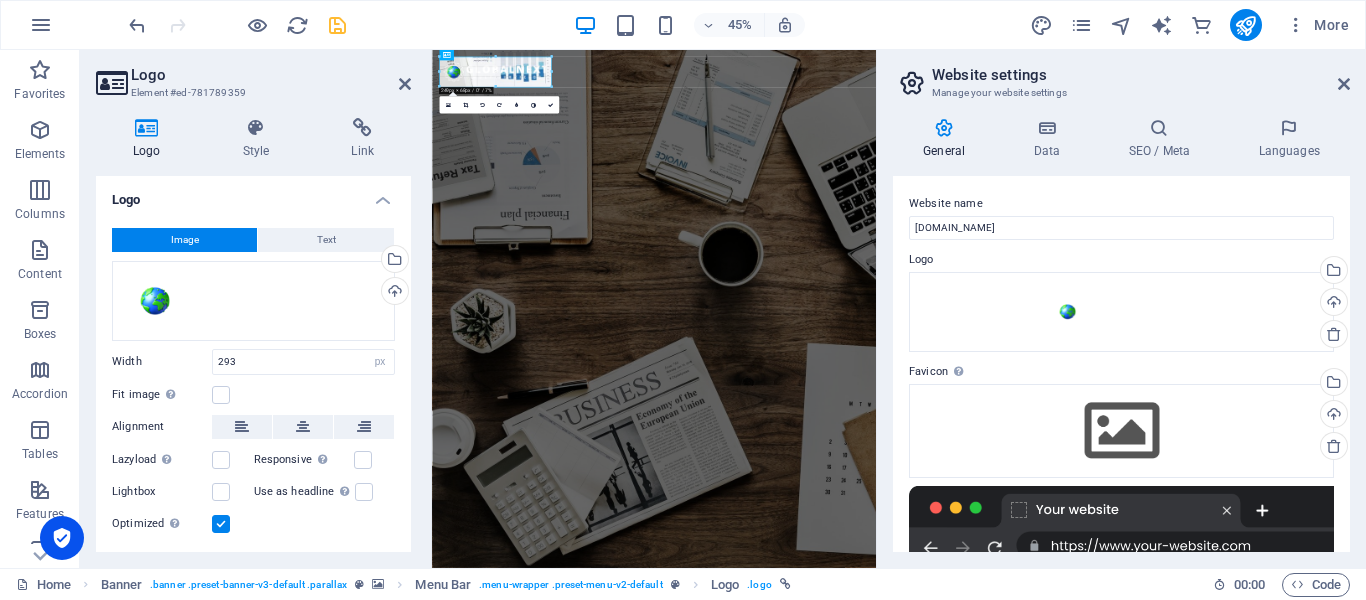 drag, startPoint x: 571, startPoint y: 93, endPoint x: 197, endPoint y: 46, distance: 376.94165 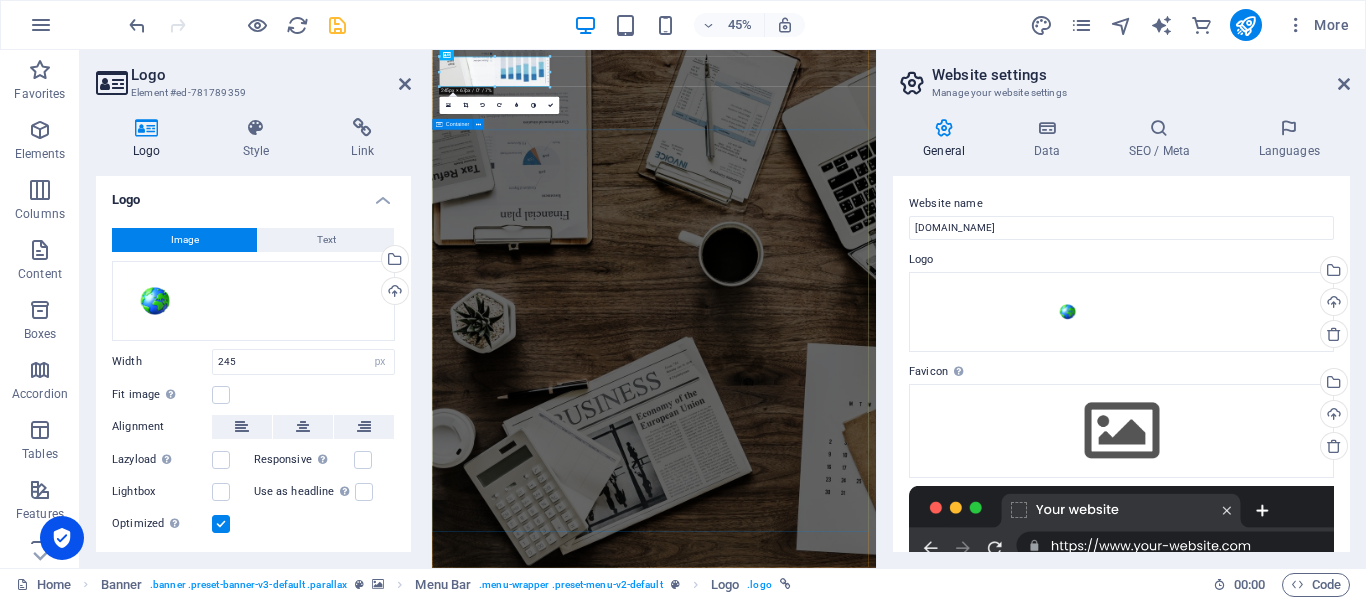 click on "O nline Marketing S OCIAL MEDIA MARKETING R EVIEW & STATISTICS Learn more" at bounding box center (925, 1589) 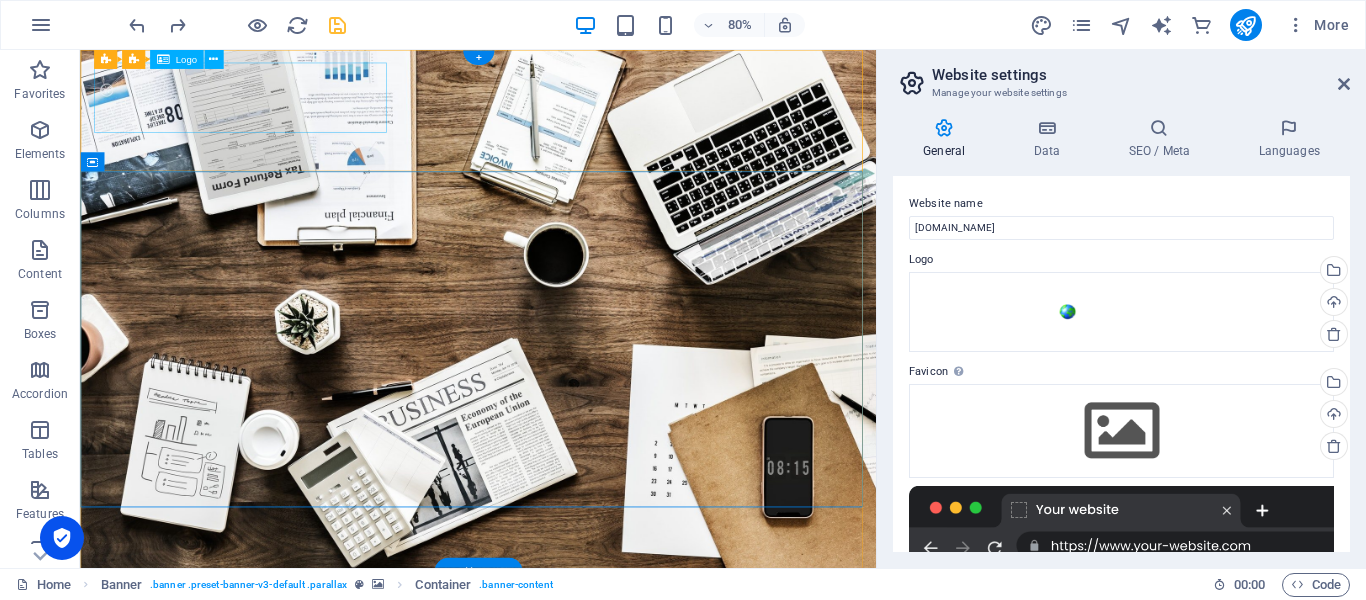 click at bounding box center (578, 760) 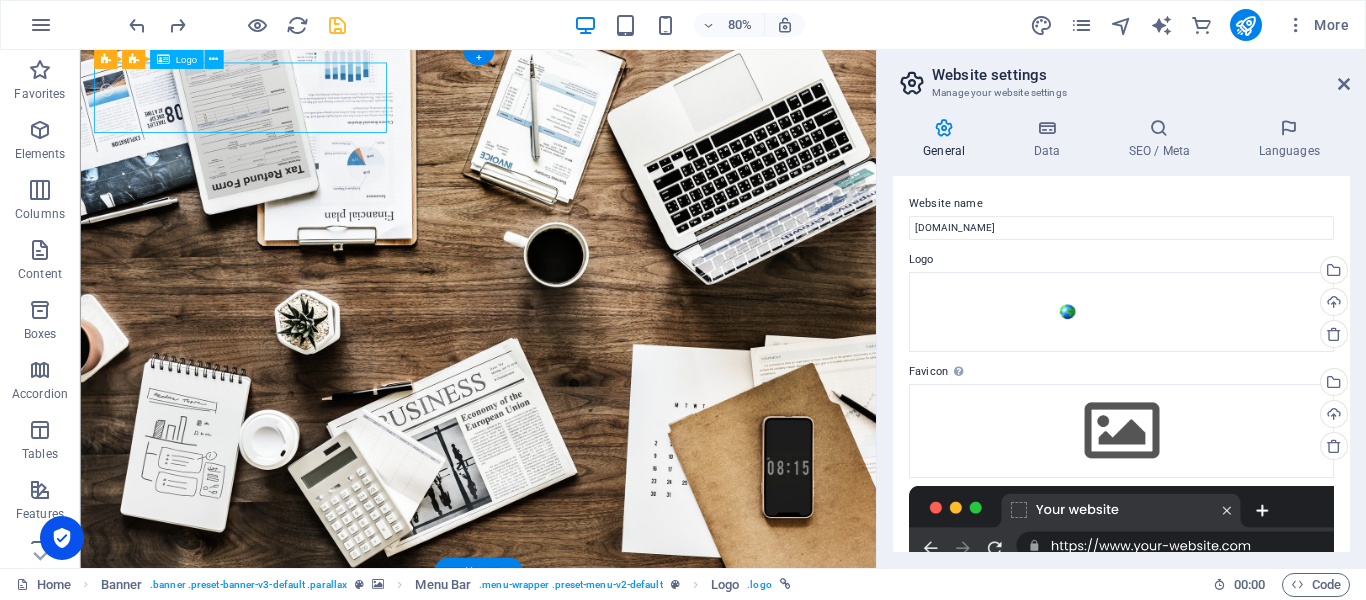 click at bounding box center (578, 760) 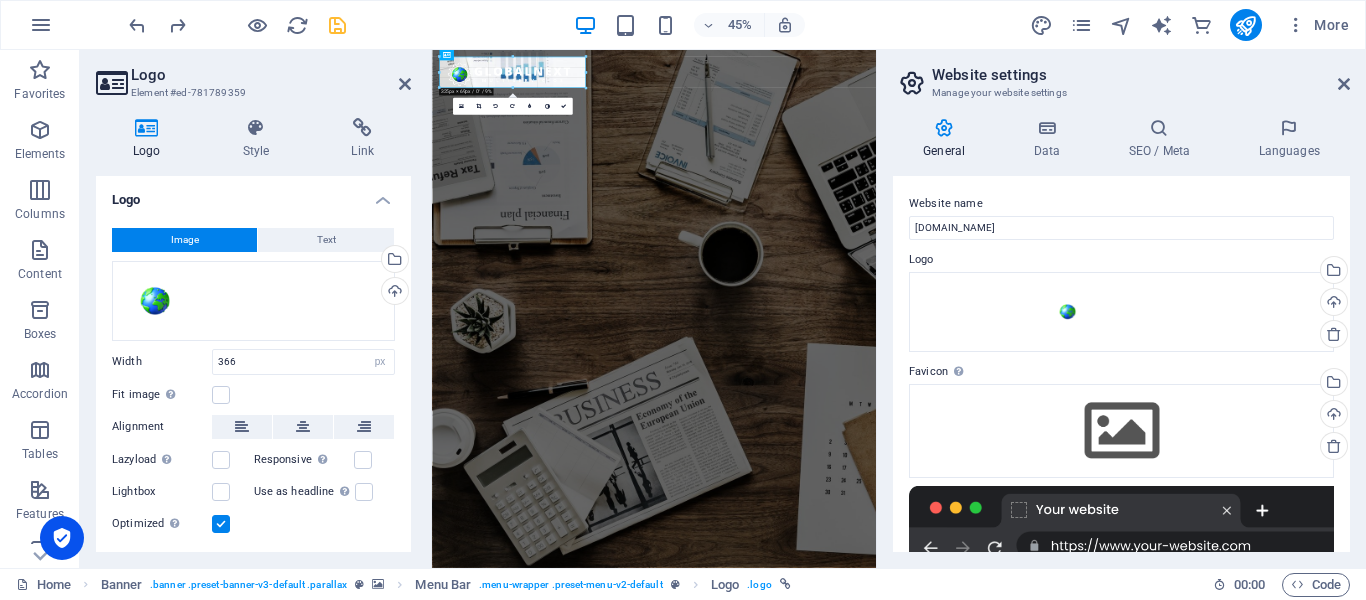 drag, startPoint x: 603, startPoint y: 95, endPoint x: 498, endPoint y: 76, distance: 106.7052 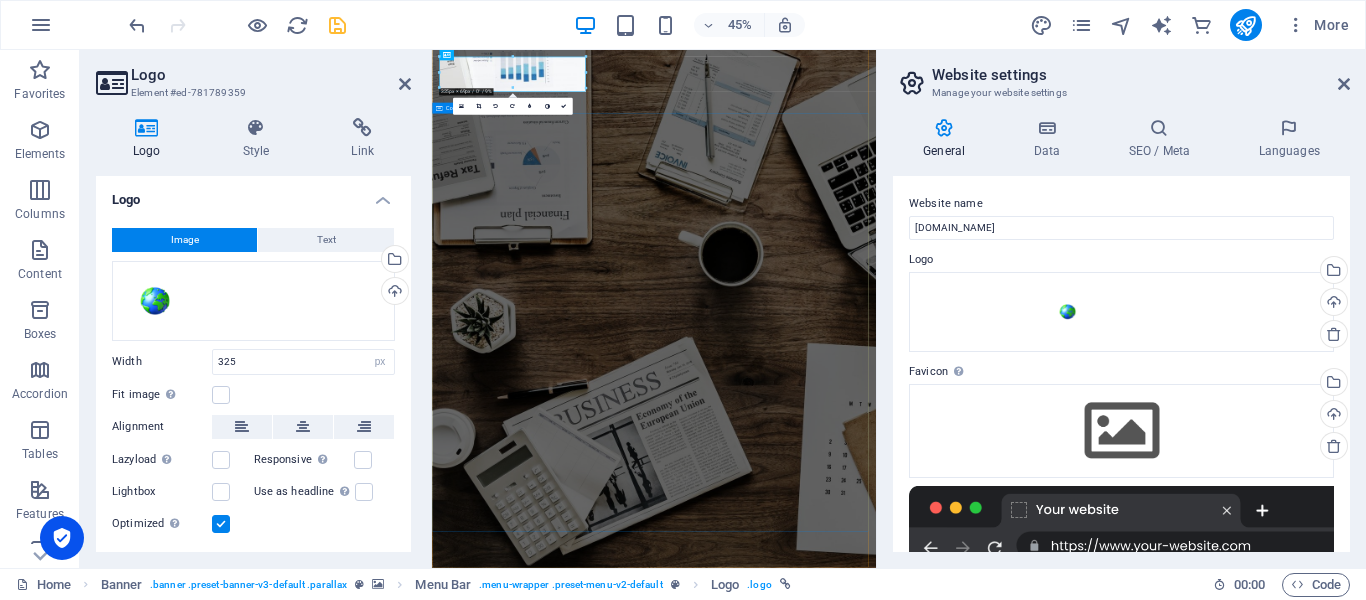 click on "O nline Marketing S OCIAL MEDIA MARKETING R EVIEW & STATISTICS Learn more" at bounding box center (925, 1553) 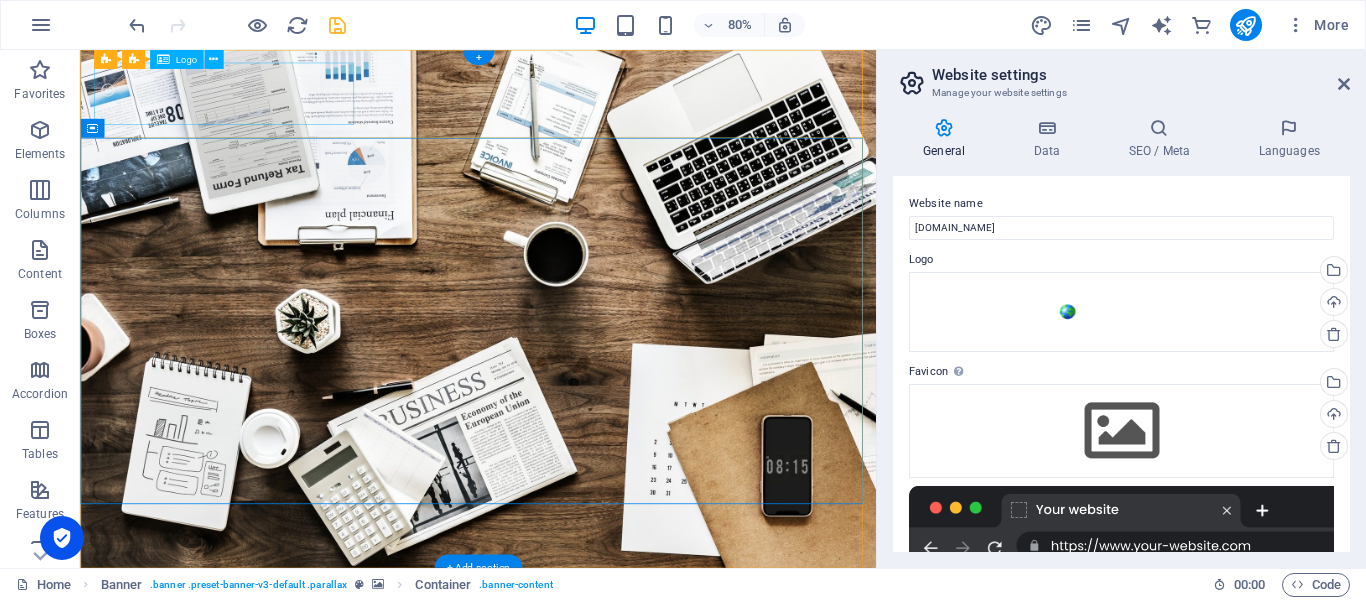click at bounding box center (578, 753) 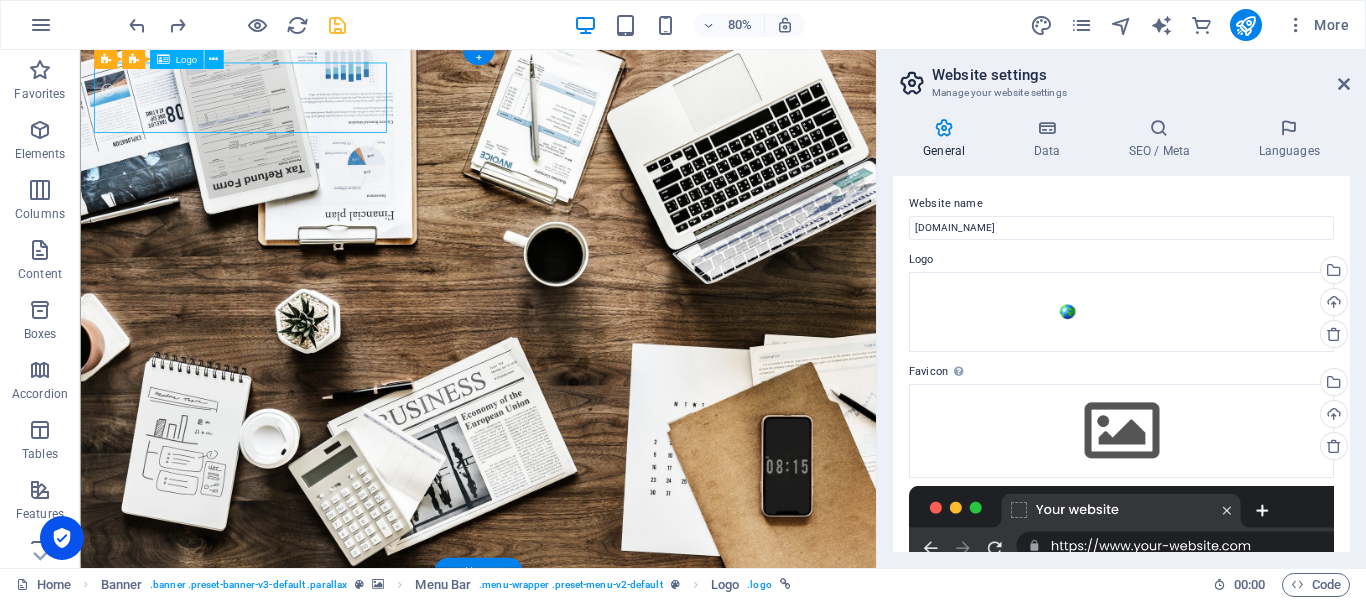 click at bounding box center (578, 758) 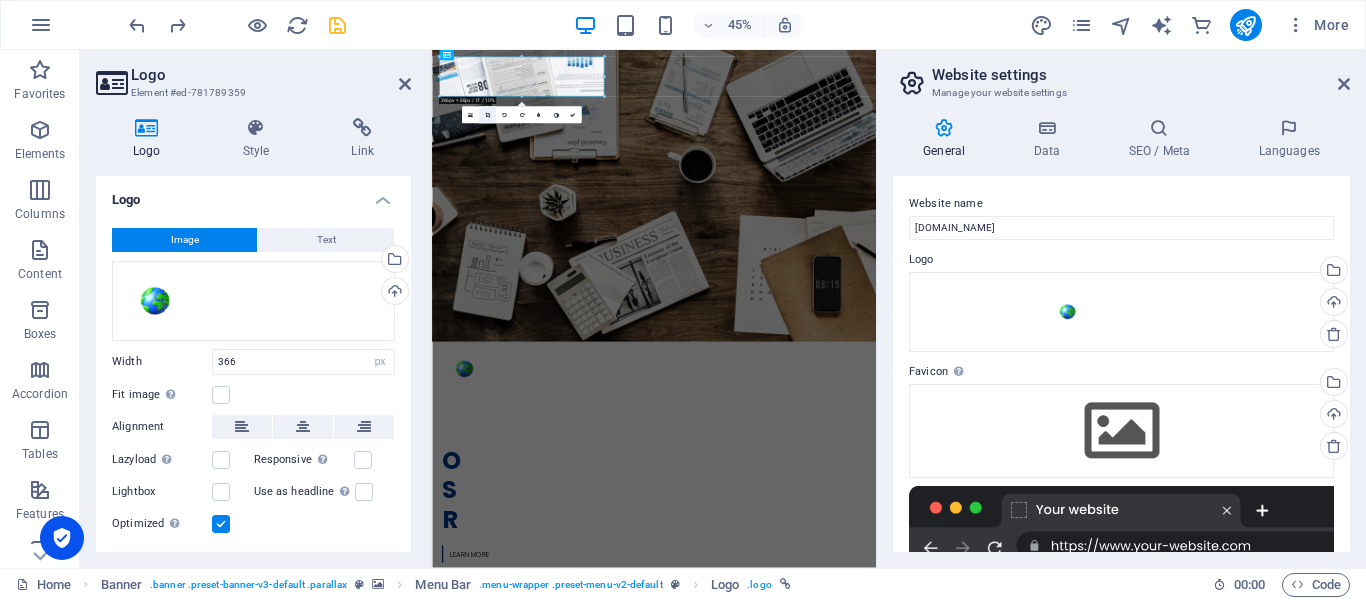 click at bounding box center (487, 115) 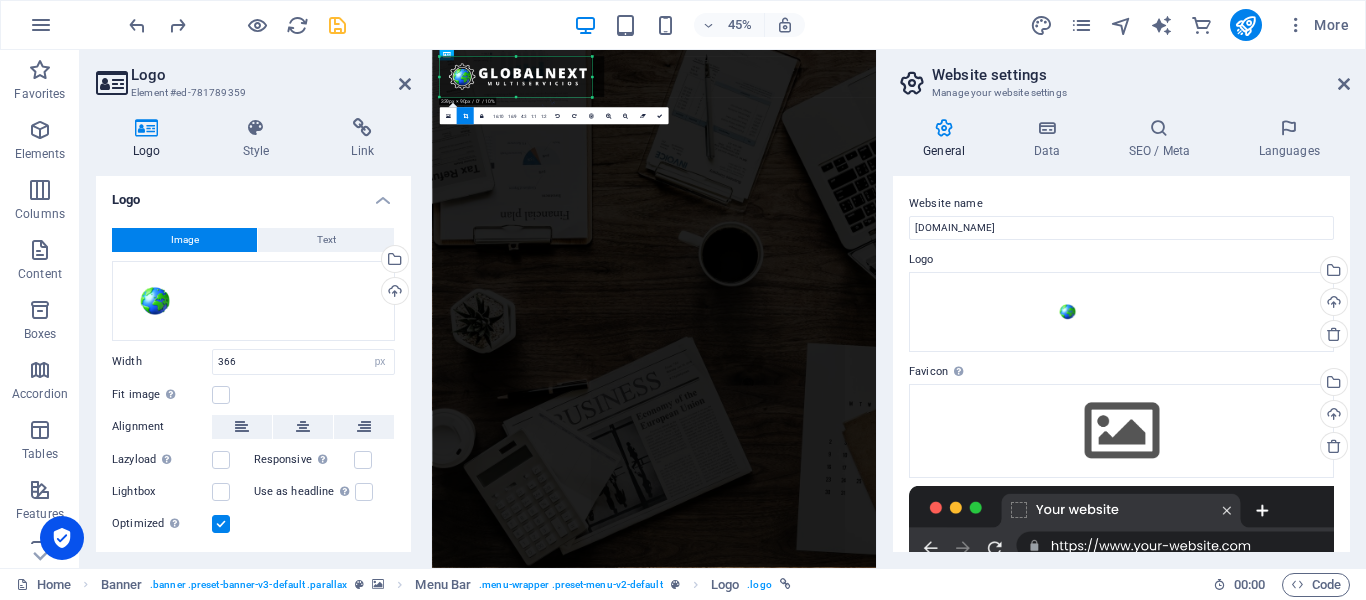 drag, startPoint x: 606, startPoint y: 84, endPoint x: 579, endPoint y: 83, distance: 27.018513 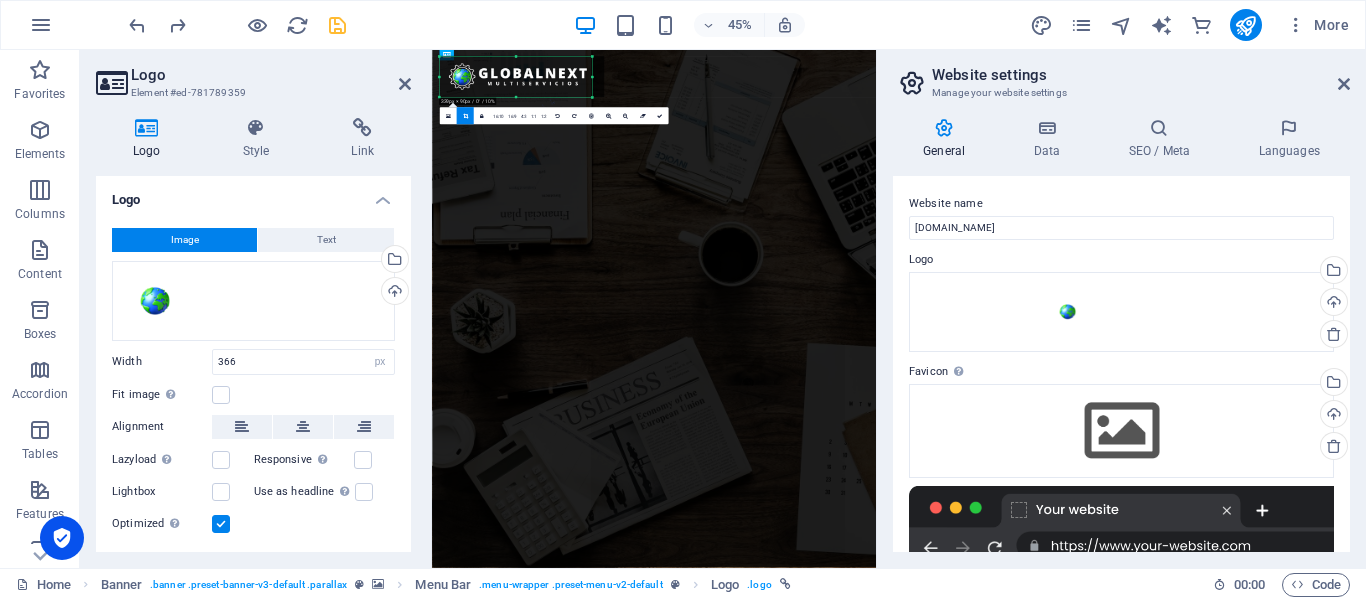 click on "180 170 160 150 140 130 120 110 100 90 80 70 60 50 40 30 20 10 0 -10 -20 -30 -40 -50 -60 -70 -80 -90 -100 -110 -120 -130 -140 -150 -160 -170 339px × 90px / 0° / 10% 16:10 16:9 4:3 1:1 1:2 0" at bounding box center [515, 77] 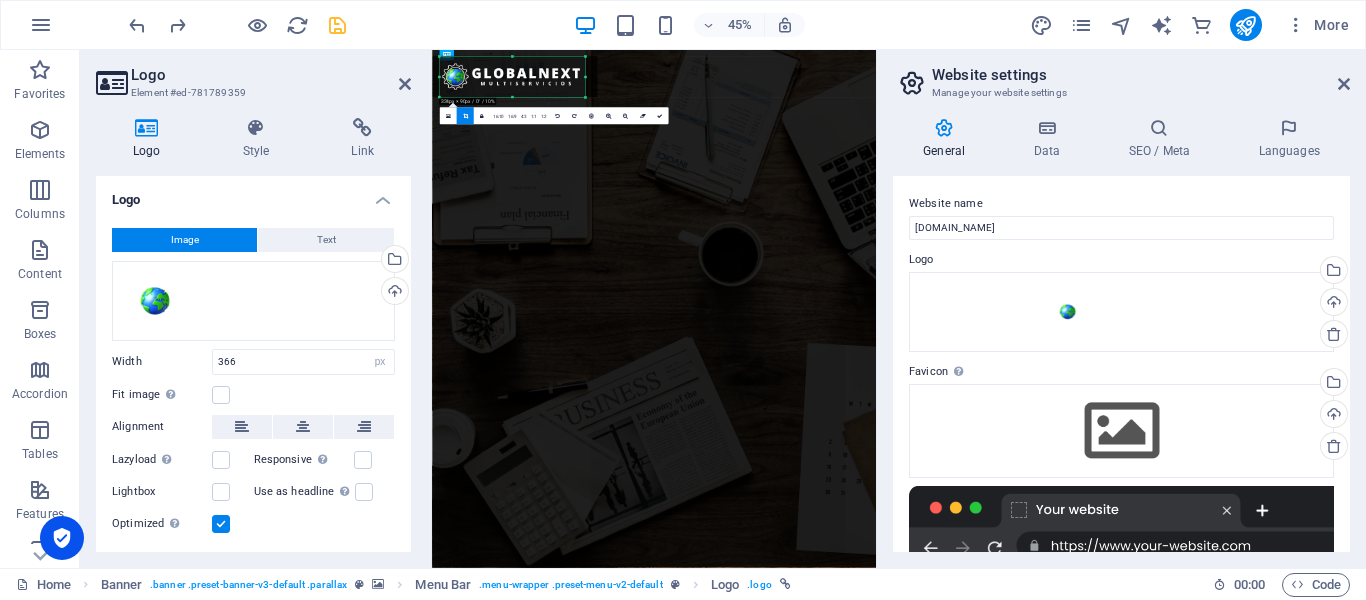 drag, startPoint x: 441, startPoint y: 80, endPoint x: 456, endPoint y: 83, distance: 15.297058 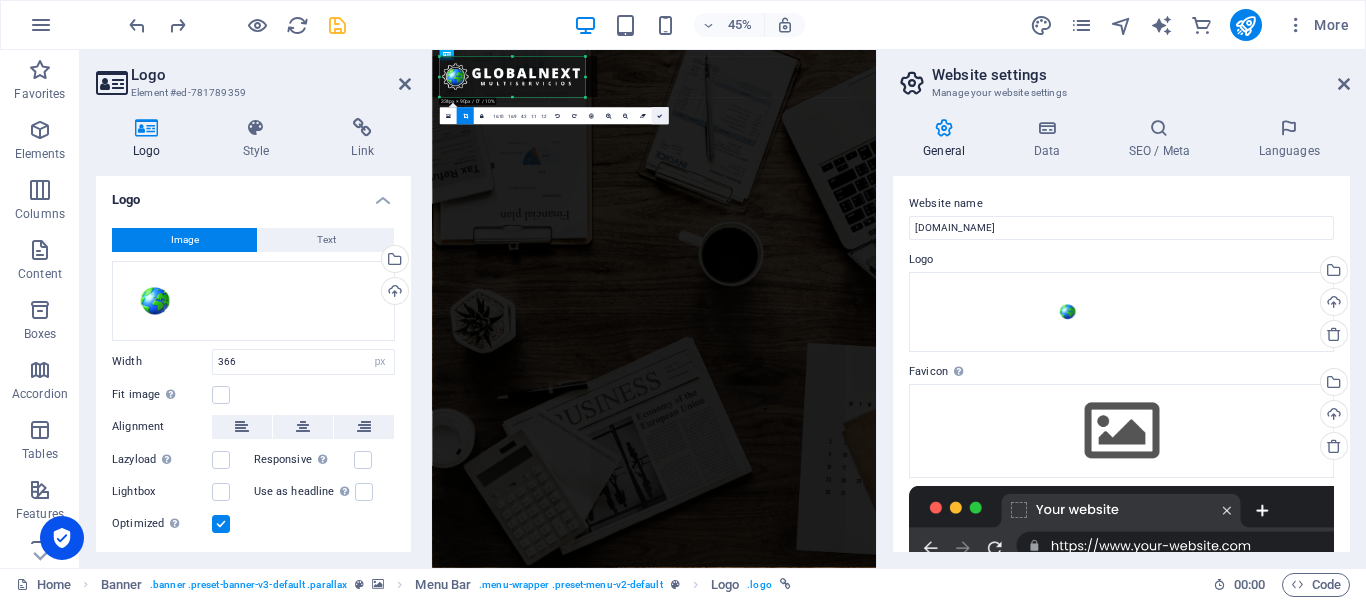 click at bounding box center (659, 115) 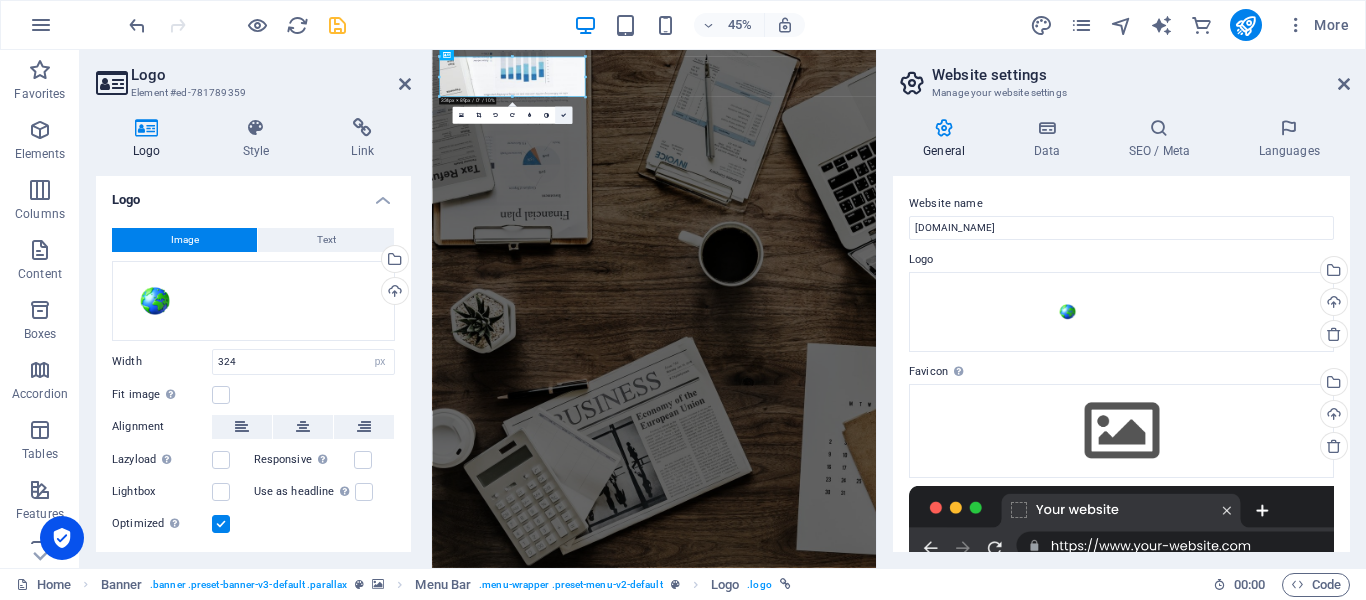 click at bounding box center [563, 115] 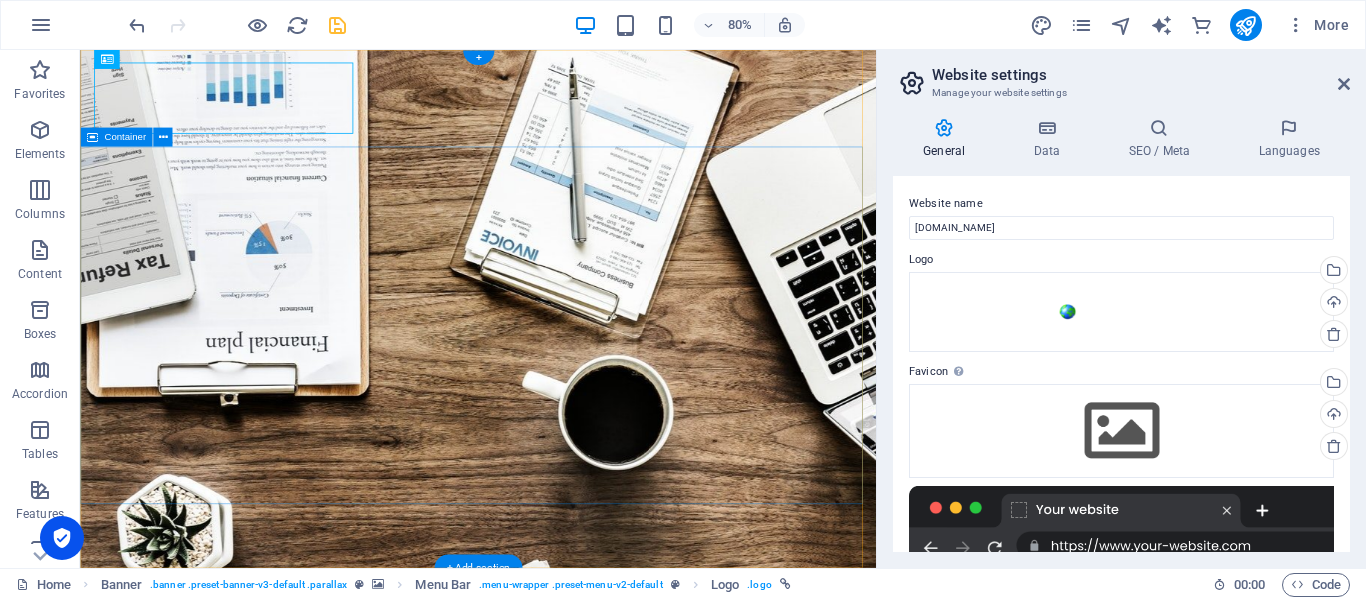 click on "O nline Marketing S OCIAL MEDIA MARKETING R EVIEW & STATISTICS Learn more" at bounding box center (577, 1564) 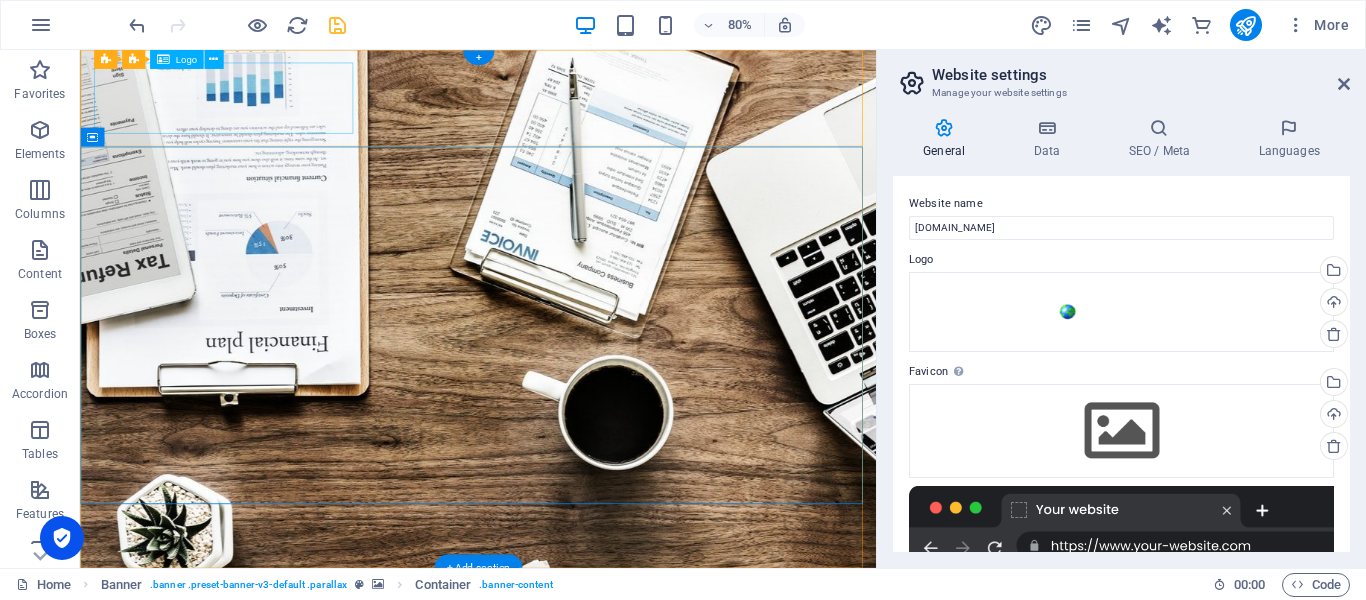 click at bounding box center (578, 1261) 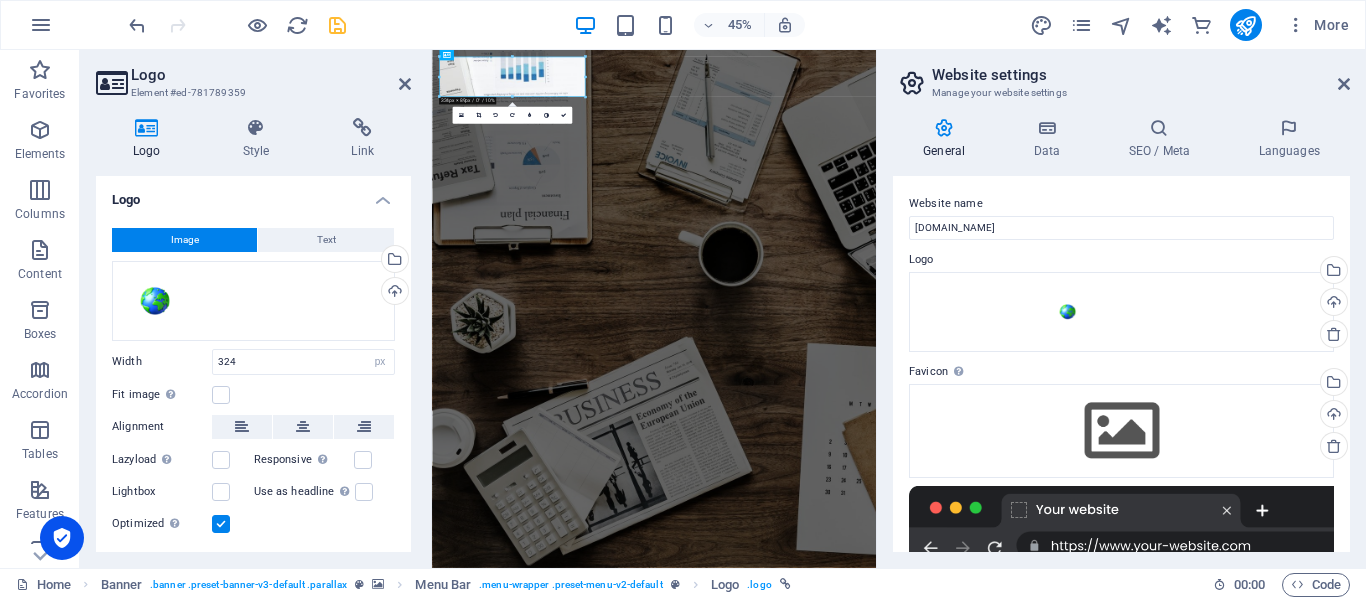 click at bounding box center (585, 77) 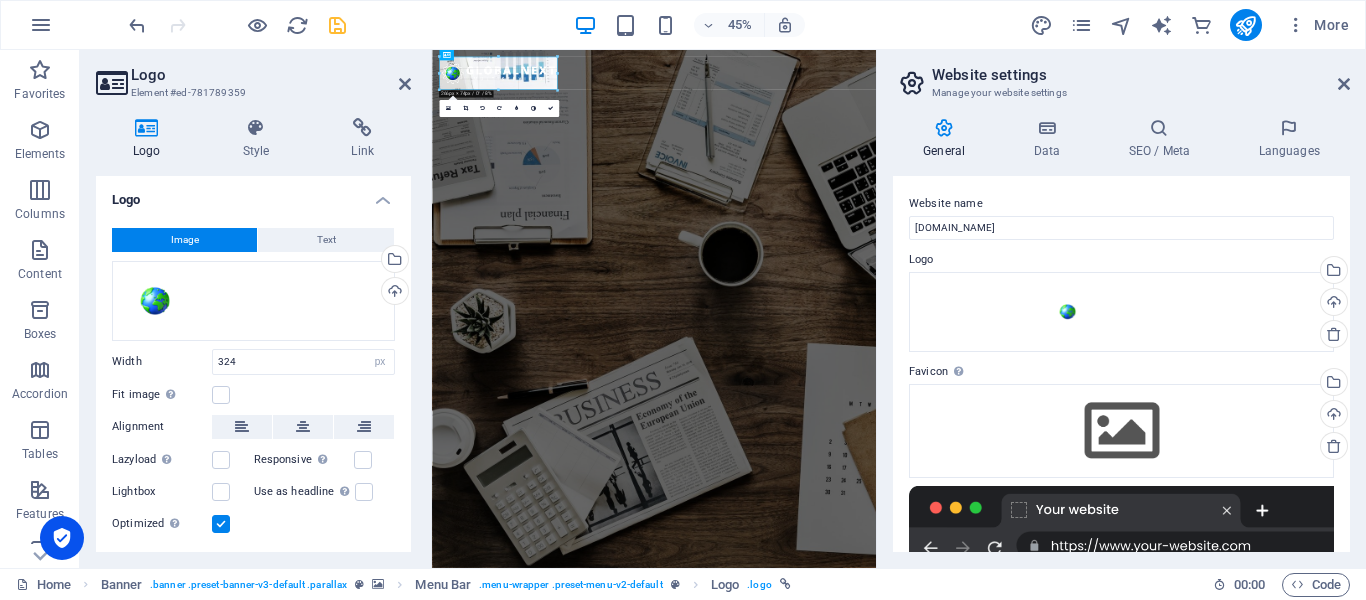 drag, startPoint x: 583, startPoint y: 96, endPoint x: 566, endPoint y: 80, distance: 23.345236 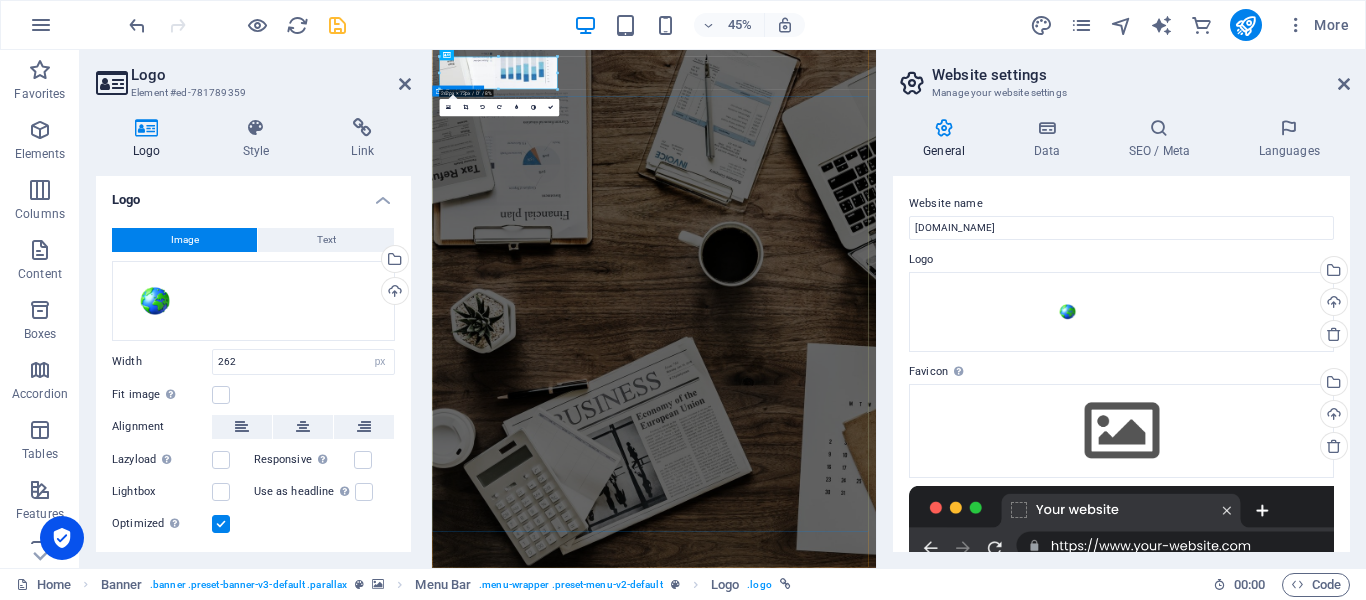 click on "O nline Marketing S OCIAL MEDIA MARKETING R EVIEW & STATISTICS Learn more" at bounding box center [925, 1547] 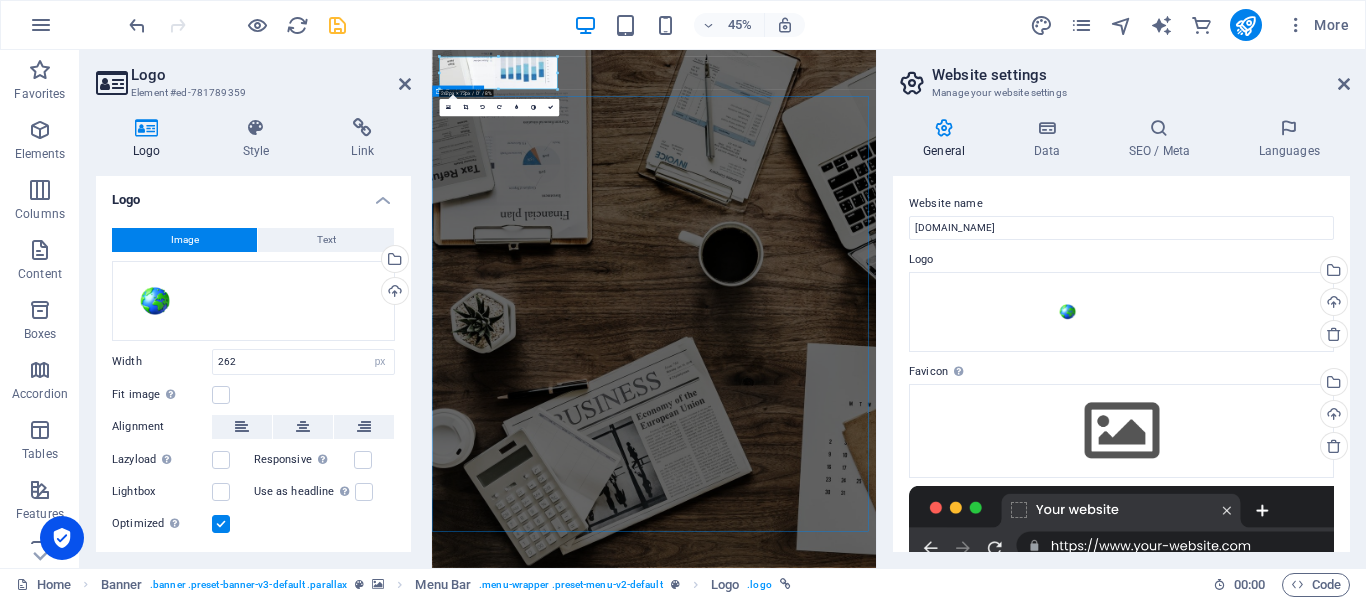 click on "O nline Marketing S OCIAL MEDIA MARKETING R EVIEW & STATISTICS Learn more" at bounding box center [925, 1547] 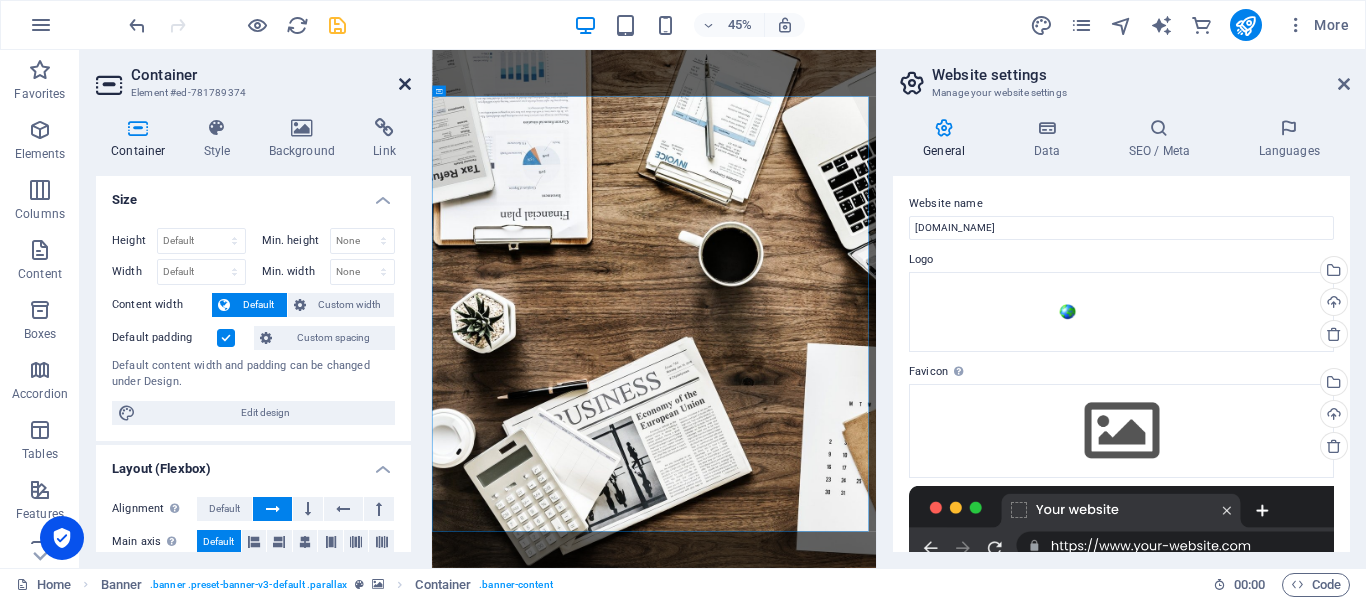 click at bounding box center [405, 84] 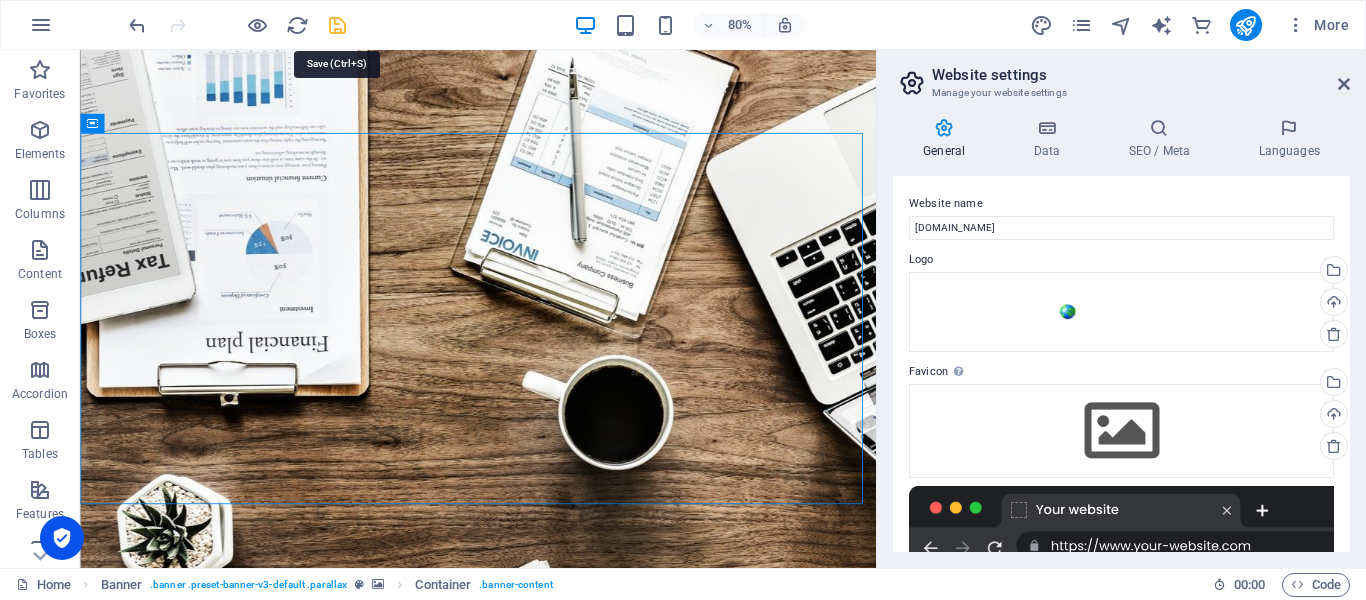 click at bounding box center [337, 25] 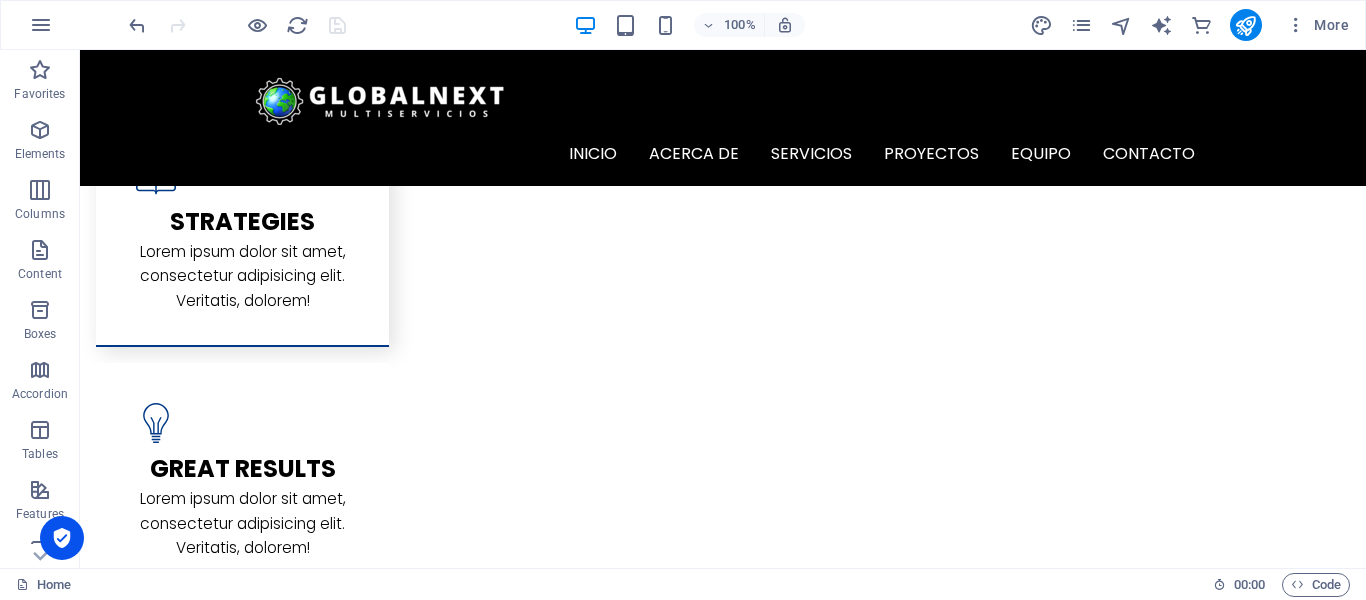 scroll, scrollTop: 0, scrollLeft: 0, axis: both 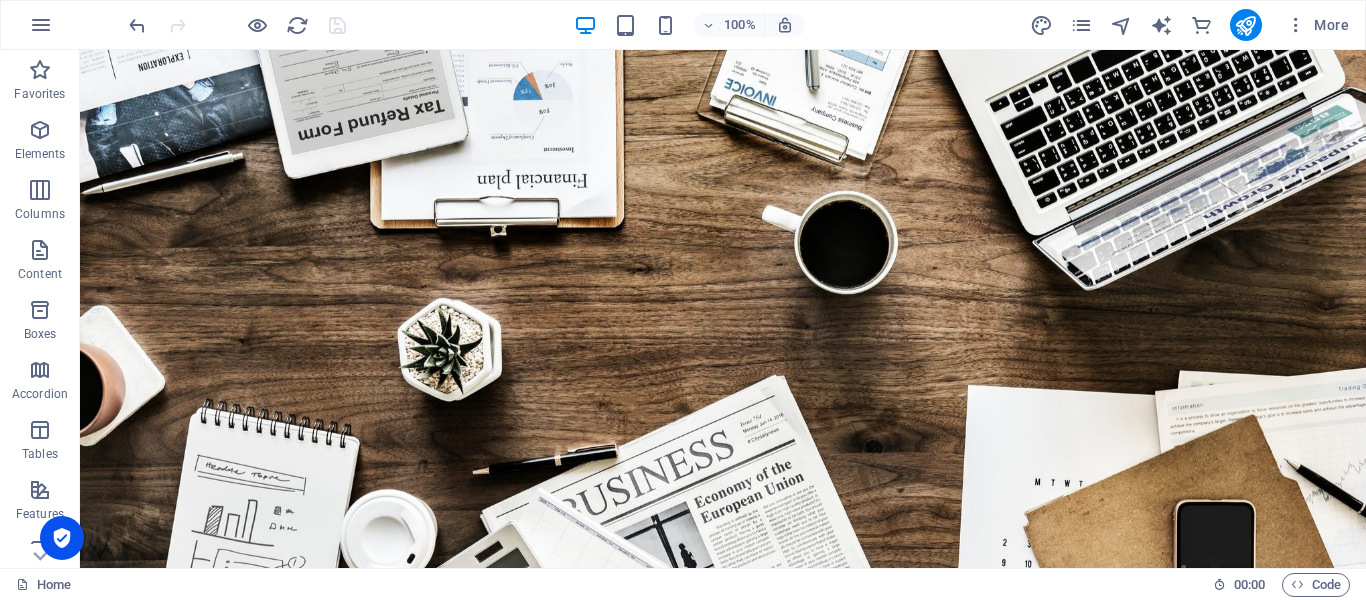 drag, startPoint x: 1362, startPoint y: 527, endPoint x: 1380, endPoint y: 93, distance: 434.3731 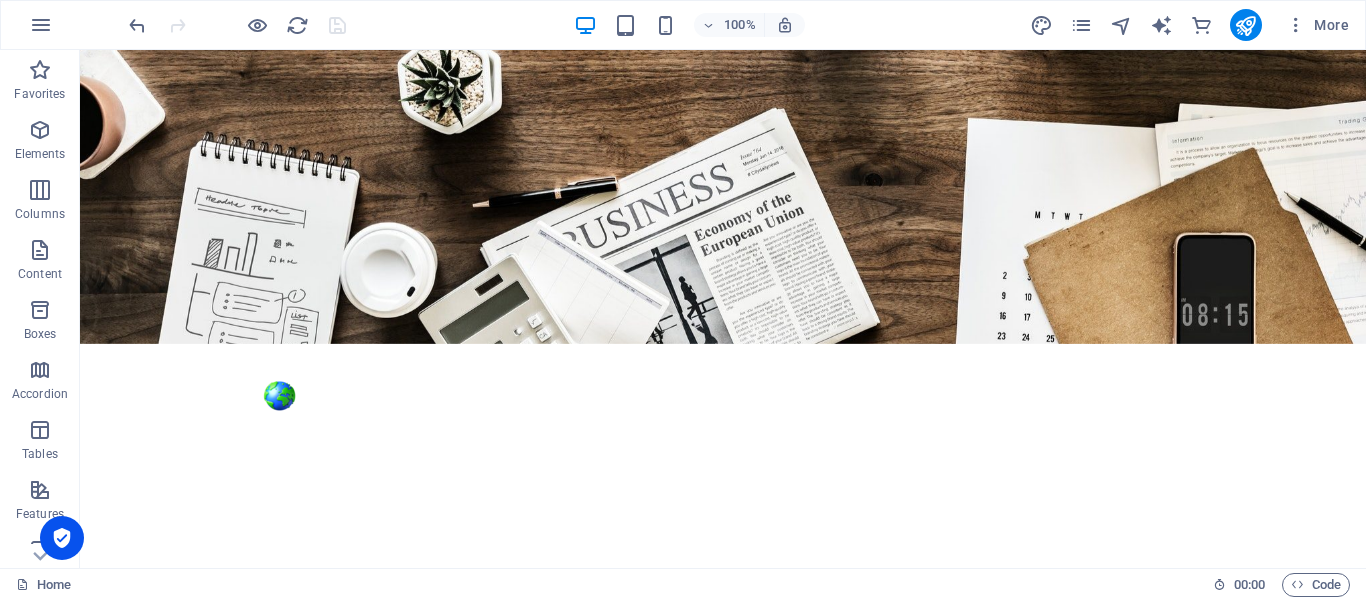 scroll, scrollTop: 0, scrollLeft: 0, axis: both 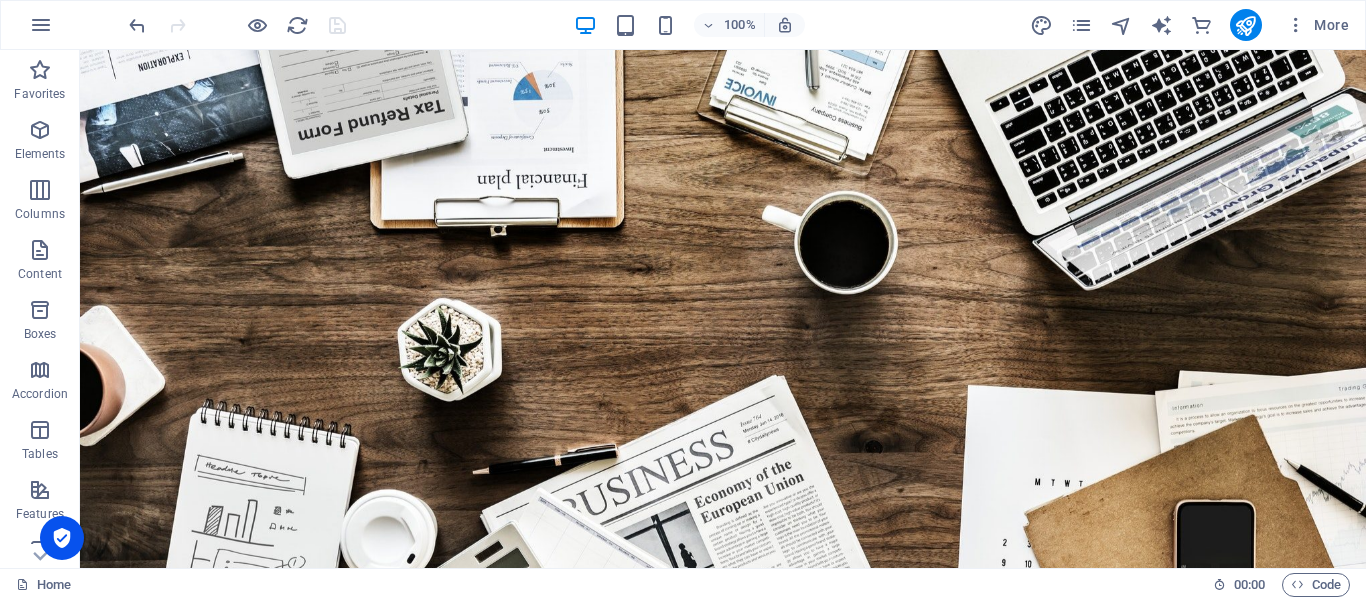 drag, startPoint x: 1354, startPoint y: 88, endPoint x: 1441, endPoint y: 83, distance: 87.14356 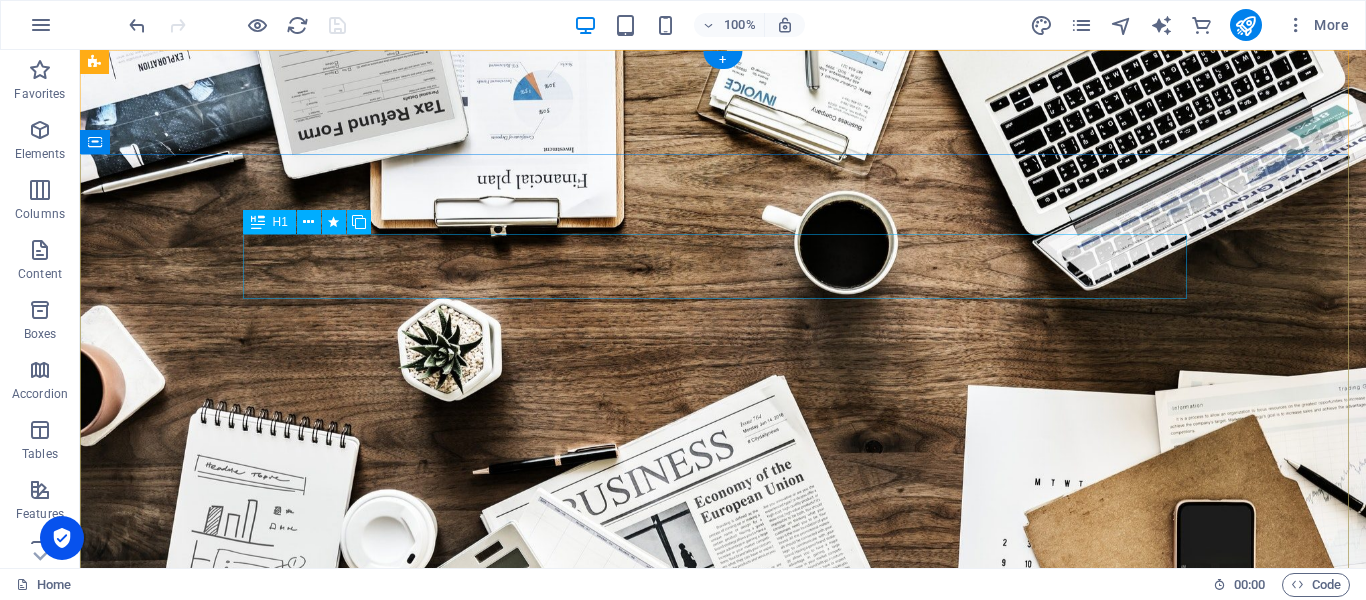 click on "O nline Marketing" at bounding box center [723, 859] 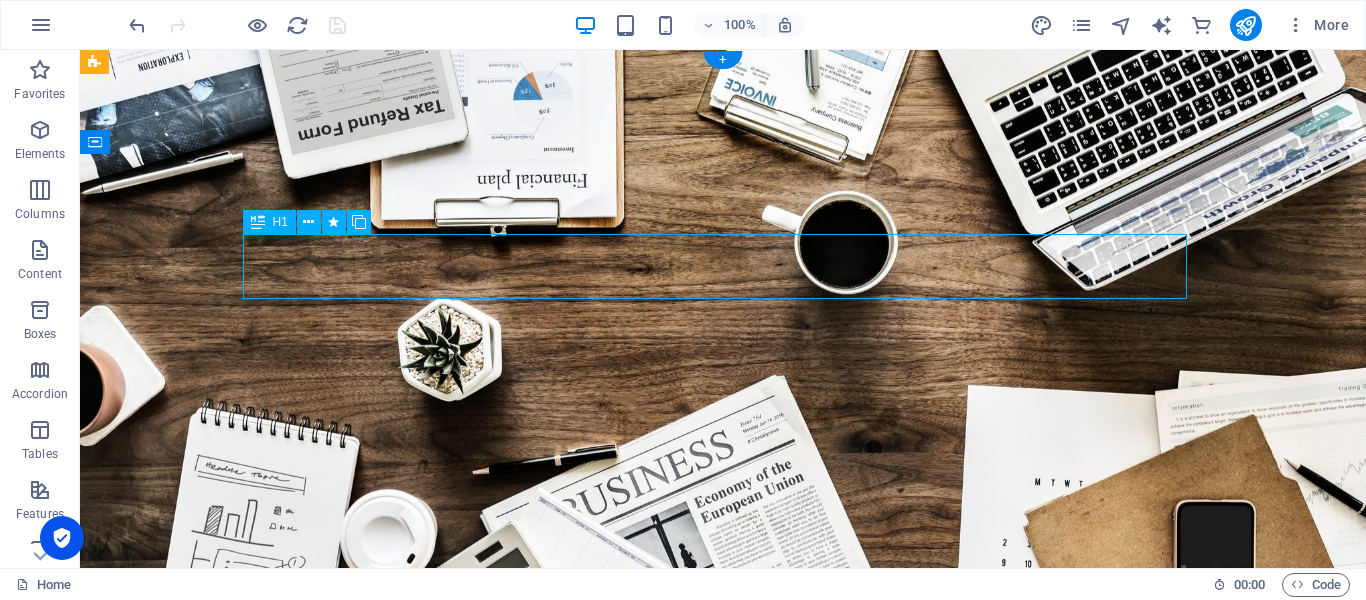 click on "O nline Marketing" at bounding box center (723, 859) 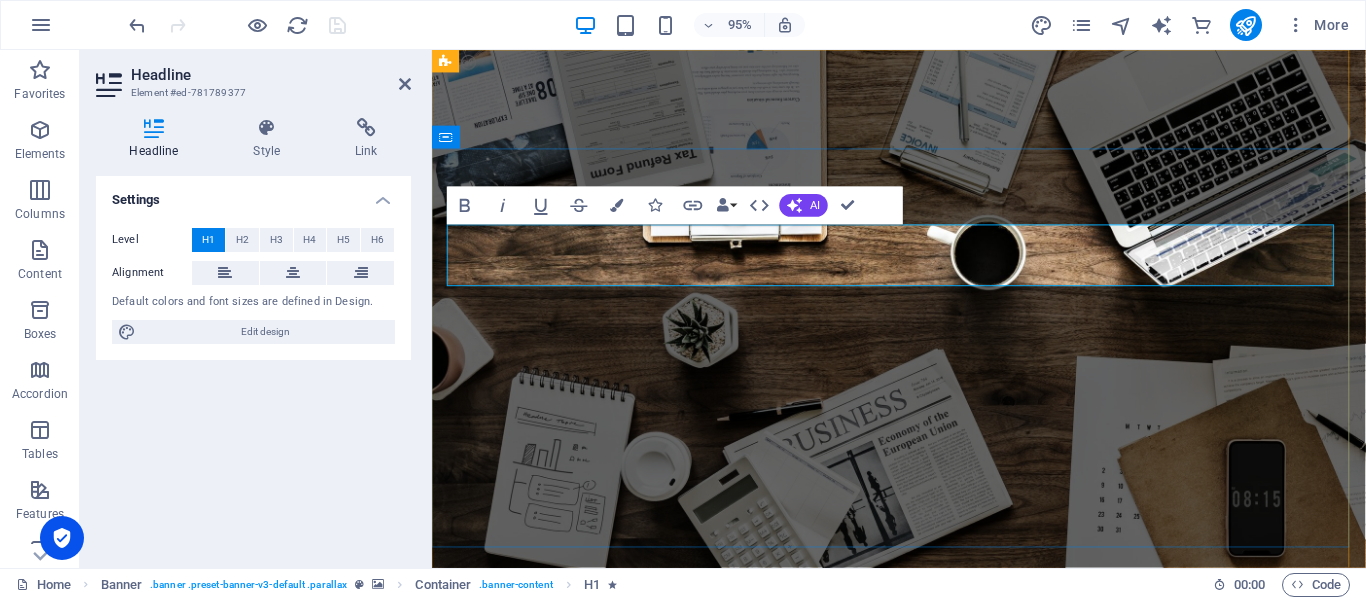 click on "nline Marketing" at bounding box center [737, 859] 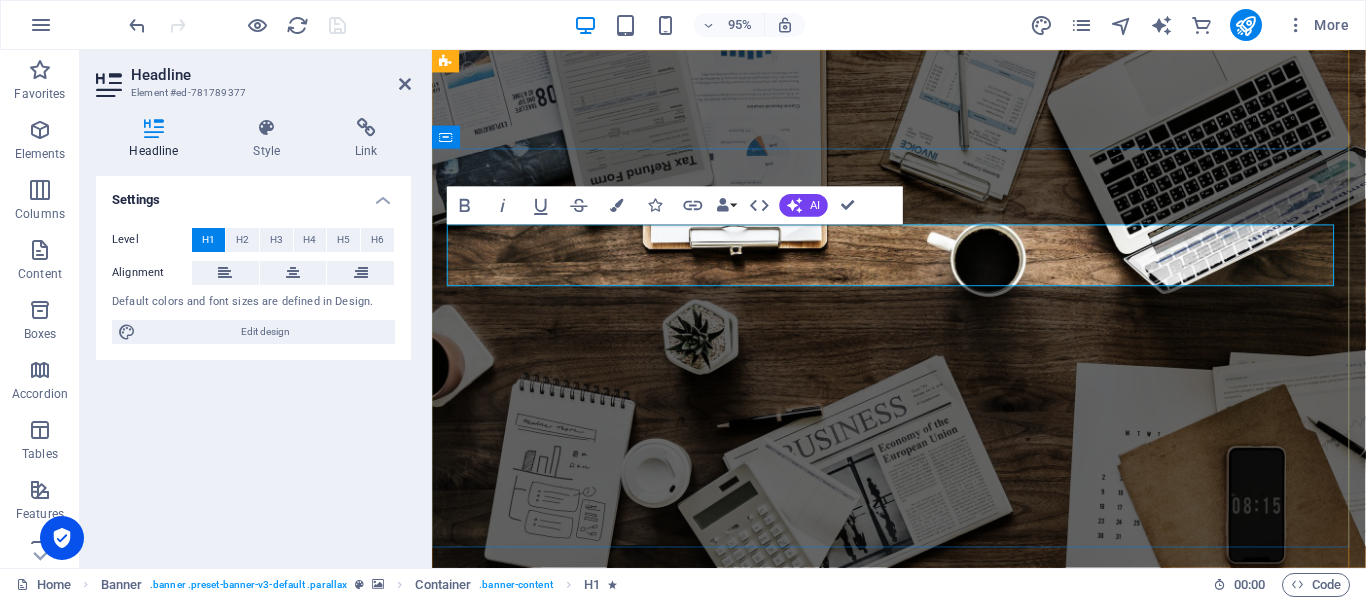type 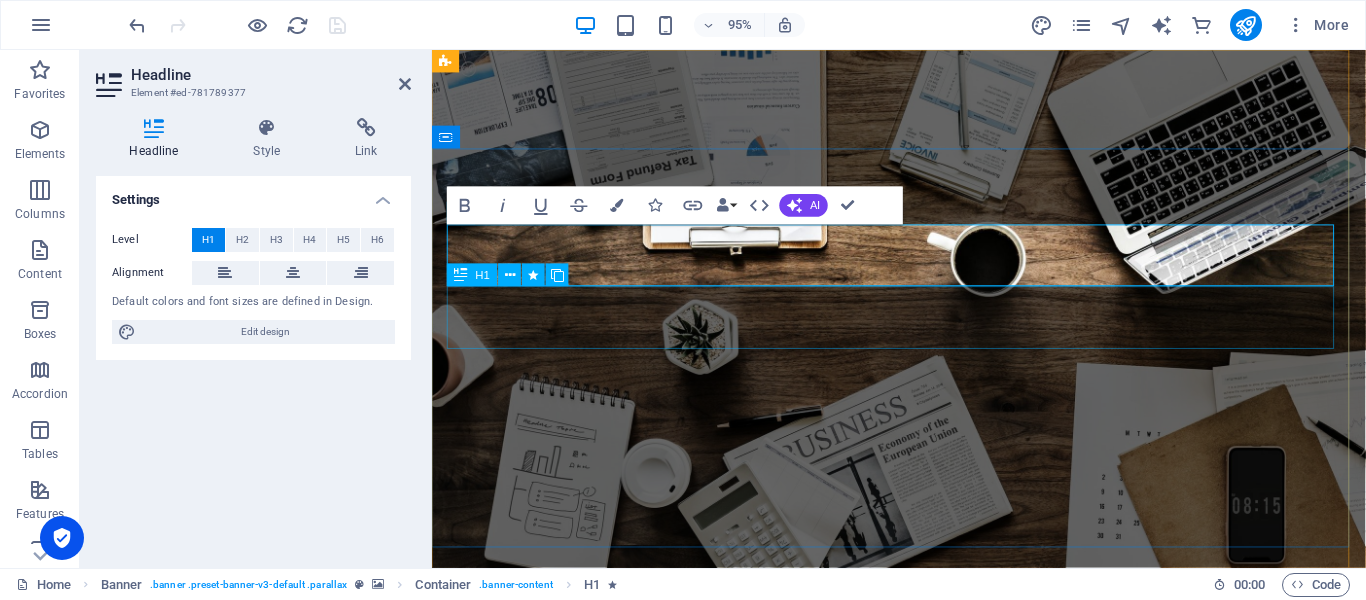 click on "S OCIAL MEDIA MARKETING" at bounding box center (924, 938) 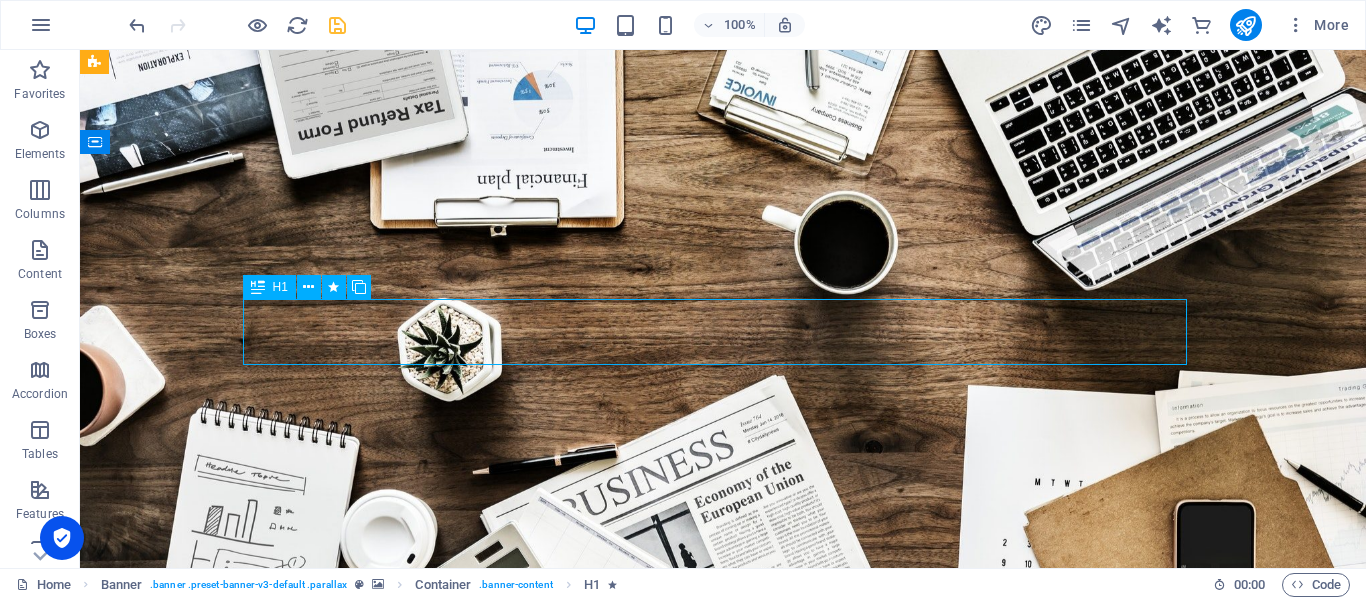 click on "S OCIAL MEDIA MARKETING" at bounding box center [723, 924] 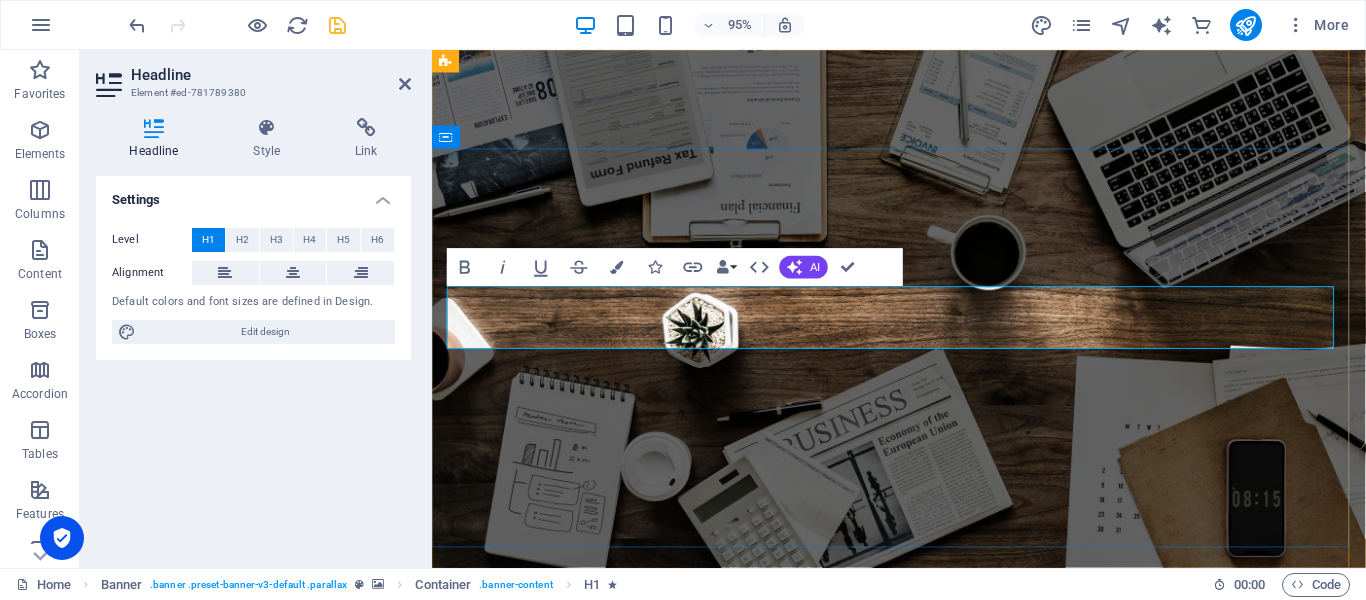 click on "OCIAL MEDIA MARKETING" at bounding box center (828, 924) 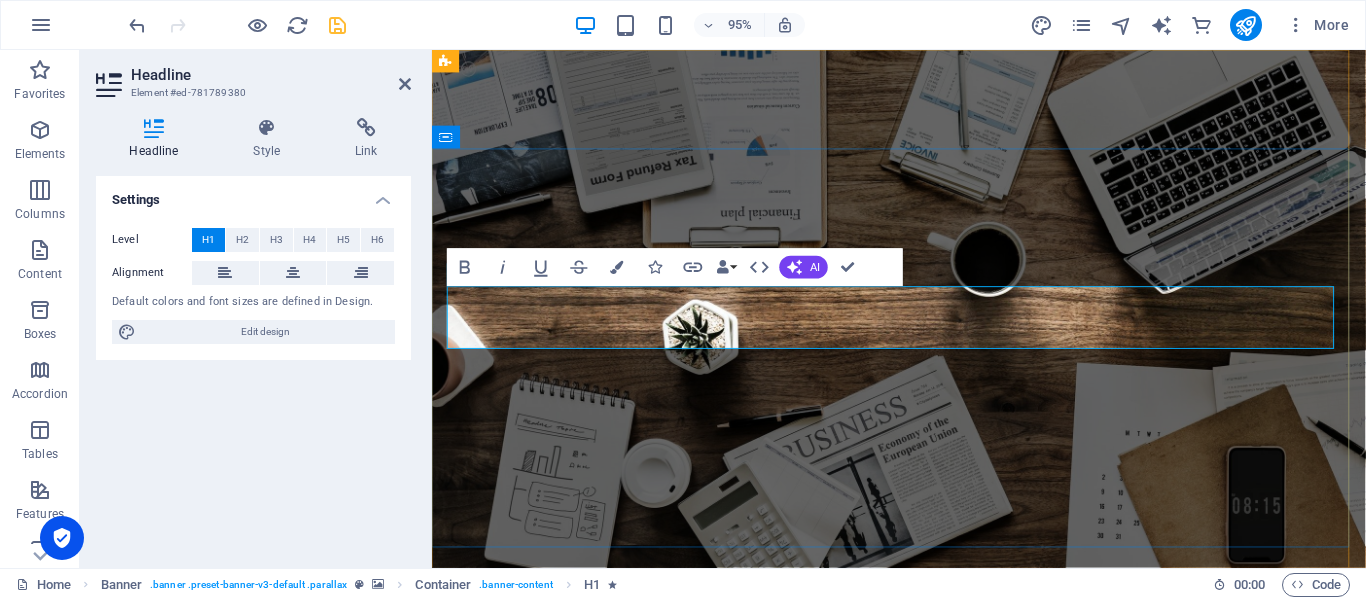 type 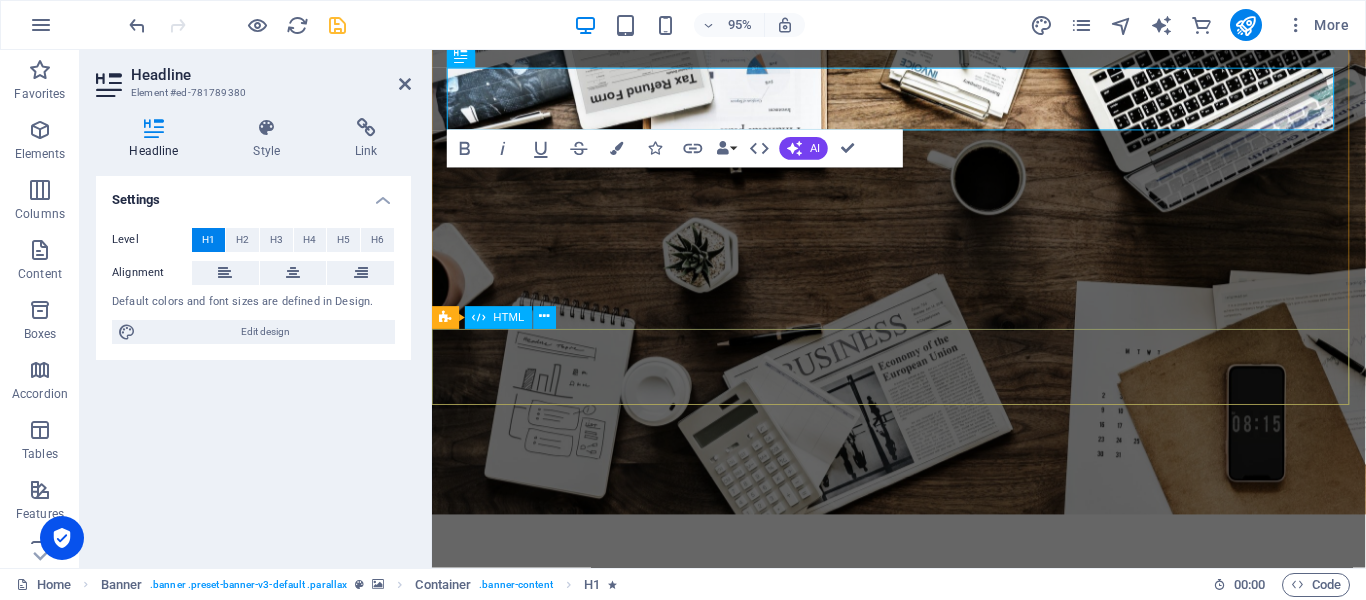 scroll, scrollTop: 237, scrollLeft: 0, axis: vertical 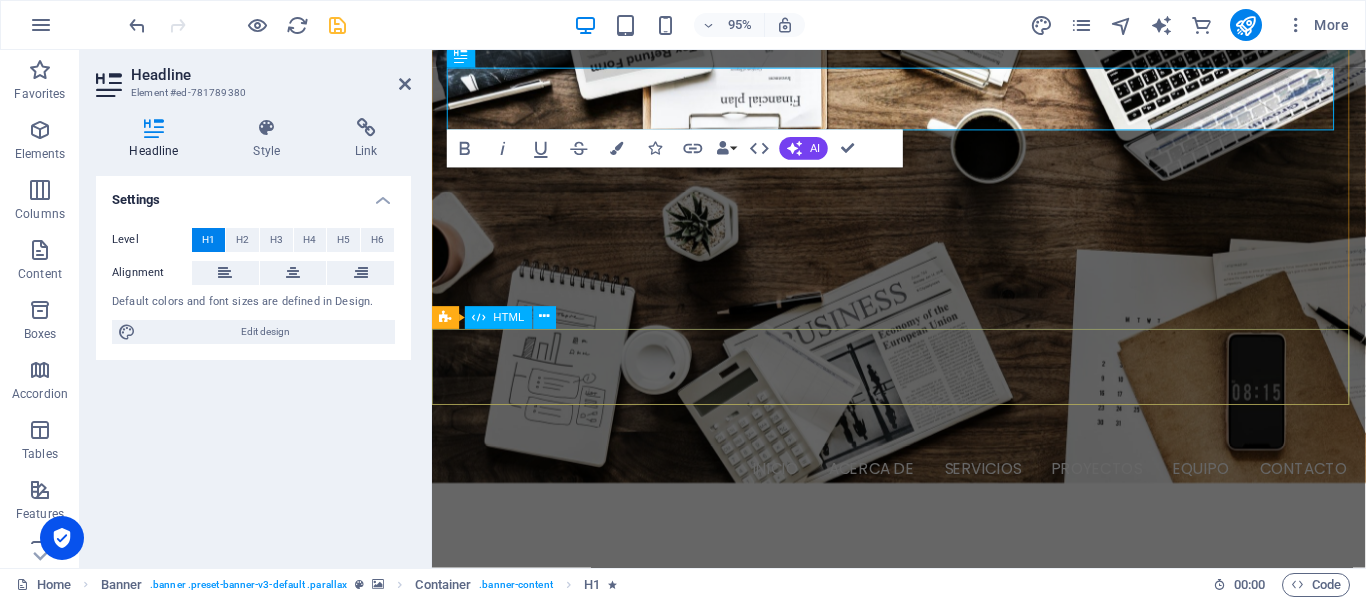click at bounding box center [923, 984] 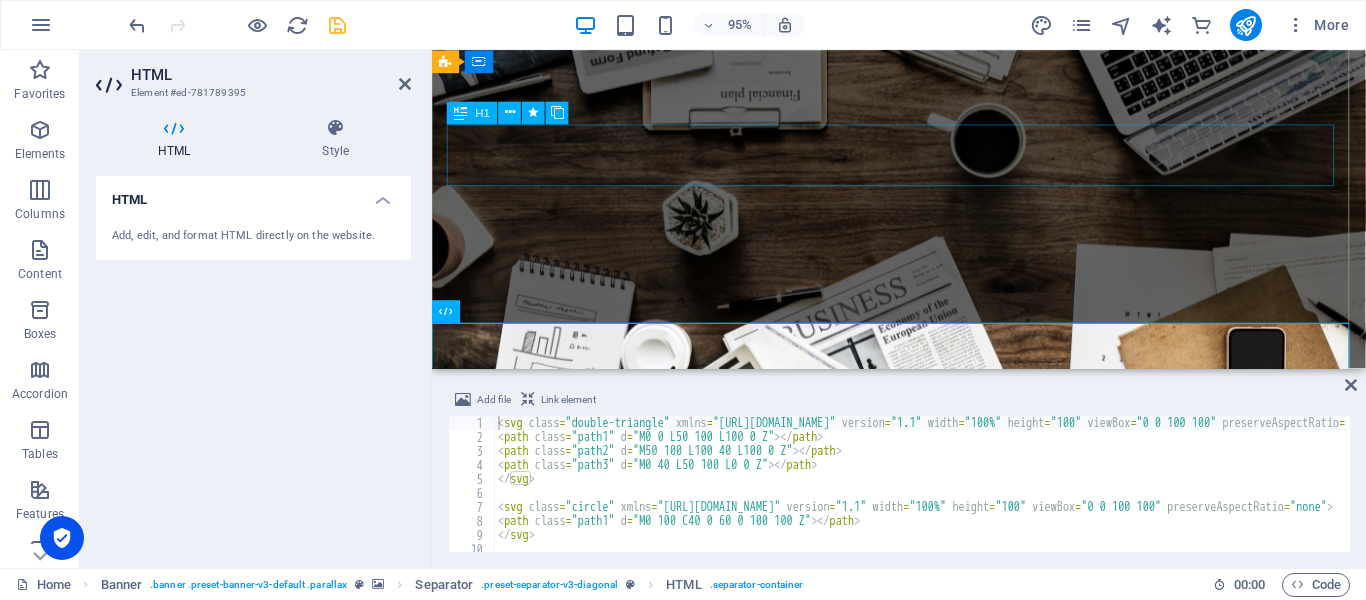 click on "R EVIEW & STATISTICS" at bounding box center (924, 753) 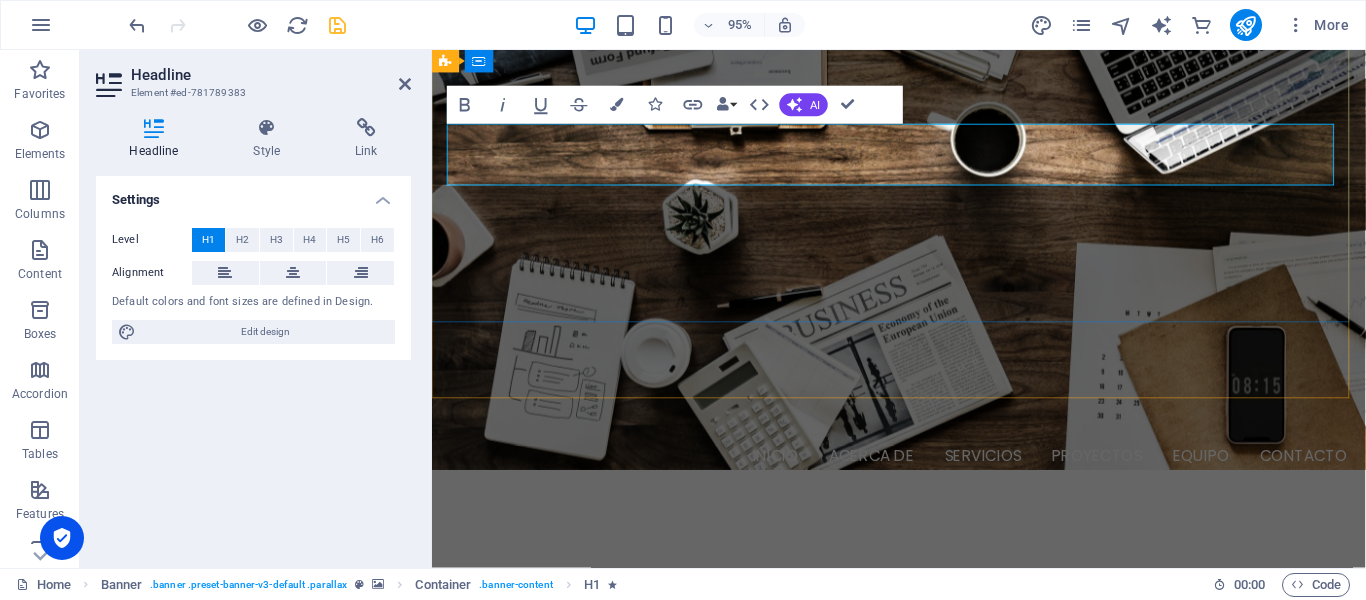 click on "EVIEW & STATISTICS" at bounding box center (761, 753) 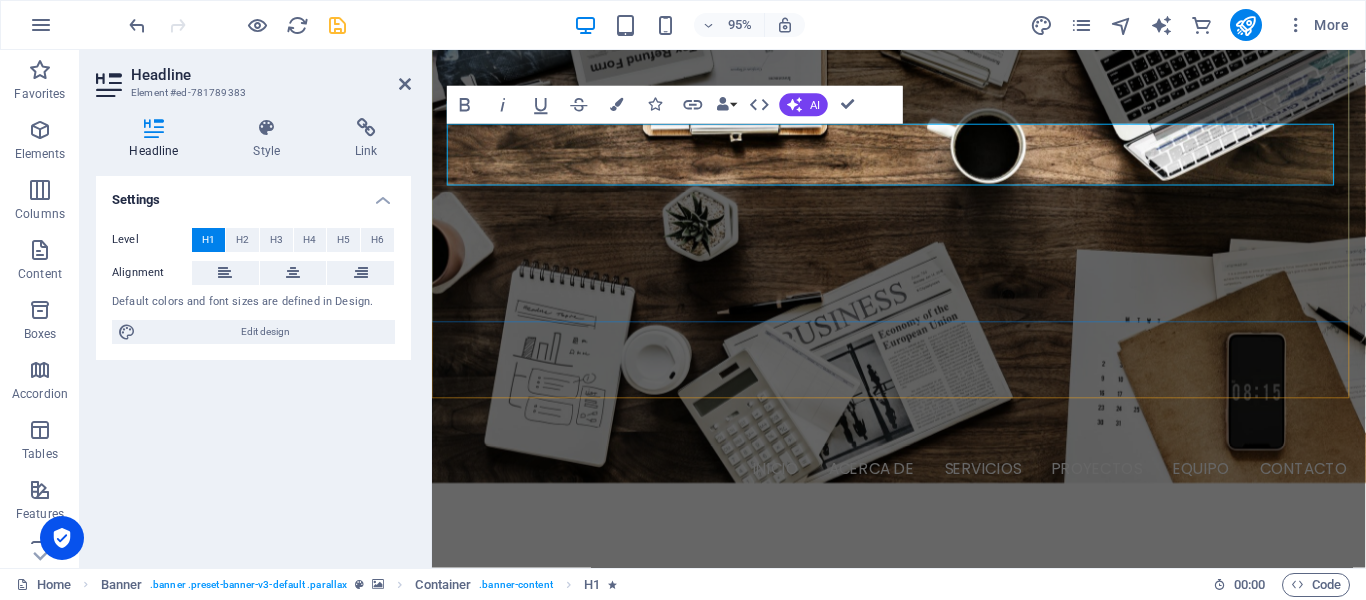 click on "R VIEW & STATISTICS" at bounding box center [924, 767] 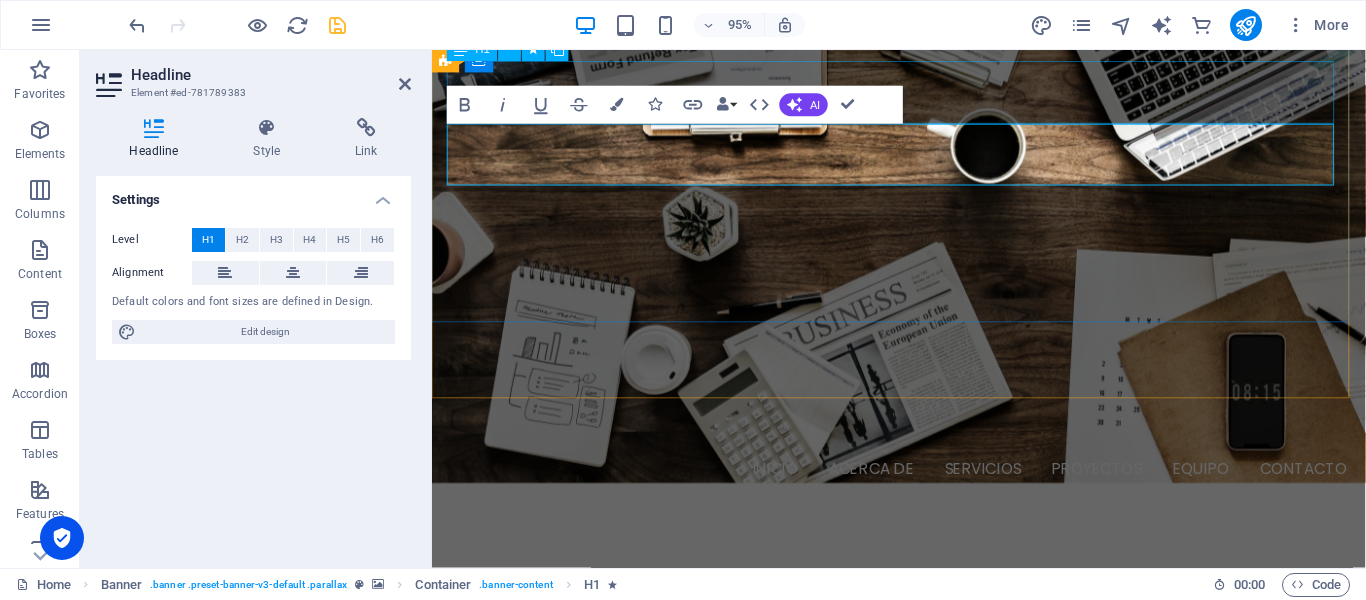click on "S OGURIDAD CCTV" at bounding box center (924, 701) 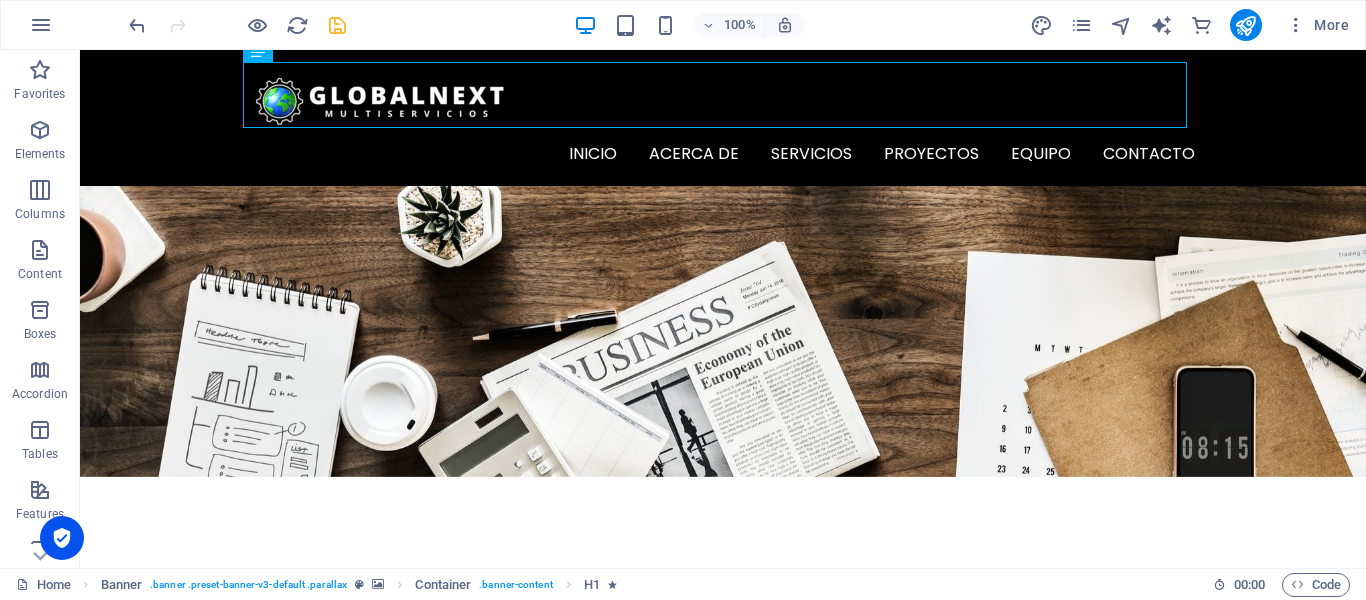 scroll, scrollTop: 0, scrollLeft: 0, axis: both 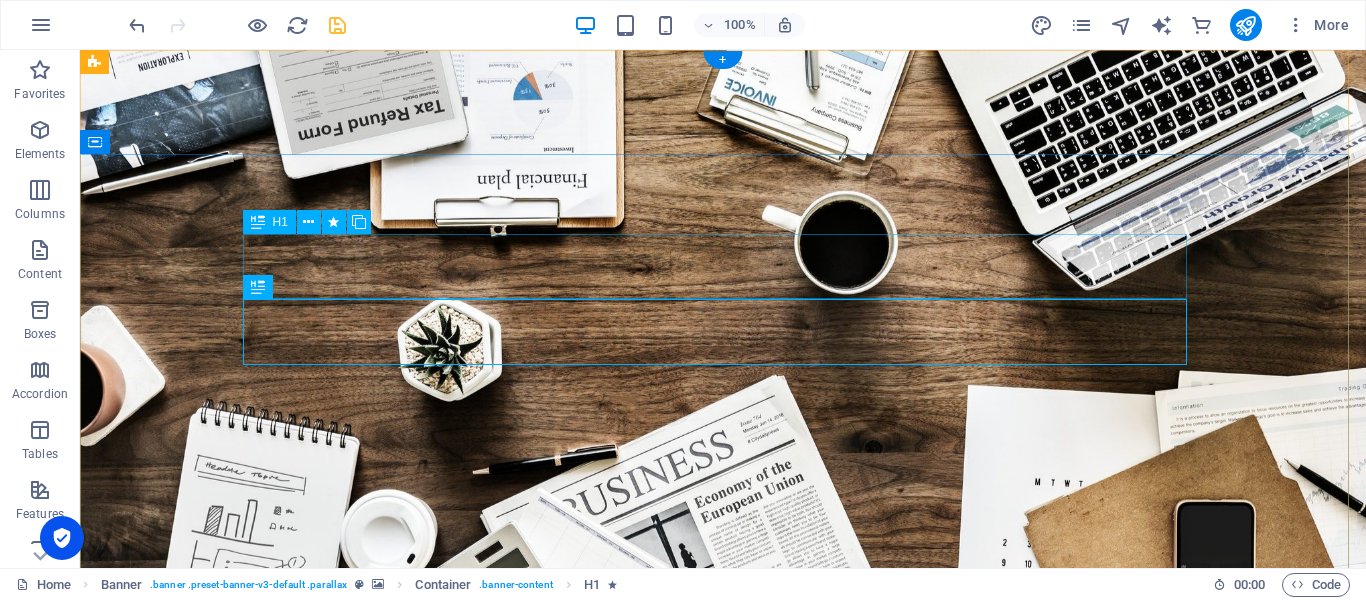 click on "C APACITACION TECNICA" at bounding box center [723, 859] 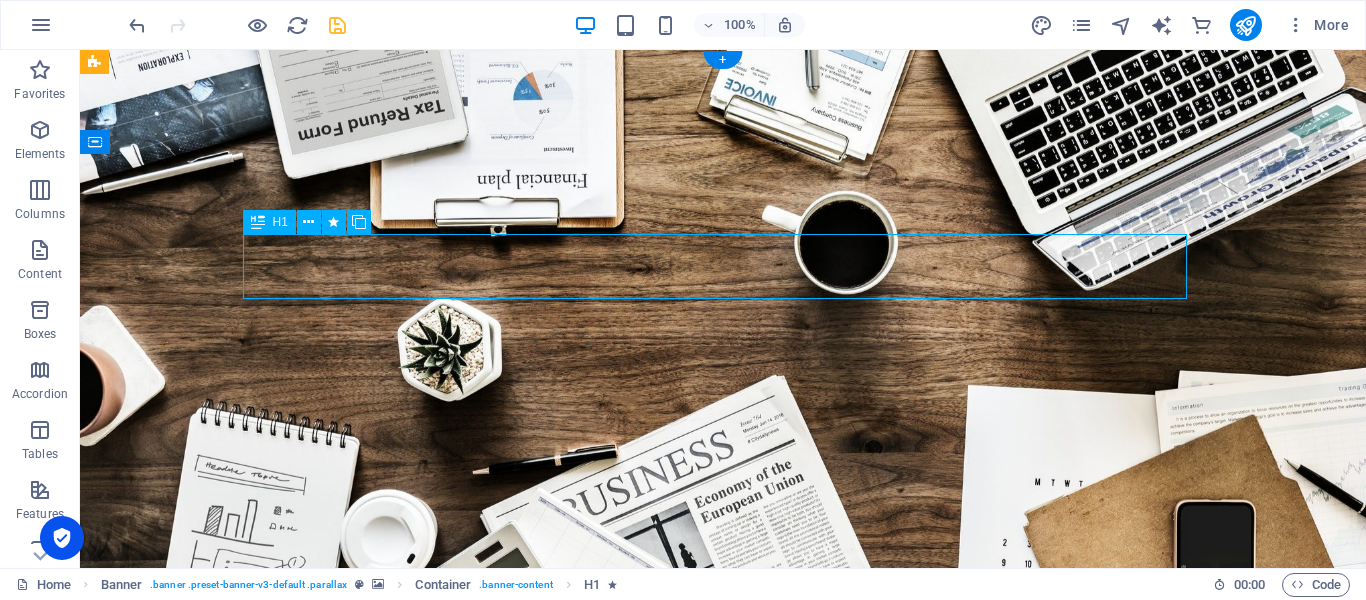 click on "C APACITACION TECNICA" at bounding box center (723, 859) 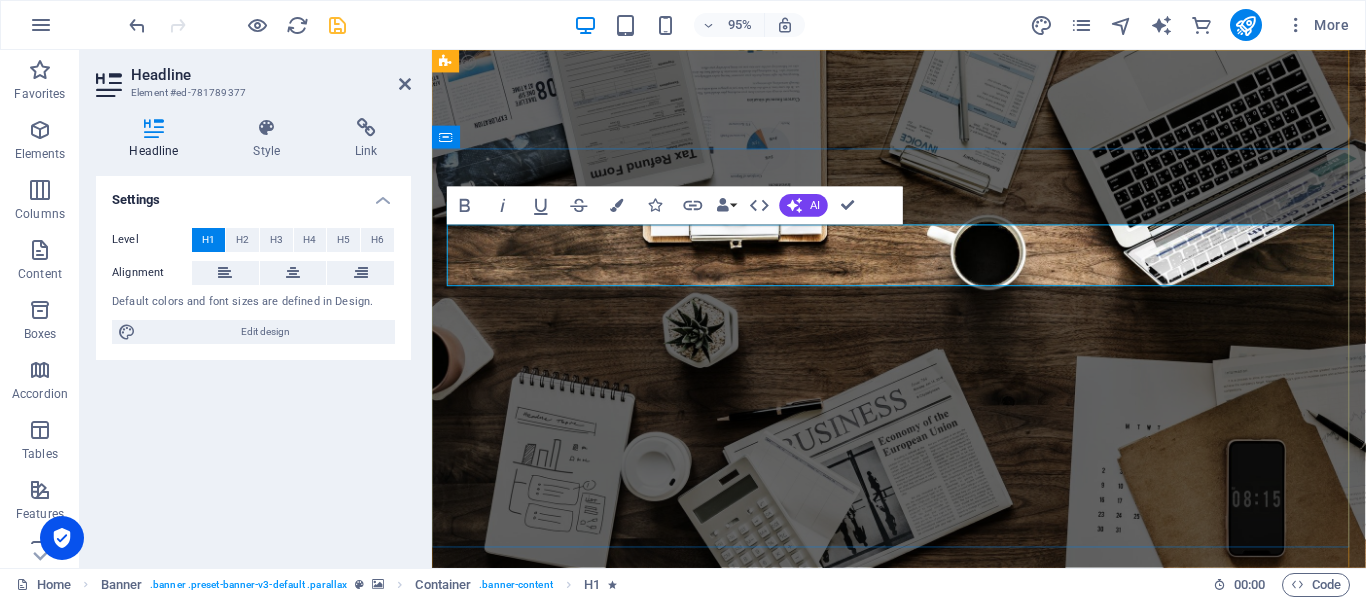 click on "APACITACION TECNICA" at bounding box center (812, 859) 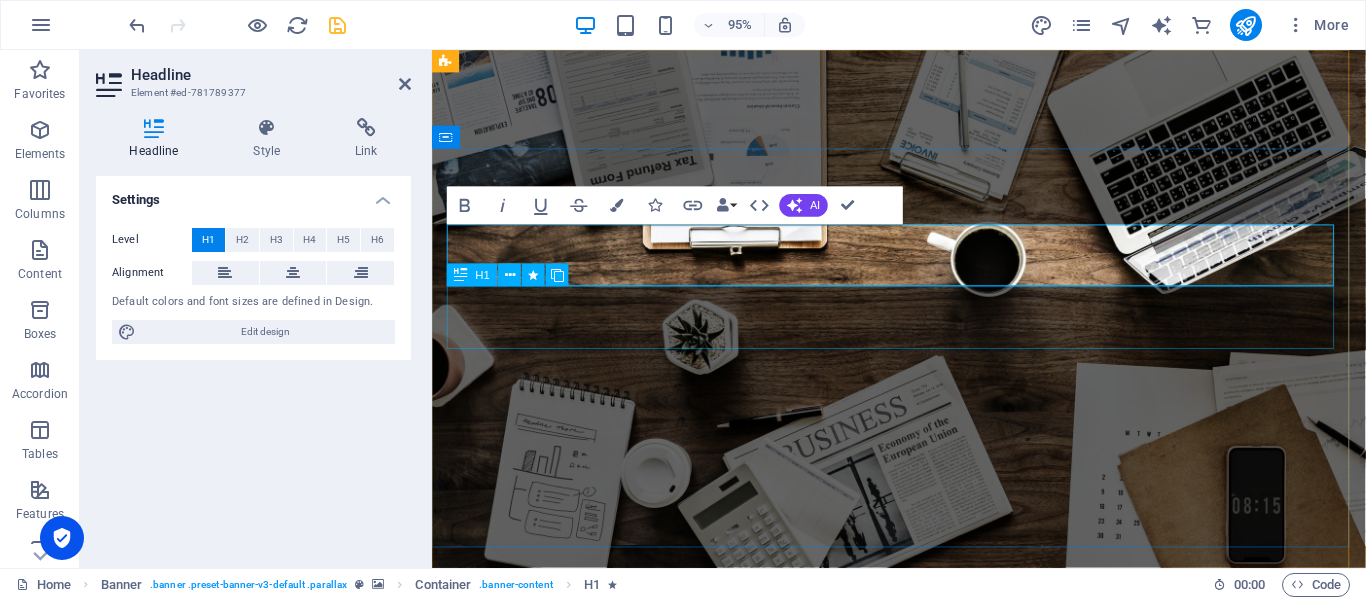 click on "S OGURIDAD CCTV" at bounding box center (924, 938) 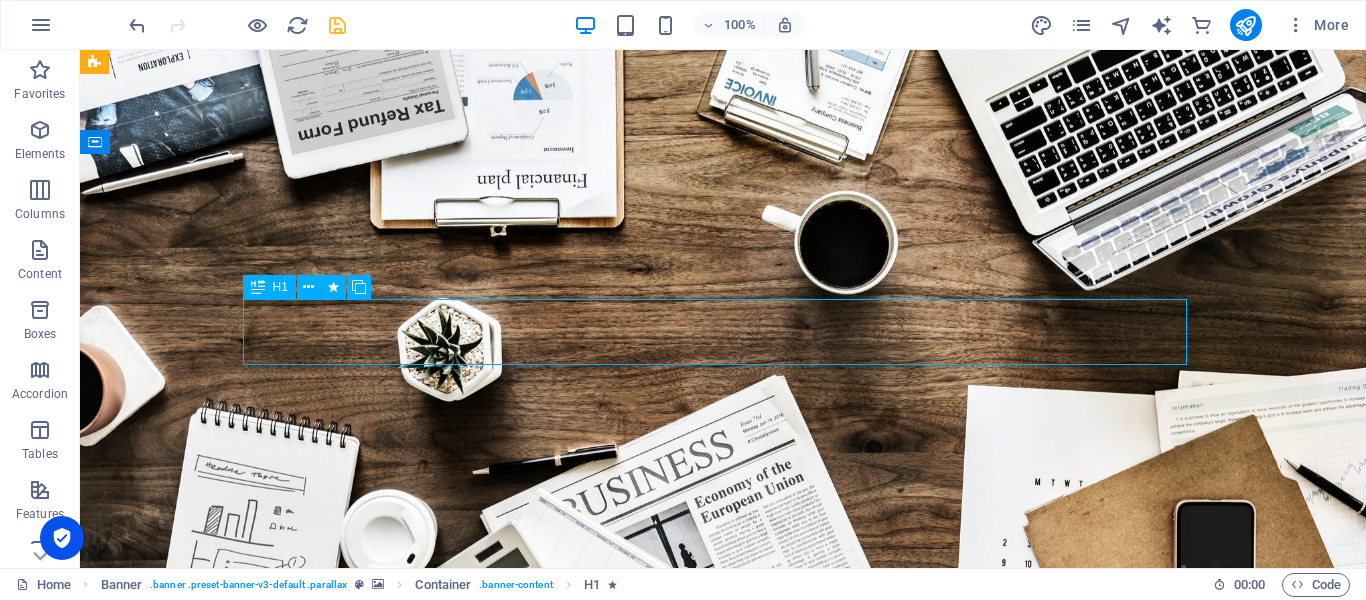 click on "S OGURIDAD CCTV" at bounding box center [723, 924] 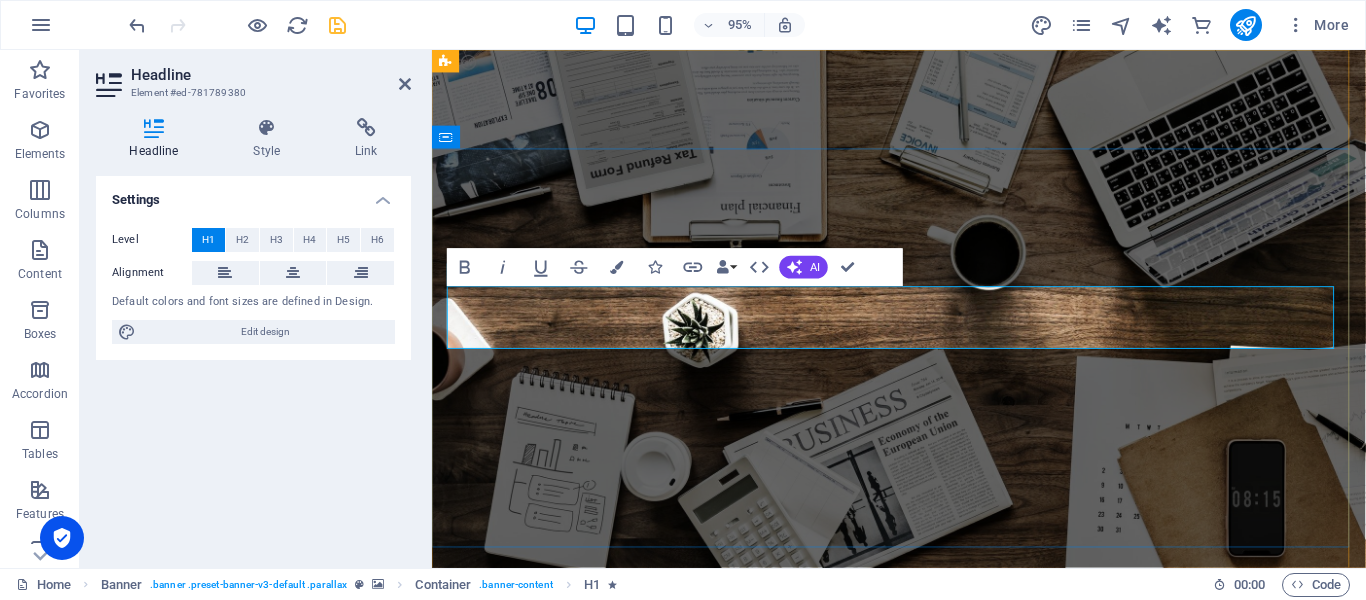 click on "OGURIDAD CCTV" at bounding box center [715, 924] 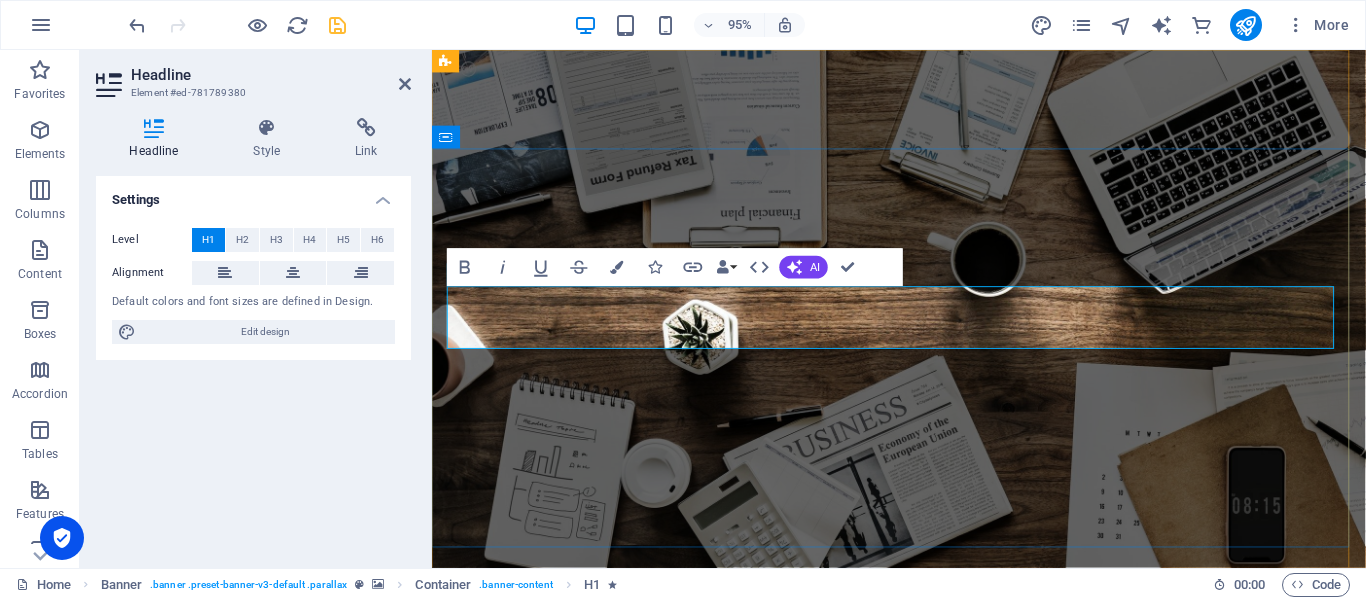 click on "OEGURIDAD CCTV" at bounding box center (729, 938) 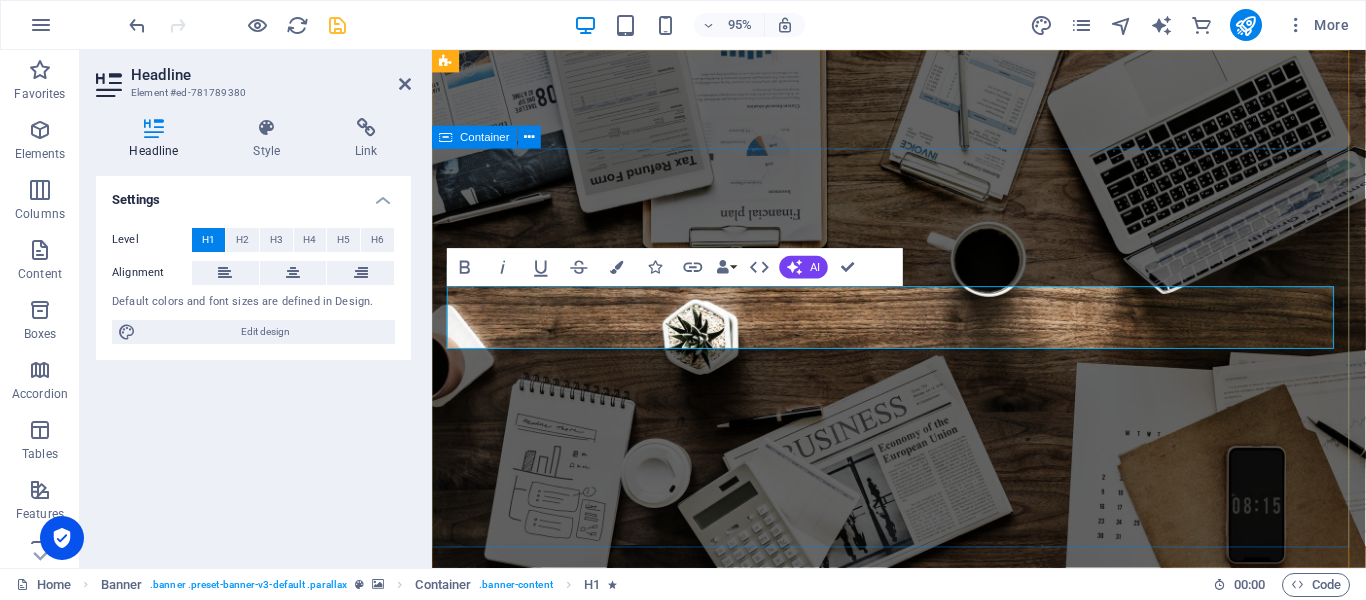 click on "C APACITACION INFORMATICA S EGURIDAD CCTV R EDES & NETWORKING Learn more" at bounding box center [923, 971] 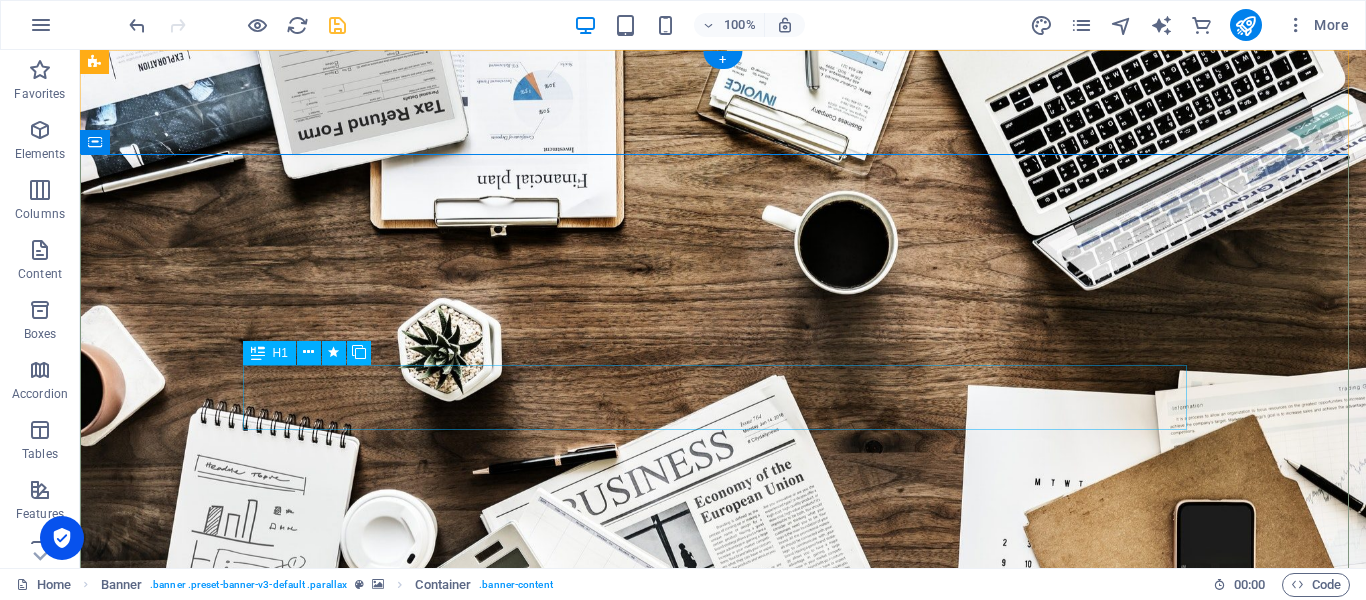 click on "R EDES & NETWORKING" at bounding box center (723, 990) 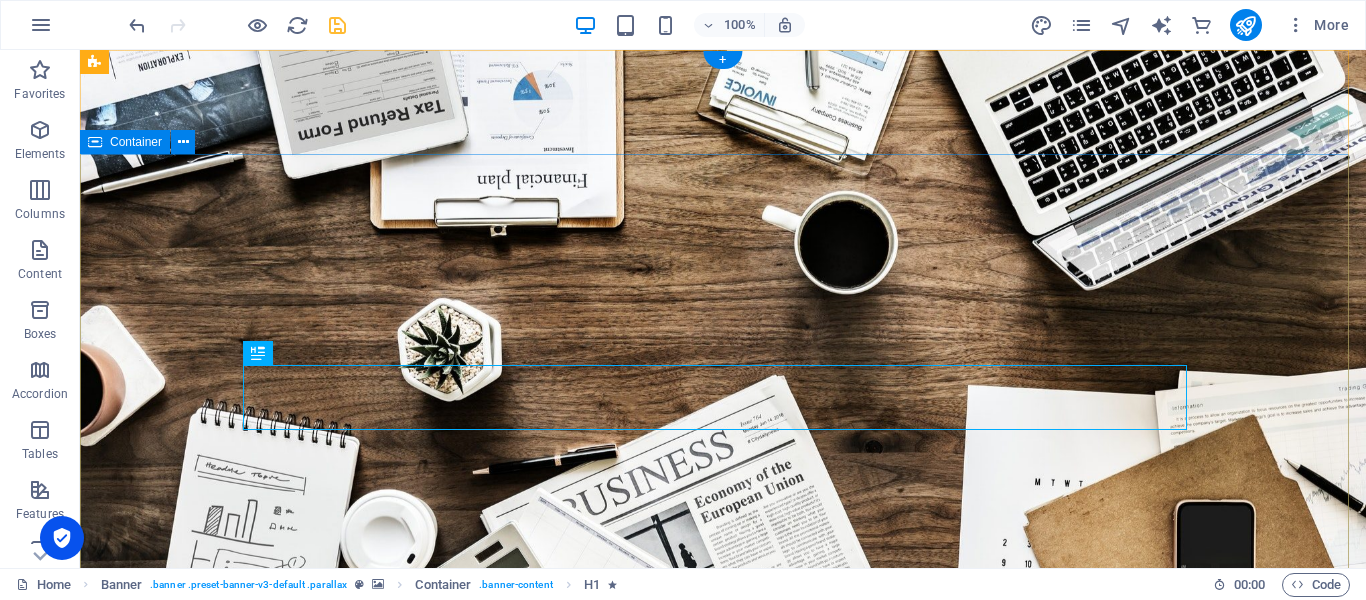 click on "C APACITACION INFORMATICA S EGURIDAD CCTV R EDES & NETWORKING Learn more" at bounding box center (723, 957) 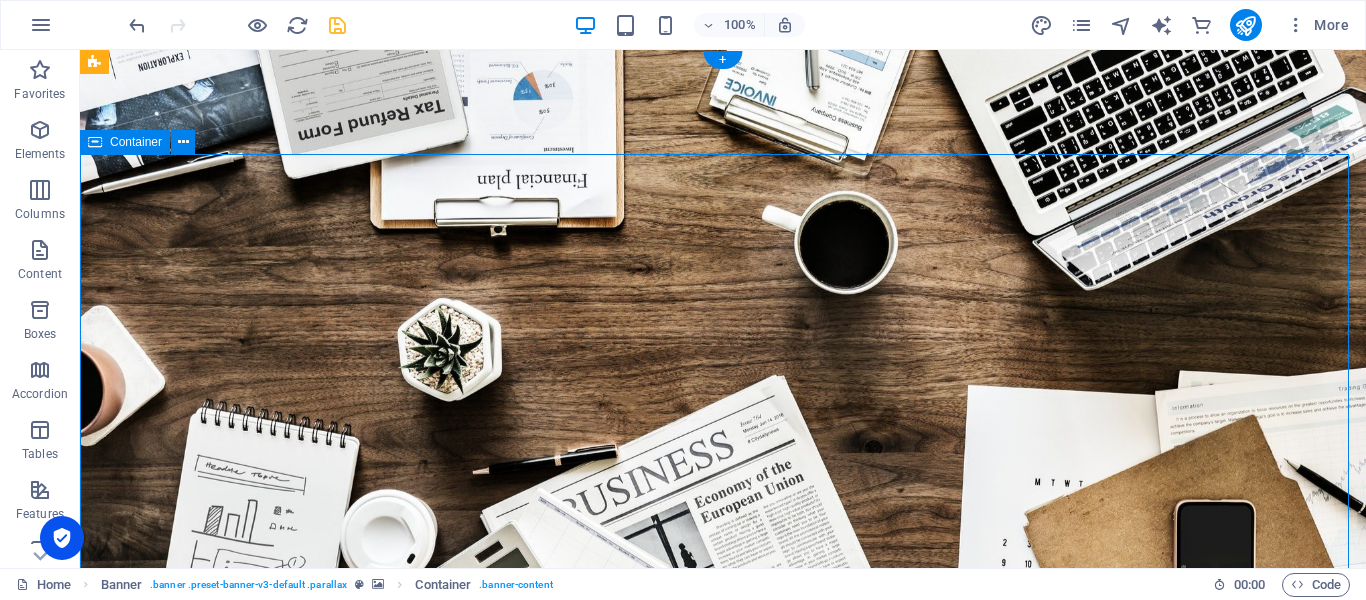 click on "C APACITACION INFORMATICA S EGURIDAD CCTV R EDES & NETWORKING Learn more" at bounding box center (723, 957) 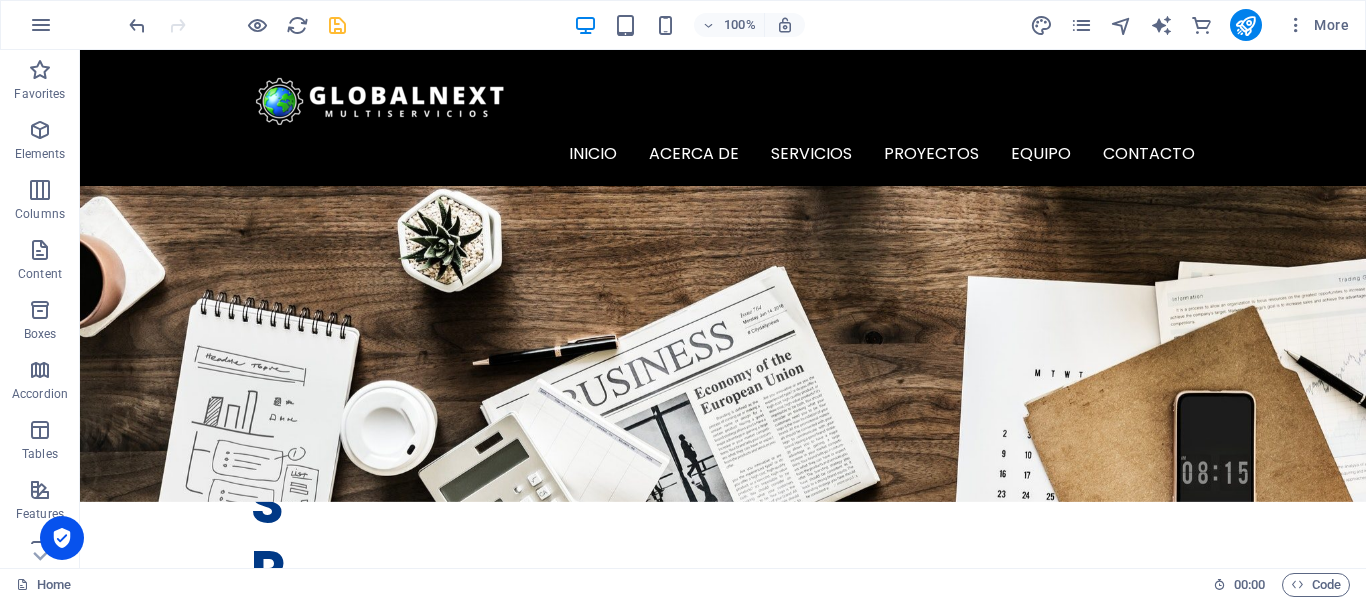 scroll, scrollTop: 0, scrollLeft: 0, axis: both 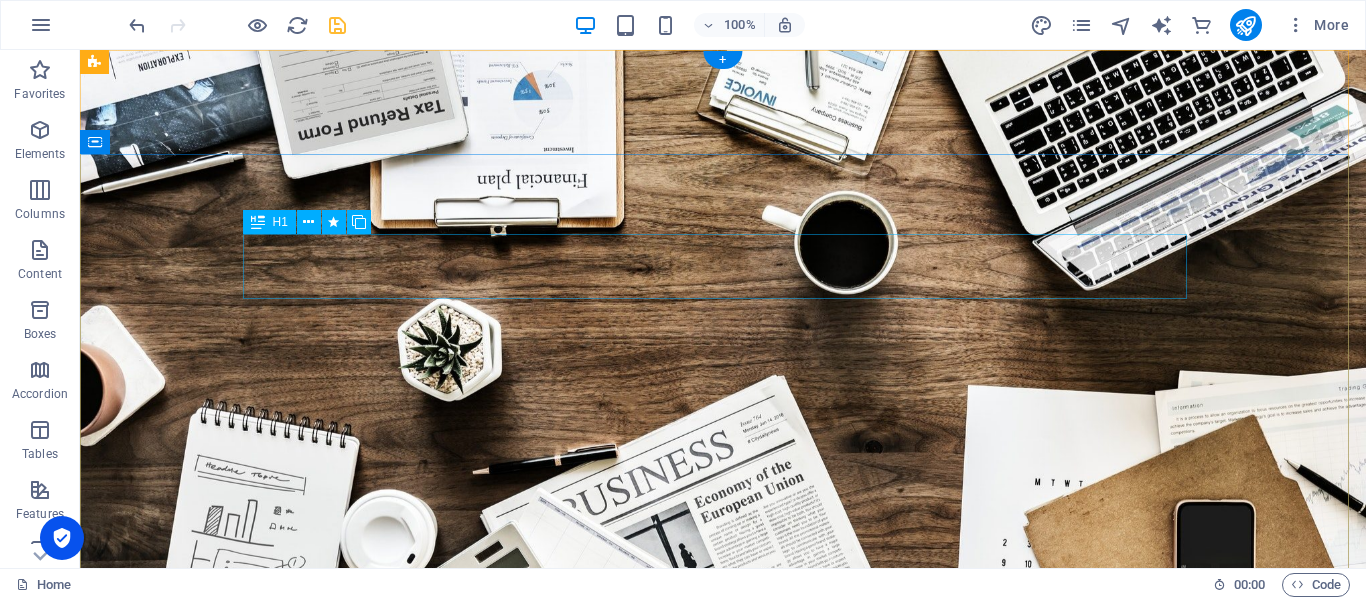 click on "C APACITACION INFORMATICA" at bounding box center (723, 859) 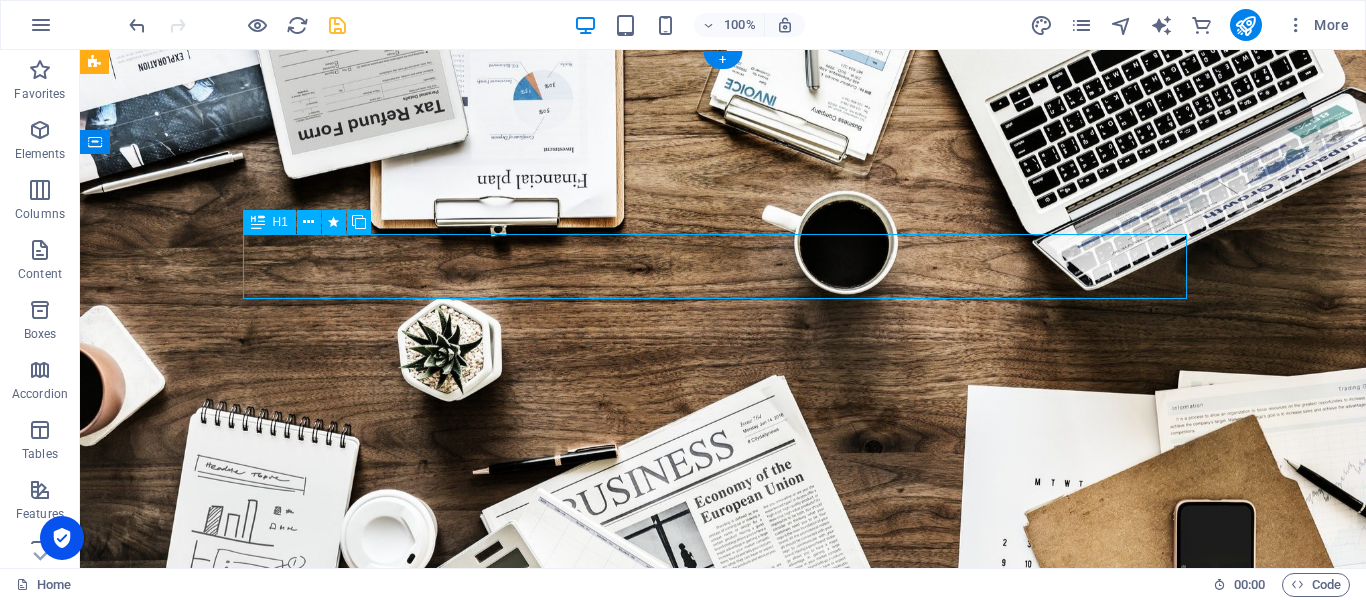click on "C APACITACION INFORMATICA" at bounding box center (723, 859) 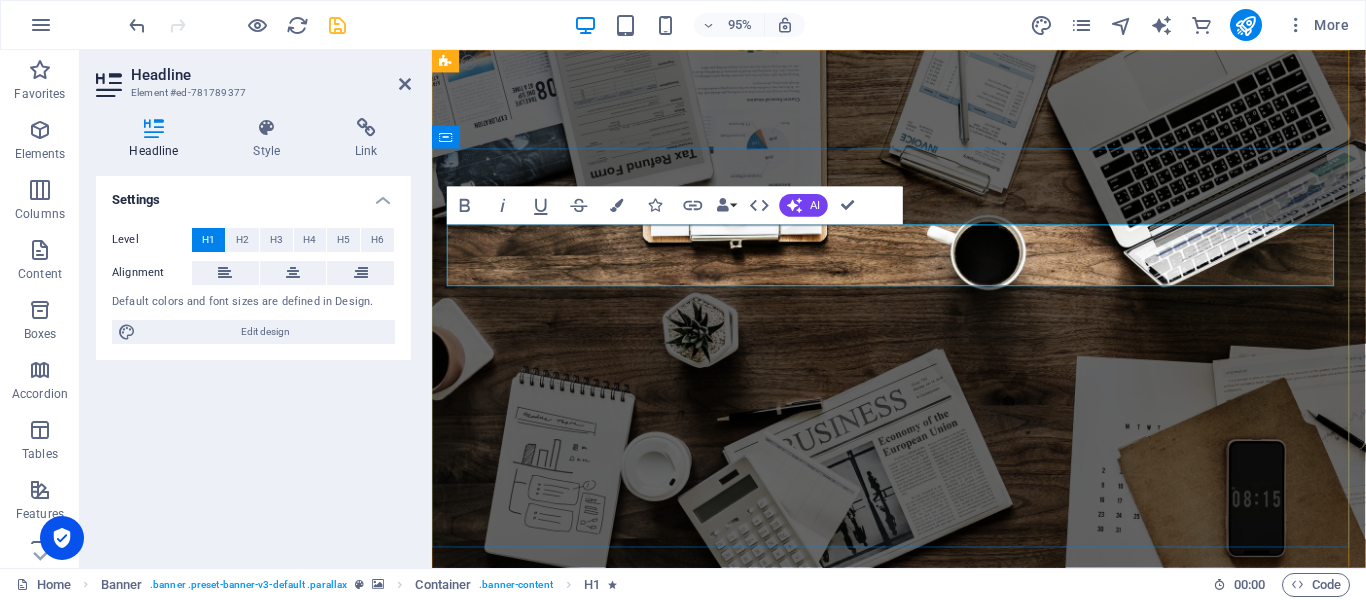 click on "APACITACION INFORMATICA" at bounding box center [884, 859] 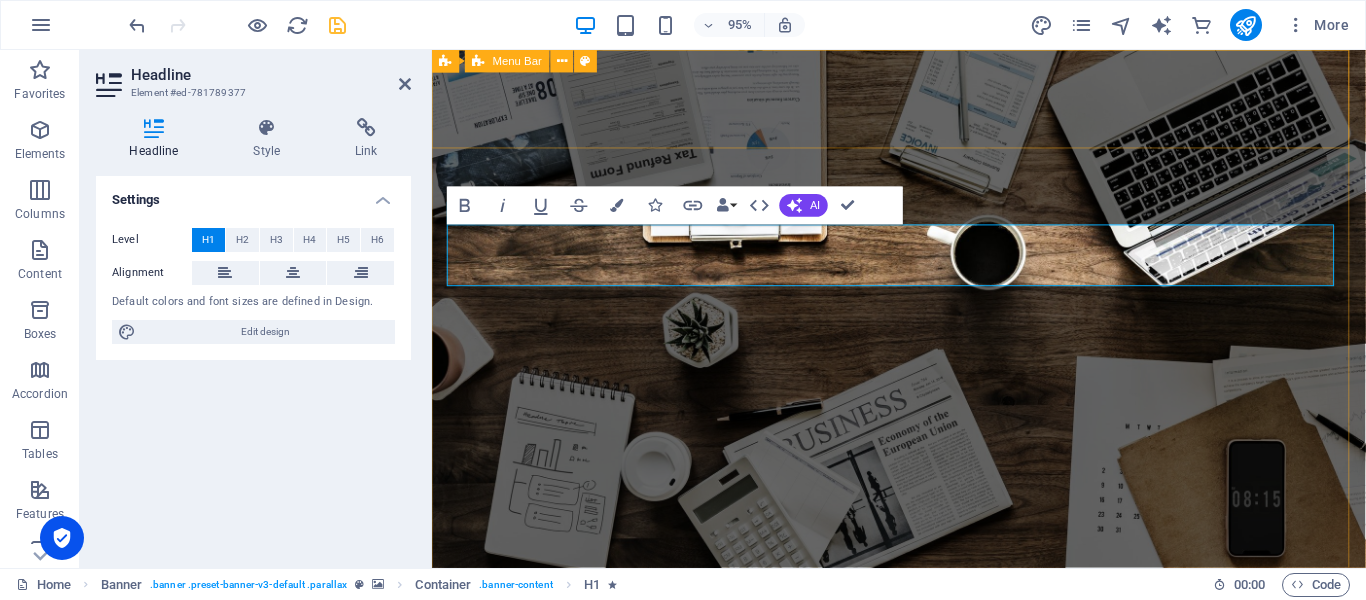 click on "INICIO ACERCA DE SERVICIOS PROYECTOS EQUIPO CONTACTO" at bounding box center [923, 679] 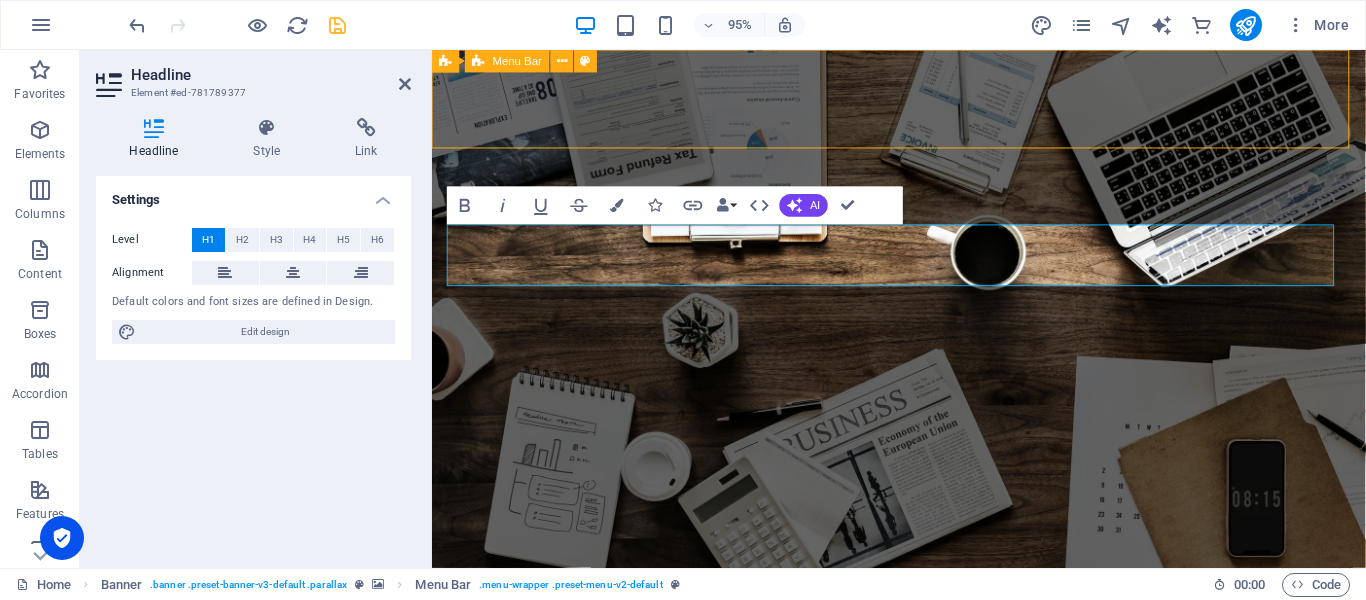 click on "INICIO ACERCA DE SERVICIOS PROYECTOS EQUIPO CONTACTO" at bounding box center [923, 679] 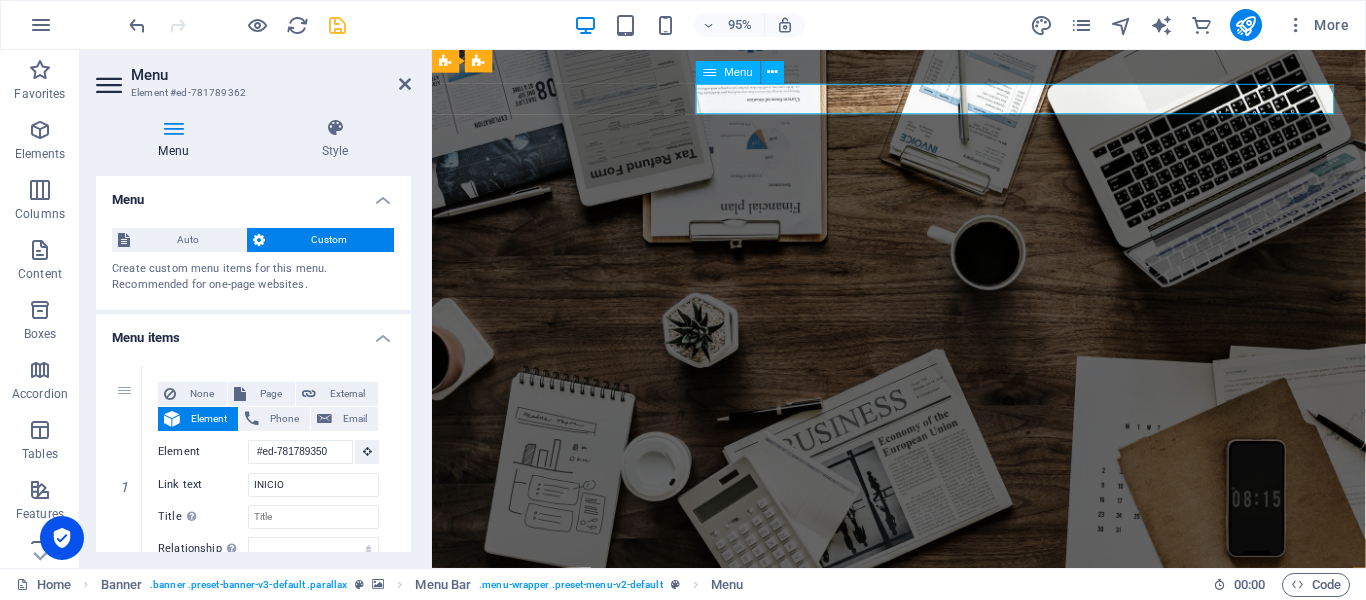 click on "INICIO ACERCA DE SERVICIOS PROYECTOS EQUIPO CONTACTO" at bounding box center (924, 715) 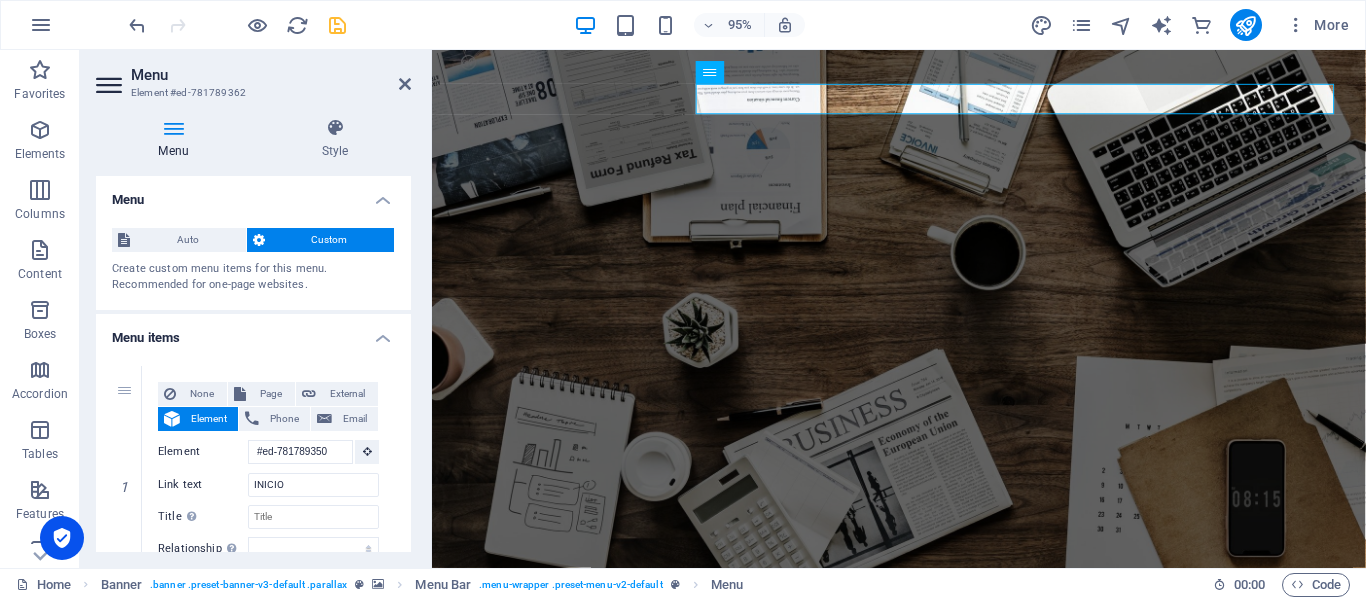 click on "Menu Element #ed-781789362" at bounding box center [253, 76] 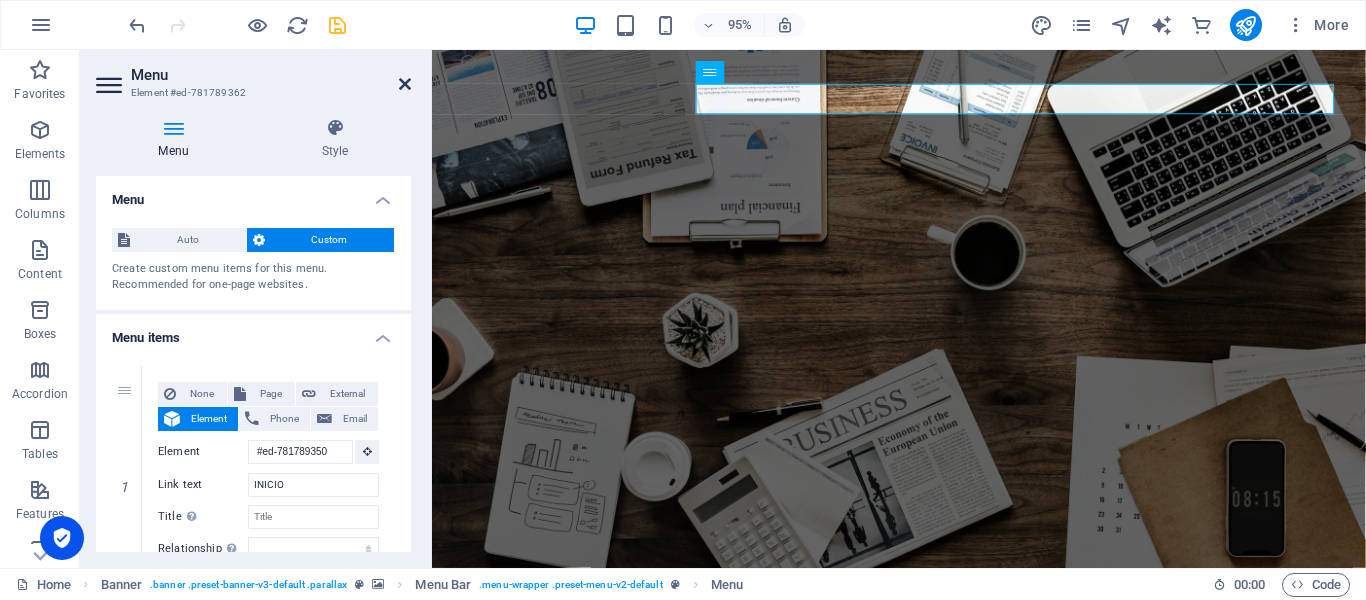 drag, startPoint x: 405, startPoint y: 88, endPoint x: 325, endPoint y: 38, distance: 94.33981 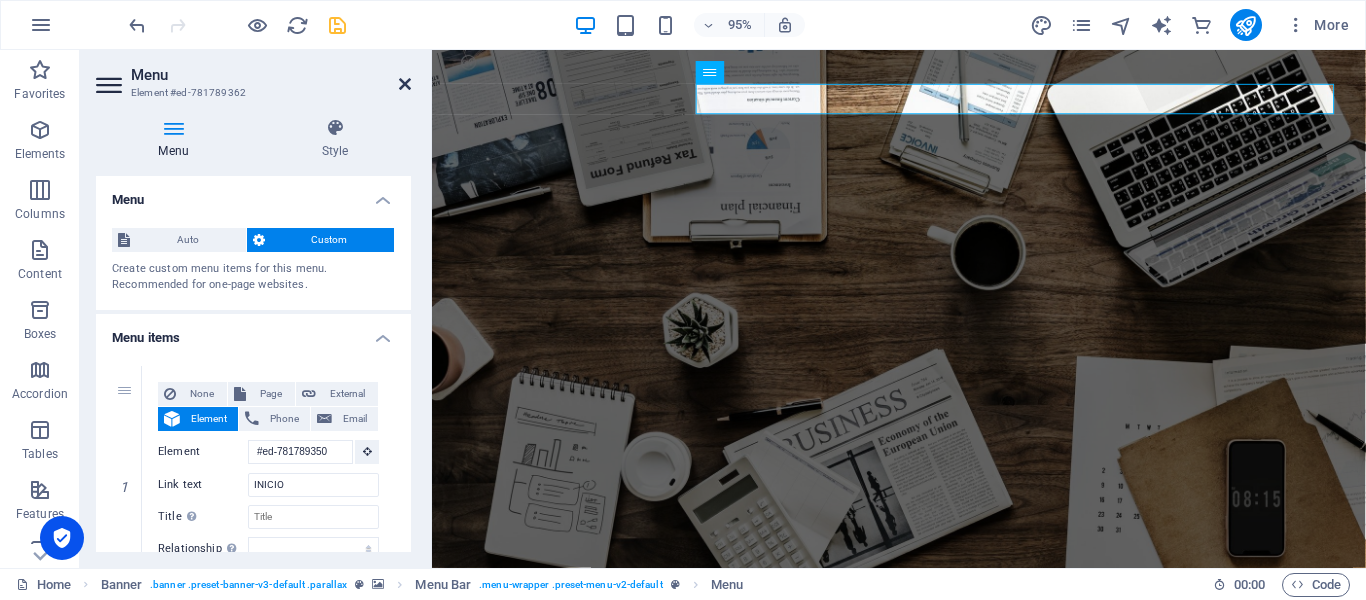 click at bounding box center [405, 84] 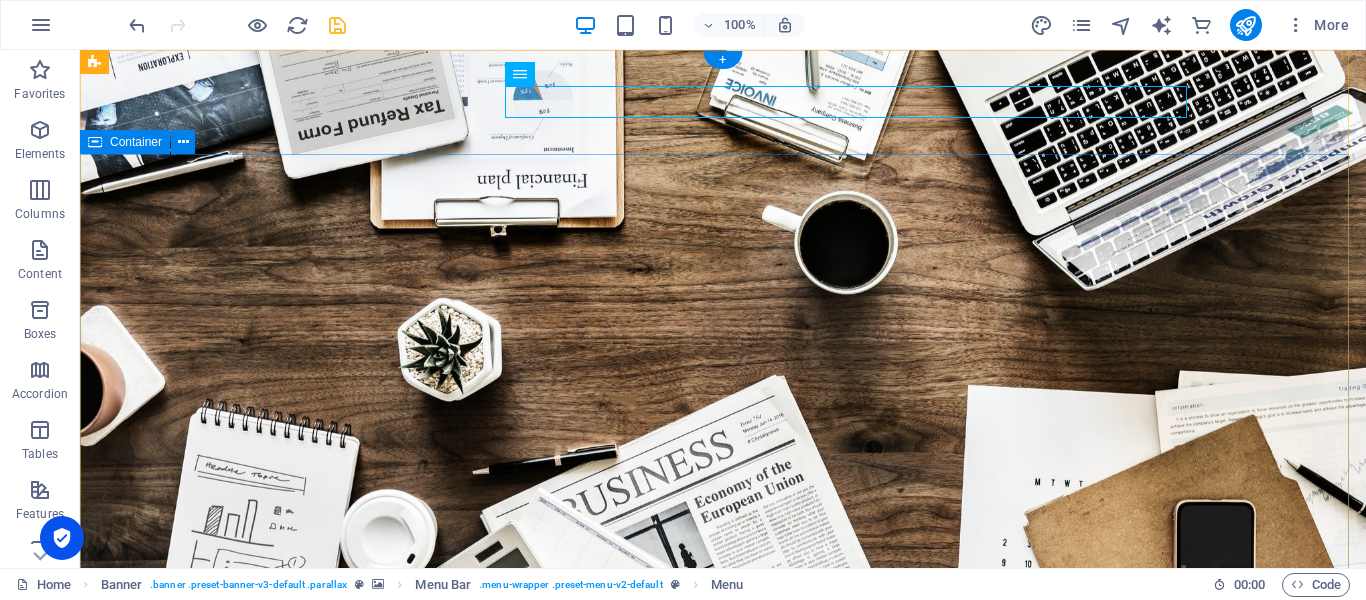 drag, startPoint x: 1320, startPoint y: 74, endPoint x: 1025, endPoint y: 175, distance: 311.81085 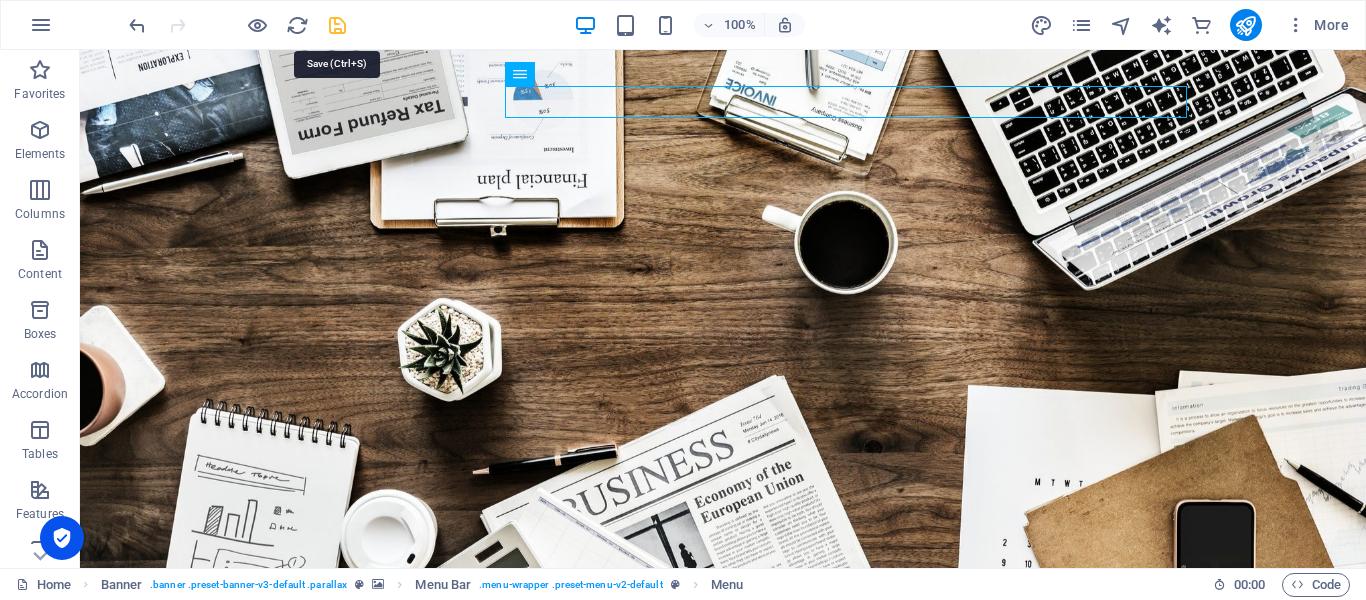 click at bounding box center [337, 25] 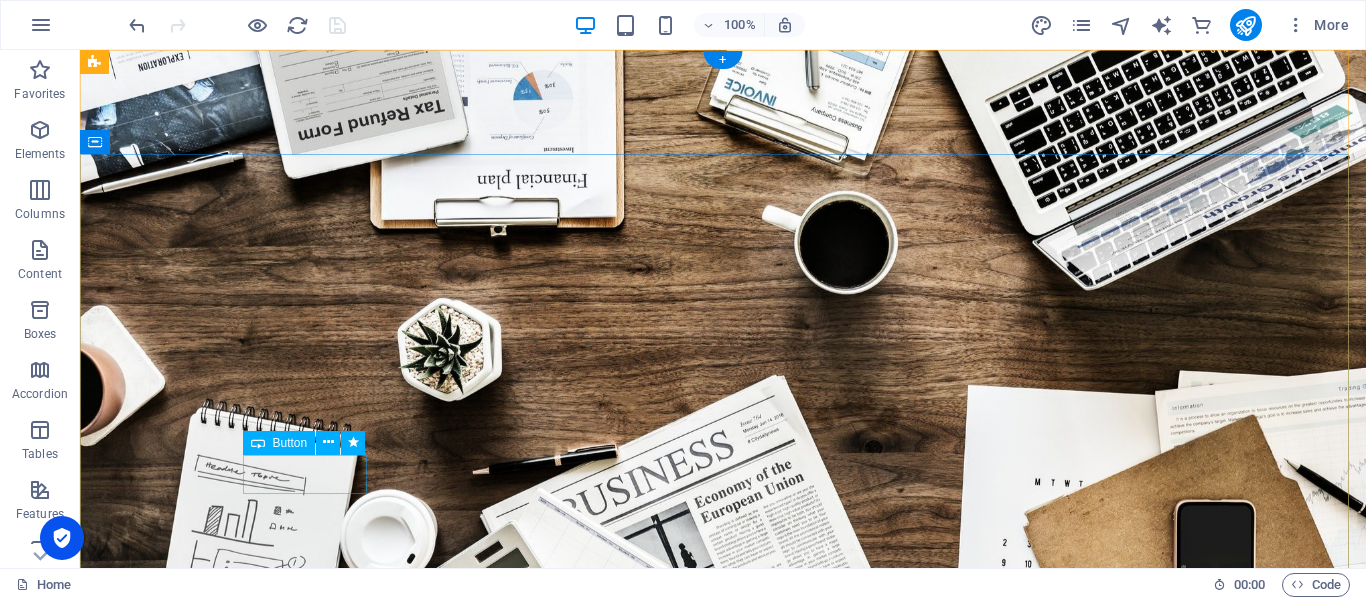 click on "Learn more" at bounding box center [723, 1067] 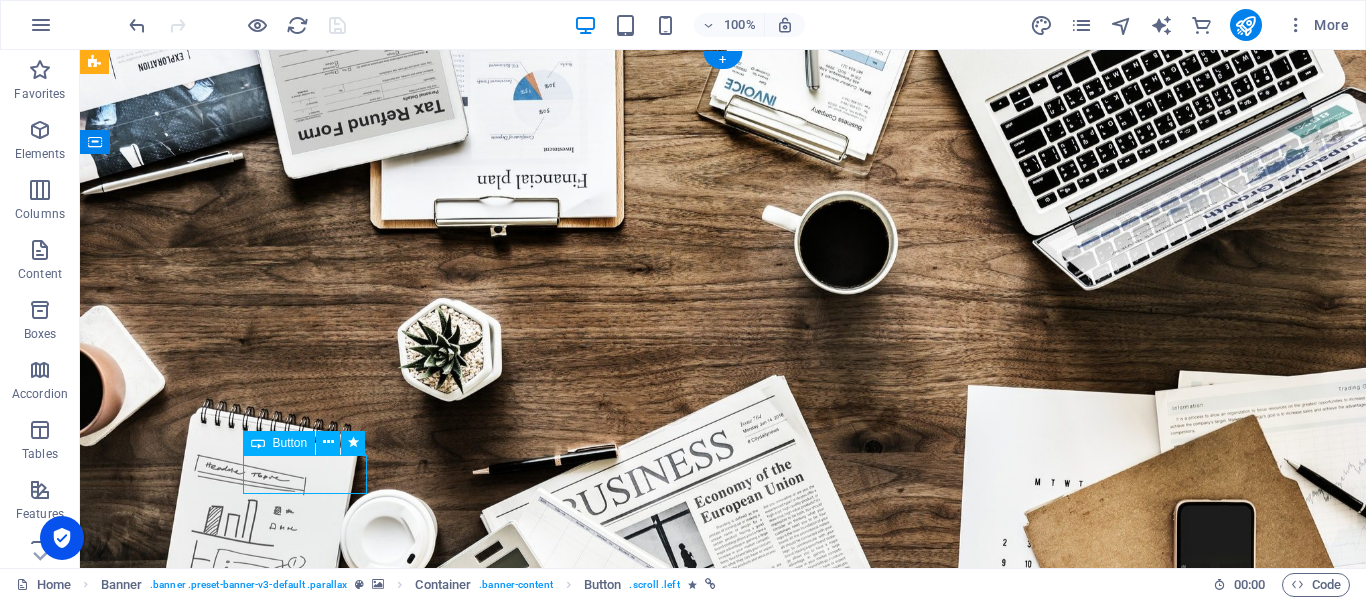 click on "Learn more" at bounding box center [723, 1067] 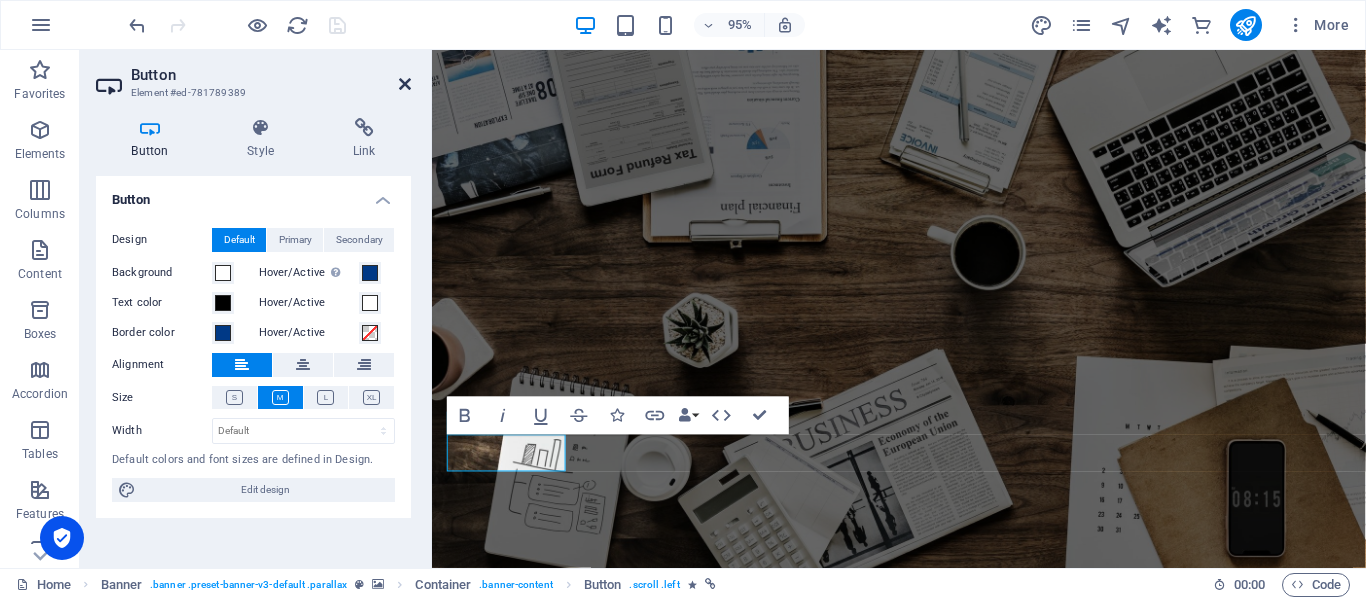 click at bounding box center [405, 84] 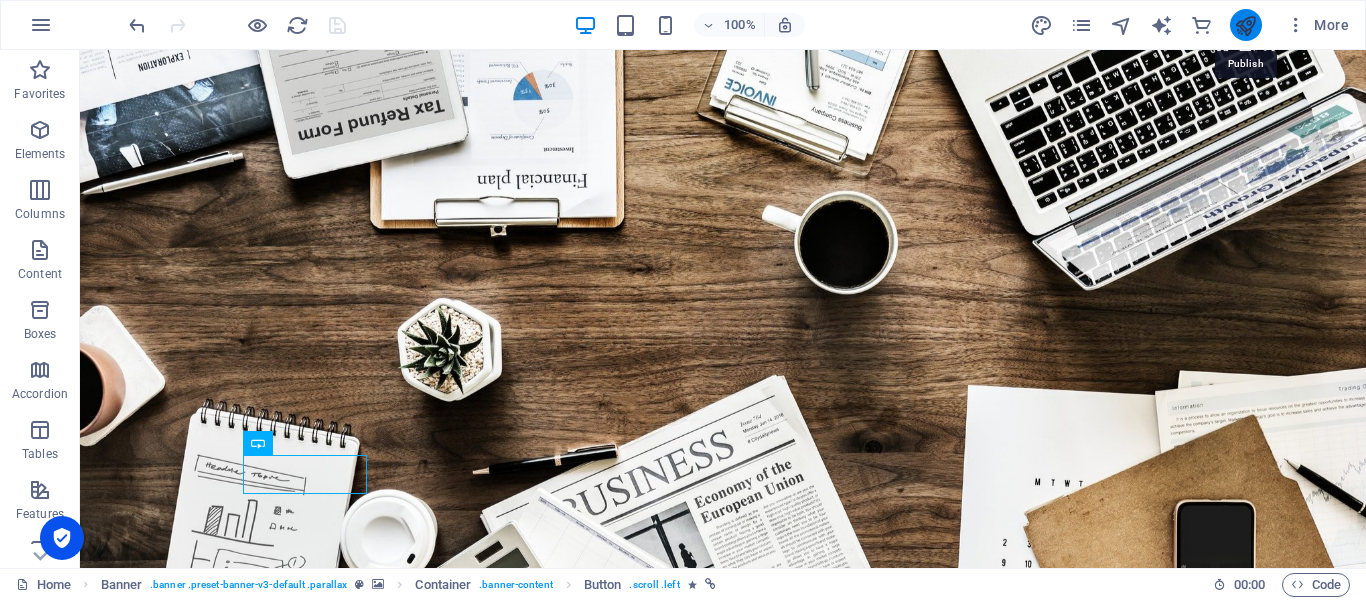 click at bounding box center [1245, 25] 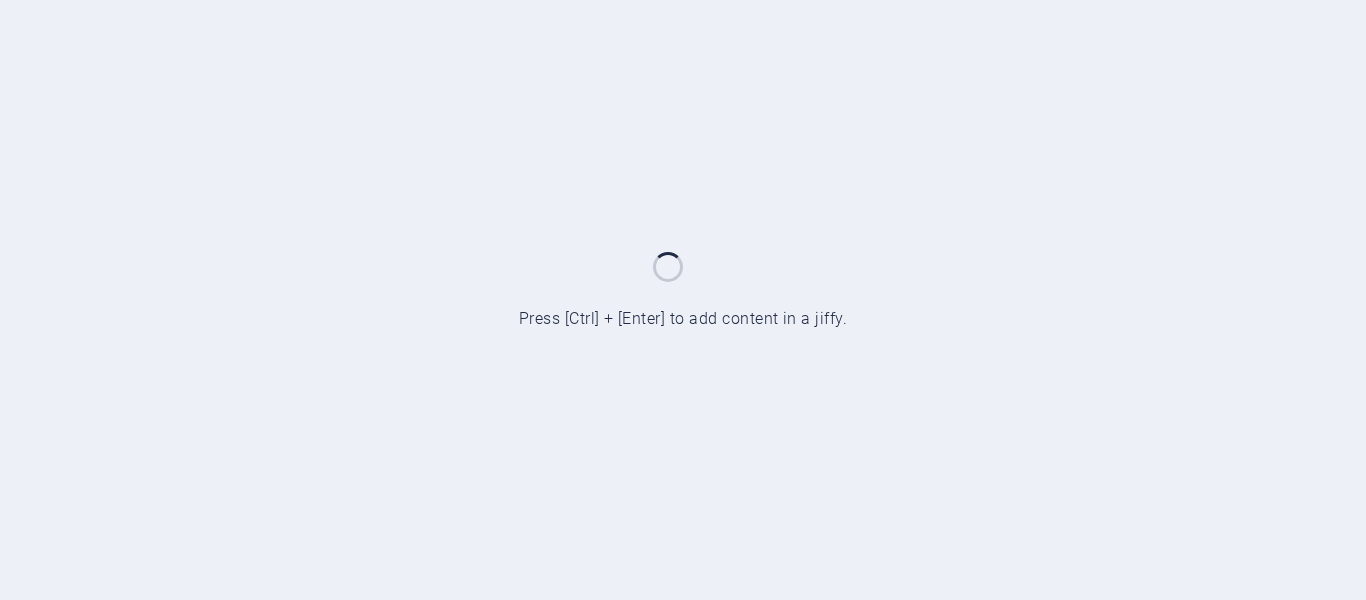scroll, scrollTop: 0, scrollLeft: 0, axis: both 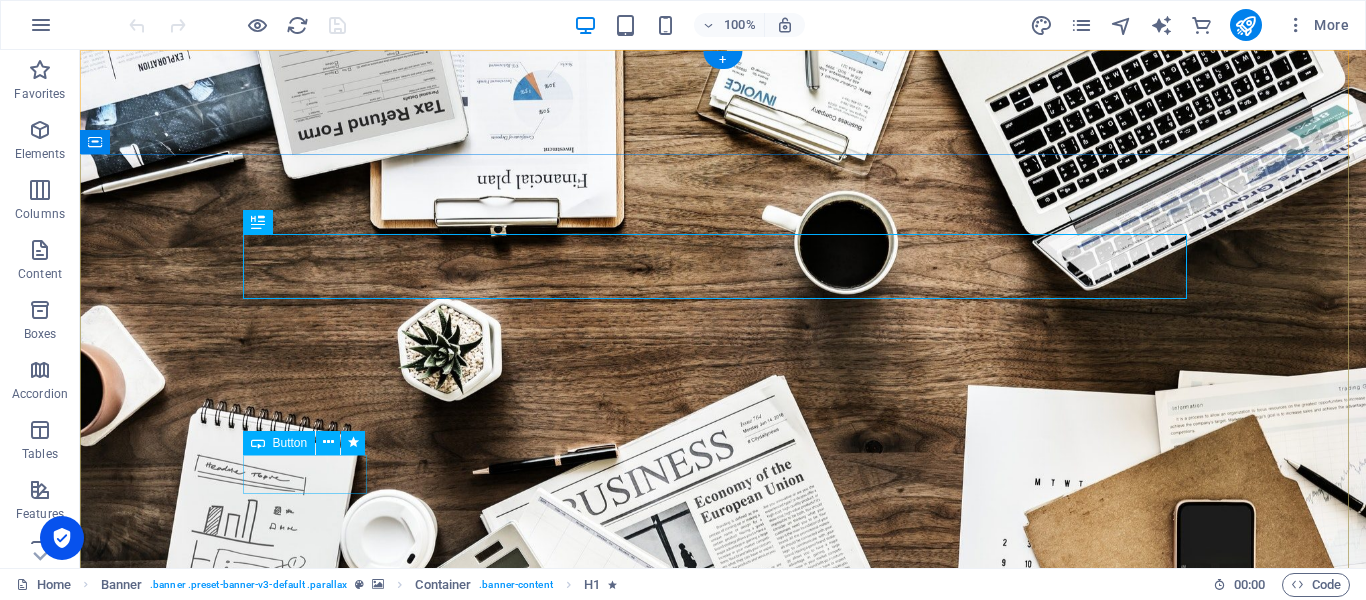 click on "Learn more" at bounding box center [723, 1067] 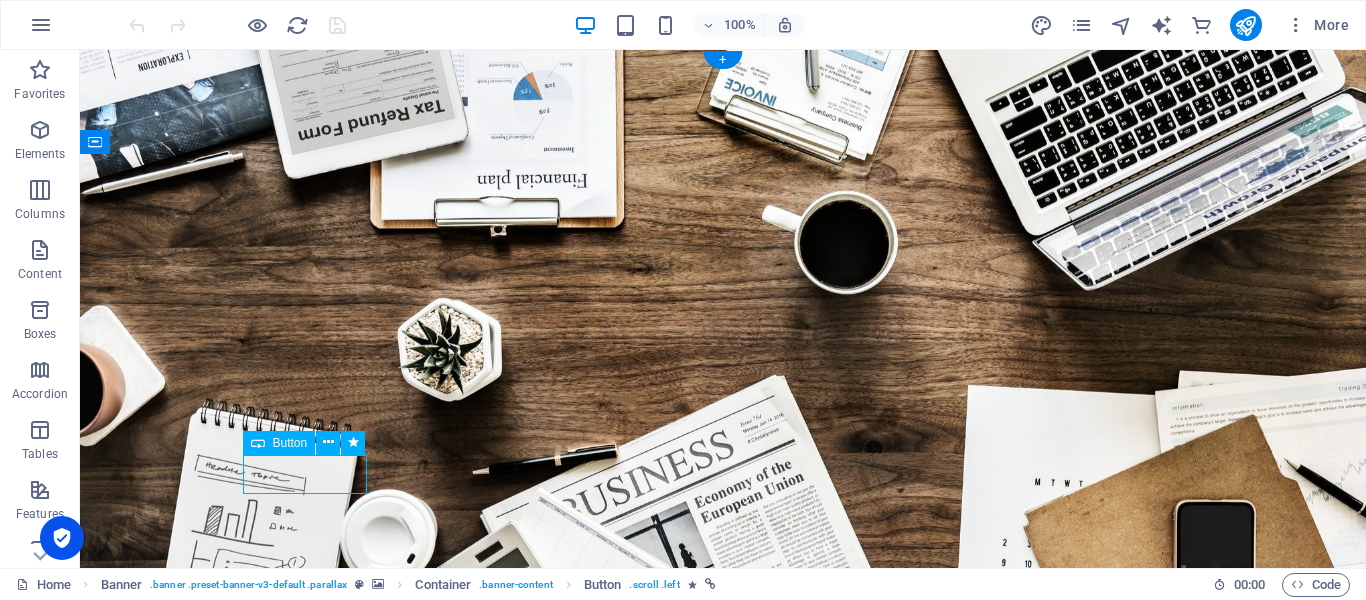 click on "Learn more" at bounding box center [723, 1067] 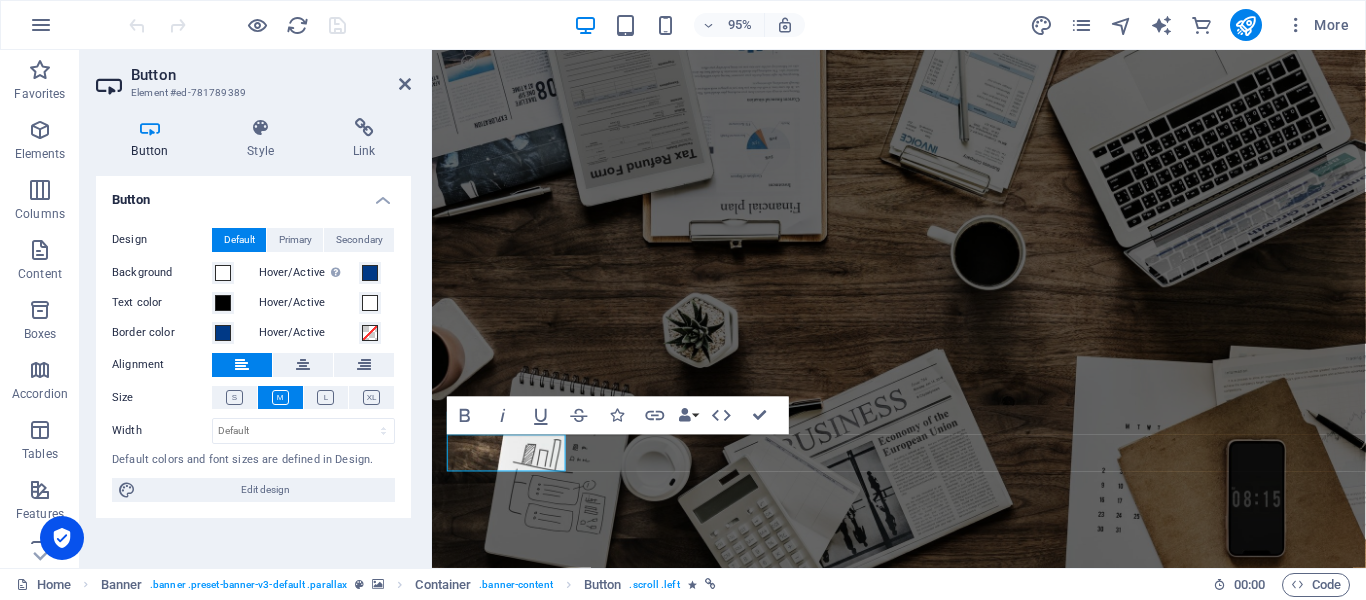 type 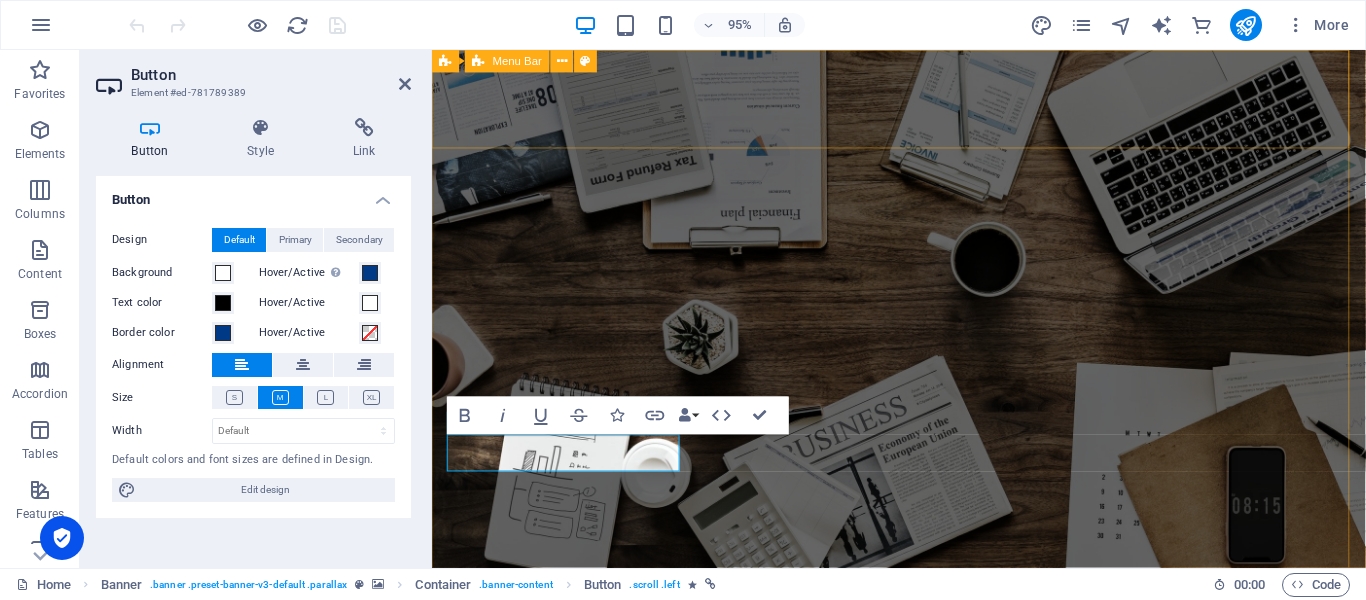 click on "INICIO ACERCA DE SERVICIOS PROYECTOS EQUIPO CONTACTO" at bounding box center (923, 693) 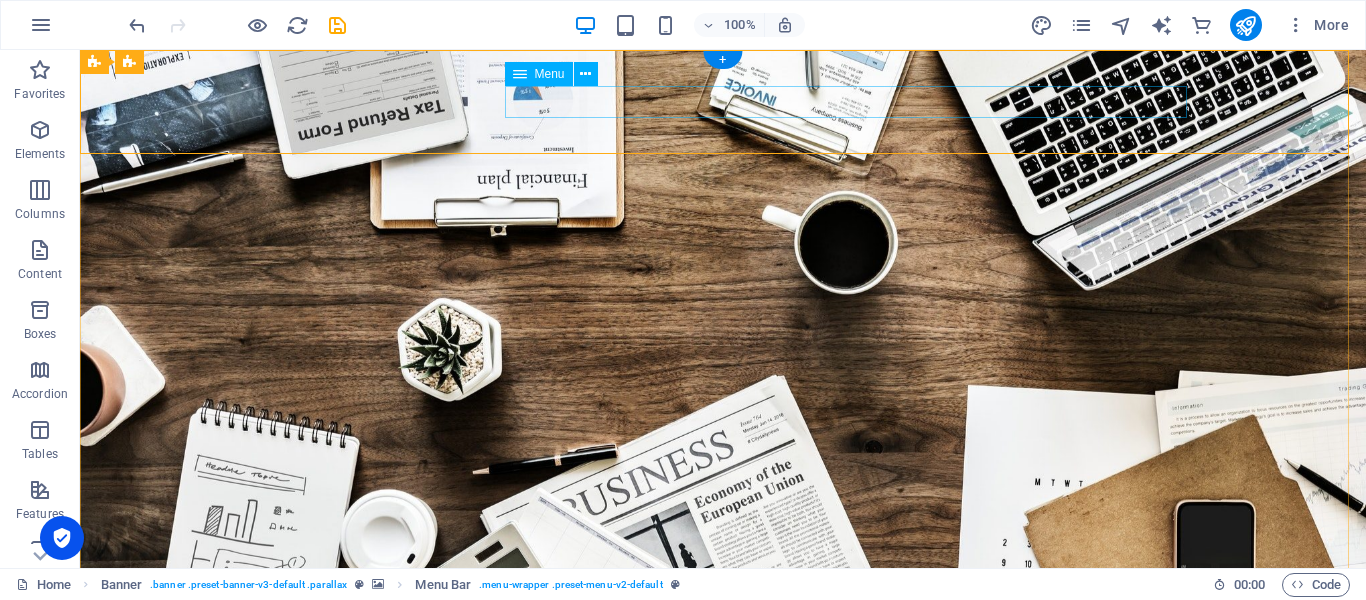 click on "INICIO ACERCA DE SERVICIOS PROYECTOS EQUIPO CONTACTO" at bounding box center [723, 715] 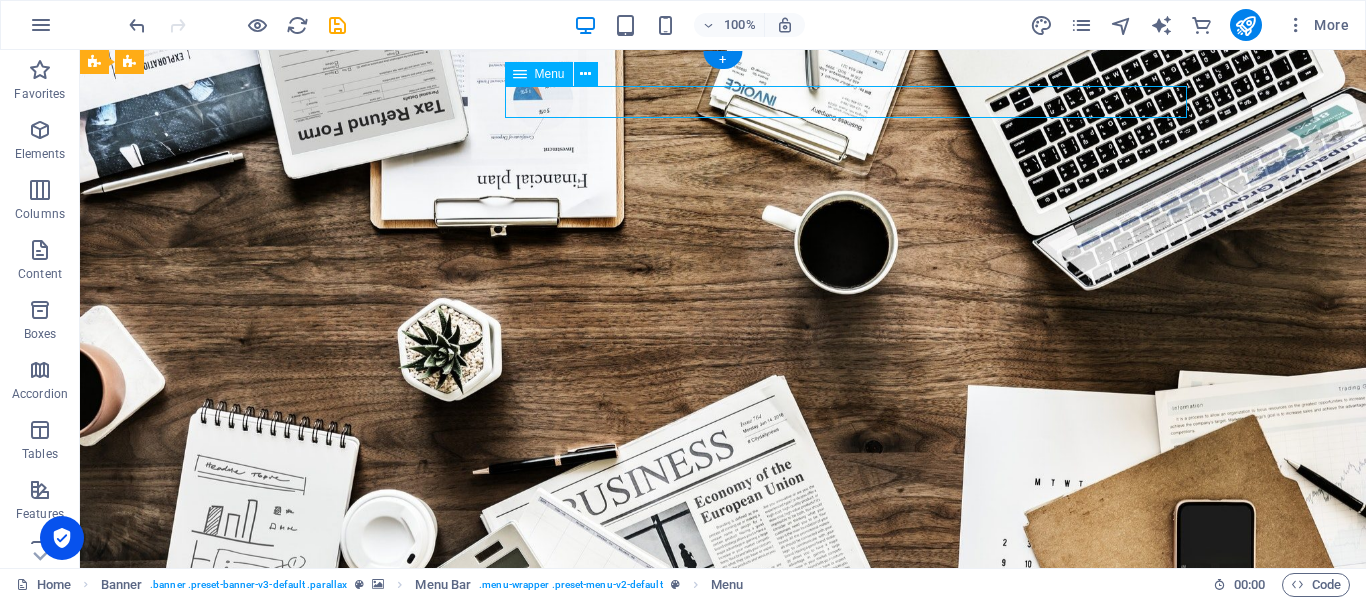 click on "INICIO ACERCA DE SERVICIOS PROYECTOS EQUIPO CONTACTO" at bounding box center [723, 715] 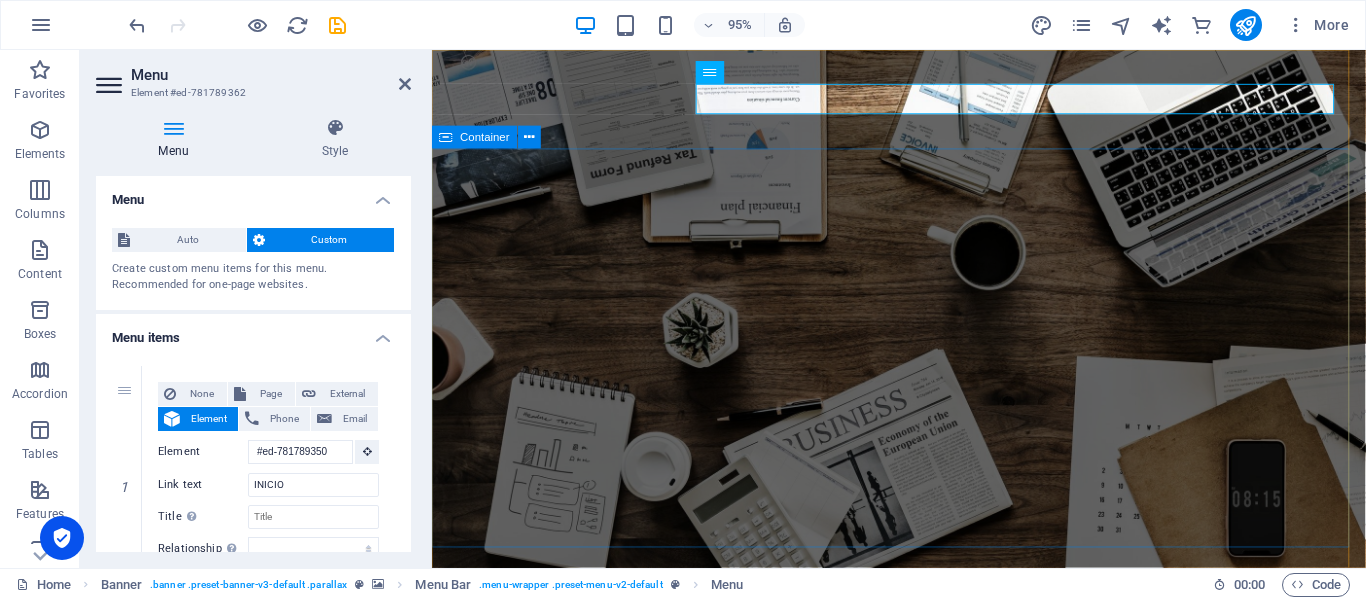 click on "C APACITACION INFORMATICA S EGURIDAD CCTV R EDES & NETWORKING CONOCE NUESTROS CURSOS" at bounding box center [923, 957] 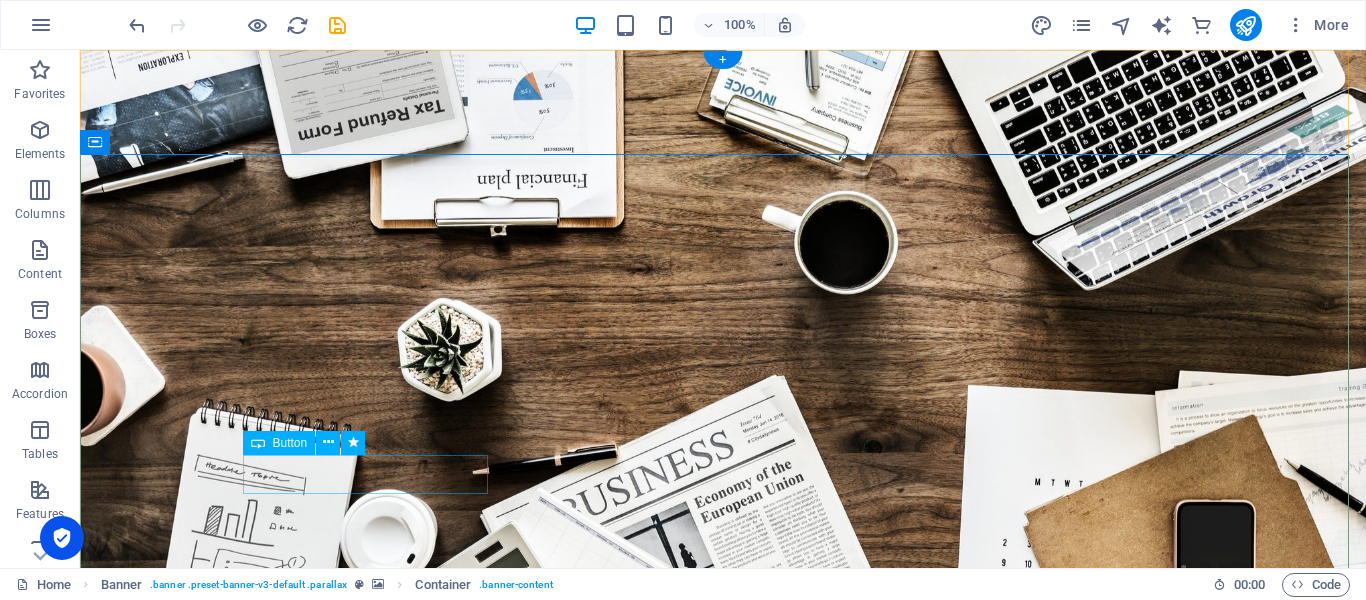 click on "CONOCE NUESTROS CURSOS" at bounding box center [723, 1067] 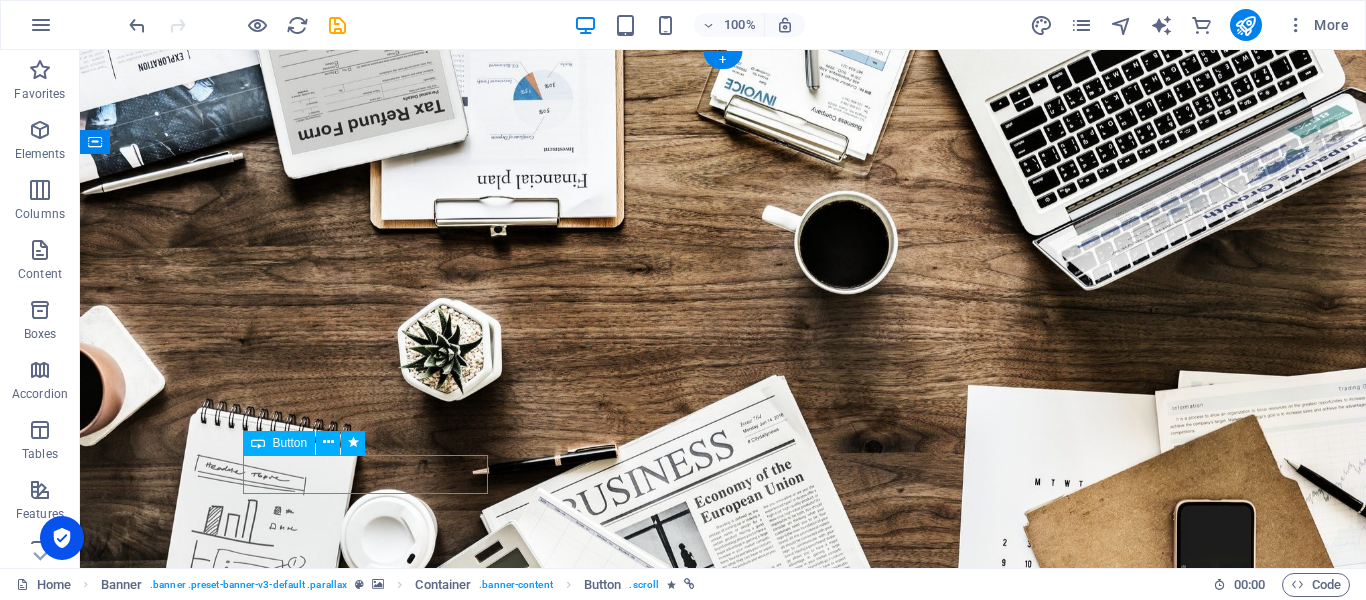 click on "CONOCE NUESTROS CURSOS" at bounding box center (723, 1067) 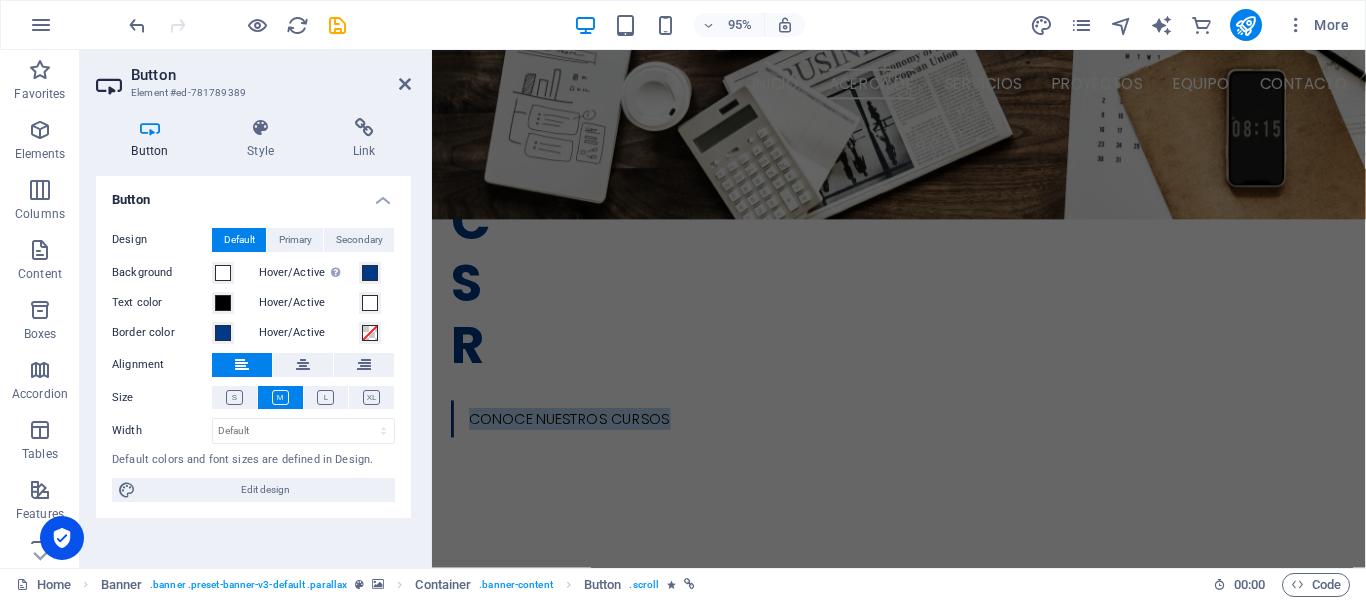scroll, scrollTop: 562, scrollLeft: 0, axis: vertical 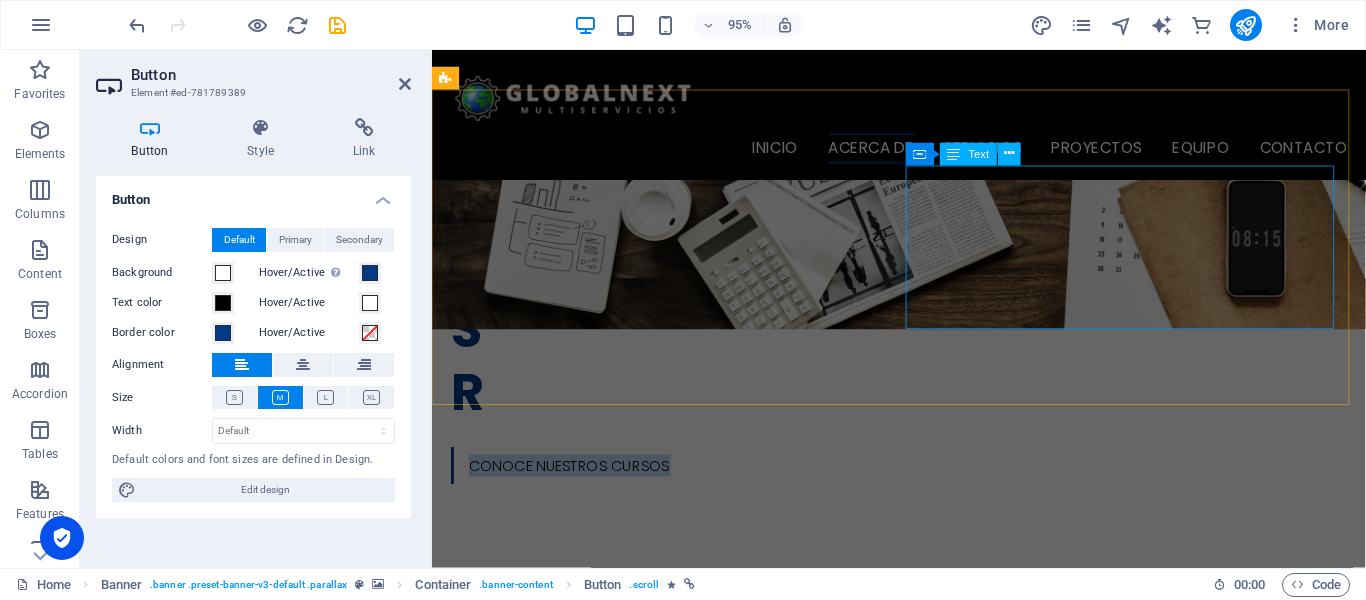 click on "Lorem ipsum dolor sit amet, consetetur sadipscing elitr, sed diam nonumy eirmod tempor invidunt ut labore et dolore magna aliquyam erat, sed diam voluptua.  At vero eos et accusam et justo duo dolores. Et otea rebum stet clita kasd gubergren, no sea takimata sanctus est Lorem ipsum dolor sit amet." at bounding box center [676, 957] 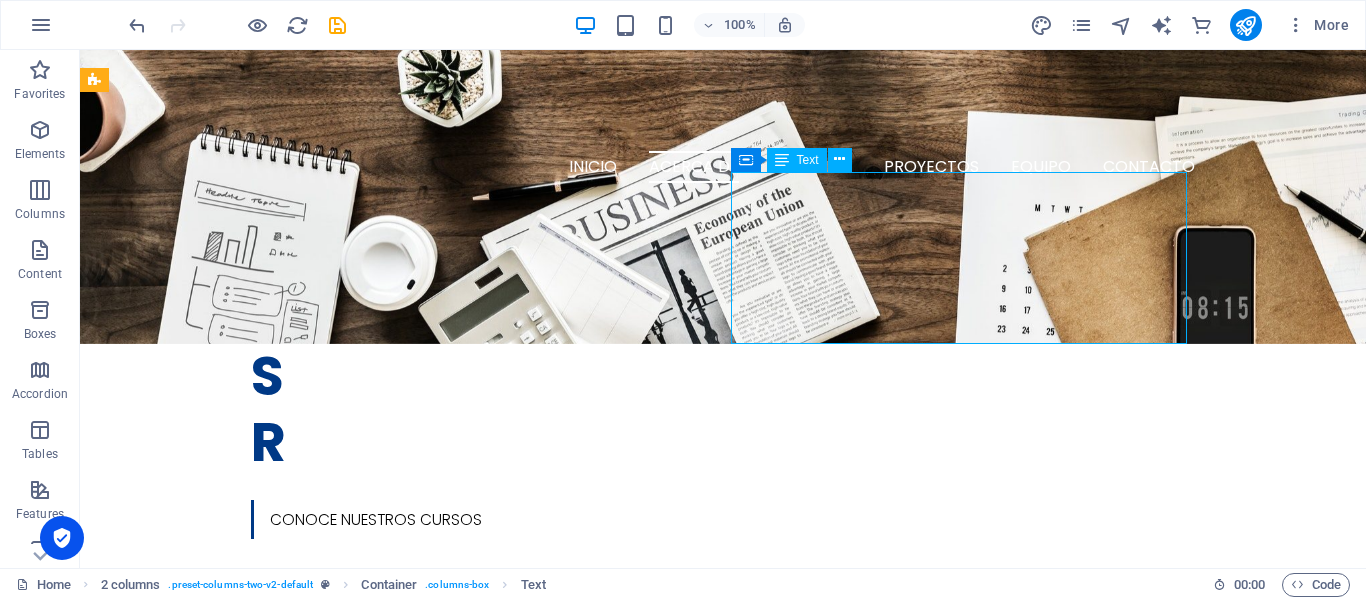 click on "Lorem ipsum dolor sit amet, consetetur sadipscing elitr, sed diam nonumy eirmod tempor invidunt ut labore et dolore magna aliquyam erat, sed diam voluptua.  At vero eos et accusam et justo duo dolores. Et otea rebum stet clita kasd gubergren, no sea takimata sanctus est Lorem ipsum dolor sit amet." at bounding box center (324, 989) 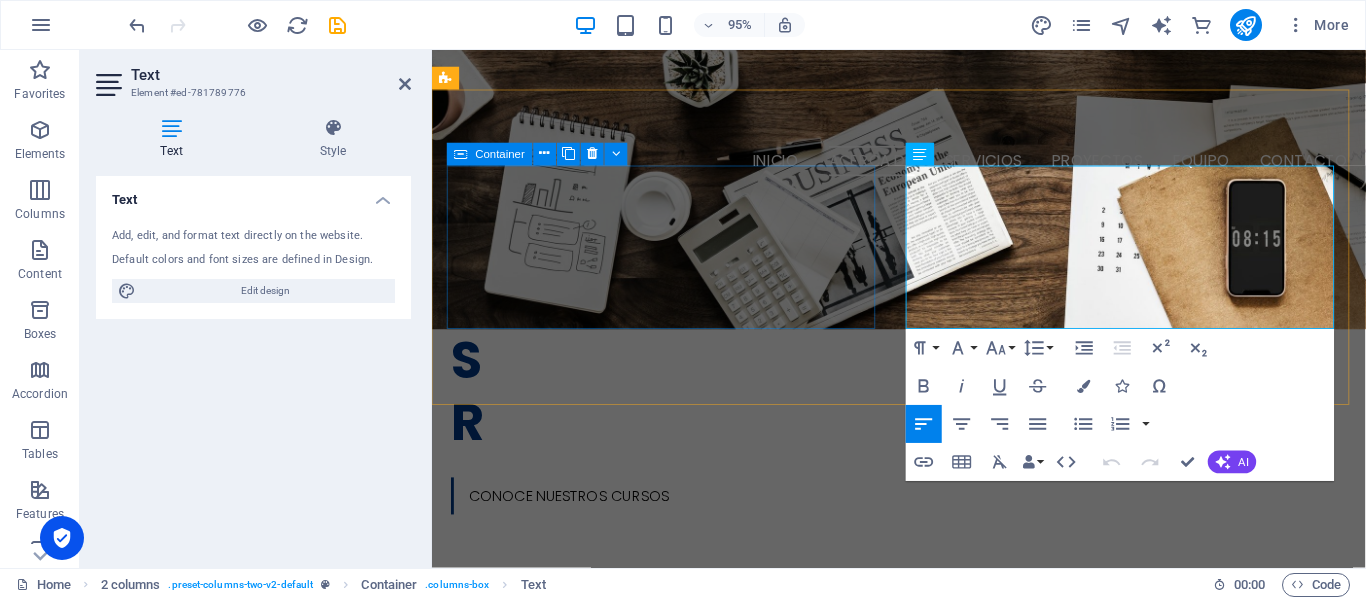 drag, startPoint x: 1242, startPoint y: 333, endPoint x: 857, endPoint y: 193, distance: 409.6645 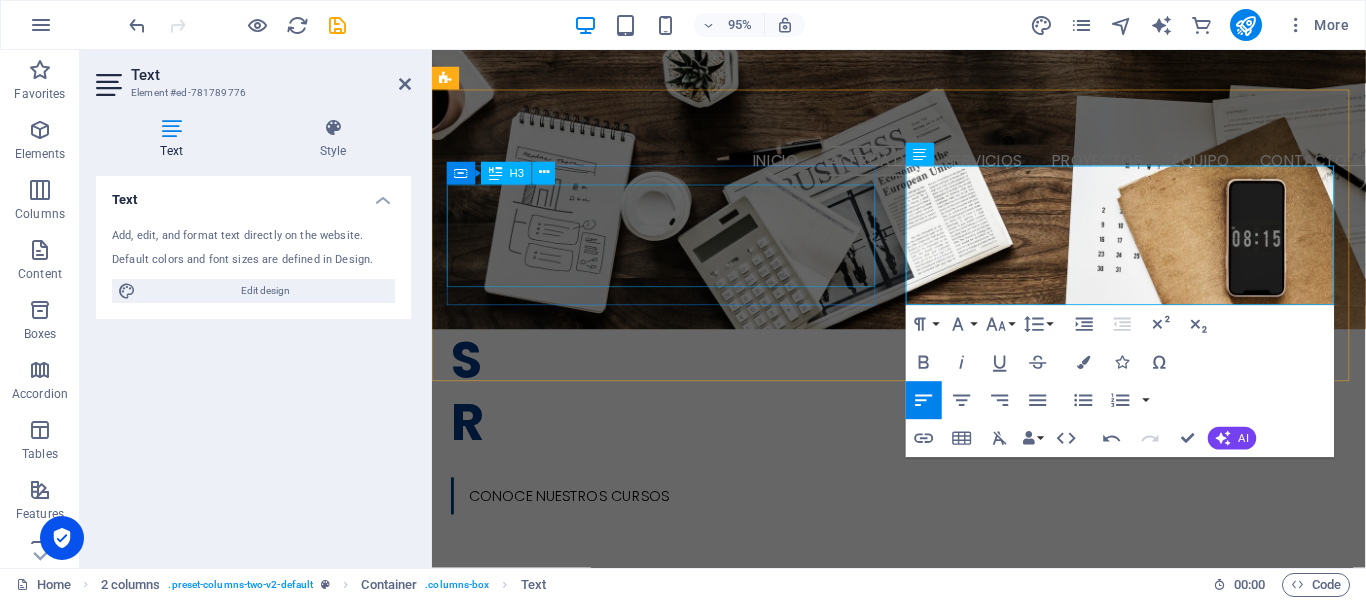 click on "W e are a dynamic team of creative people and Marketing Experts." at bounding box center (676, 833) 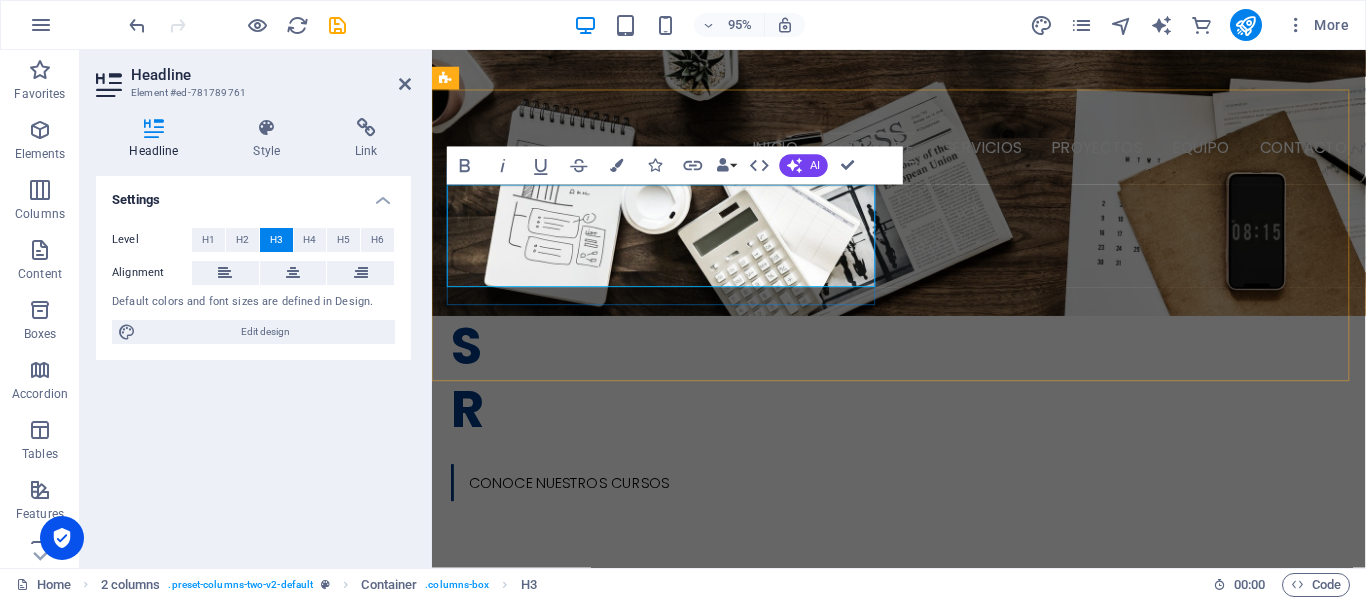 click on "W e are a dynamic team of creative people and Marketing Experts." at bounding box center (676, 819) 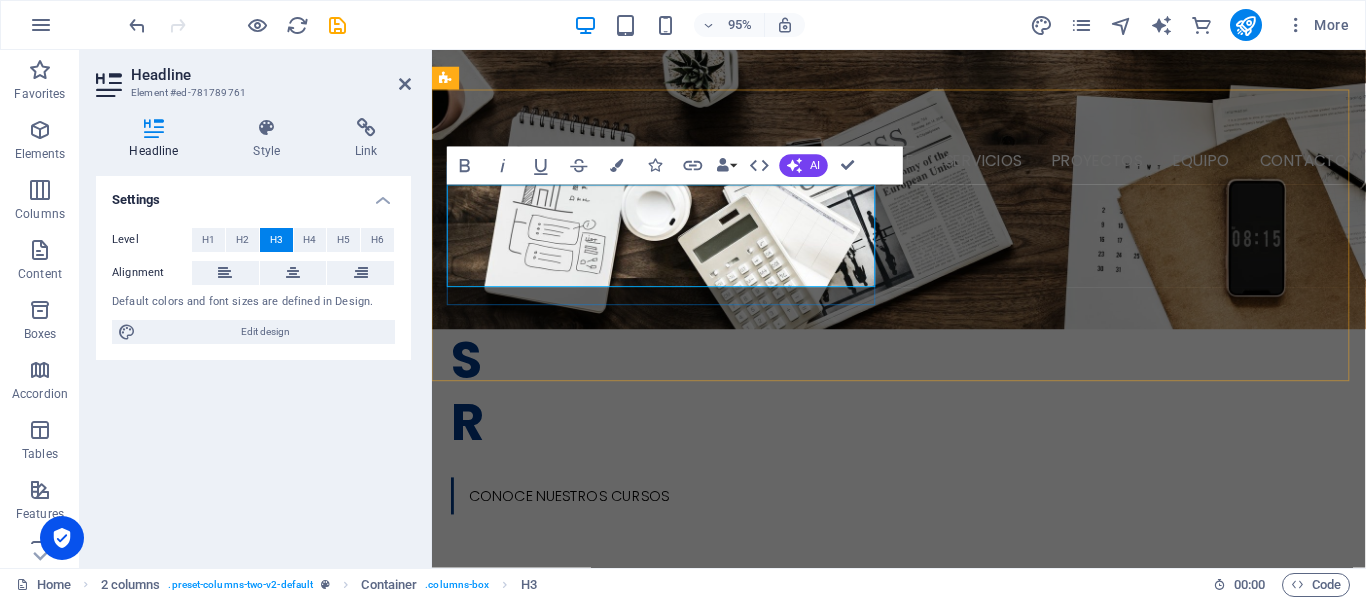 type 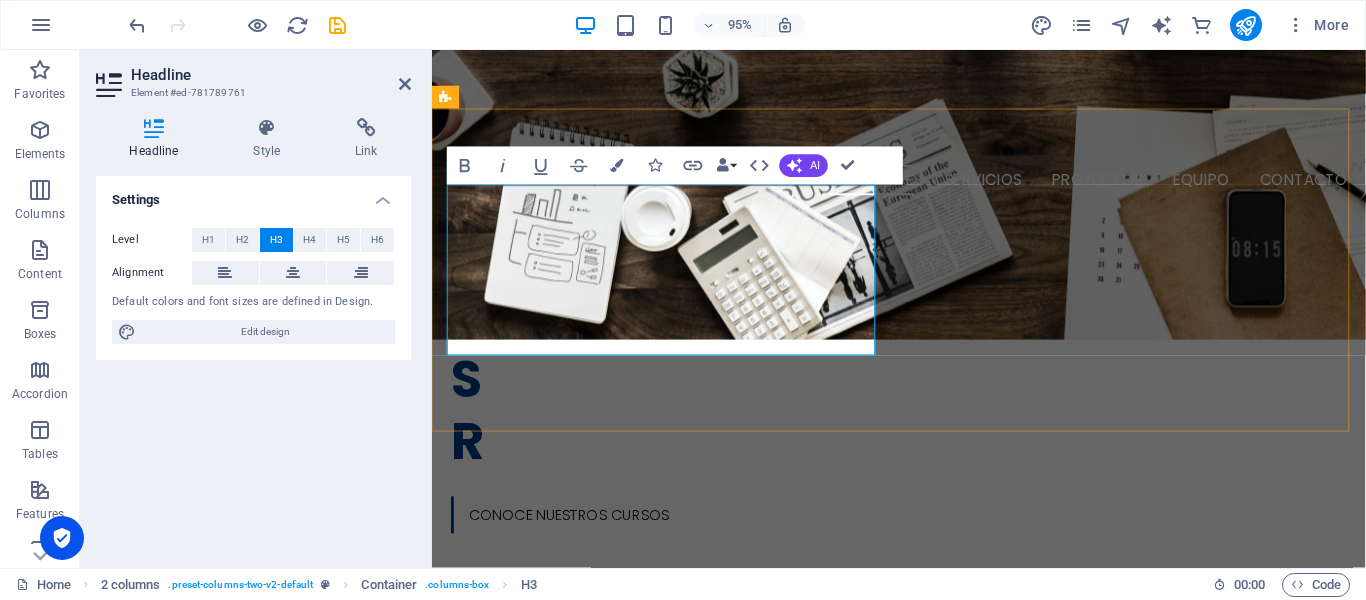 scroll, scrollTop: 544, scrollLeft: 0, axis: vertical 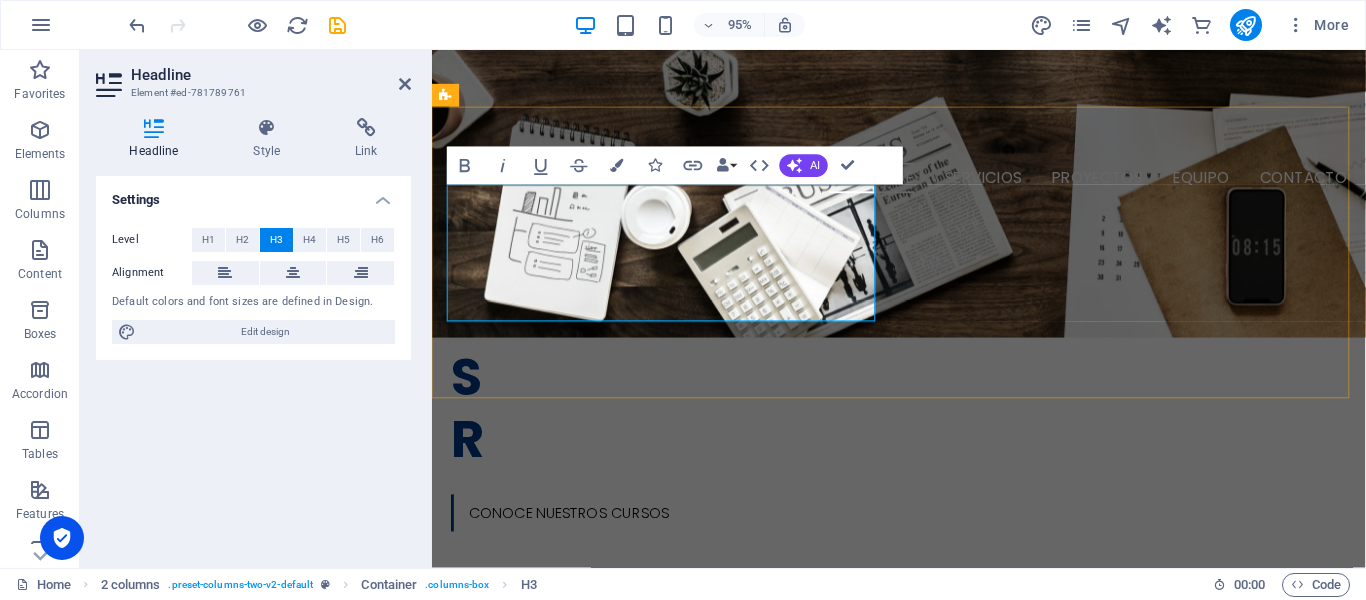 click on "si busca soluciones informaticas en globalnext te asesoramos, escuchamos y solventamos." at bounding box center (655, 868) 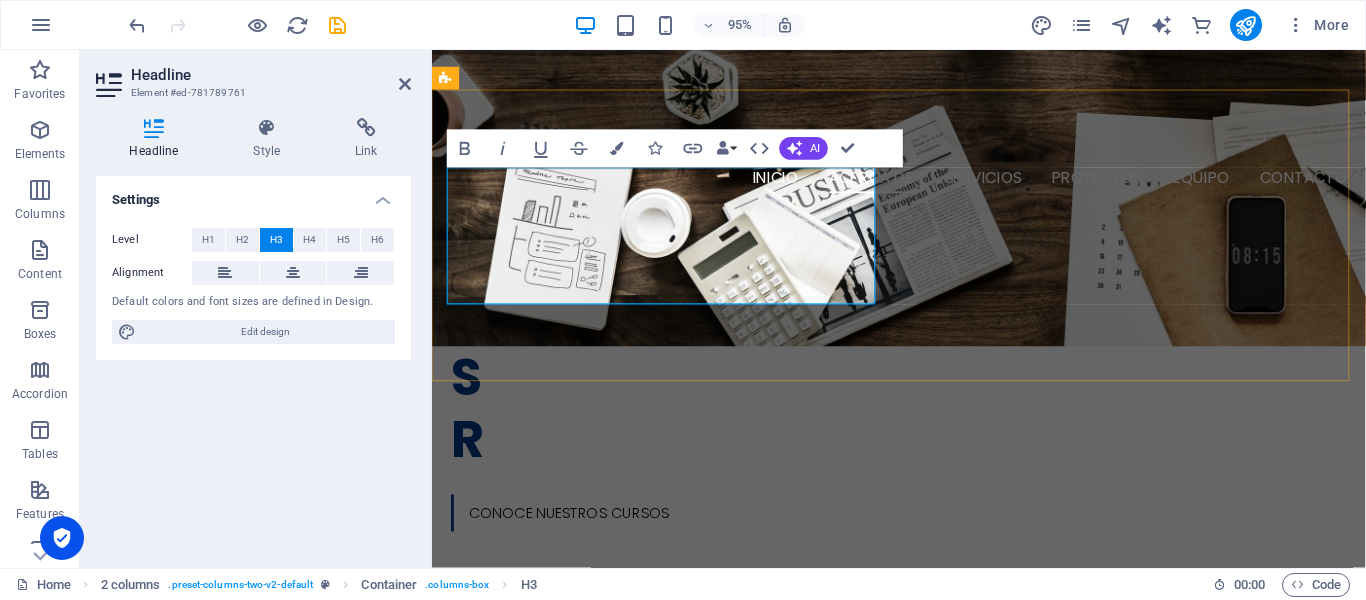 scroll, scrollTop: 562, scrollLeft: 0, axis: vertical 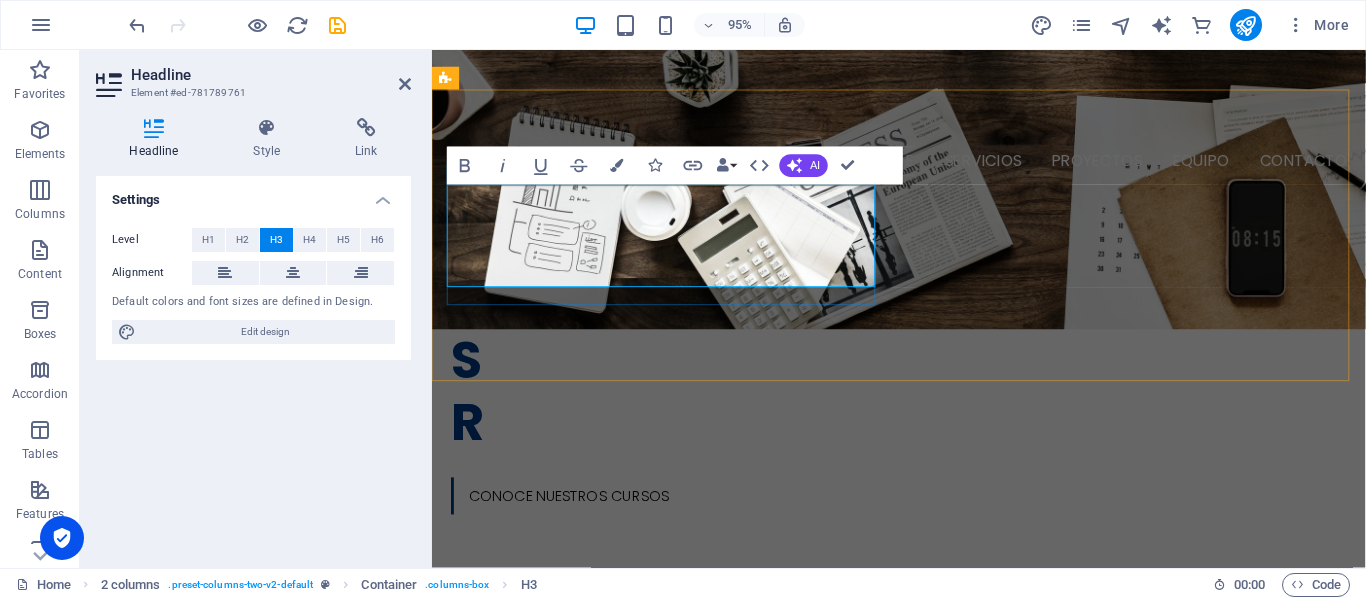 click on "busca soluciones informaticas en globalnext te asesoramos, escuchamos y solventamos." at bounding box center (663, 832) 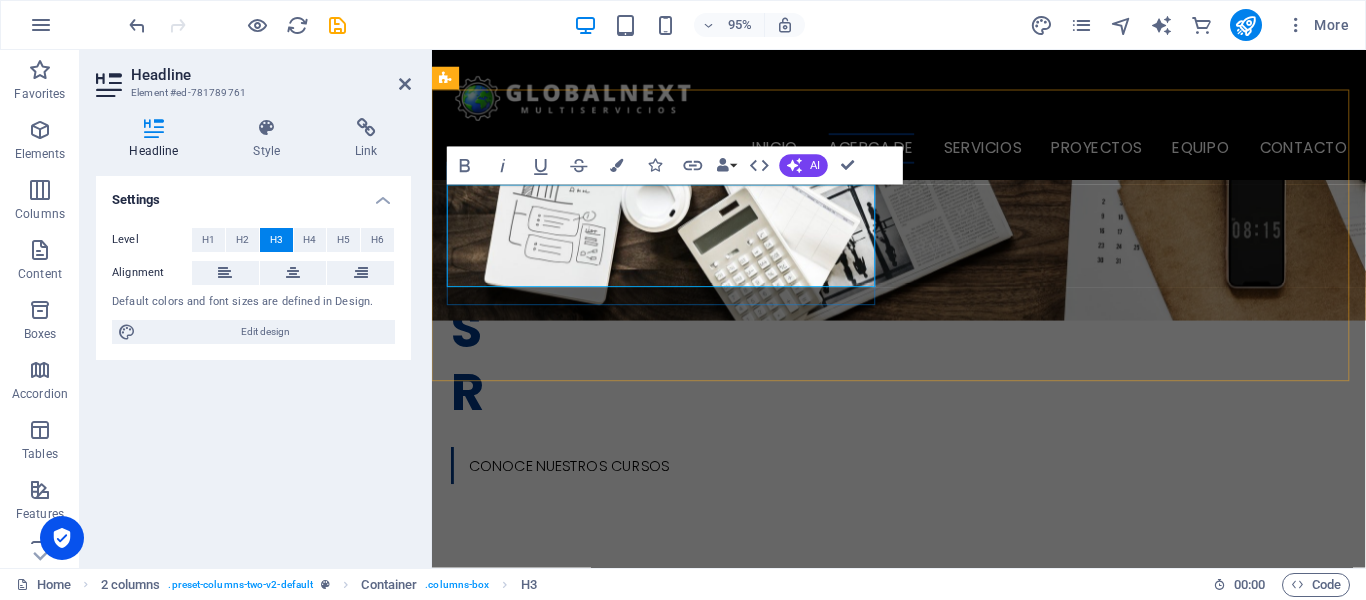 scroll, scrollTop: 544, scrollLeft: 0, axis: vertical 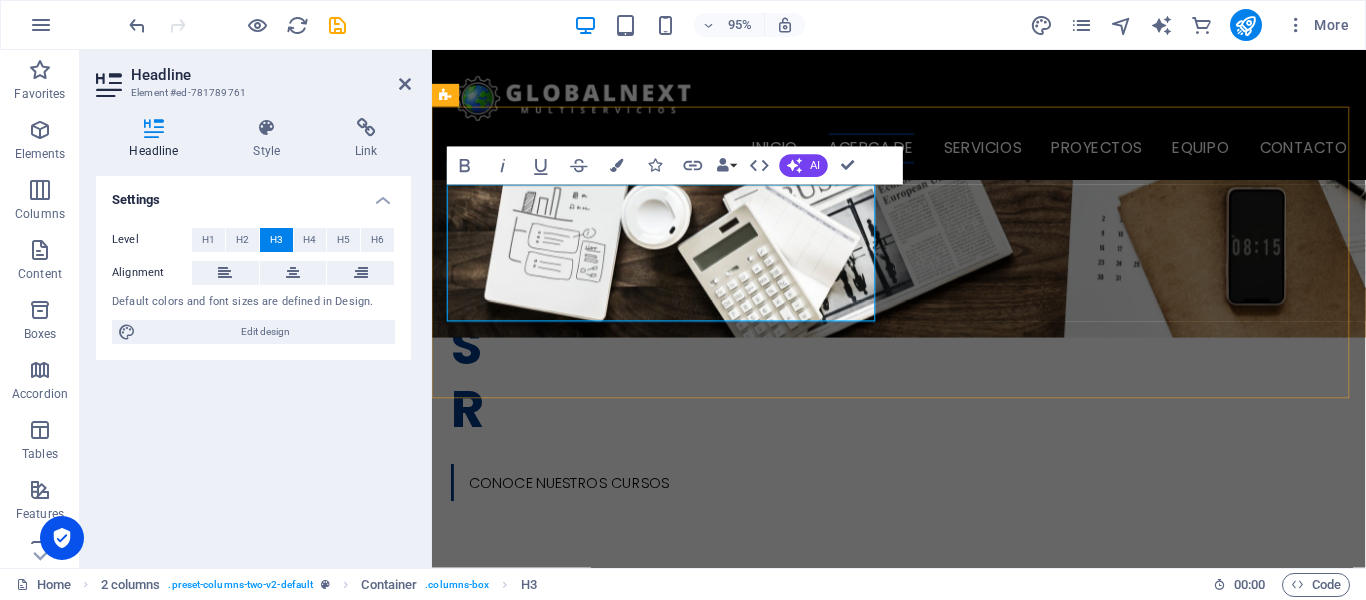 click on "¿busca soluciones informaticas? en globalnext te asesoramos, escuchamos y solventamos." at bounding box center [676, 818] 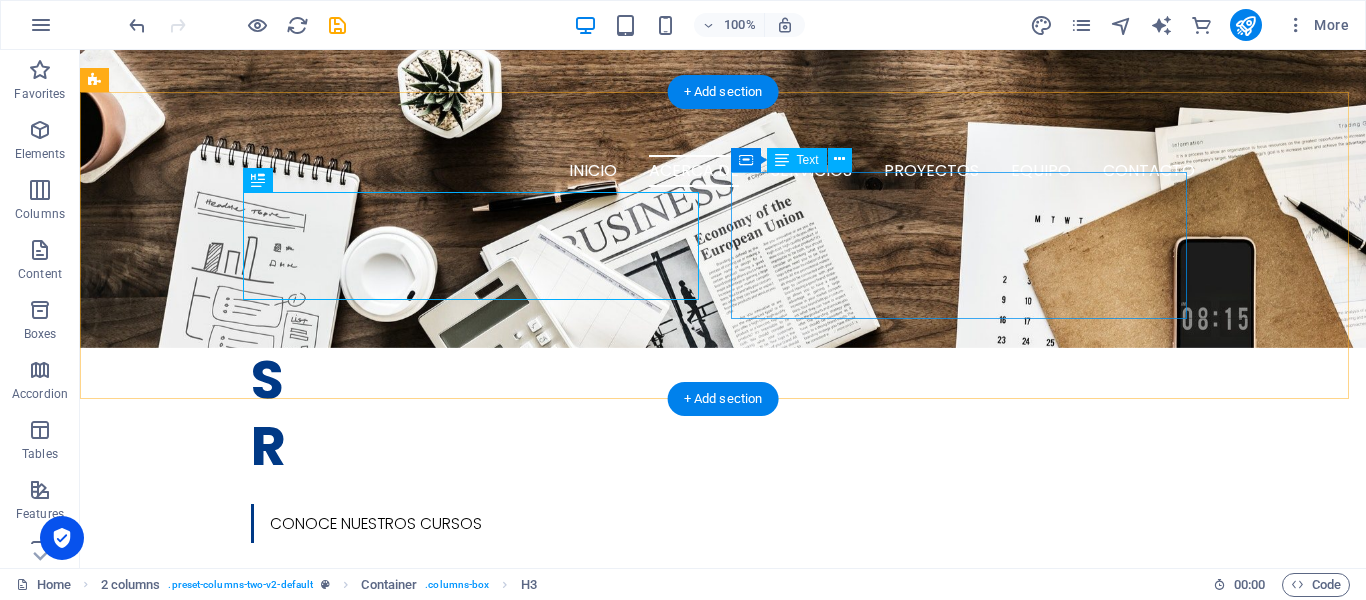 scroll, scrollTop: 562, scrollLeft: 0, axis: vertical 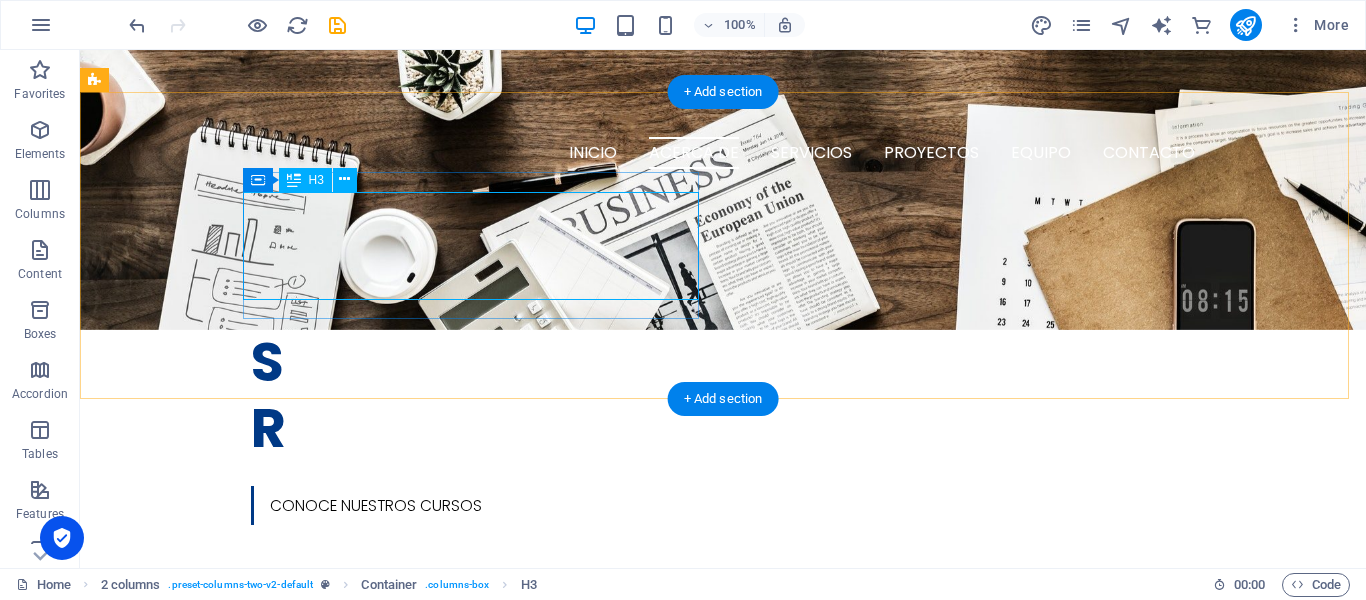 click on "¿busca soluciones informaticas?  en globalnext te asesoramos, escuchamos y solventamos." at bounding box center [324, 819] 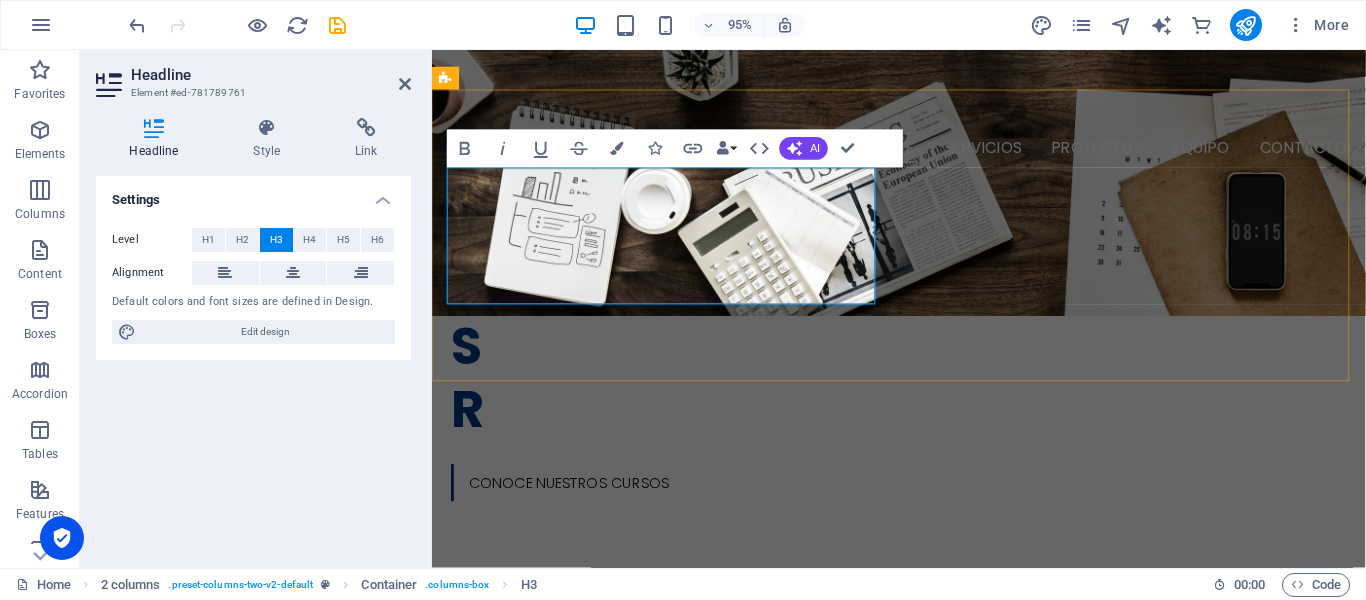 click on "¿busca soluciones informaticas?  en globalnext te asesoramos, escuchamos y solventamos." at bounding box center [676, 818] 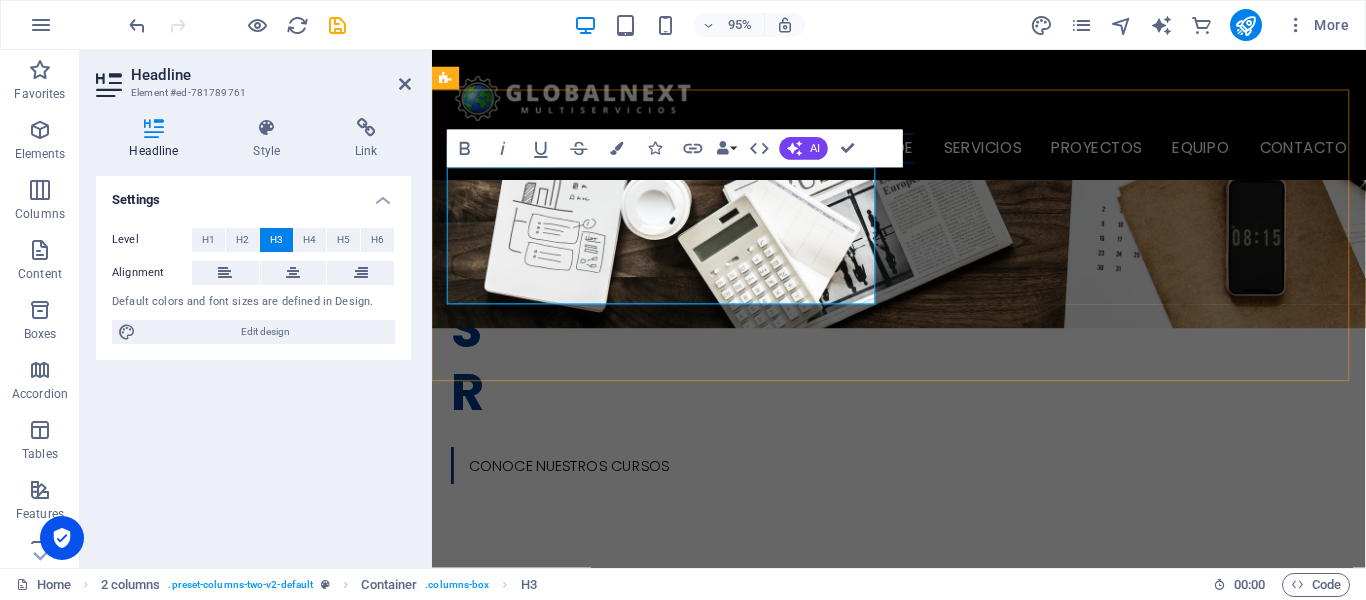 scroll, scrollTop: 560, scrollLeft: 0, axis: vertical 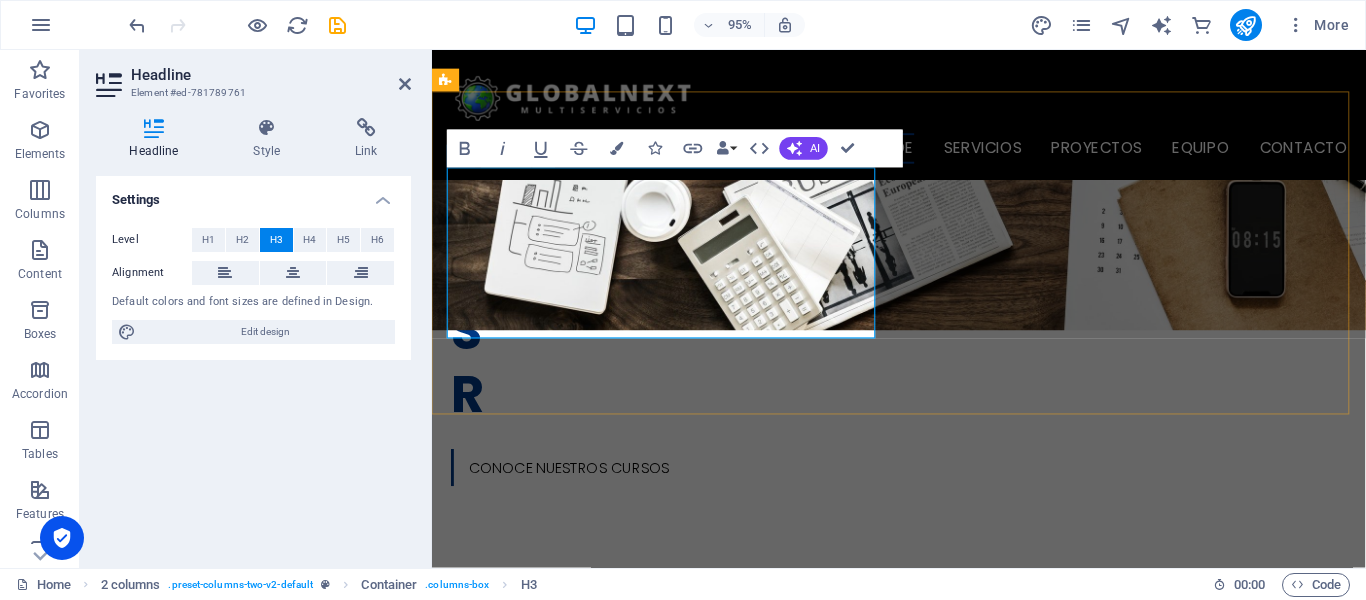 click on "¿busca soluciones informaticas?  en globalnext escuchamos, te asesoramos, escuchamos y solventamos." at bounding box center [676, 820] 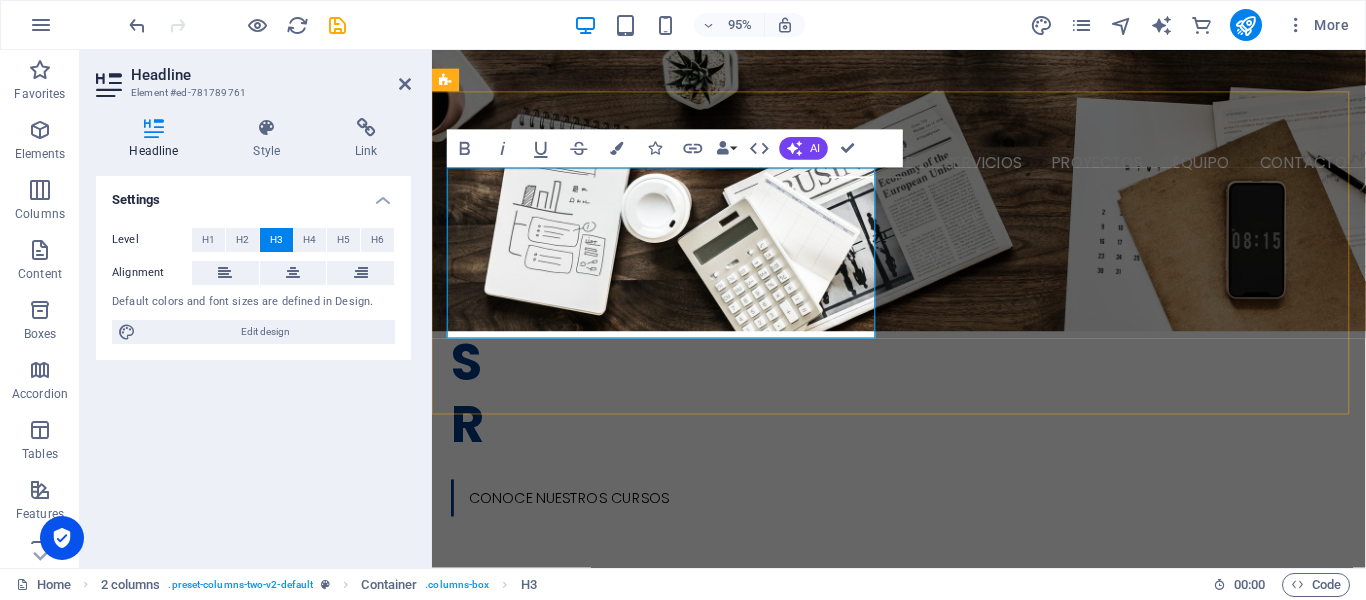 scroll, scrollTop: 562, scrollLeft: 0, axis: vertical 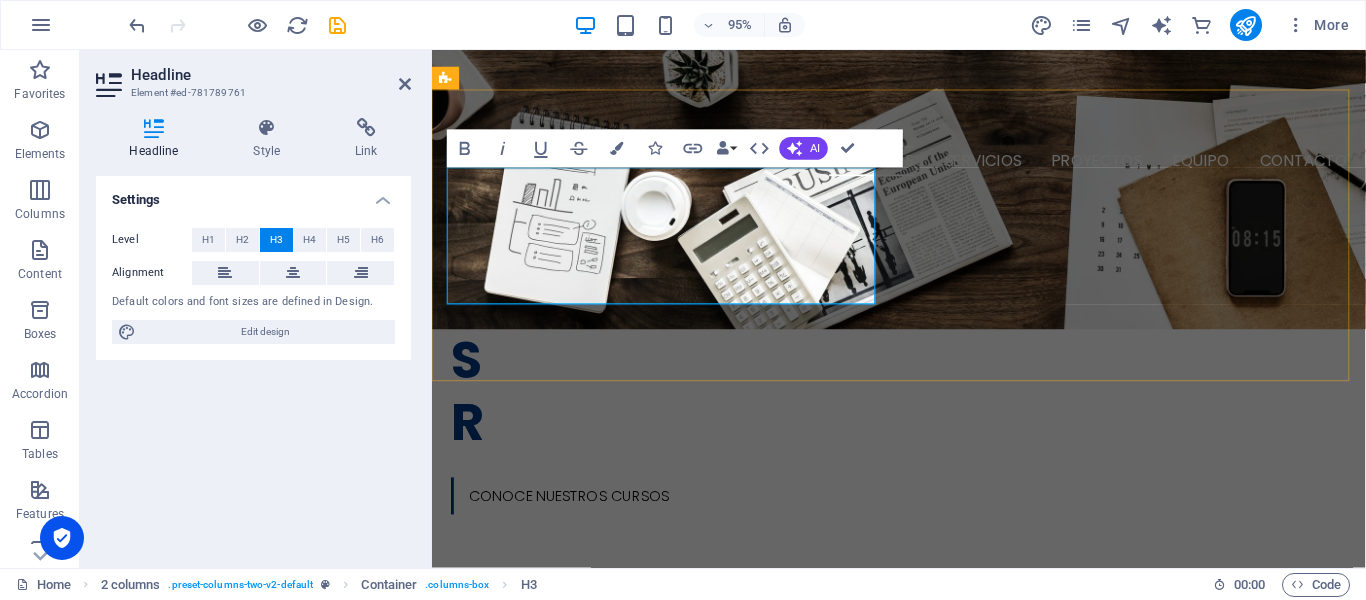 click on "¿busca soluciones informaticas?  en globalnext escuchamos, te asesoramosy solventamos." at bounding box center (676, 833) 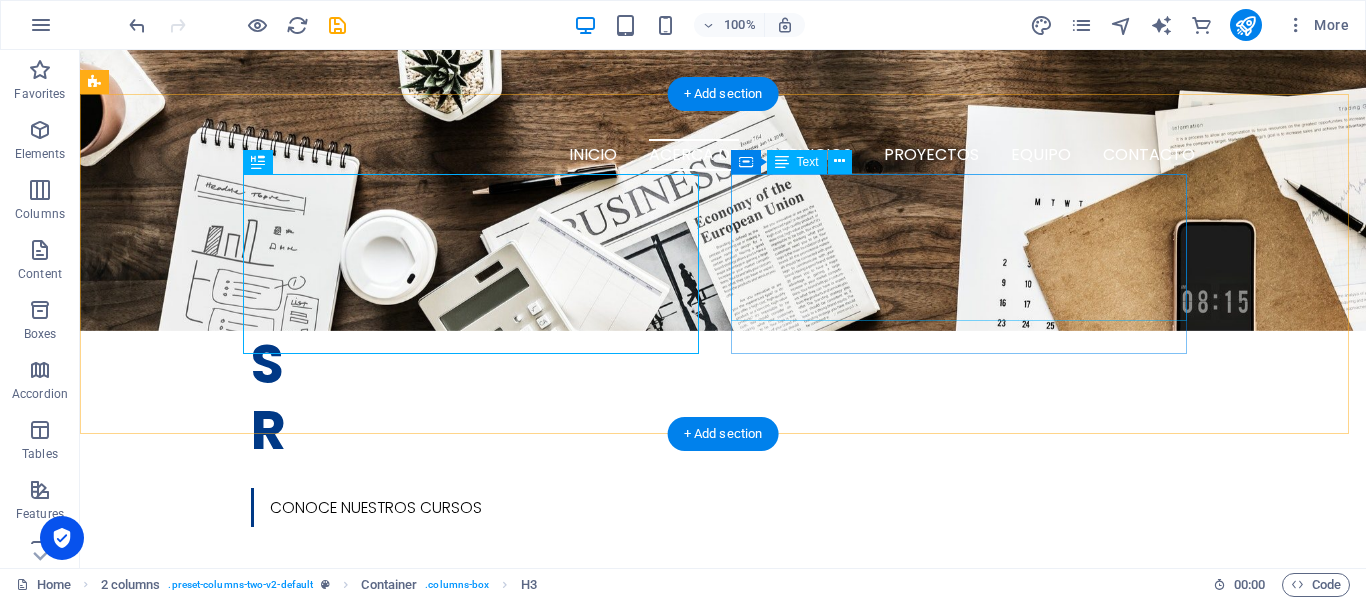 click on "En Globalnext nos dedicamos a la prestacion de servicios informaticos, como los son la capacitacion del personal, instalacion de camaras para la seguridad de su hogar o empresa, Desarrollo de Sistema Administrativos, Gestion de Marcas, para posicionar por medio de la creacion de contenido." at bounding box center (324, 1000) 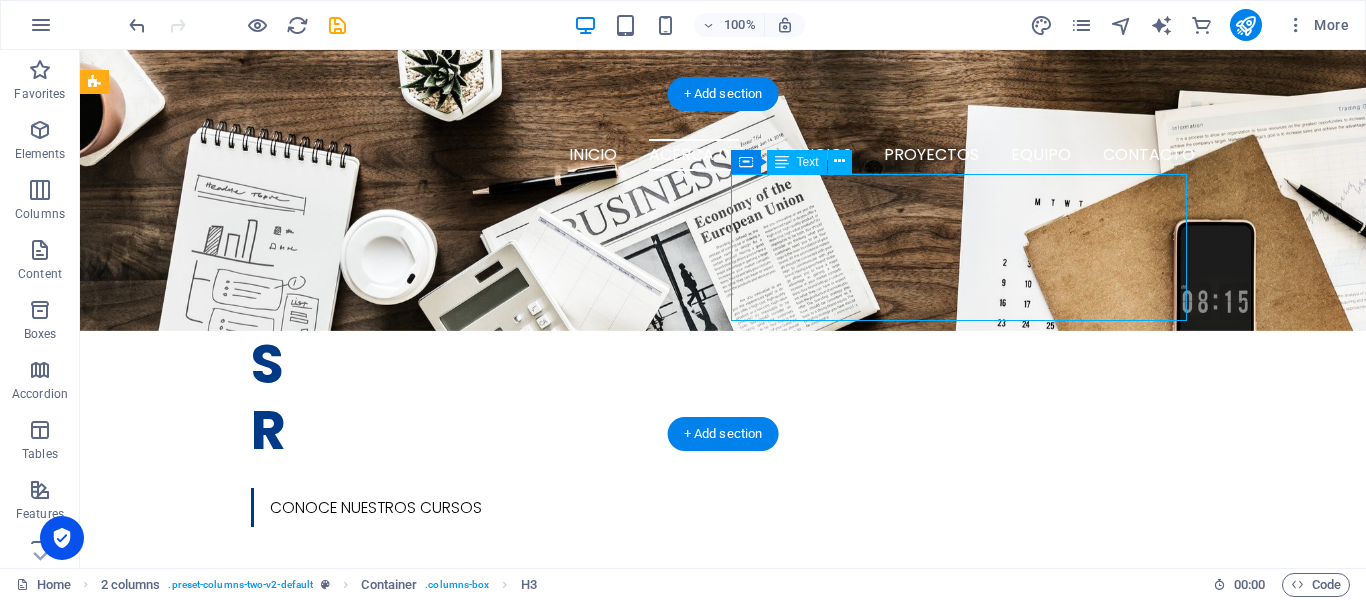 click on "En Globalnext nos dedicamos a la prestacion de servicios informaticos, como los son la capacitacion del personal, instalacion de camaras para la seguridad de su hogar o empresa, Desarrollo de Sistema Administrativos, Gestion de Marcas, para posicionar por medio de la creacion de contenido." at bounding box center [324, 1000] 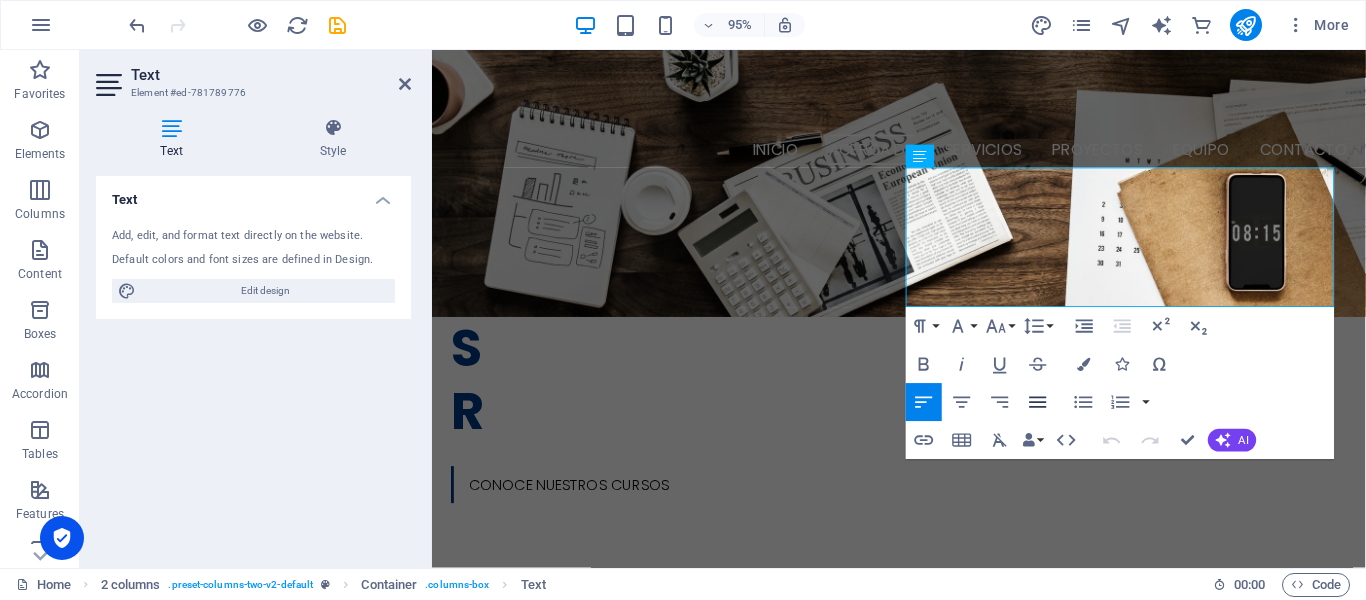 click 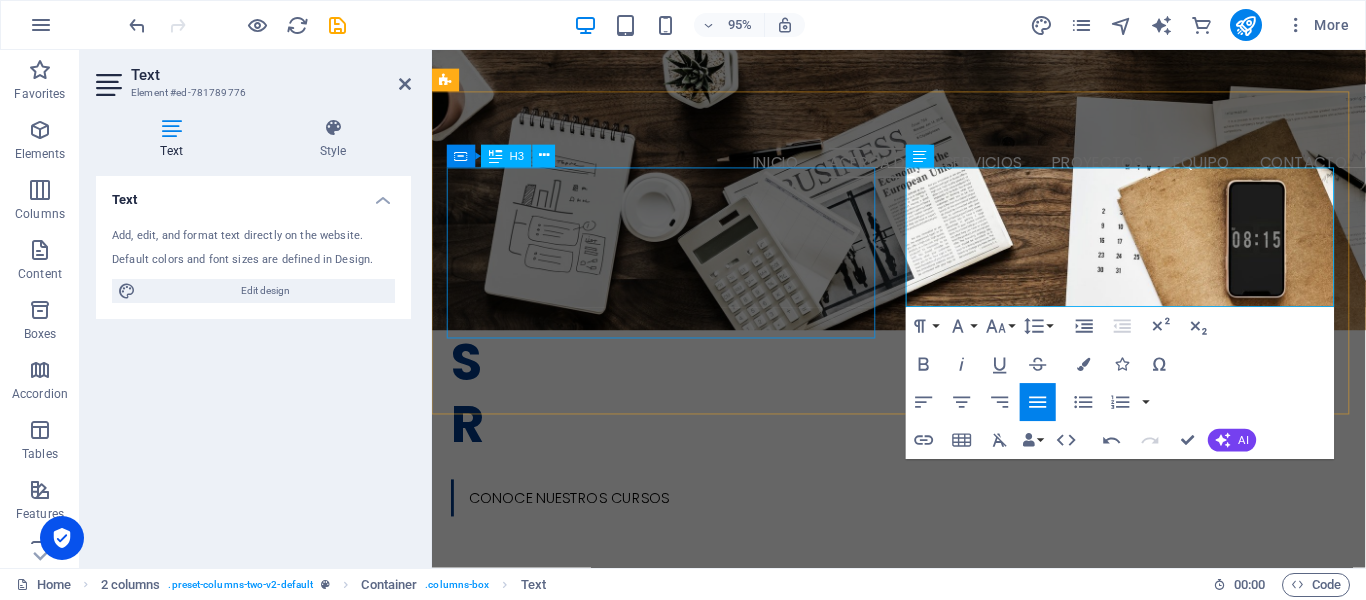 click on "¿busca soluciones INFORMÁTICAS?  en globalnext escuchamos, te asesoramosy solventamos." at bounding box center [676, 853] 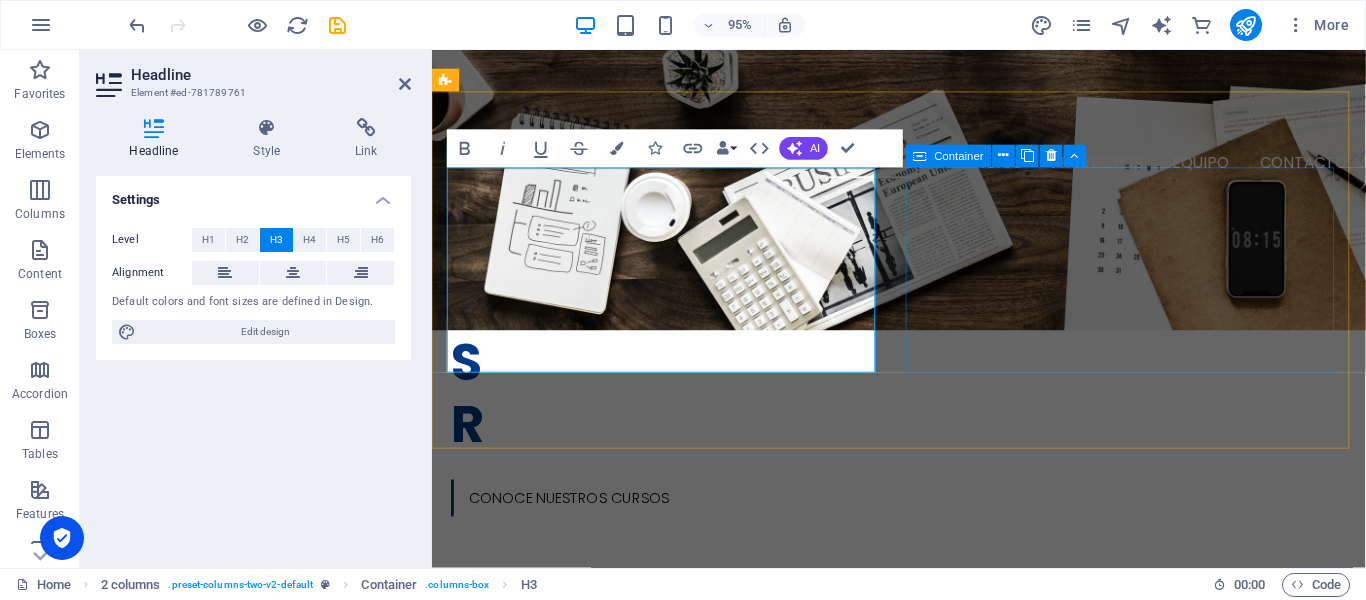 click on "En Globalnext nos dedicamos a la prestacion de servicios informaticos, como los son la capacitacion del personal, instalacion de camaras para la seguridad de su hogar o empresa, Desarrollo de Sistema Administrativos, Gestion de Marcas, para posicionar por medio de la creacion de contenido." at bounding box center [676, 1050] 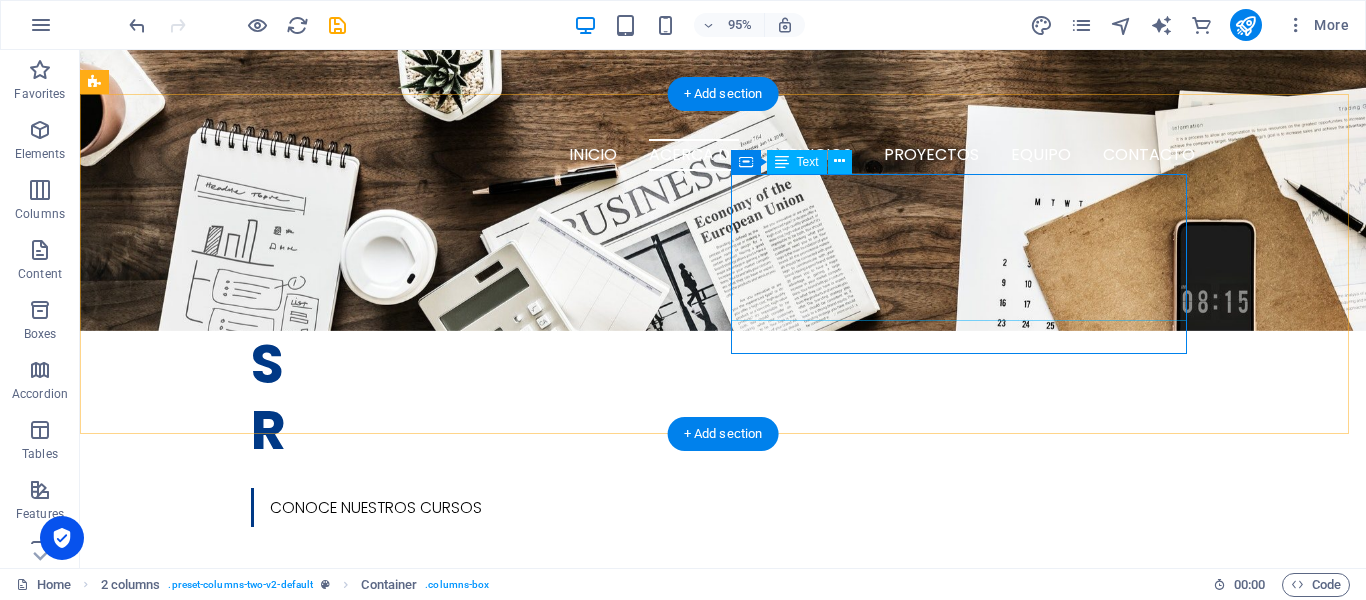 click on "En Globalnext nos dedicamos a la prestacion de servicios informaticos, como los son la capacitacion del personal, instalacion de camaras para la seguridad de su hogar o empresa, Desarrollo de Sistema Administrativos, Gestion de Marcas, para posicionar por medio de la creacion de contenido." at bounding box center (324, 1036) 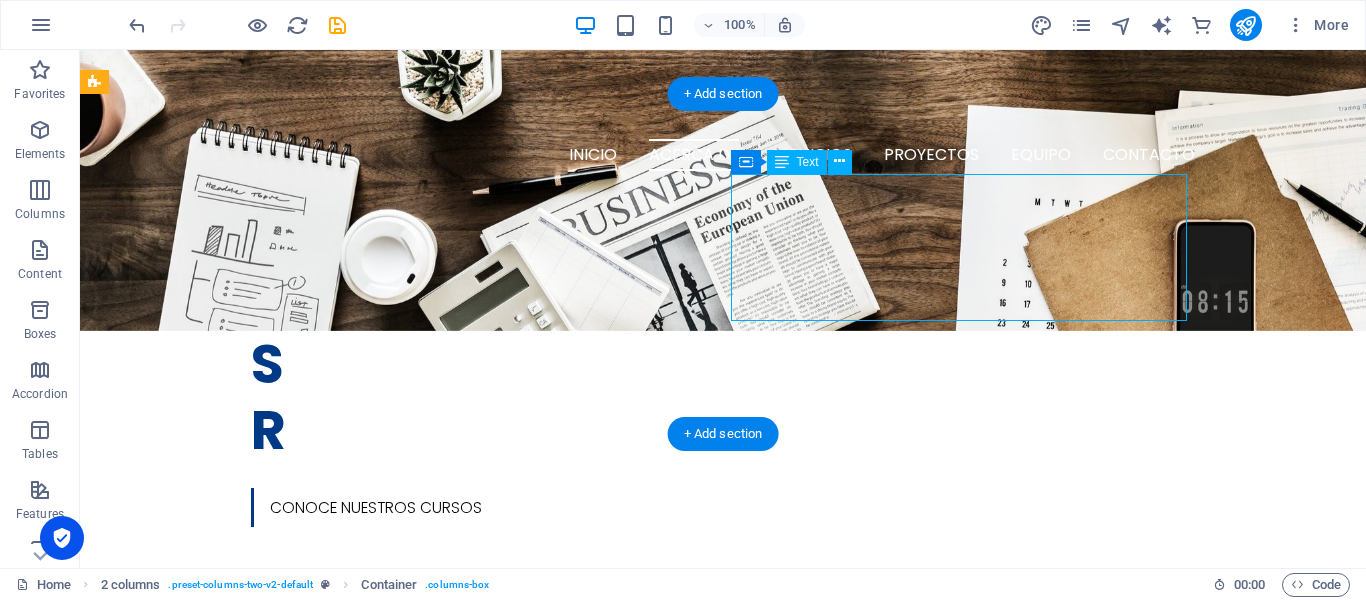 click on "En Globalnext nos dedicamos a la prestacion de servicios informaticos, como los son la capacitacion del personal, instalacion de camaras para la seguridad de su hogar o empresa, Desarrollo de Sistema Administrativos, Gestion de Marcas, para posicionar por medio de la creacion de contenido." at bounding box center [324, 1036] 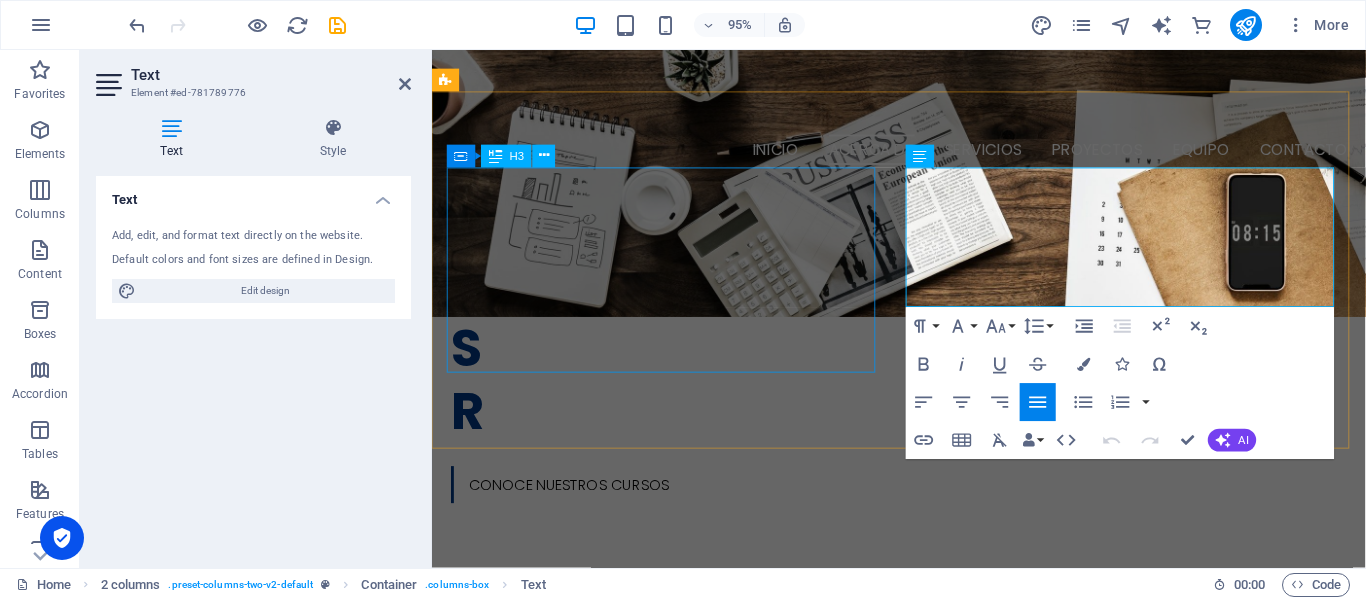 click on "¿BUSCA SOLUCIONES INFORMÁTICAS? EN GLOBALNEXT ESCUCHAMOS, TE ASESORAMOSY SOLVENTAMOS." at bounding box center (676, 857) 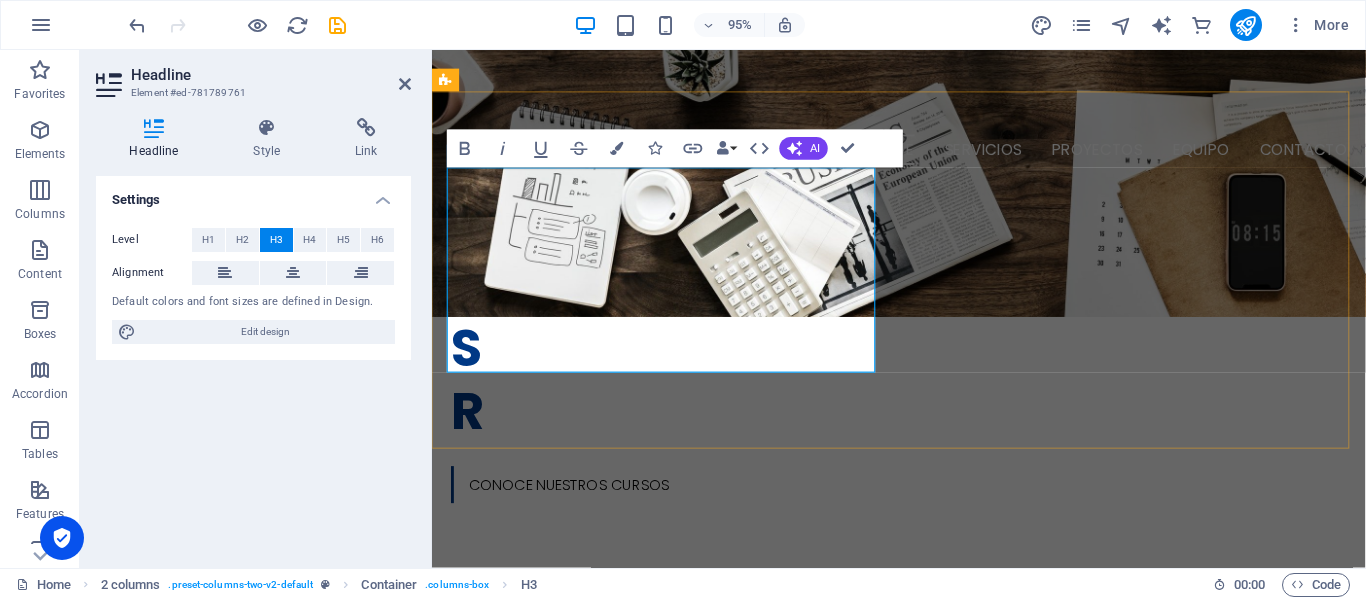 click on "¿BUSCA SOLUCIONES INFORMÁTICAS? EN GLOBALNEXT ESCUCHAMOS, TE ASESORAMOSY SOLVENTAMOS." at bounding box center [676, 857] 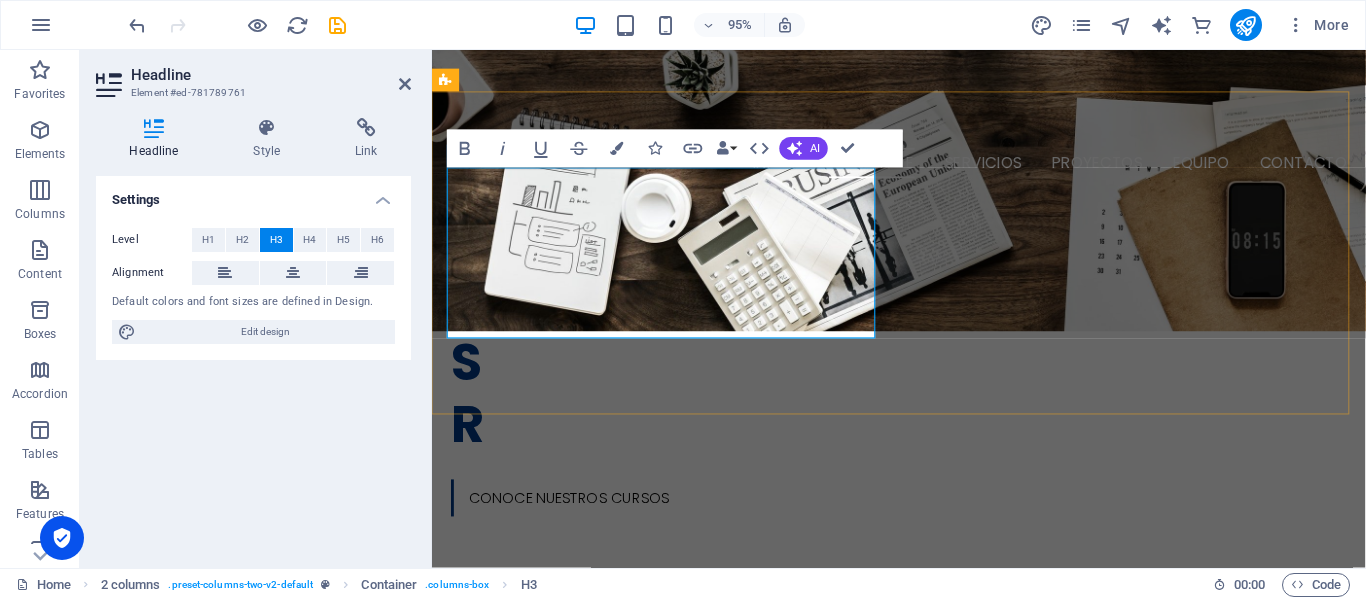 scroll, scrollTop: 562, scrollLeft: 0, axis: vertical 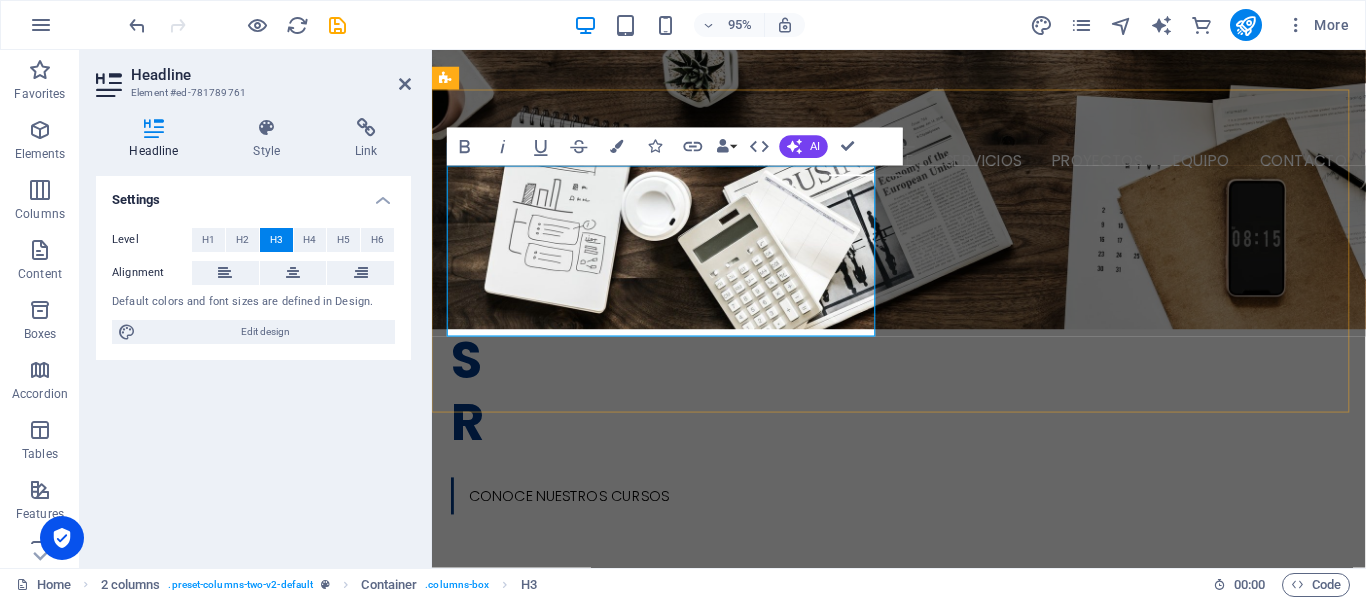 click on "¿BUSCA SOLUCIONES INFORMÁTICAS? EN GLOBALNEXT ESCUCHAMOS, TE ASESORAMOSY SOLVENTAMOS." at bounding box center [676, 868] 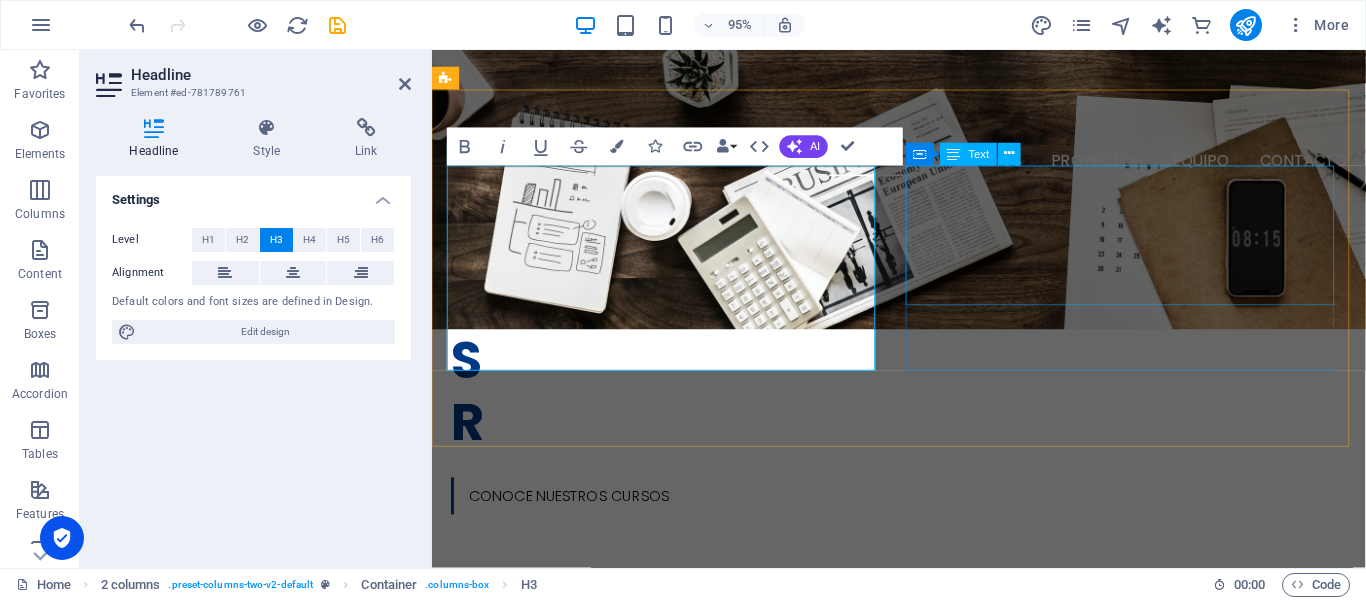 click on "En Globalnext nos dedicamos a la prestacion de servicios informaticos, como los son la capacitacion del personal, instalacion de camaras para la seguridad de su hogar o empresa, Desarrollo de Sistema Administrativos, Gestion de Marcas, para posicionar por medio de la creacion de contenido." at bounding box center [676, 1048] 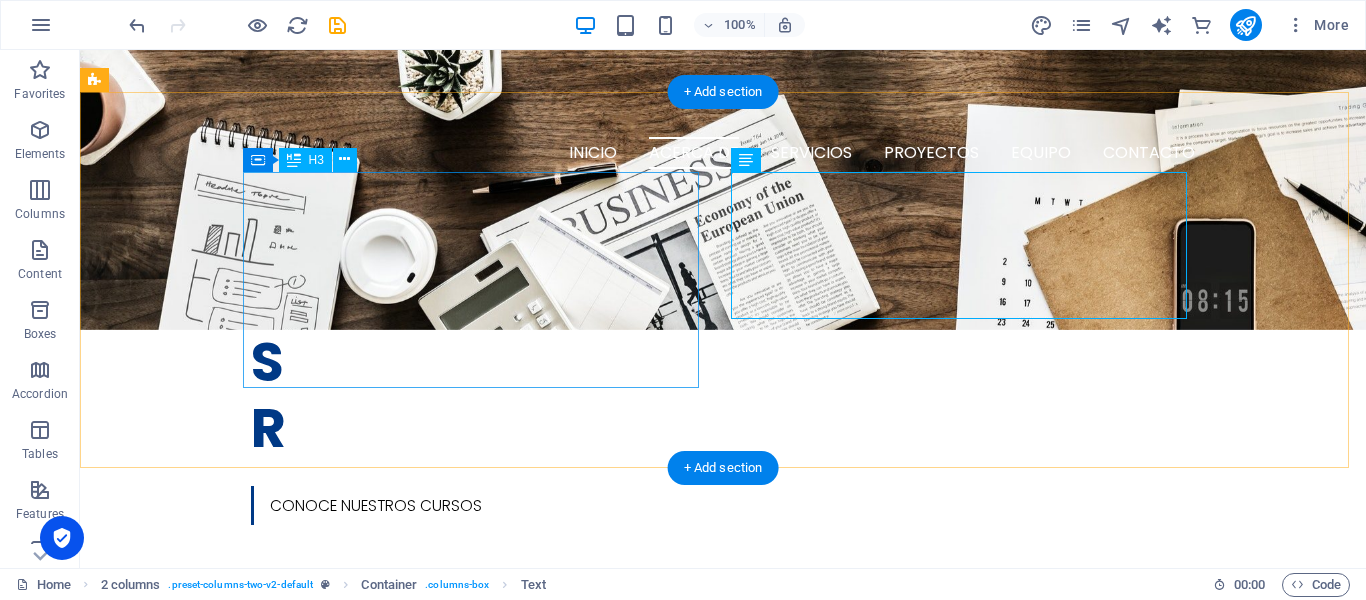 click on "¿BUSCA SOLUCIONES INFORMÁTICAS?  EN GLOBALNEXT ESCUCHAMOS, TE ASESORAMOSY SOLVENTAMOS." at bounding box center [324, 855] 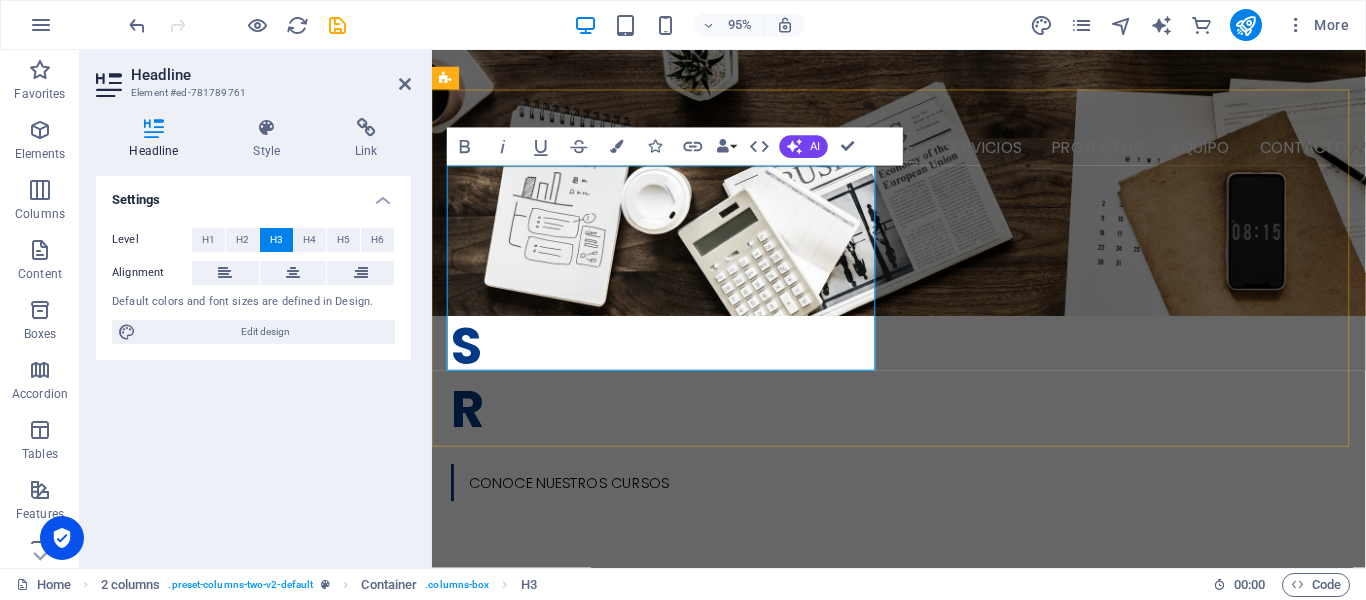 click on "¿BUSCA SOLUCIONES INFORMÁTICAS?  EN GLOBALNEXT ESCUCHAMOS, TE ASESORAMOSY SOLVENTAMOS." at bounding box center [676, 872] 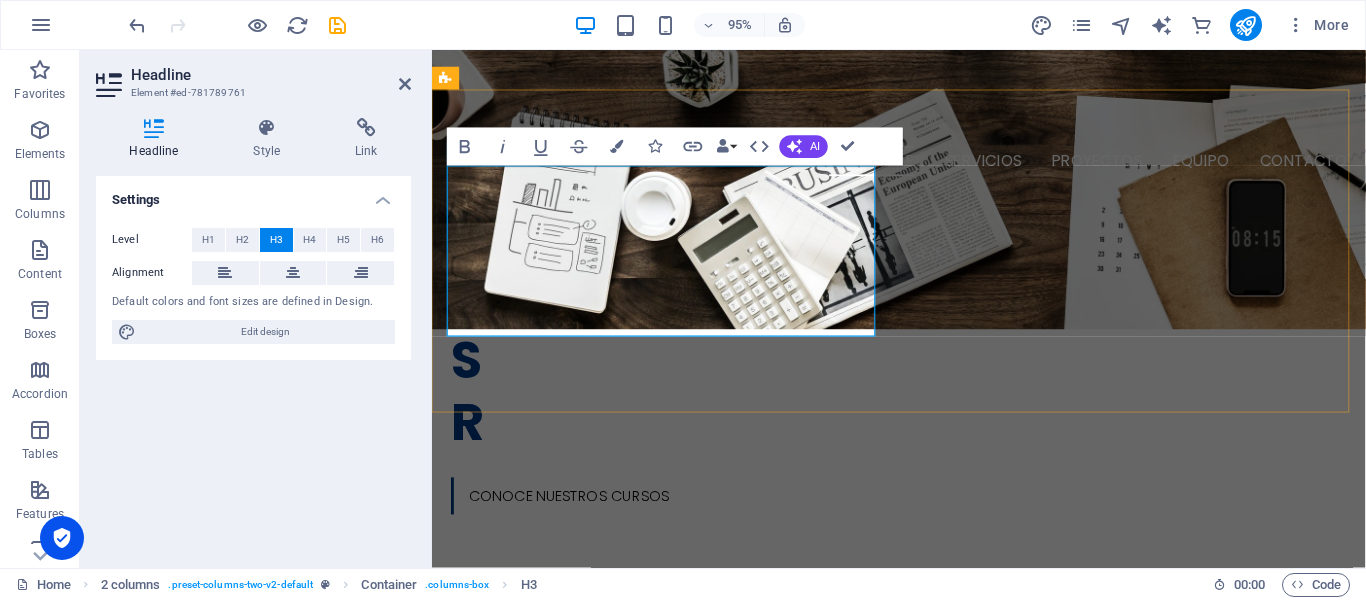drag, startPoint x: 581, startPoint y: 286, endPoint x: 547, endPoint y: 369, distance: 89.693924 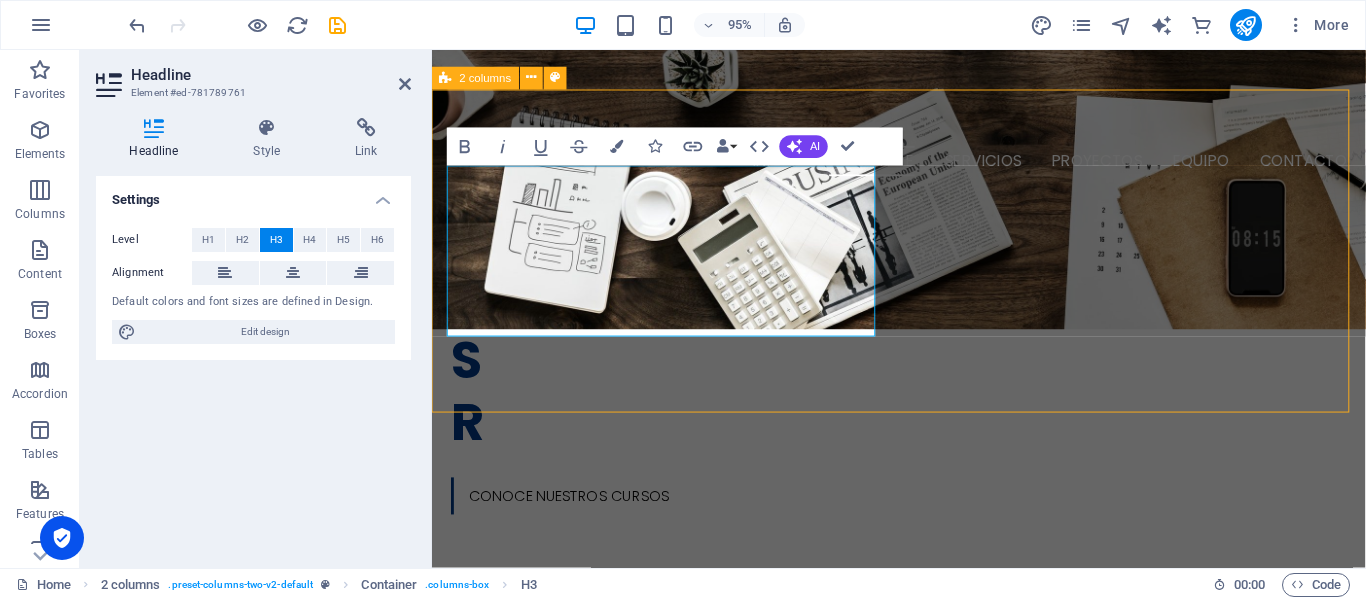 click on "¿BUSCA SOLUCIONES INFORMÁTICAS?  EN GLOBALNEXT ESCUCHAMOS, TE ASESORAMOSY SOLVENTAMOS. En Globalnext nos dedicamos a la prestacion de servicios informaticos, como los son la capacitacion del personal, instalacion de camaras para la seguridad de su hogar o empresa, Desarrollo de Sistema Administrativos, Gestion de Marcas, para posicionar por medio de la creacion de contenido." at bounding box center (923, 932) 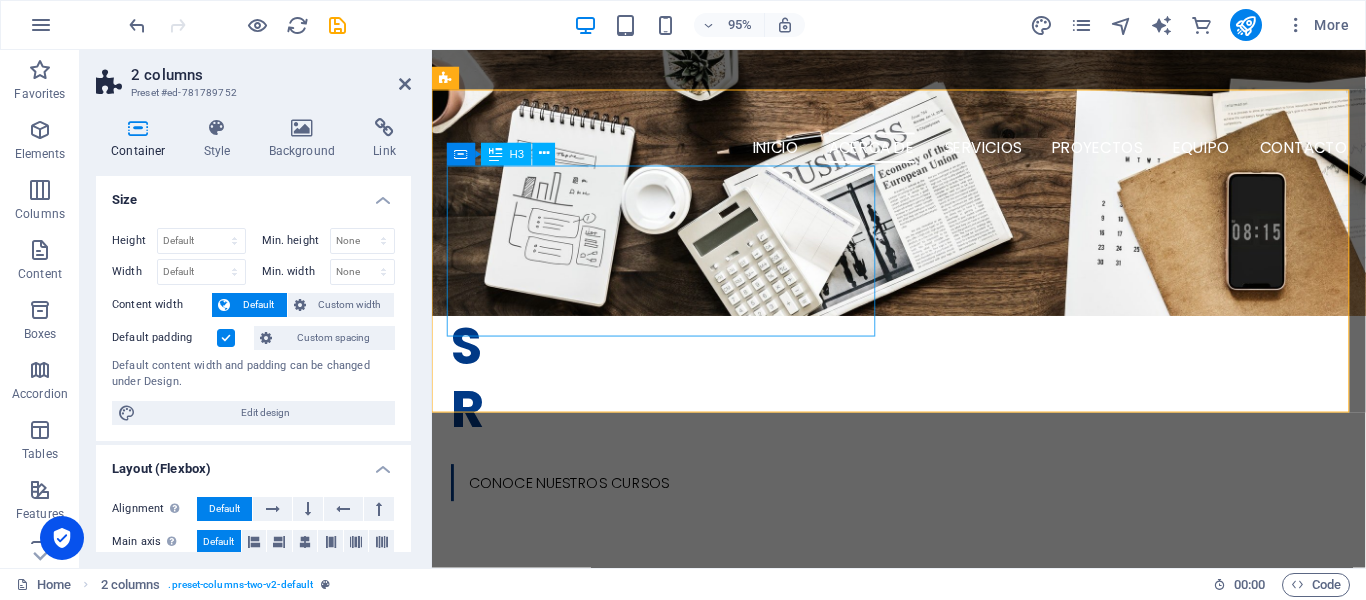 click on "¿BUSCA SOLUCIONES INFORMÁTICAS?  EN GLOBALNEXT ESCUCHAMOS, TE ASESORAMOSY SOLVENTAMOS." at bounding box center [676, 837] 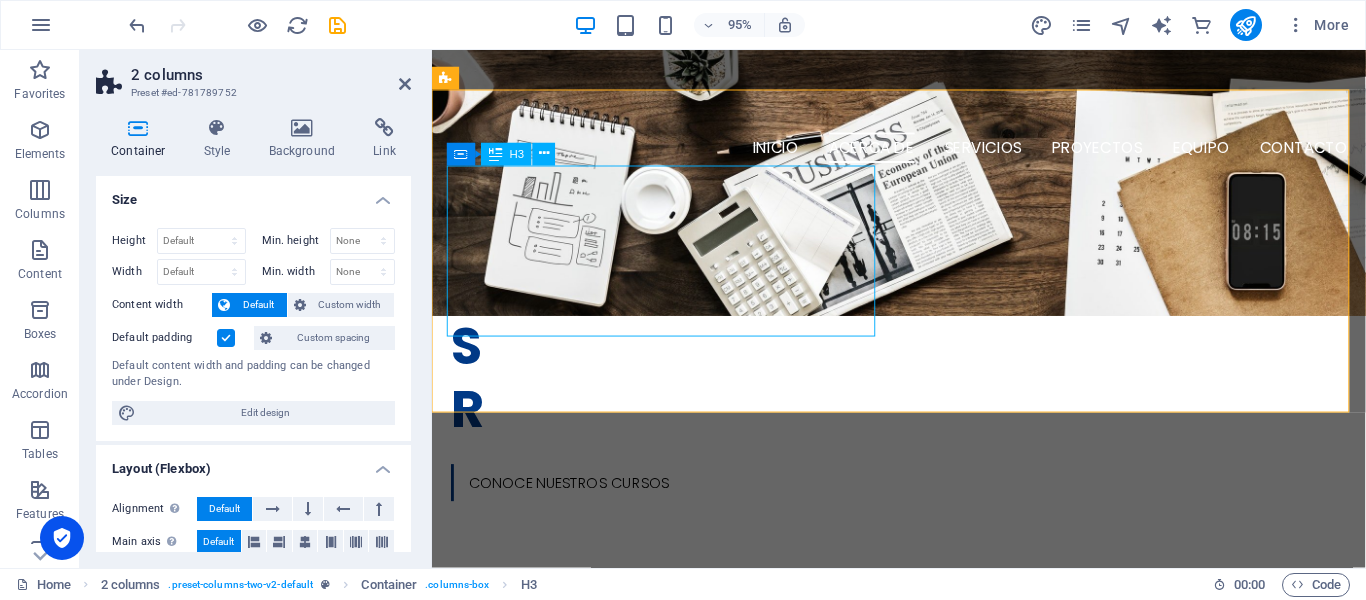 click on "¿BUSCA SOLUCIONES INFORMÁTICAS?  EN GLOBALNEXT ESCUCHAMOS, TE ASESORAMOSY SOLVENTAMOS." at bounding box center [676, 837] 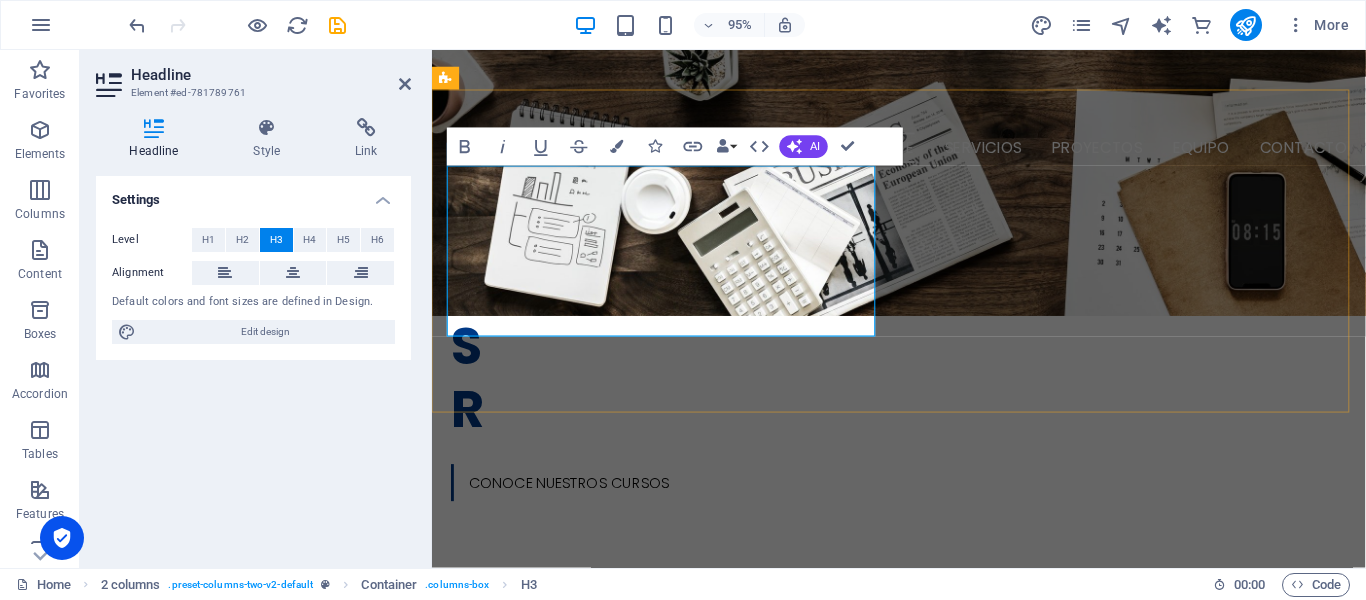 click on "¿BUSCA SOLUCIONES INFORMÁTICAS?  EN GLOBALNEXT ESCUCHAMOS, TE ASESORAMOSY SOLVENTAMOS." at bounding box center [676, 836] 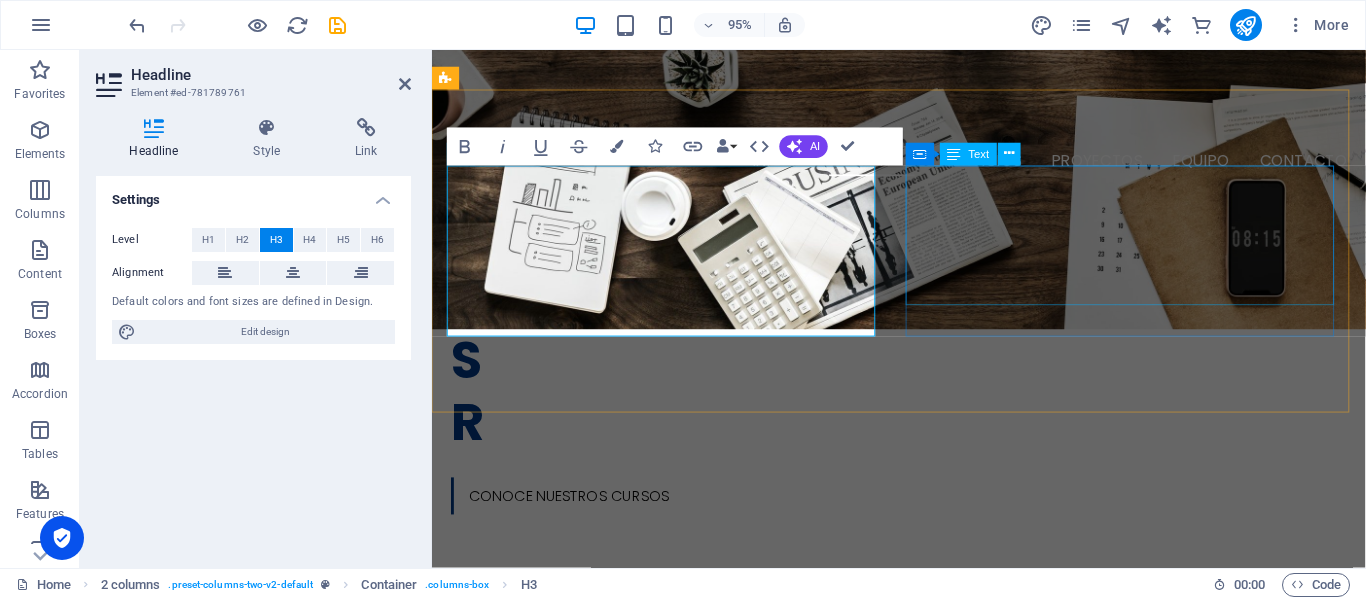 click on "En Globalnext nos dedicamos a la prestacion de servicios informaticos, como los son la capacitacion del personal, instalacion de camaras para la seguridad de su hogar o empresa, Desarrollo de Sistema Administrativos, Gestion de Marcas, para posicionar por medio de la creacion de contenido." at bounding box center (676, 1012) 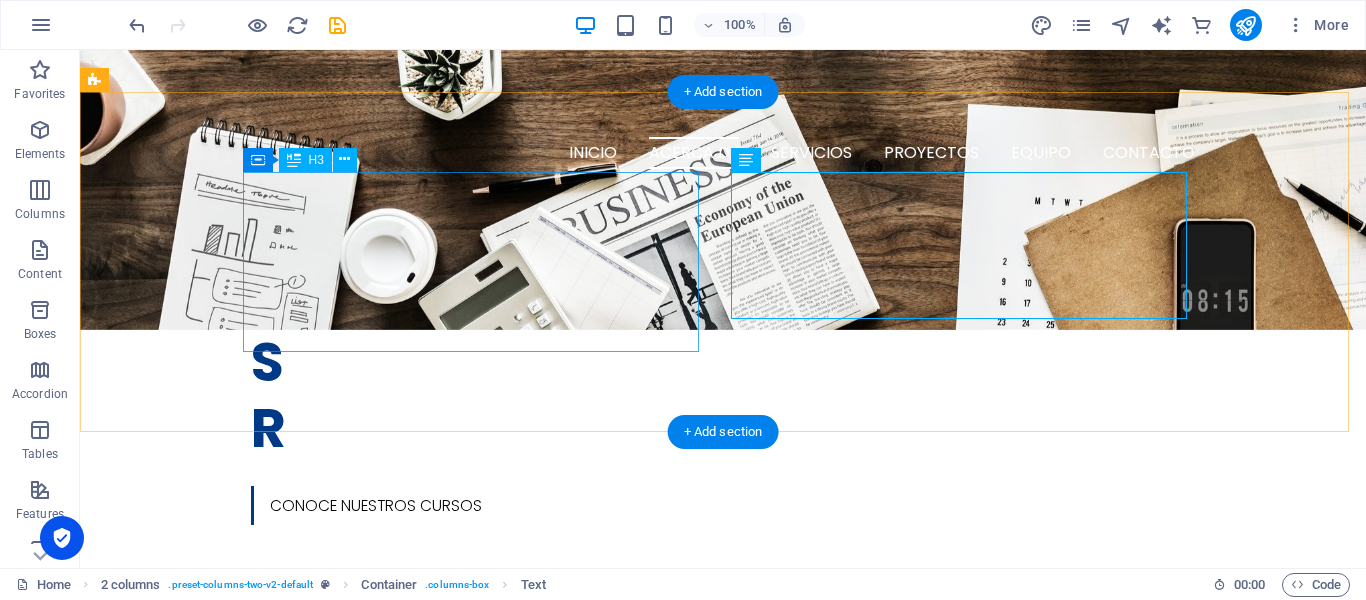 click on "¿BUSCA SOLUCIONES INFORMÁTICAS?  EN GLOBALNEXT ESCUCHAMOS, TE ASESORAMOS Y SOLVENTAMOS." at bounding box center [324, 837] 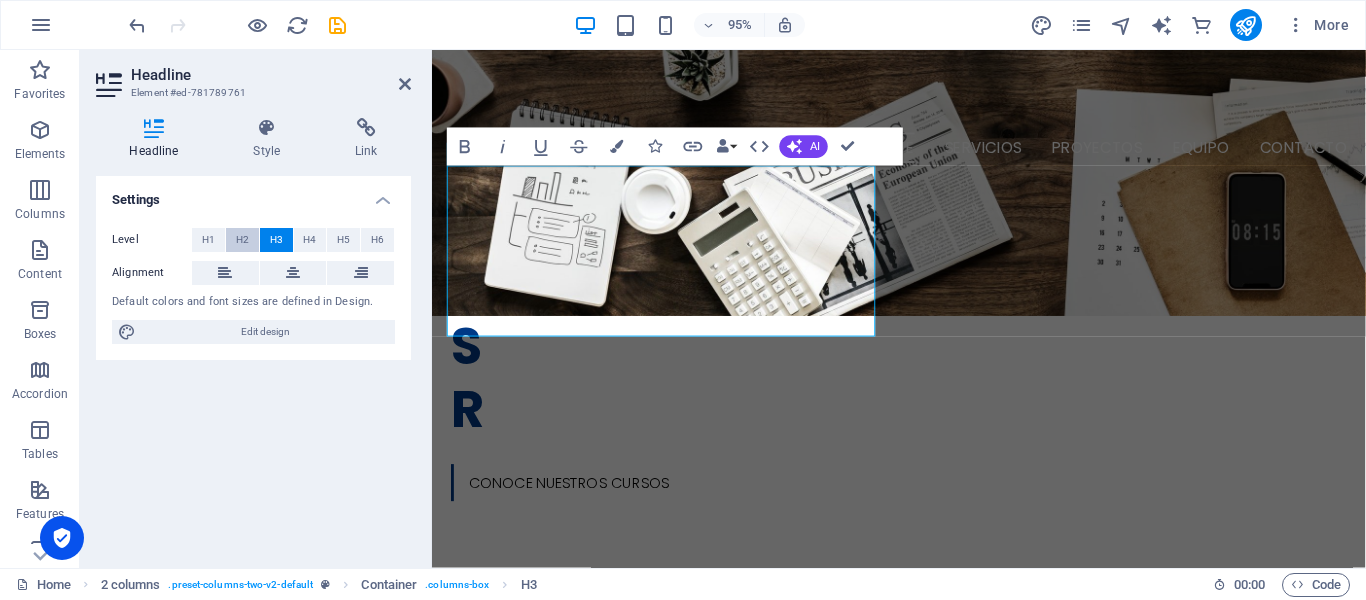 click on "H2" at bounding box center [242, 240] 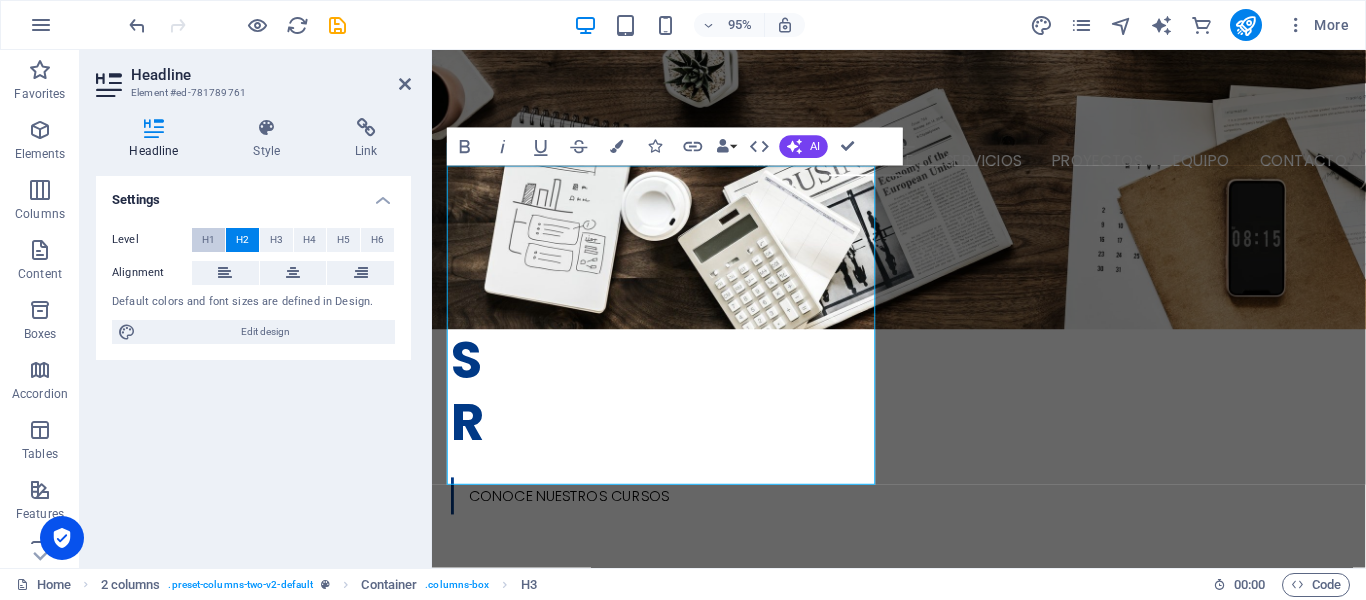 click on "H1" at bounding box center (208, 240) 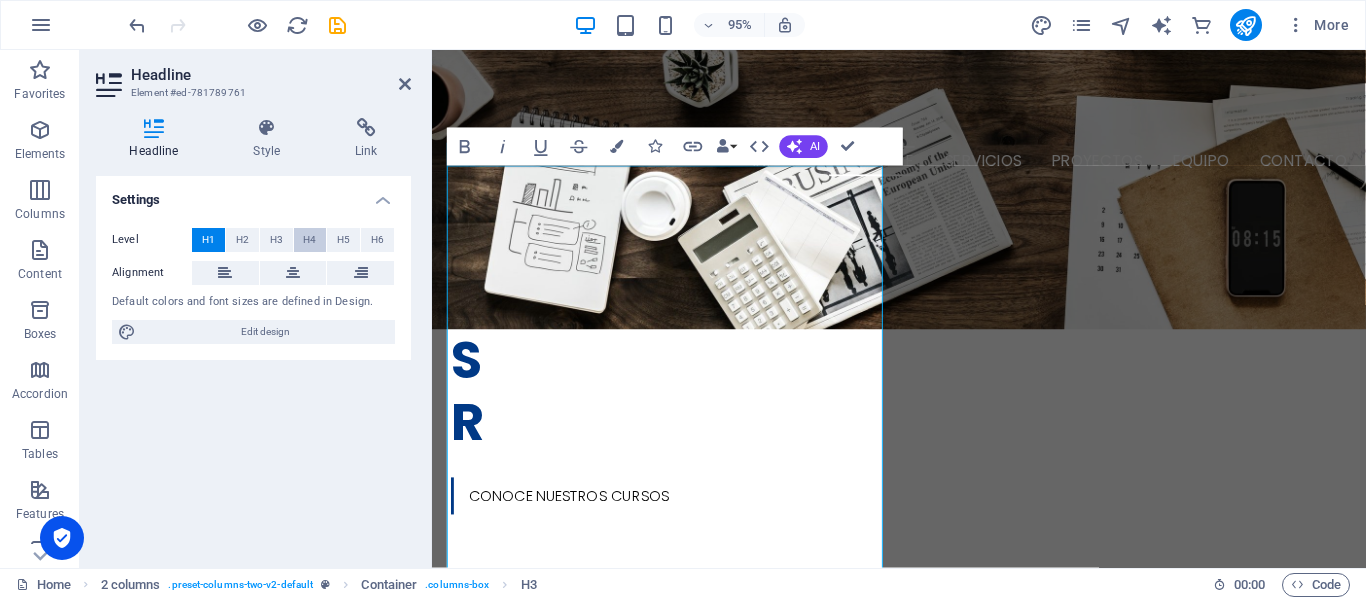 click on "H4" at bounding box center [309, 240] 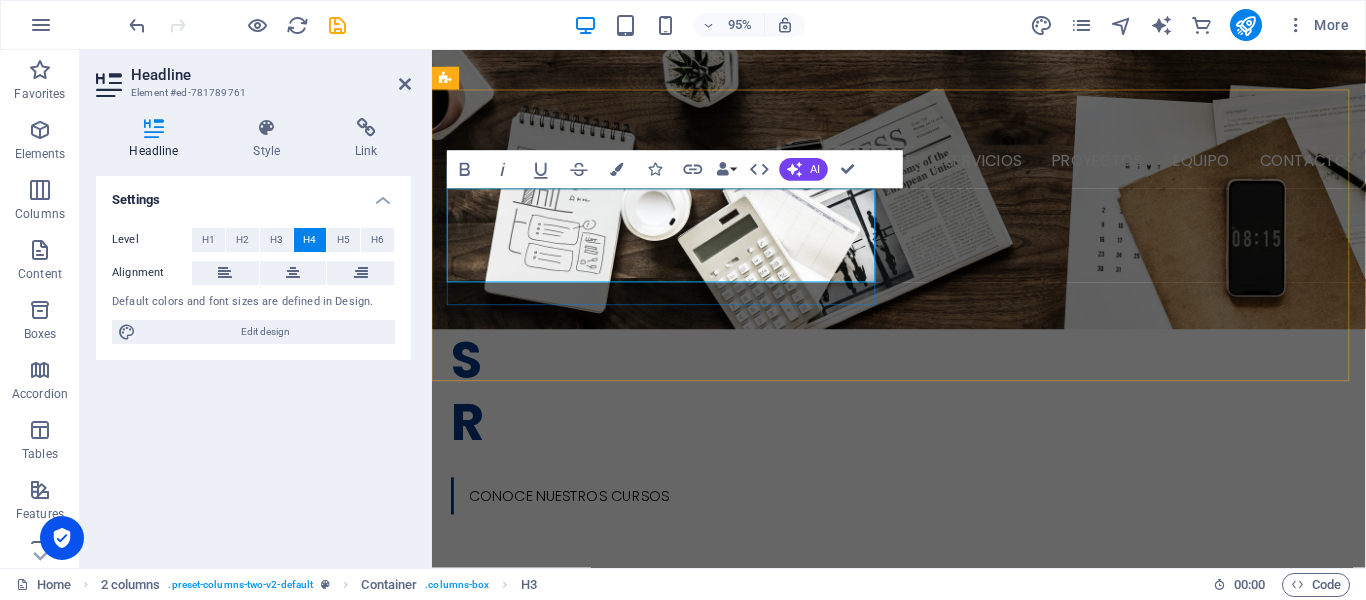 click on "¿BUSCA SOLUCIONES INFORMÁTICAS?  EN GLOBALNEXT ESCUCHAMOS, TE ASESORAMOS Y SOLVENTAMOS." at bounding box center (676, 829) 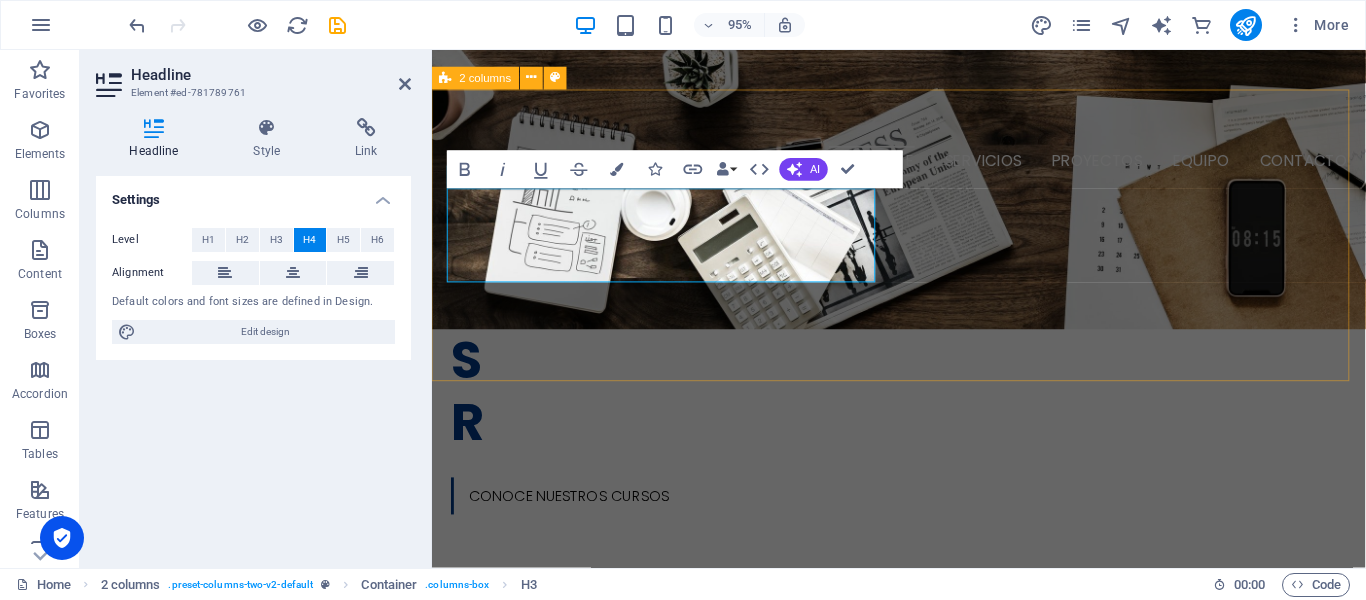 click on "¿BUSCA SOLUCIONES INFORMÁTICAS?  EN GLOBALNEXT ESCUCHAMOS, TE ASESORAMOS Y SOLVENTAMOS. En Globalnext nos dedicamos a la prestacion de servicios informaticos, como los son la capacitacion del personal, instalacion de camaras para la seguridad de su hogar o empresa, Desarrollo de Sistema Administrativos, Gestion de Marcas, para posicionar por medio de la creacion de contenido." at bounding box center (923, 910) 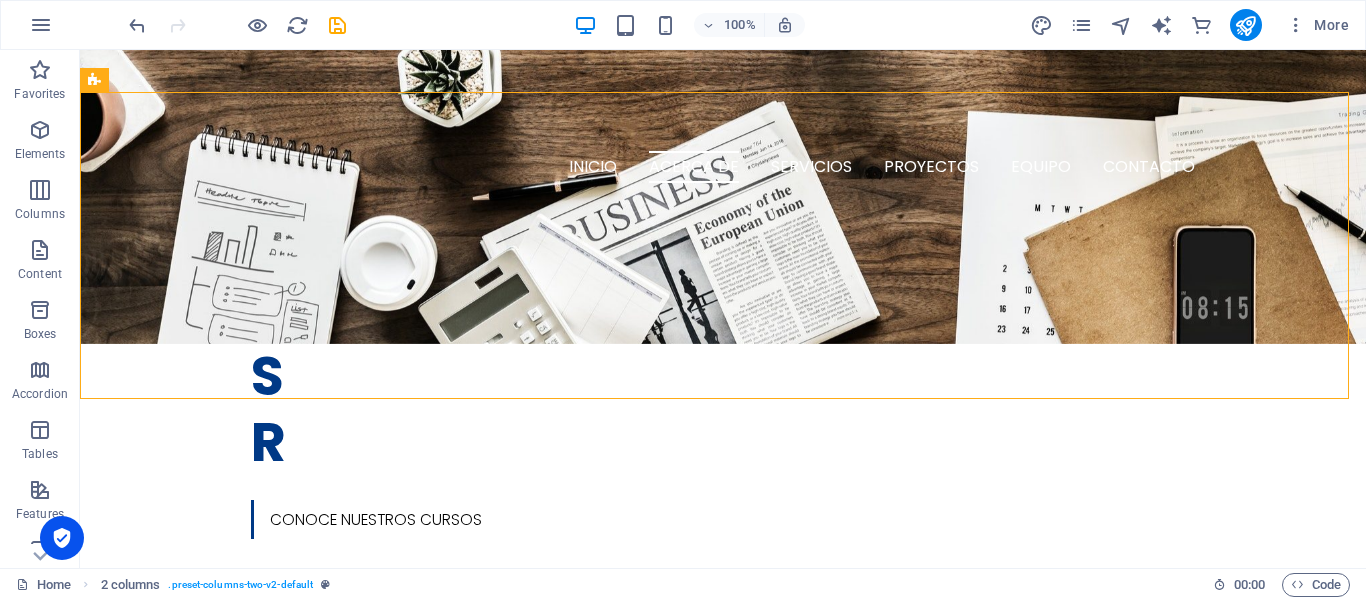 scroll, scrollTop: 0, scrollLeft: 0, axis: both 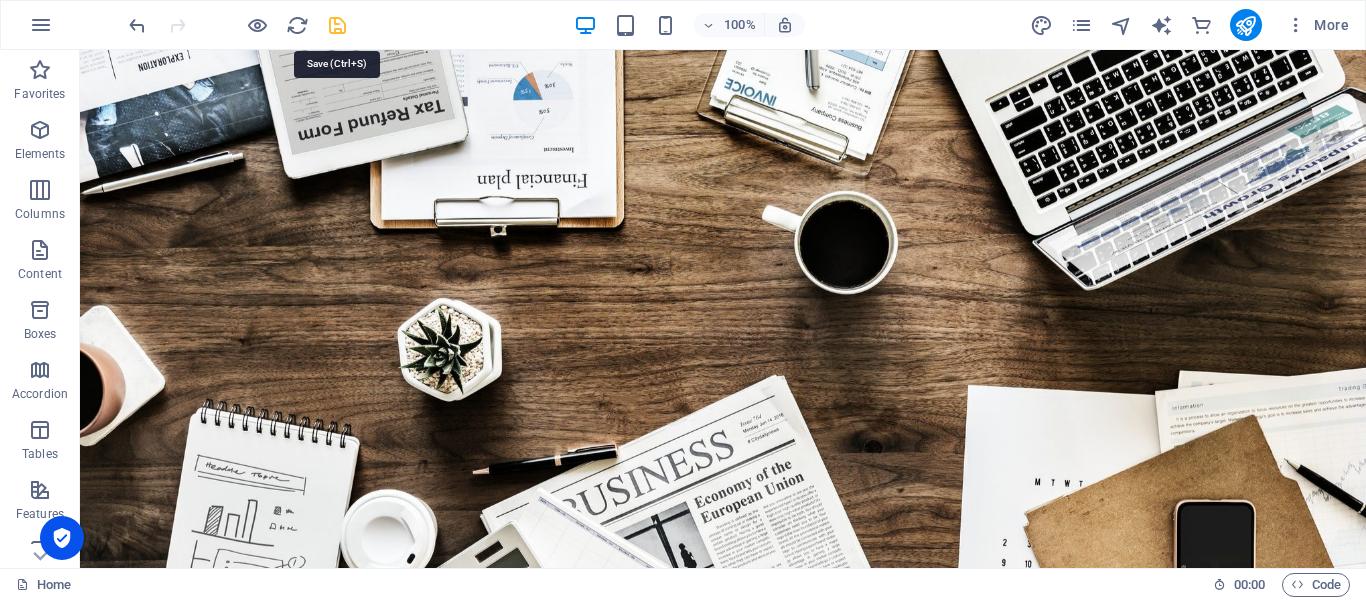 click at bounding box center (337, 25) 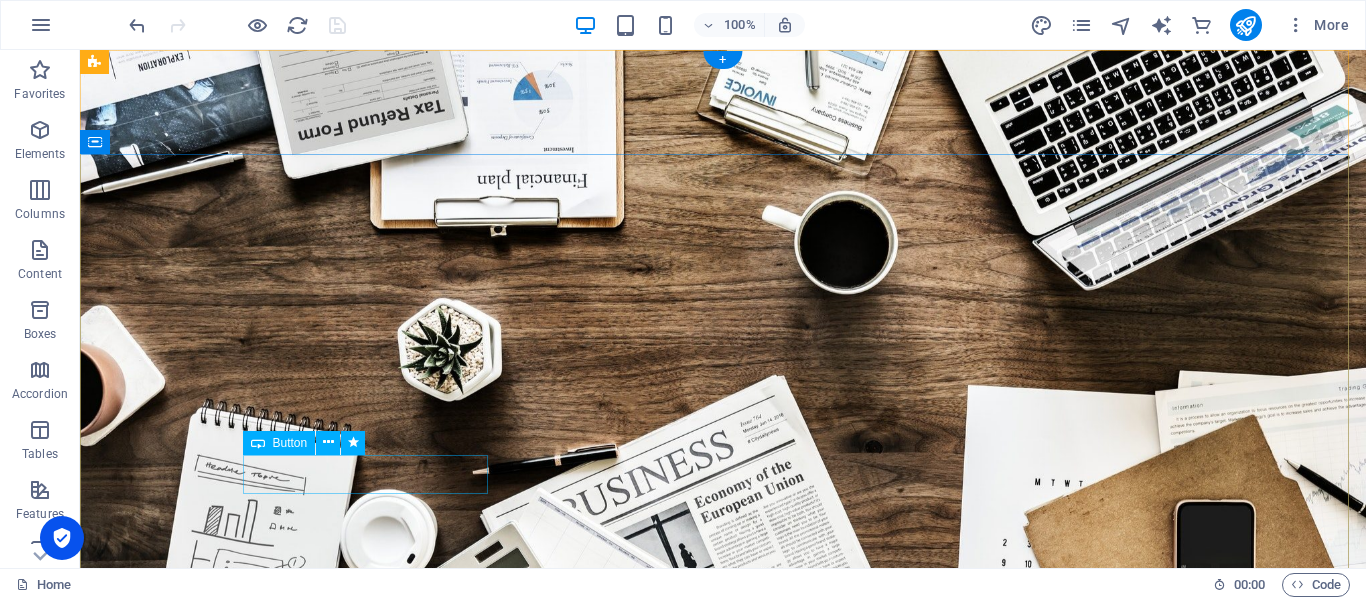 click on "CONOCE NUESTROS CURSOS" at bounding box center (723, 1067) 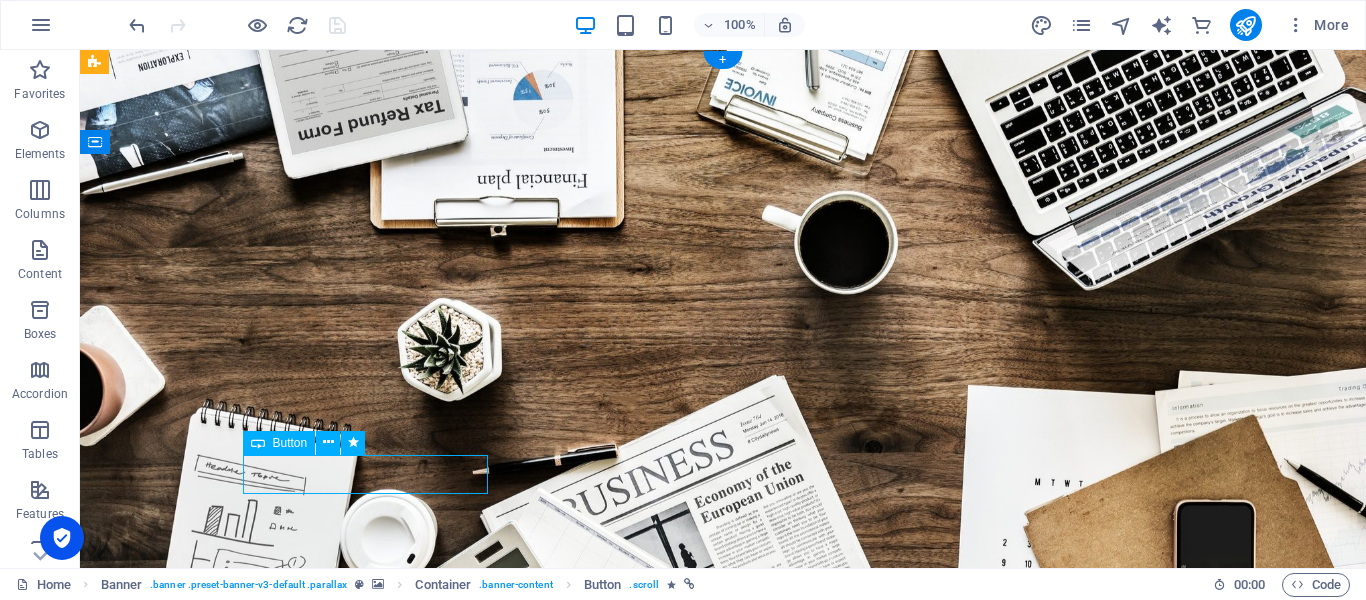 click on "CONOCE NUESTROS CURSOS" at bounding box center (723, 1067) 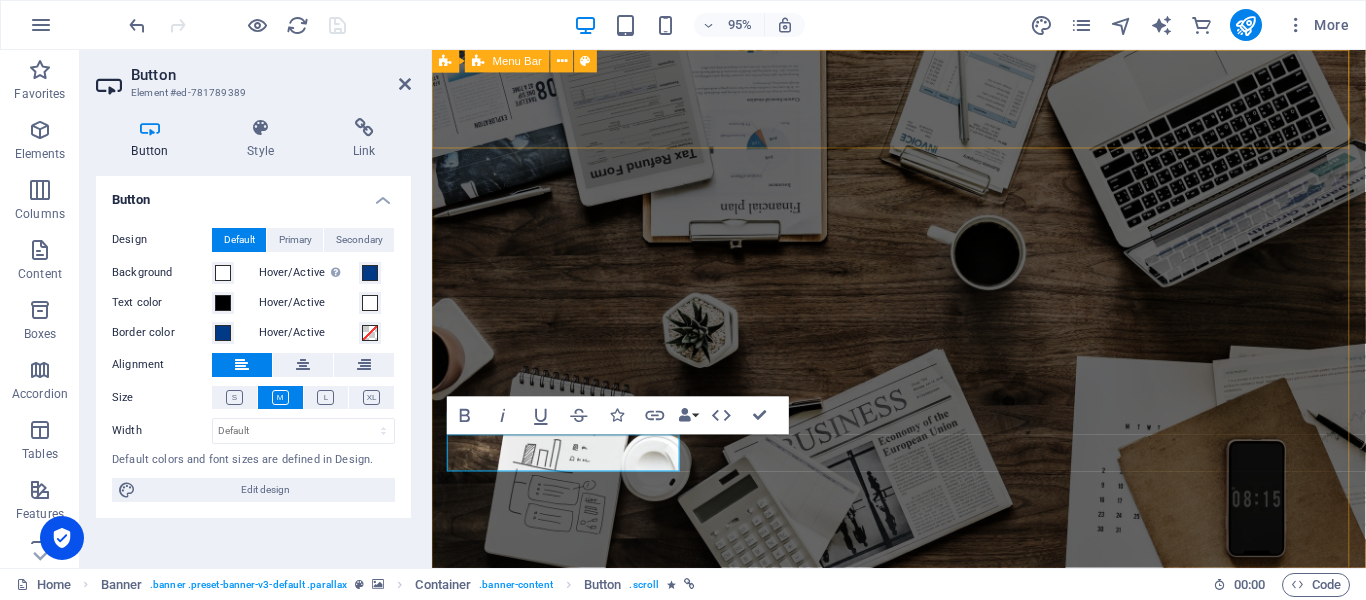 click on "INICIO ACERCA DE SERVICIOS PROYECTOS EQUIPO CONTACTO" at bounding box center [923, 679] 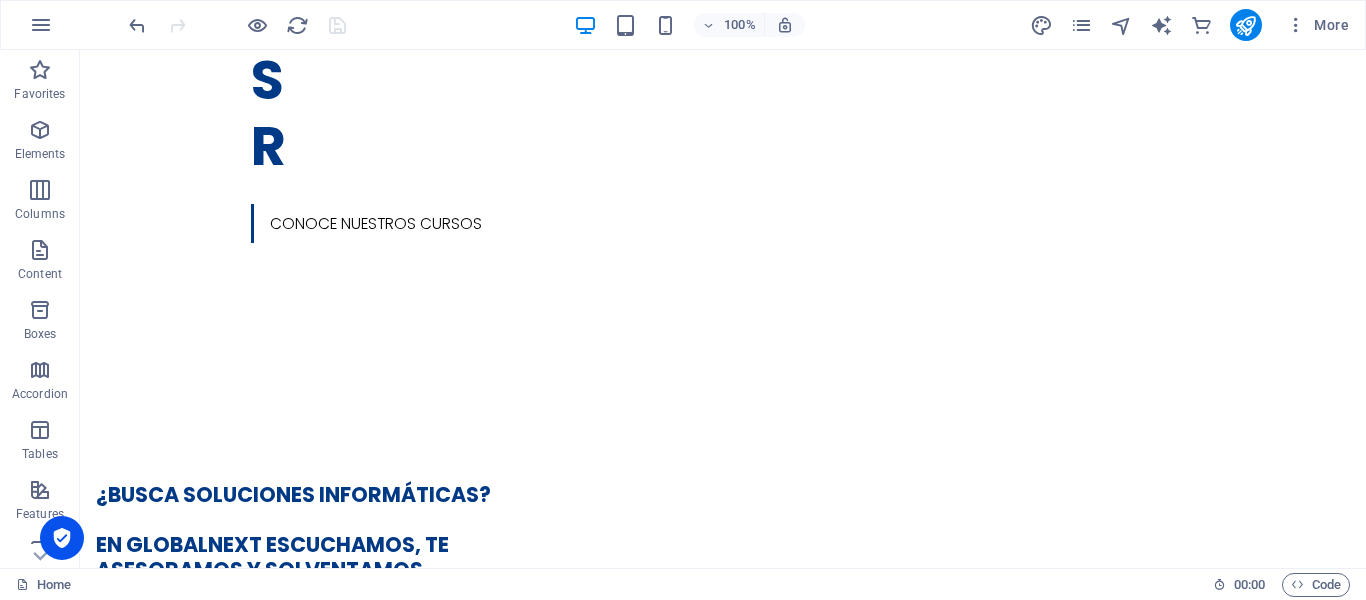 scroll, scrollTop: 390, scrollLeft: 0, axis: vertical 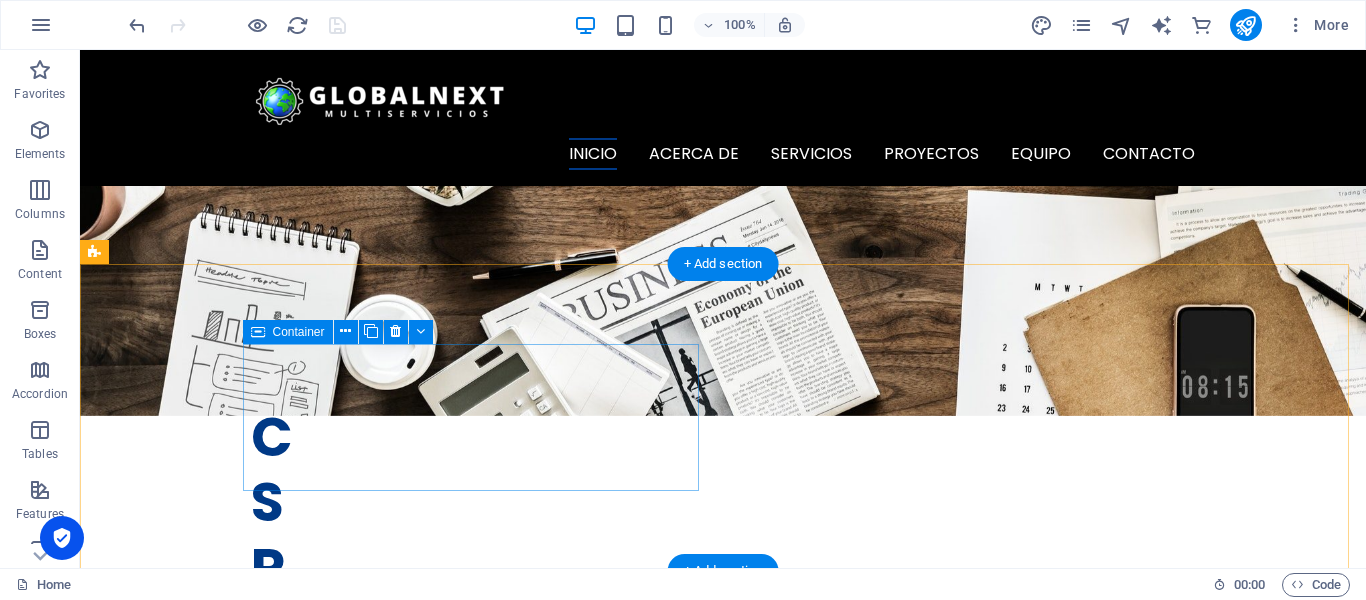 click on "¿BUSCA SOLUCIONES INFORMÁTICAS?  EN GLOBALNEXT ESCUCHAMOS, TE ASESORAMOS Y SOLVENTAMOS." at bounding box center [324, 955] 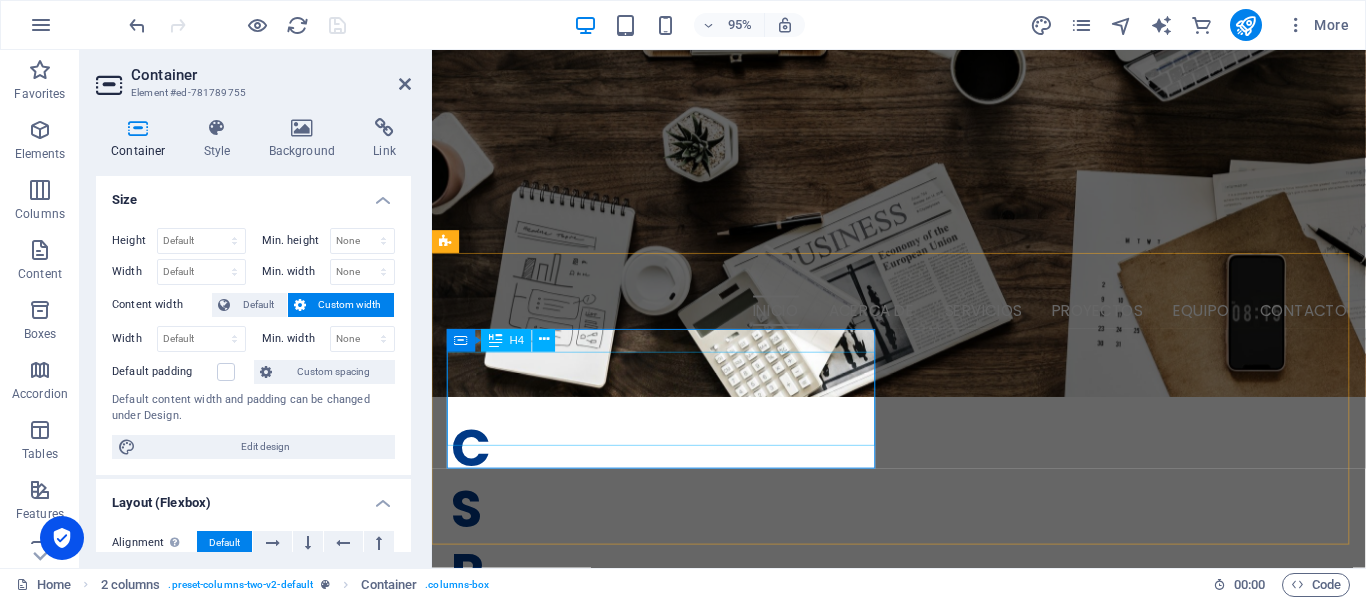 click on "¿BUSCA SOLUCIONES INFORMÁTICAS?  EN GLOBALNEXT ESCUCHAMOS, TE ASESORAMOS Y SOLVENTAMOS." at bounding box center [676, 987] 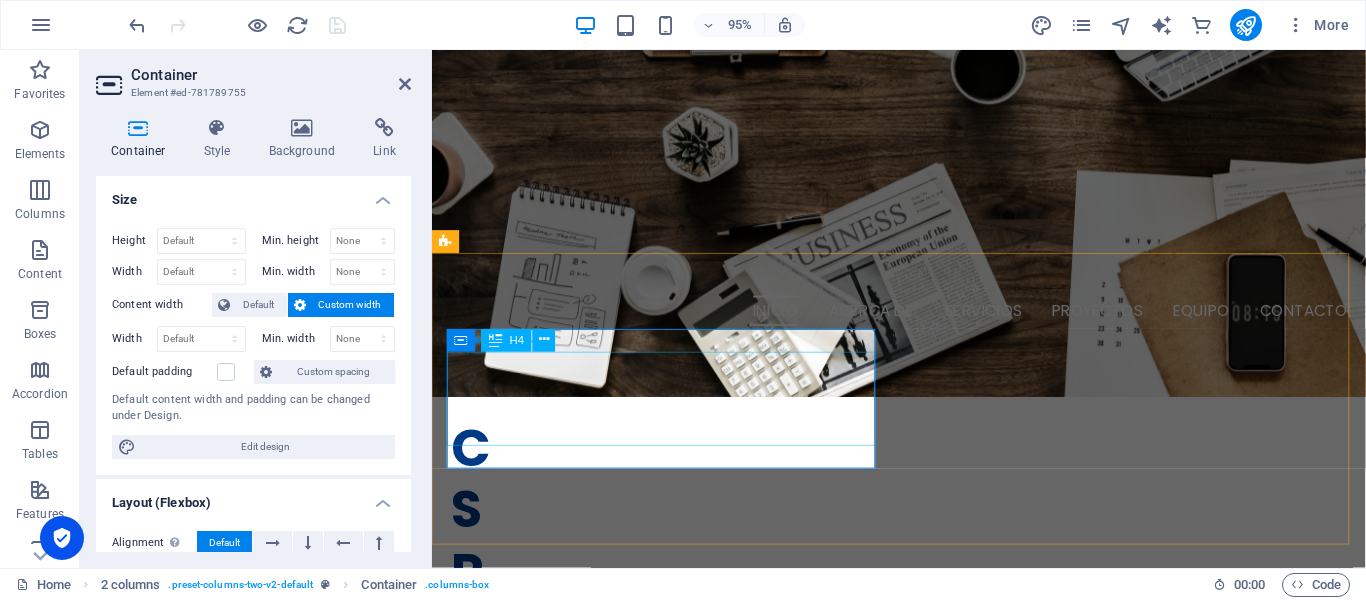 click on "¿BUSCA SOLUCIONES INFORMÁTICAS?  EN GLOBALNEXT ESCUCHAMOS, TE ASESORAMOS Y SOLVENTAMOS." at bounding box center [676, 987] 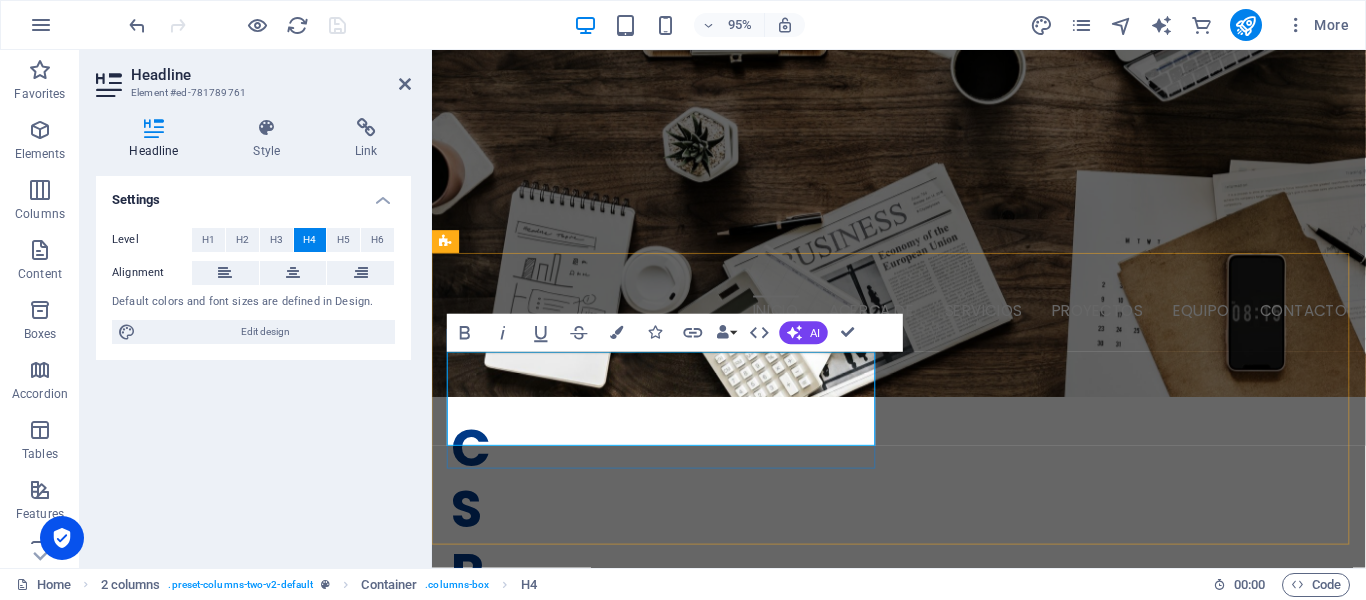 click on "¿BUSCA SOLUCIONES INFORMÁTICAS?  EN GLOBALNEXT ESCUCHAMOS, TE ASESORAMOS Y SOLVENTAMOS." at bounding box center [645, 986] 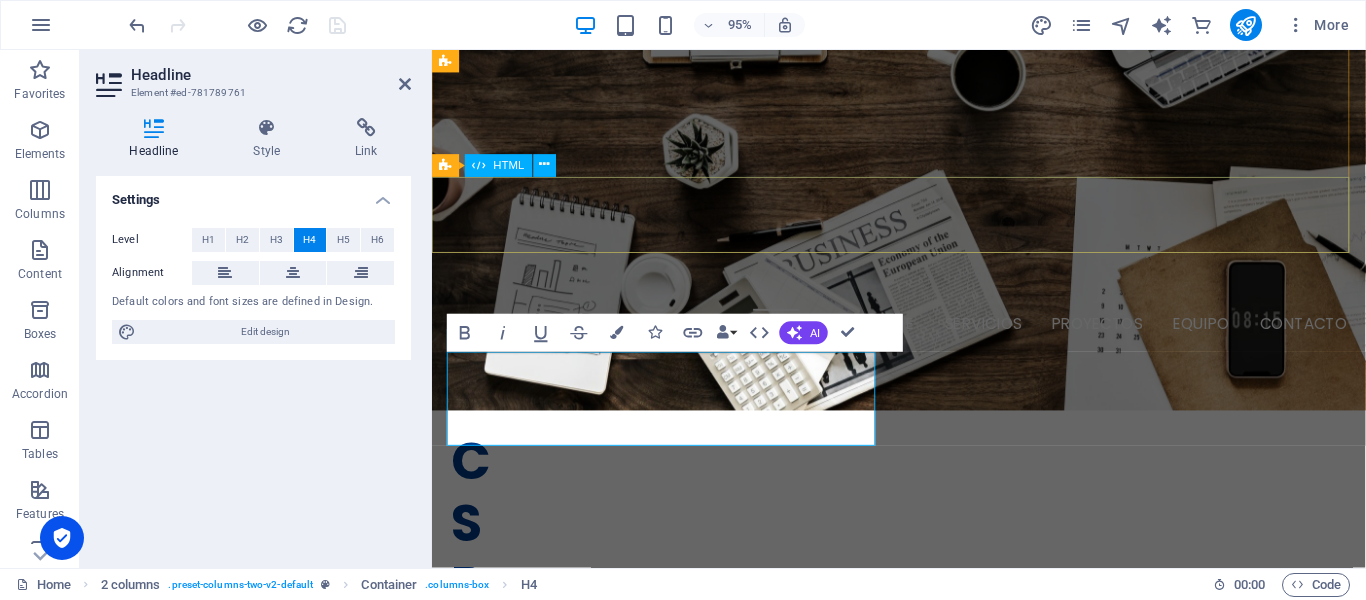 click at bounding box center (923, 831) 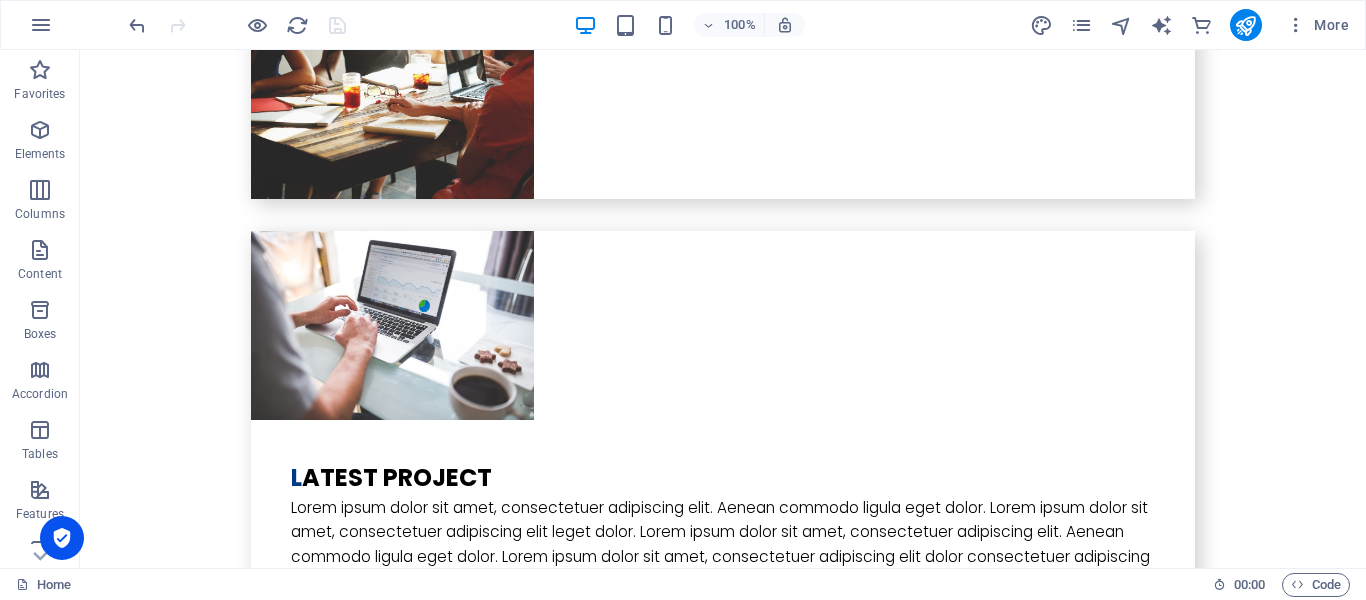 scroll, scrollTop: 5317, scrollLeft: 0, axis: vertical 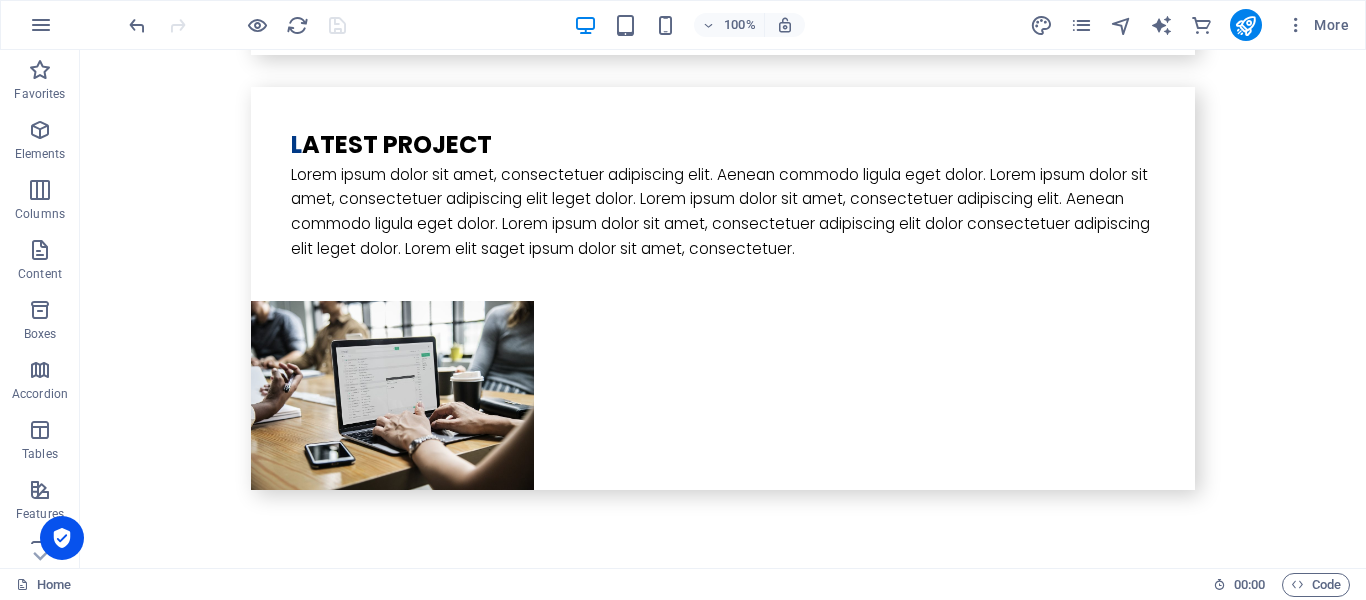 drag, startPoint x: 1360, startPoint y: 92, endPoint x: 1442, endPoint y: 620, distance: 534.32947 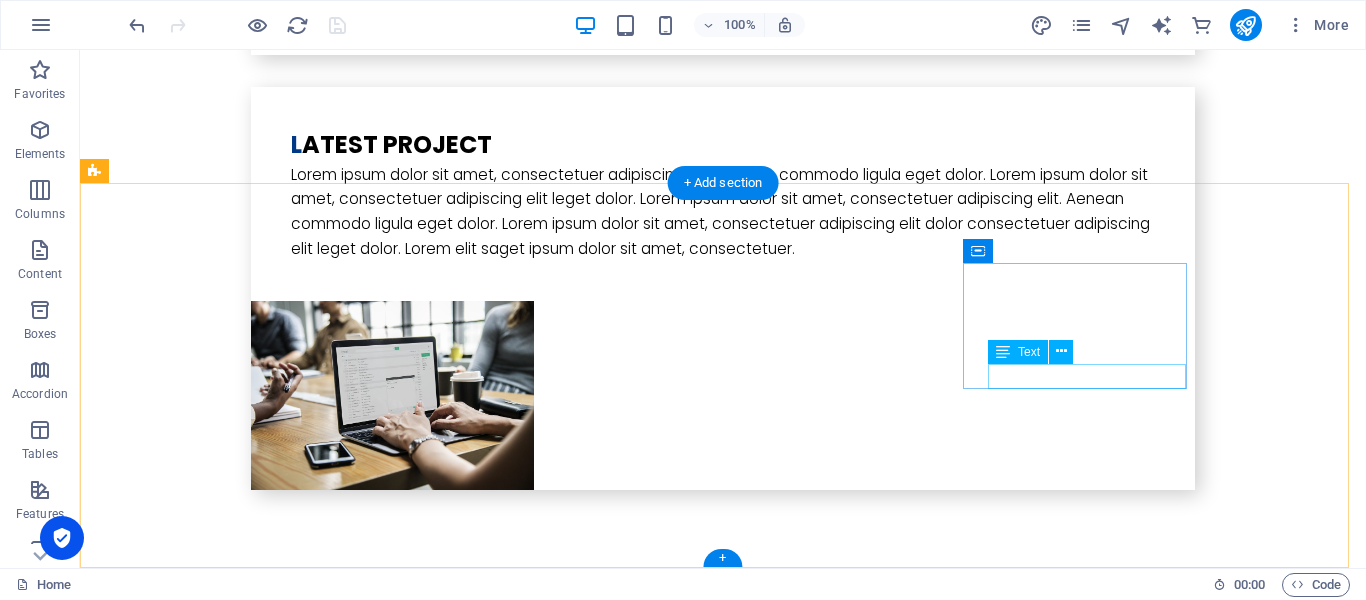 click on "Instagram" at bounding box center [208, 5753] 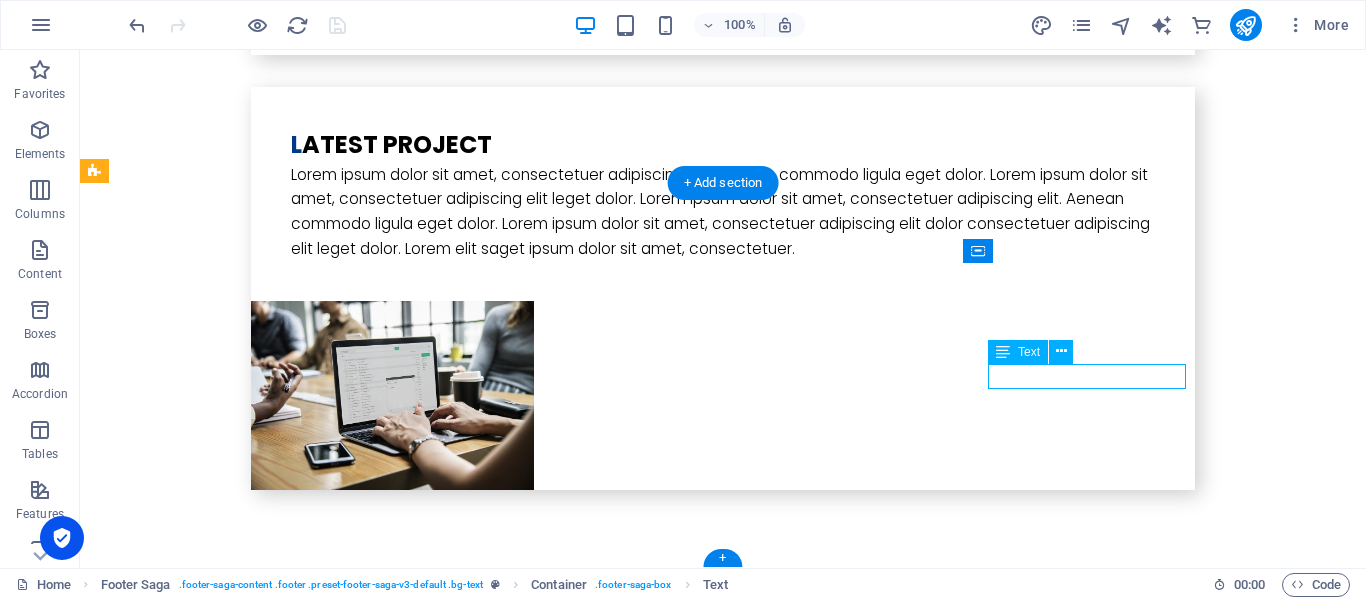 click on "Instagram" at bounding box center [208, 5753] 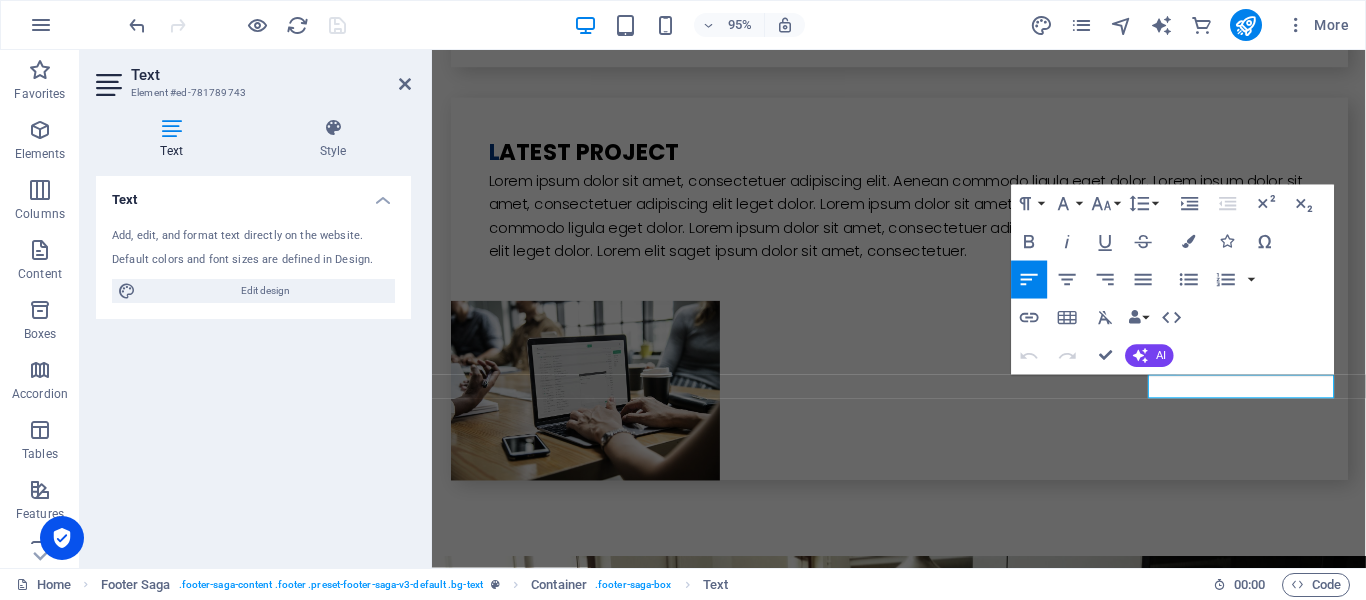 scroll, scrollTop: 5286, scrollLeft: 0, axis: vertical 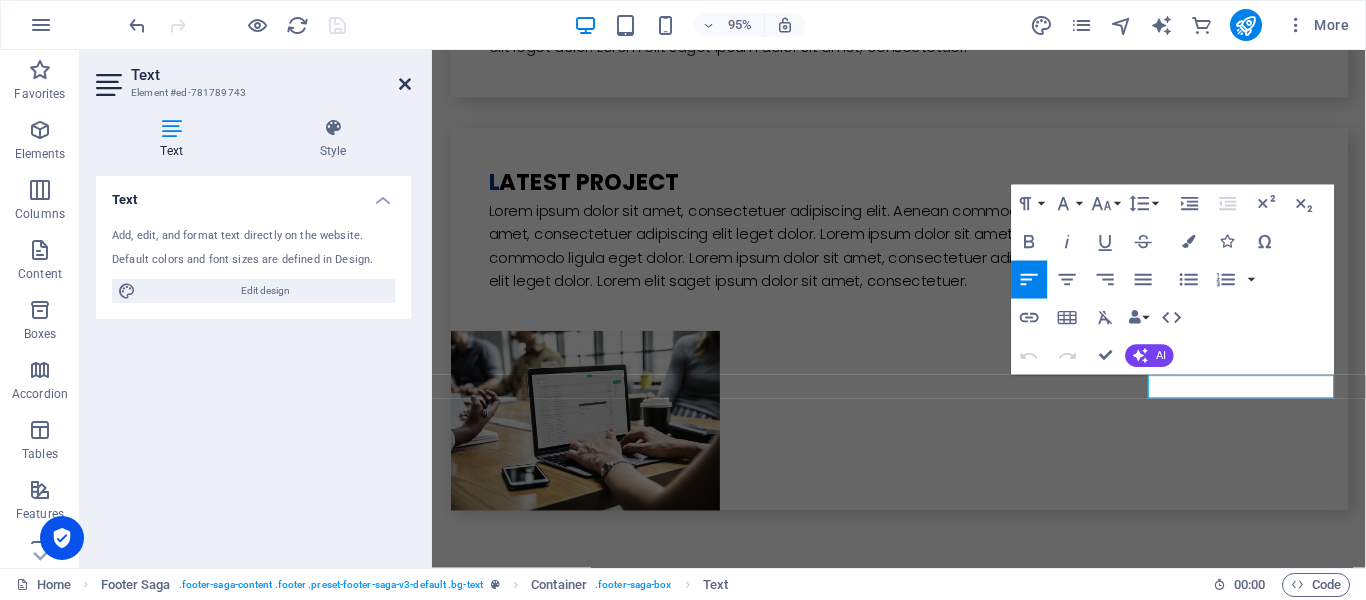 click at bounding box center (405, 84) 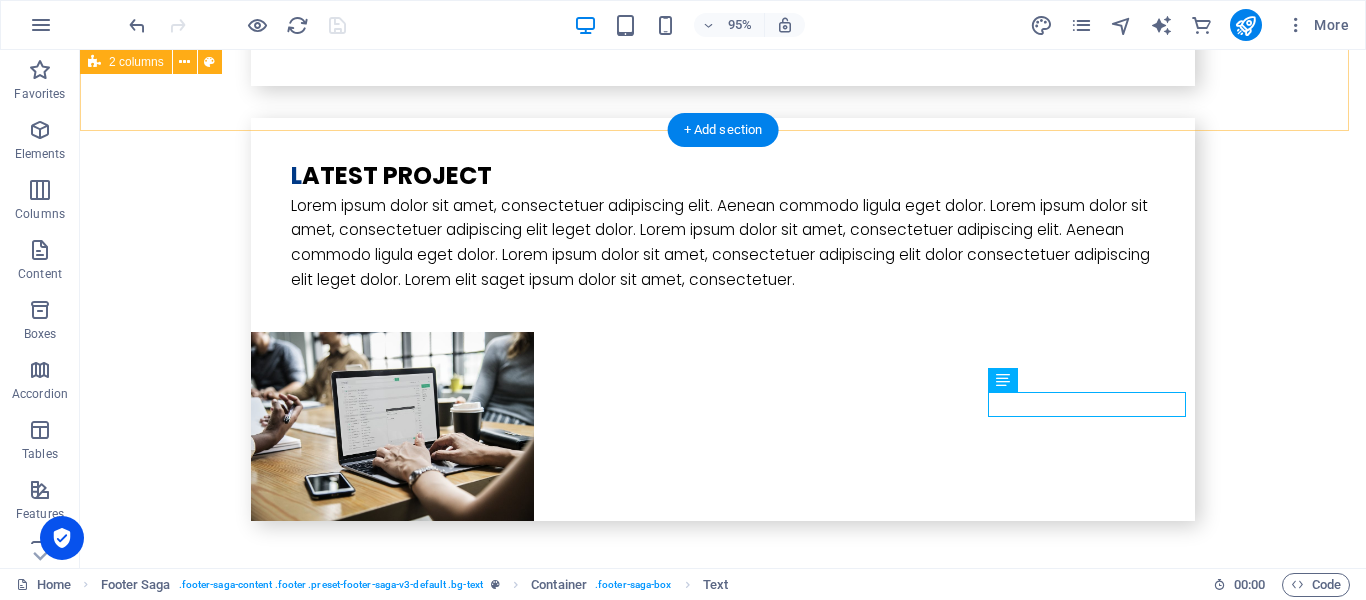 scroll, scrollTop: 5289, scrollLeft: 0, axis: vertical 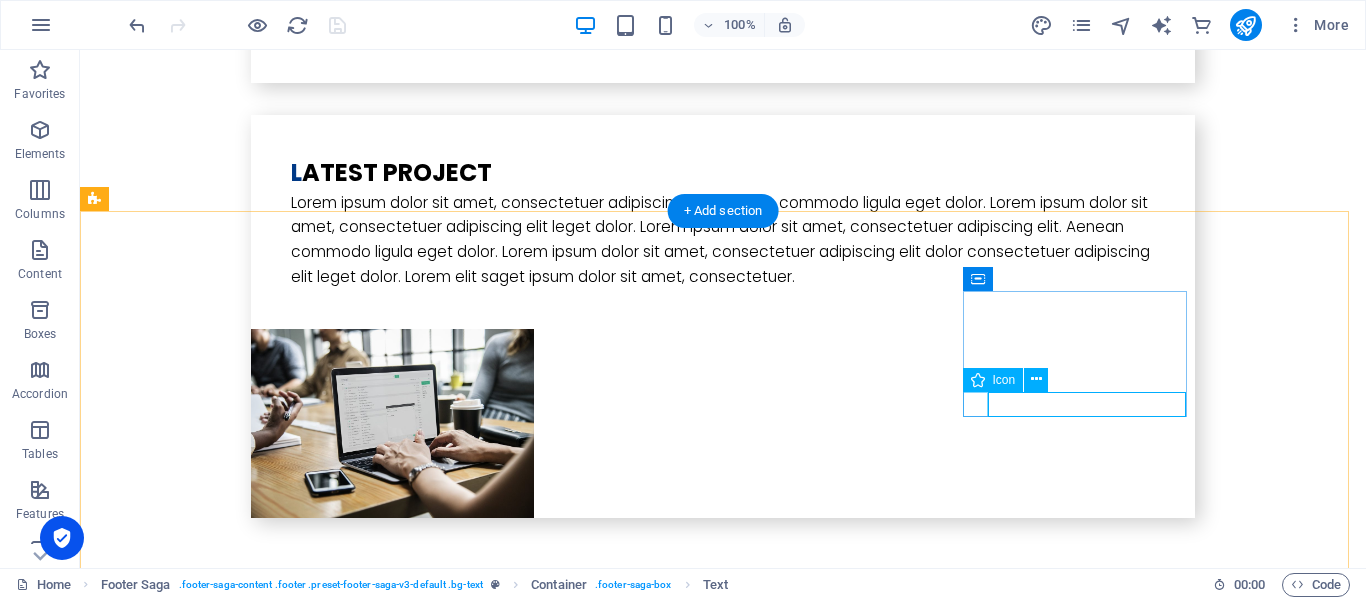 click at bounding box center (208, 5756) 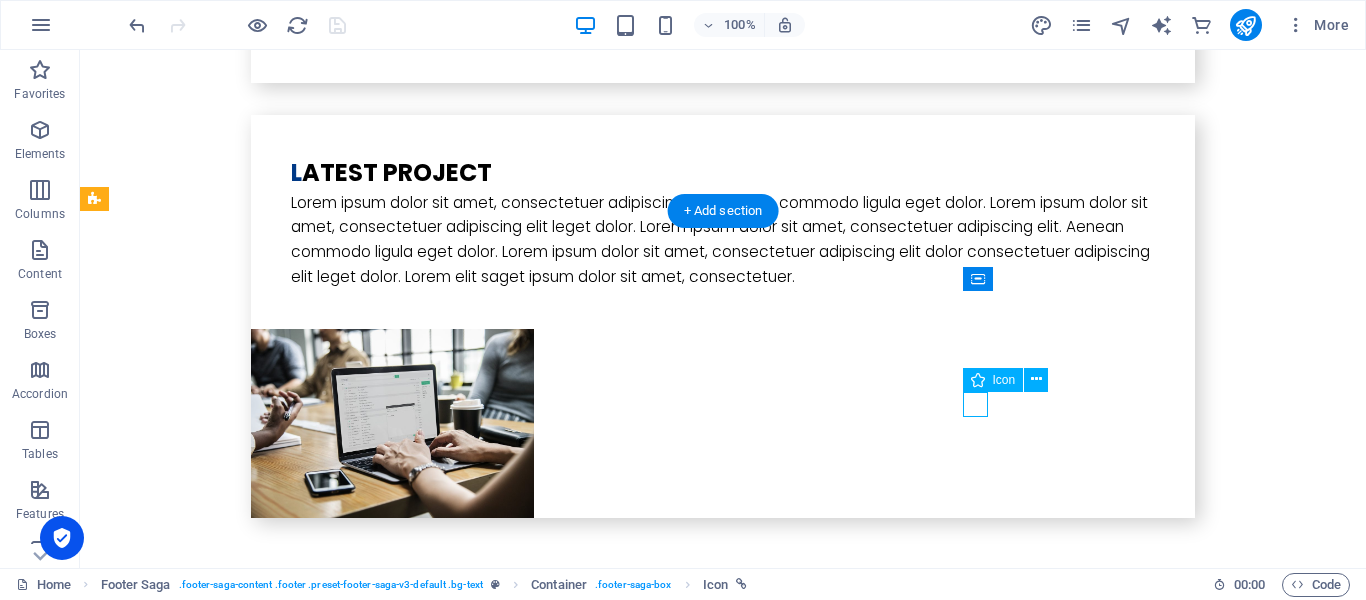 click at bounding box center [208, 5756] 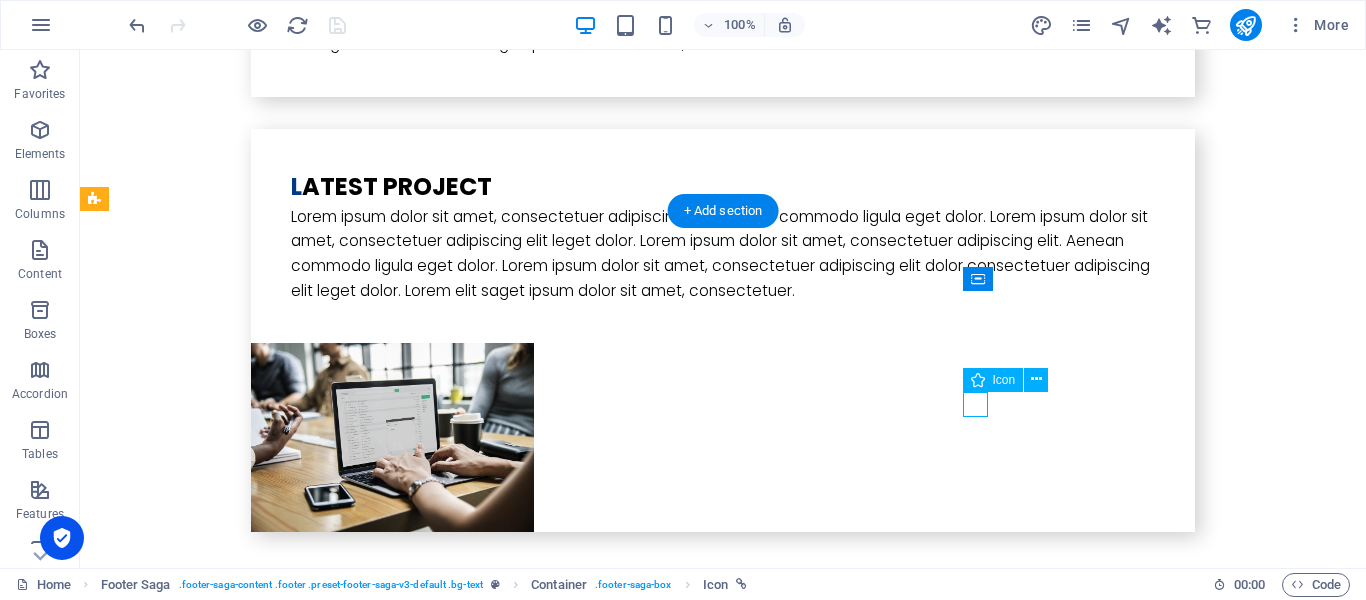 select on "xMidYMid" 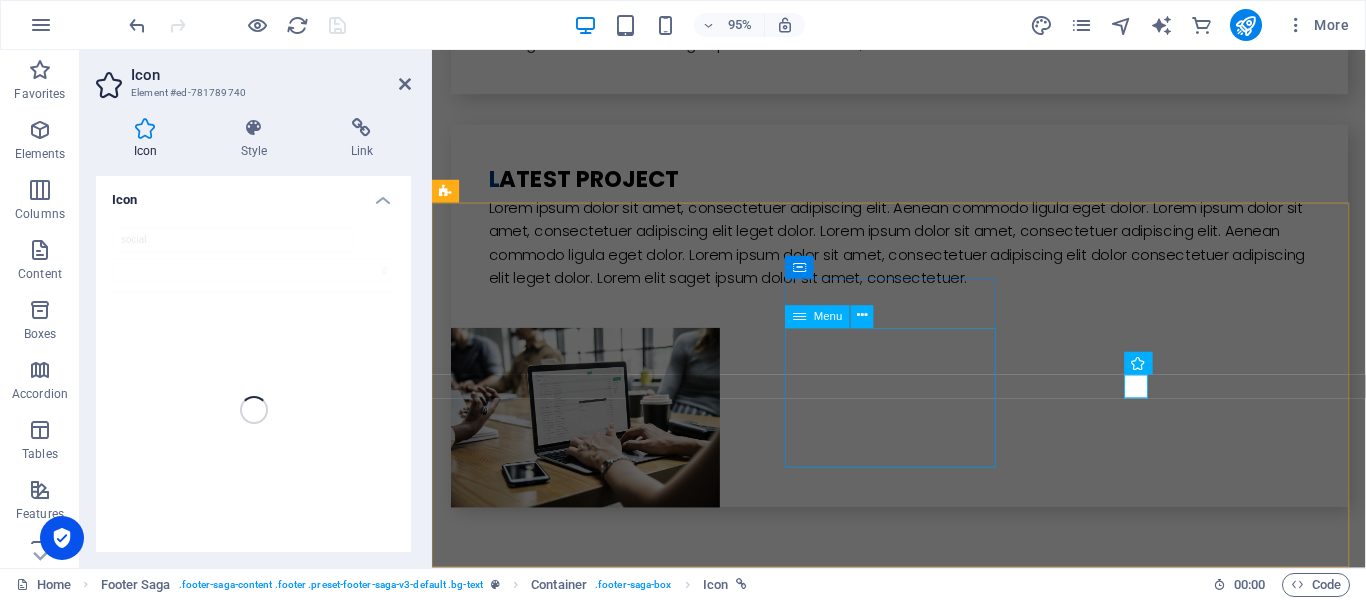 scroll, scrollTop: 5286, scrollLeft: 0, axis: vertical 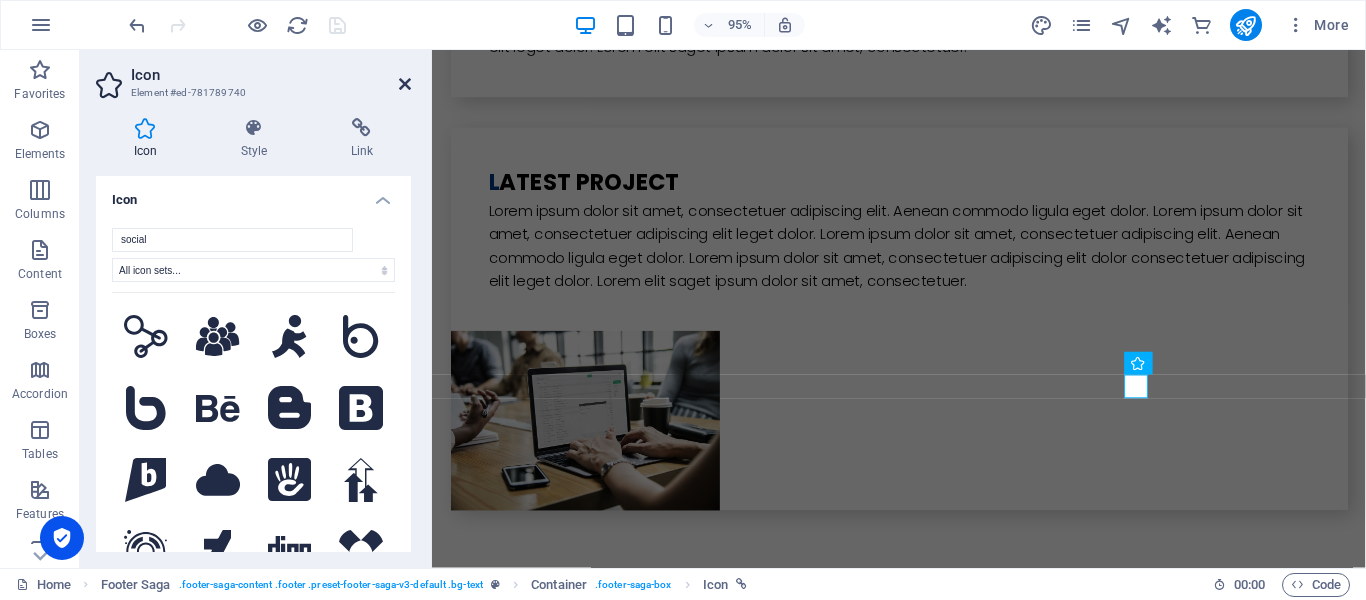 click at bounding box center [405, 84] 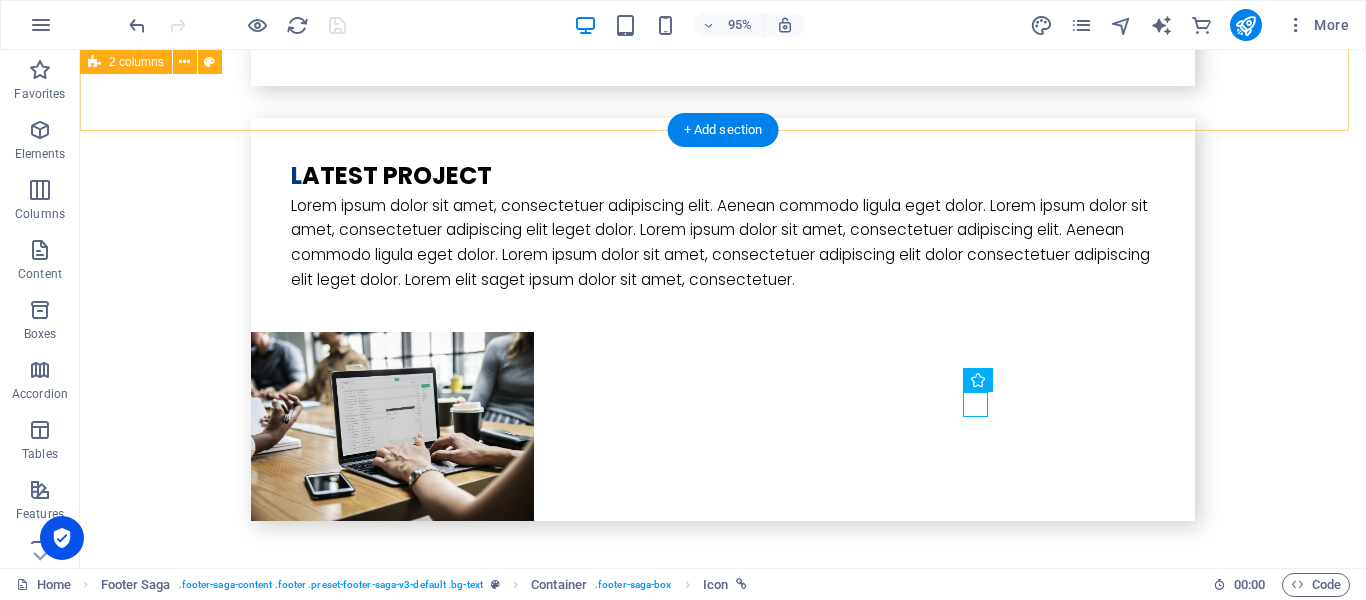 scroll, scrollTop: 5289, scrollLeft: 0, axis: vertical 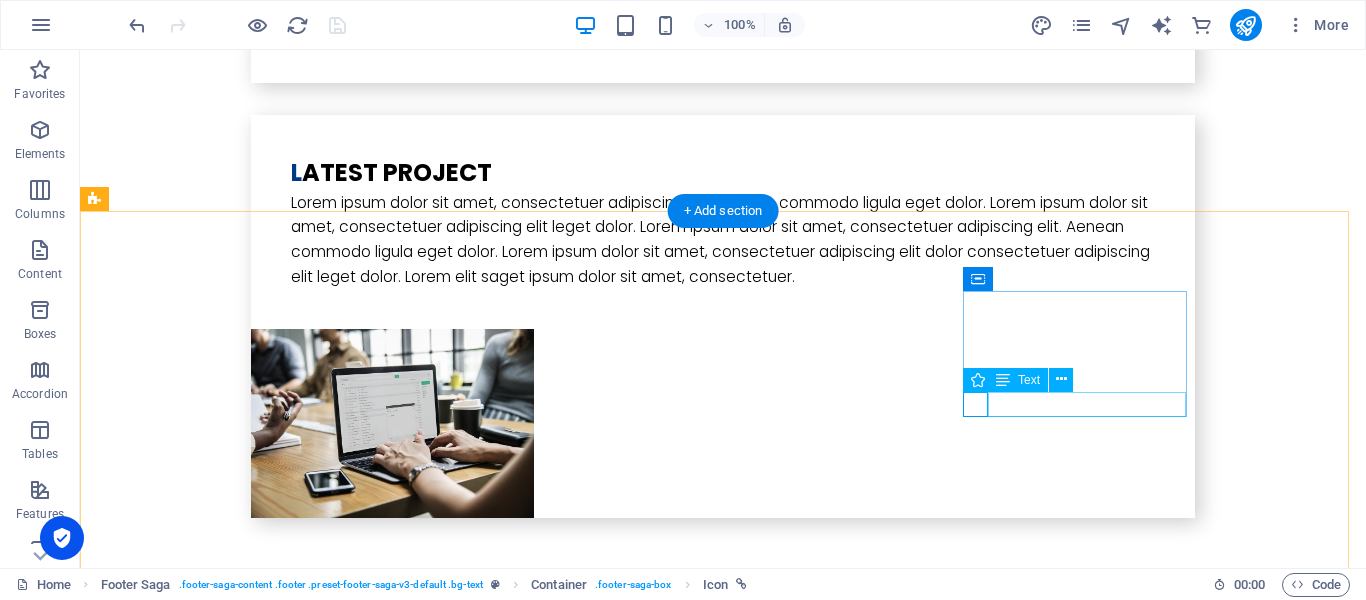 click on "Instagram" at bounding box center [208, 5781] 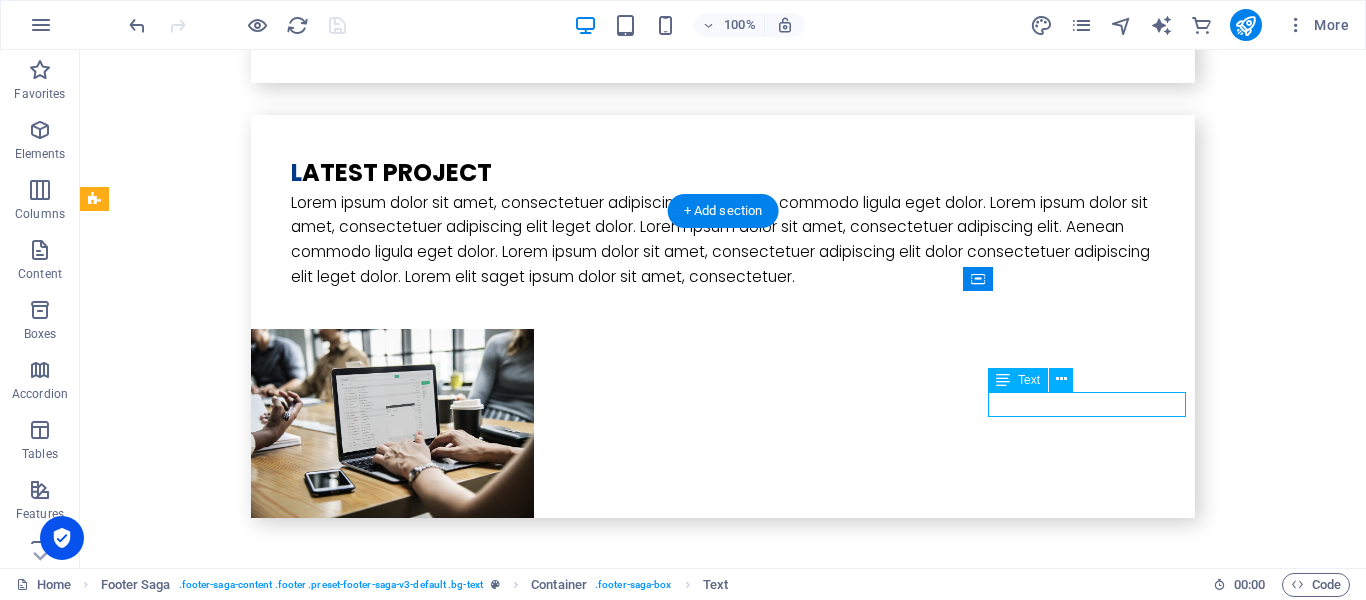 click on "Instagram" at bounding box center [208, 5781] 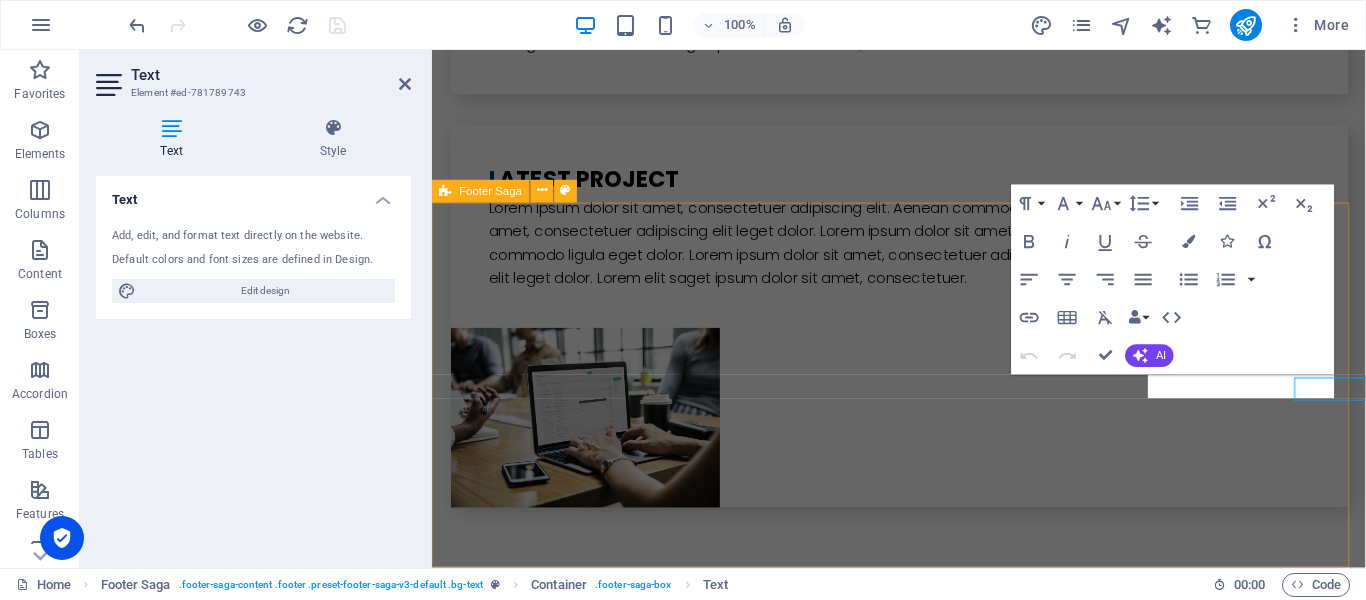 scroll, scrollTop: 5286, scrollLeft: 0, axis: vertical 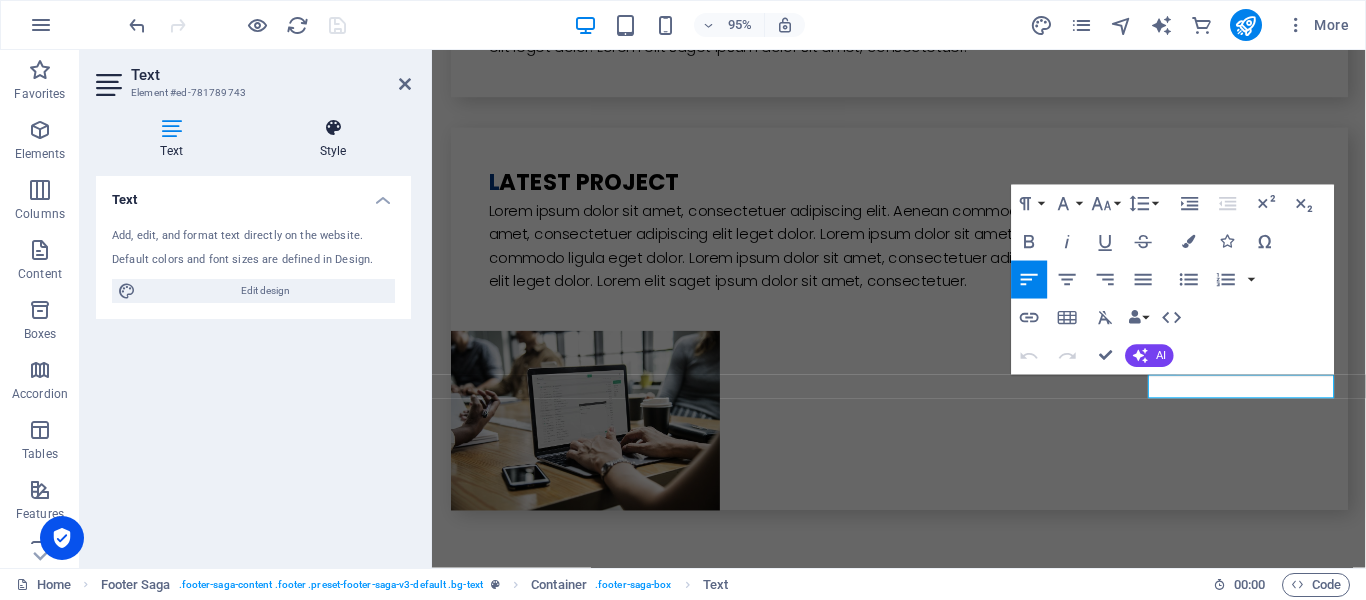 click on "Style" at bounding box center [333, 139] 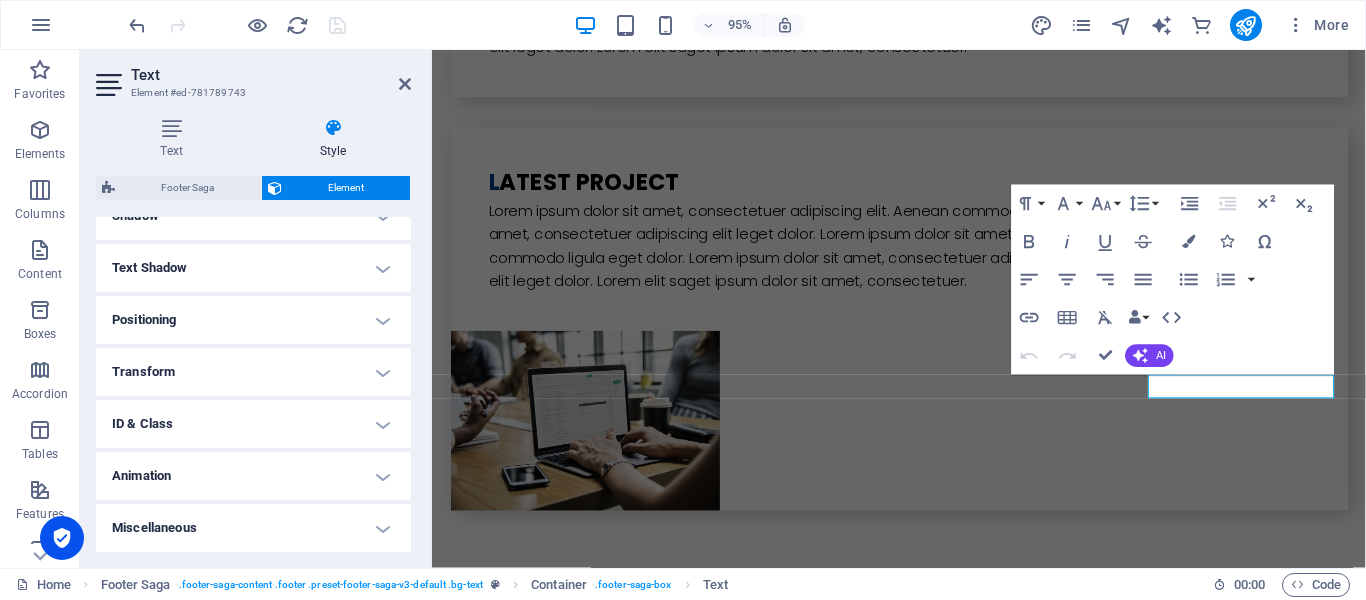scroll, scrollTop: 0, scrollLeft: 0, axis: both 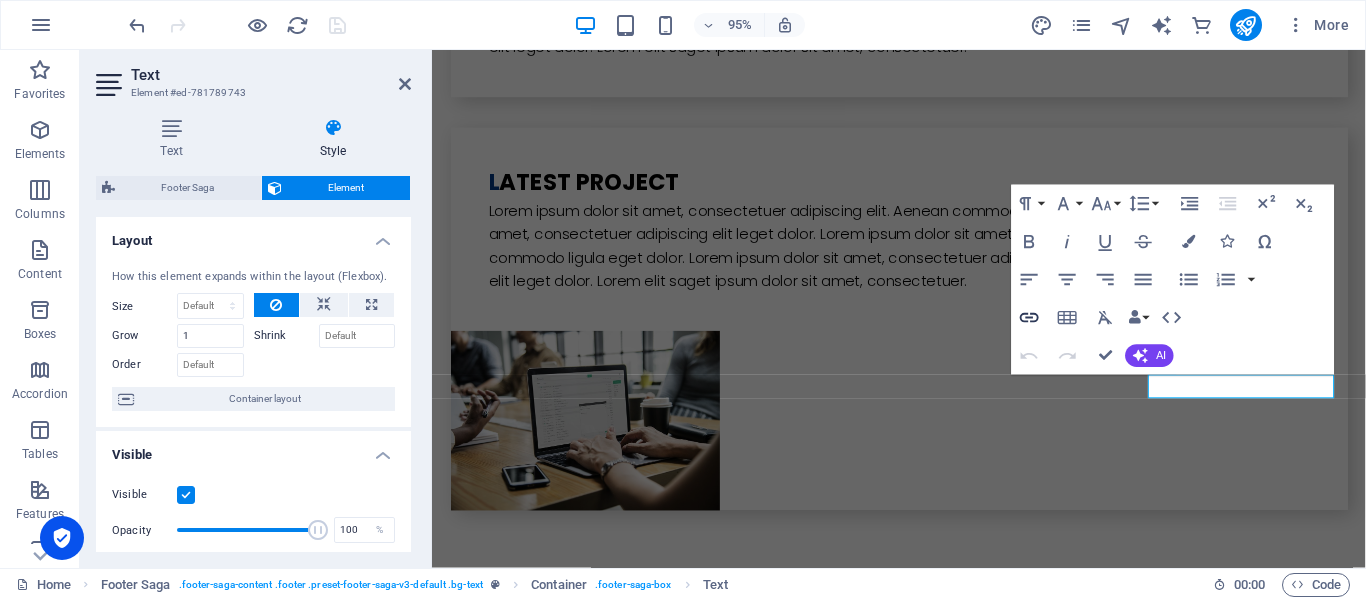 click 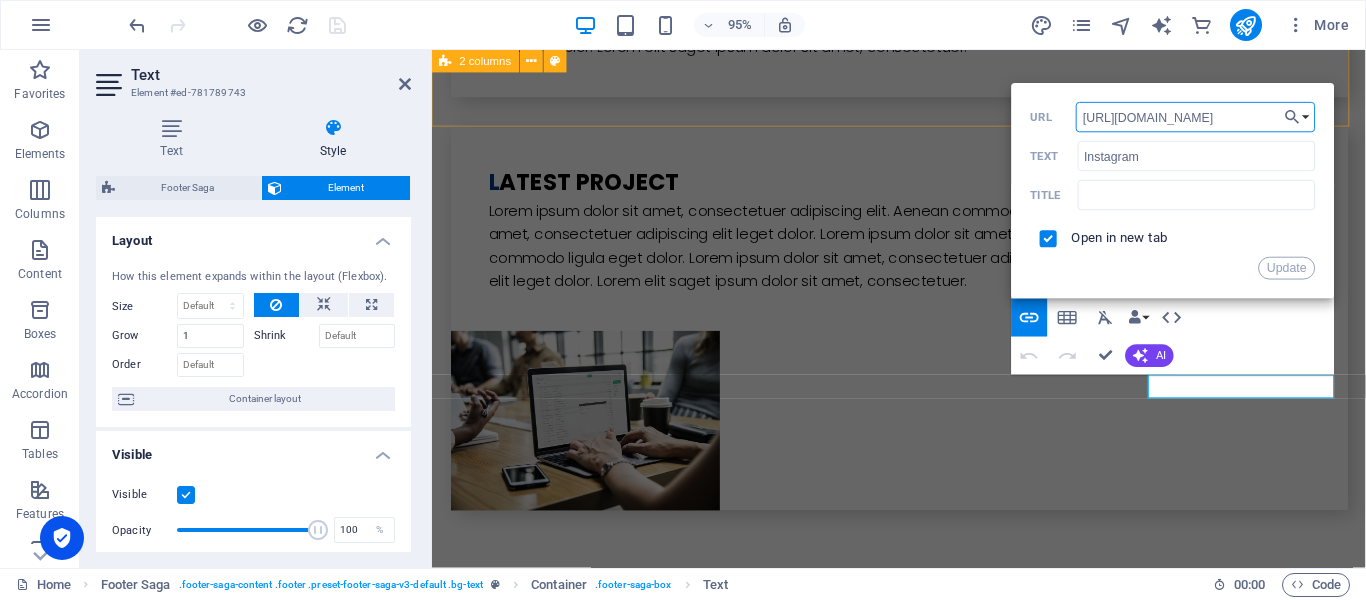 drag, startPoint x: 1684, startPoint y: 172, endPoint x: 1023, endPoint y: 128, distance: 662.4628 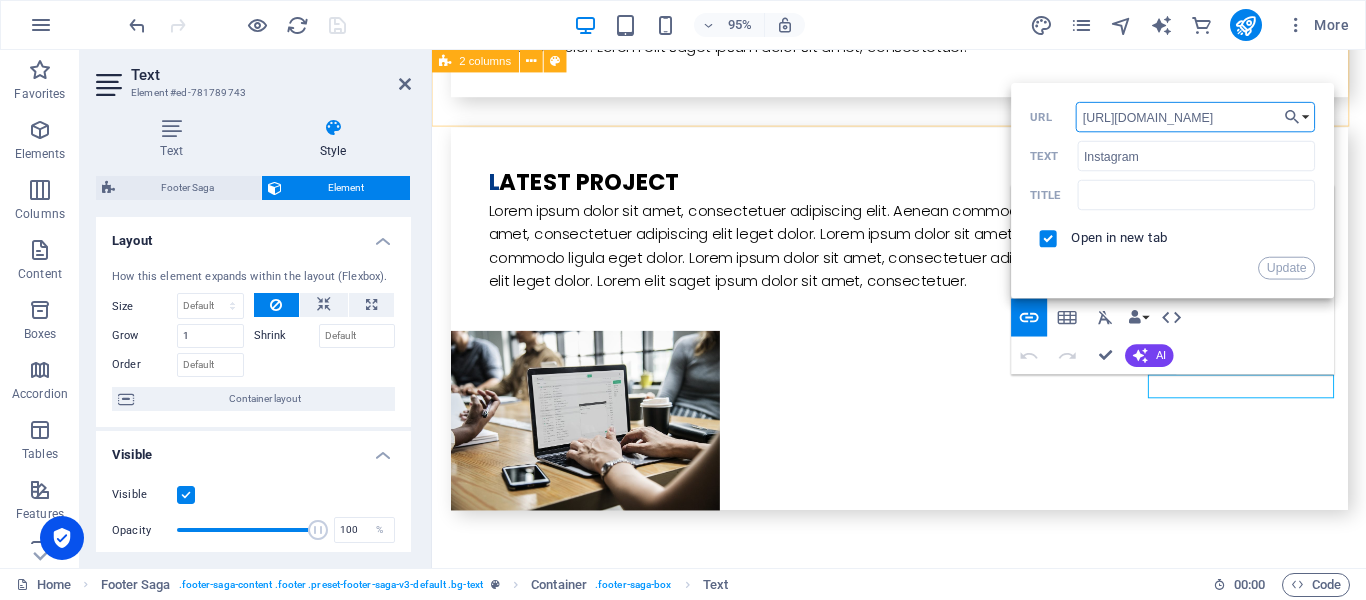 paste on "p/DJt5uvOOcqr/" 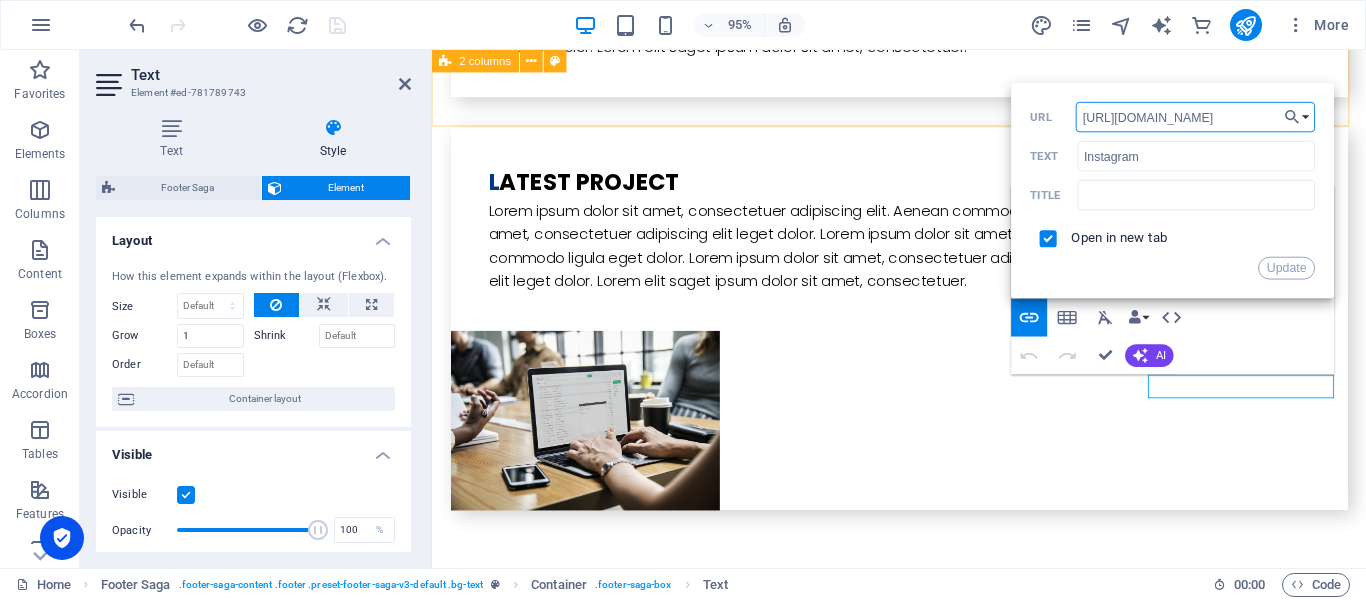type on "https://www.instagram.com/p/DJt5uvOOcqr/" 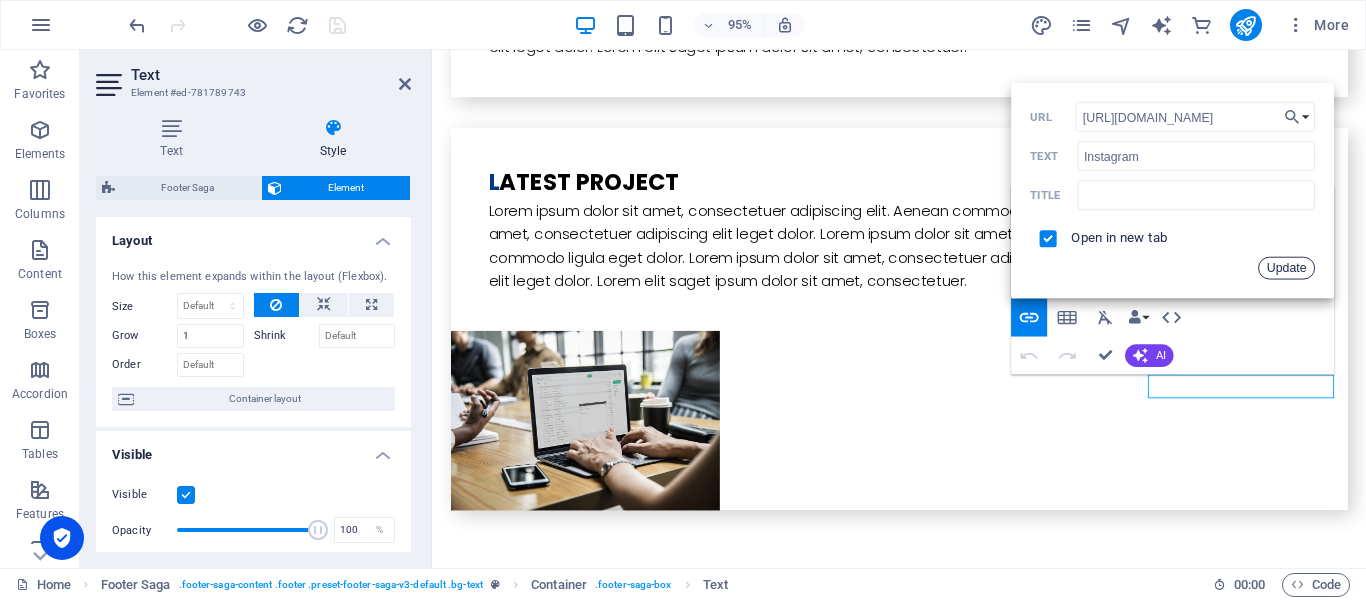 click on "Update" at bounding box center [1287, 268] 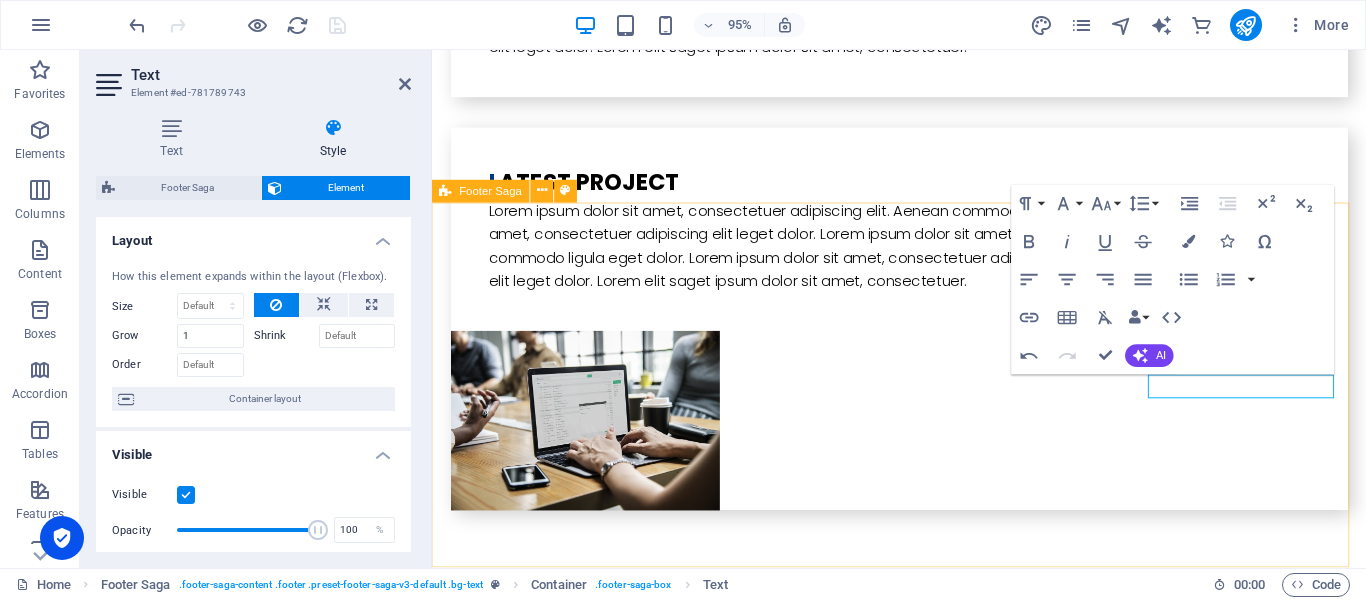 click on "1119 Geary Blvd San Francisco 94109 Legal Notice Privacy Policy Navigation Home About us Services Projects Team Contact Social Media Facebook Twitter Instagram" at bounding box center (923, 5370) 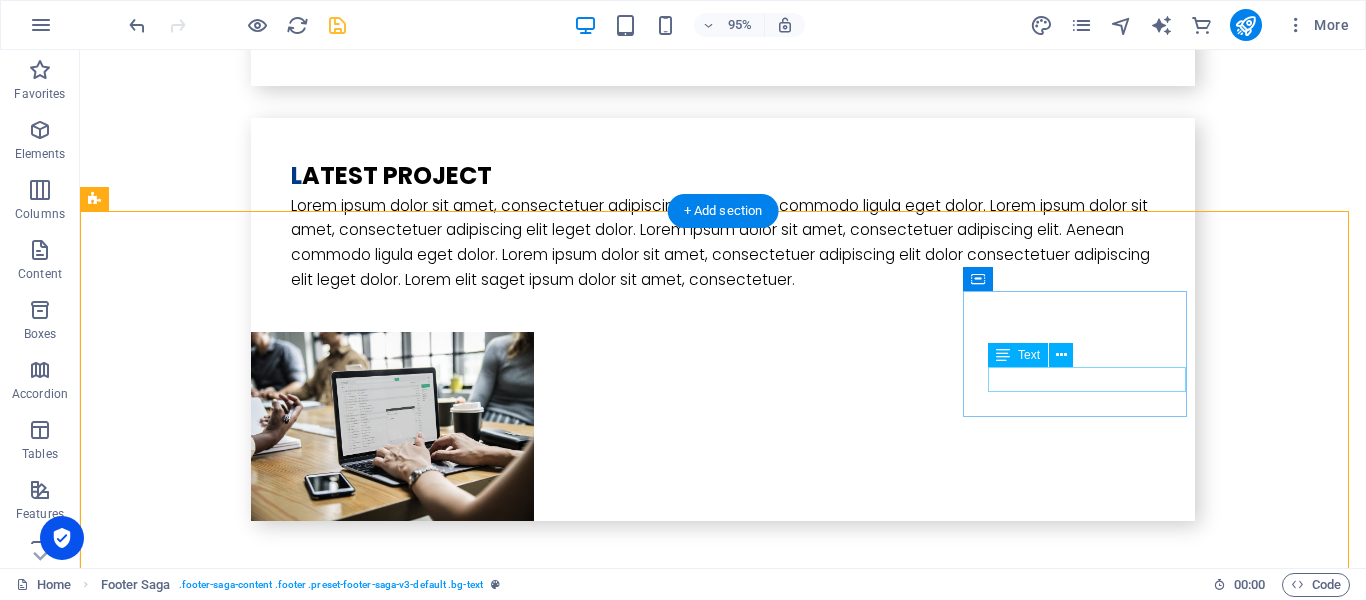 scroll, scrollTop: 5289, scrollLeft: 0, axis: vertical 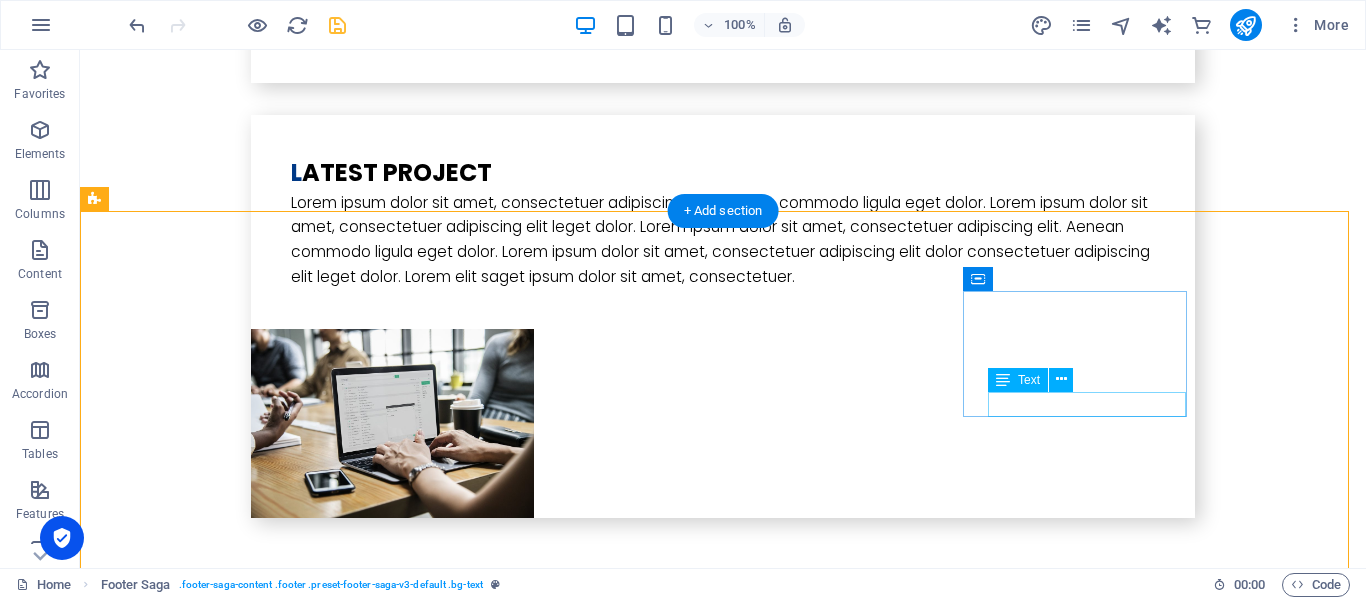 click on "Instagram" at bounding box center [208, 5781] 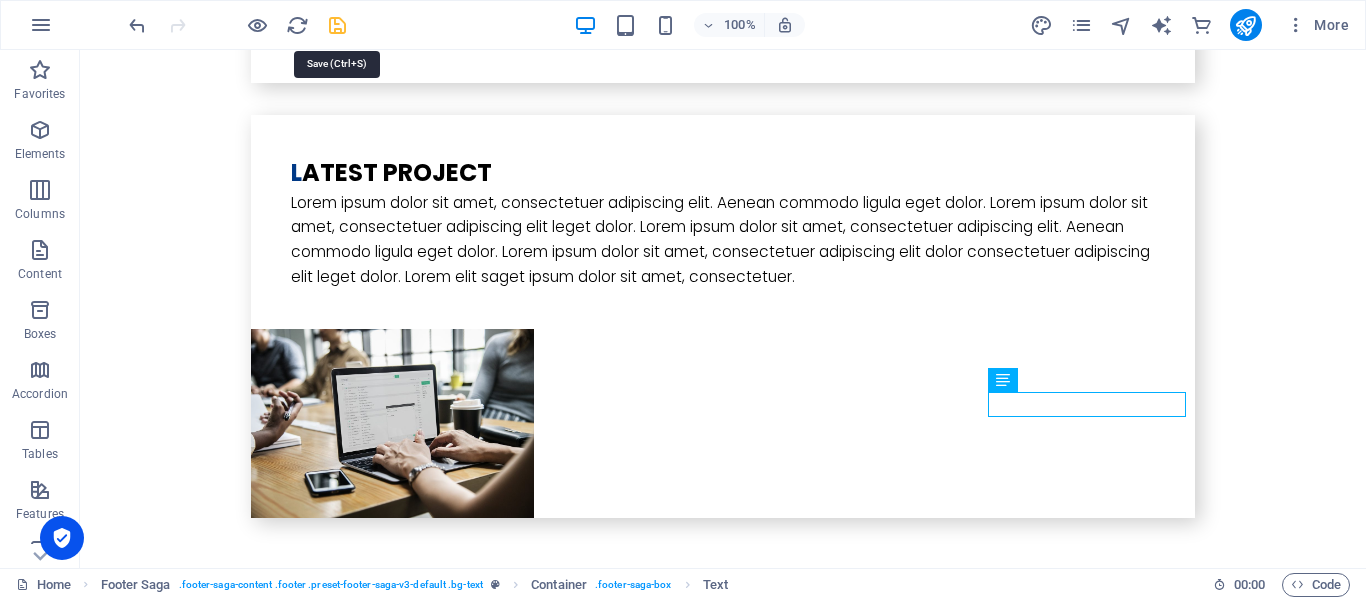click at bounding box center [337, 25] 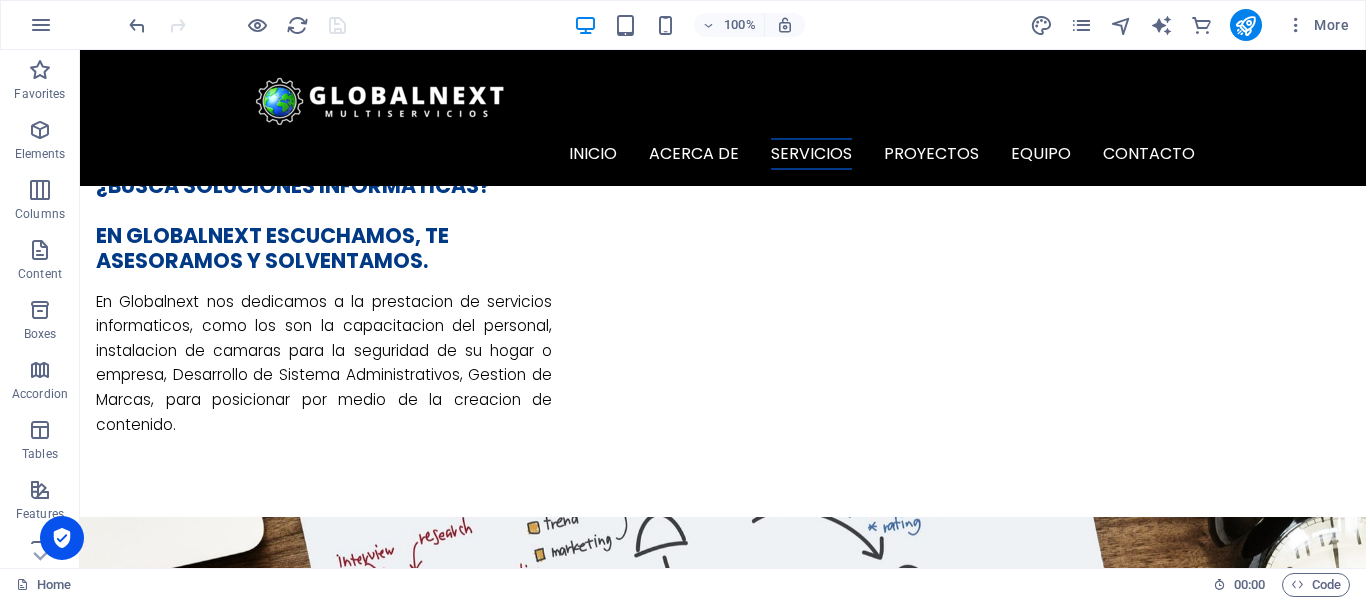 scroll, scrollTop: 0, scrollLeft: 0, axis: both 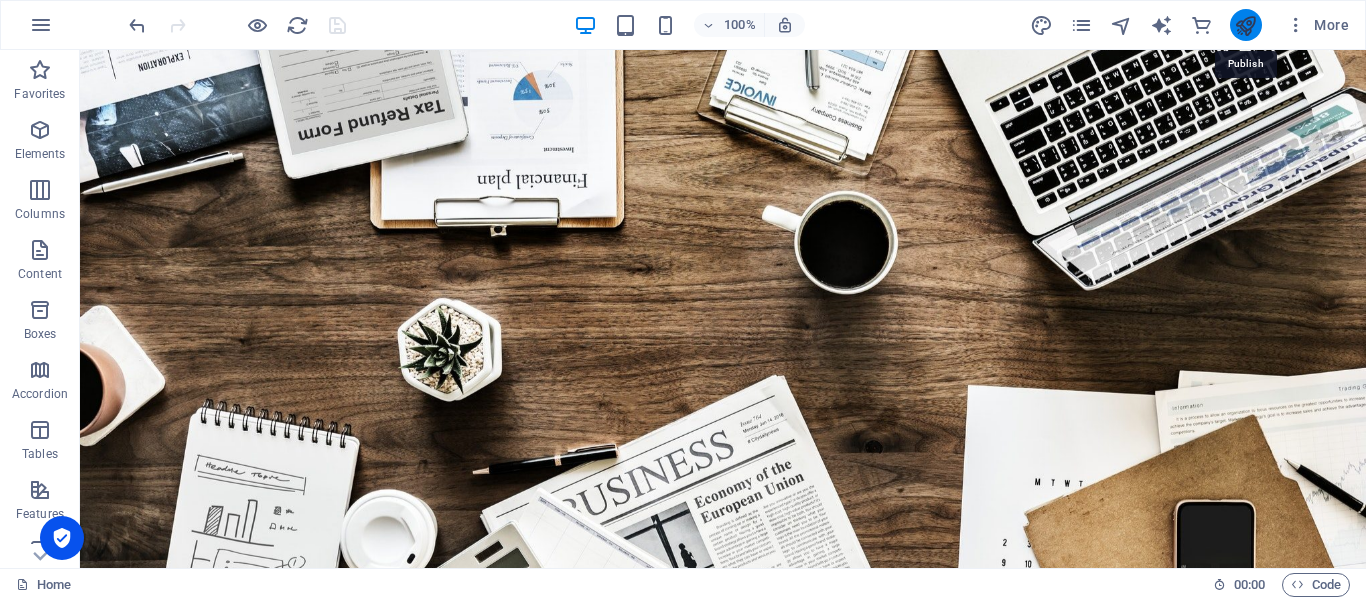 click at bounding box center (1245, 25) 